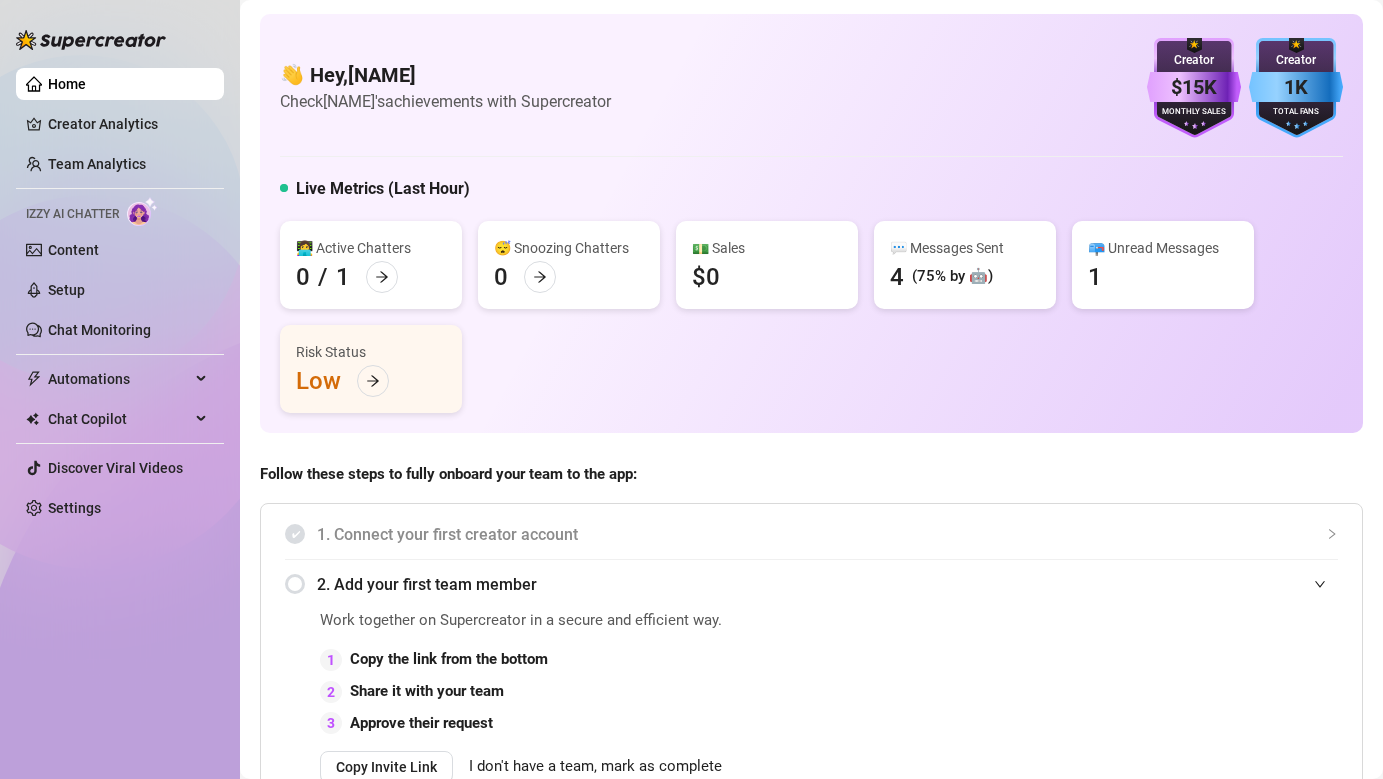 scroll, scrollTop: 0, scrollLeft: 0, axis: both 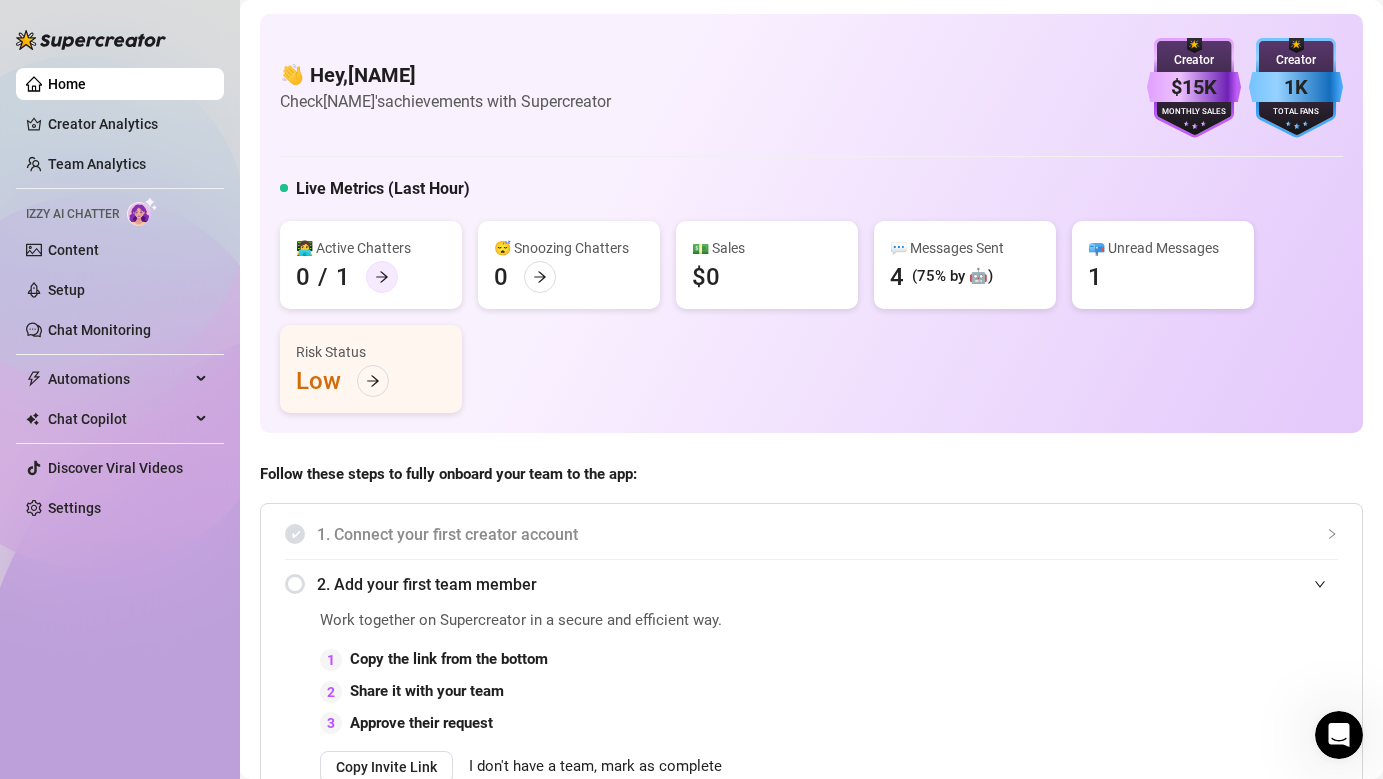 click at bounding box center (382, 277) 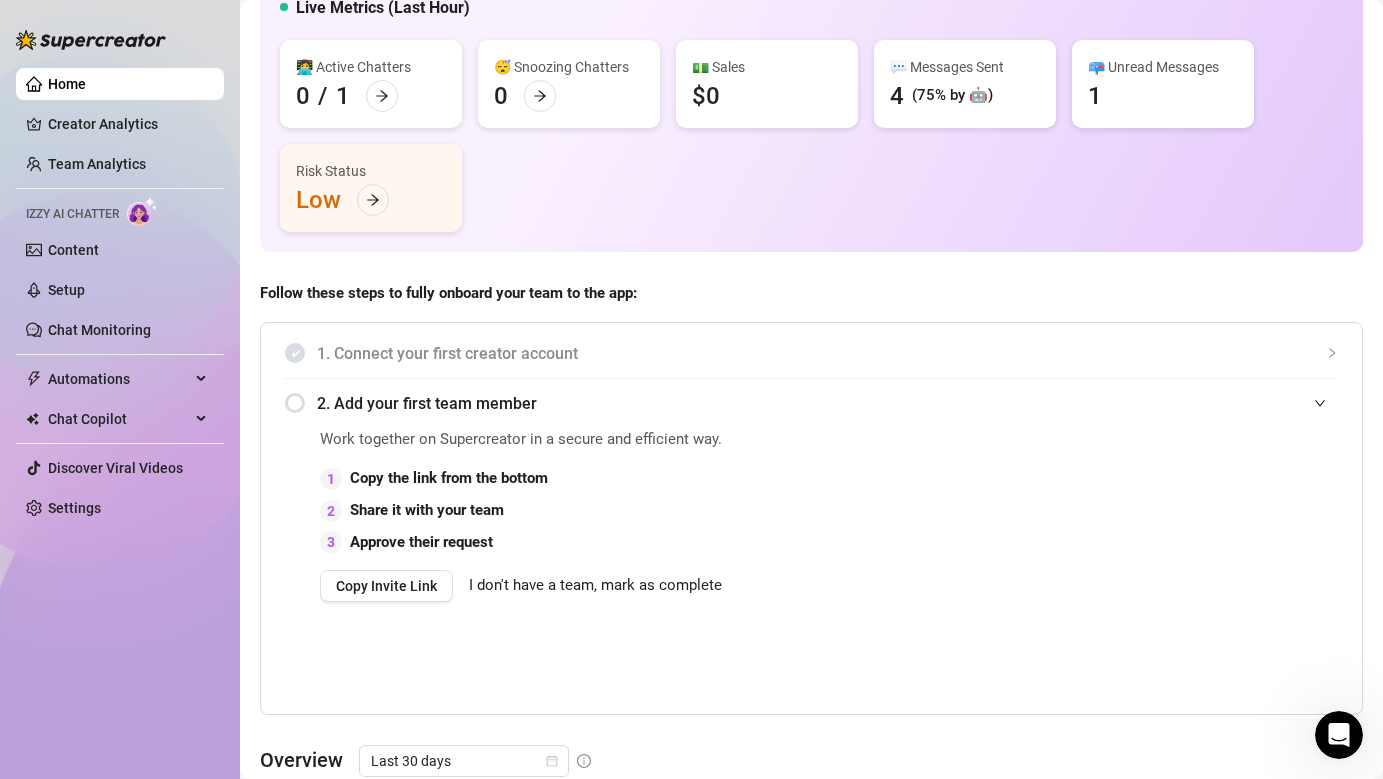scroll, scrollTop: 0, scrollLeft: 0, axis: both 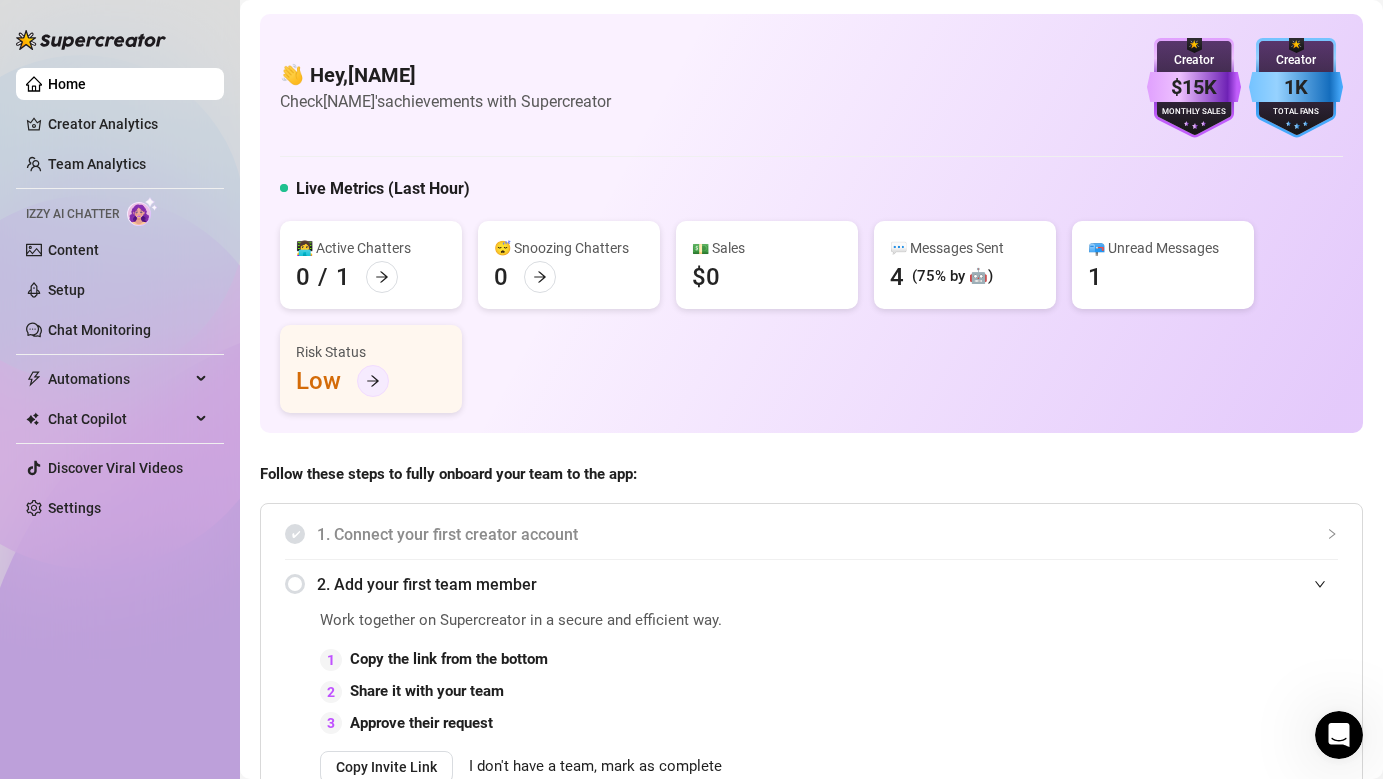 click at bounding box center [373, 381] 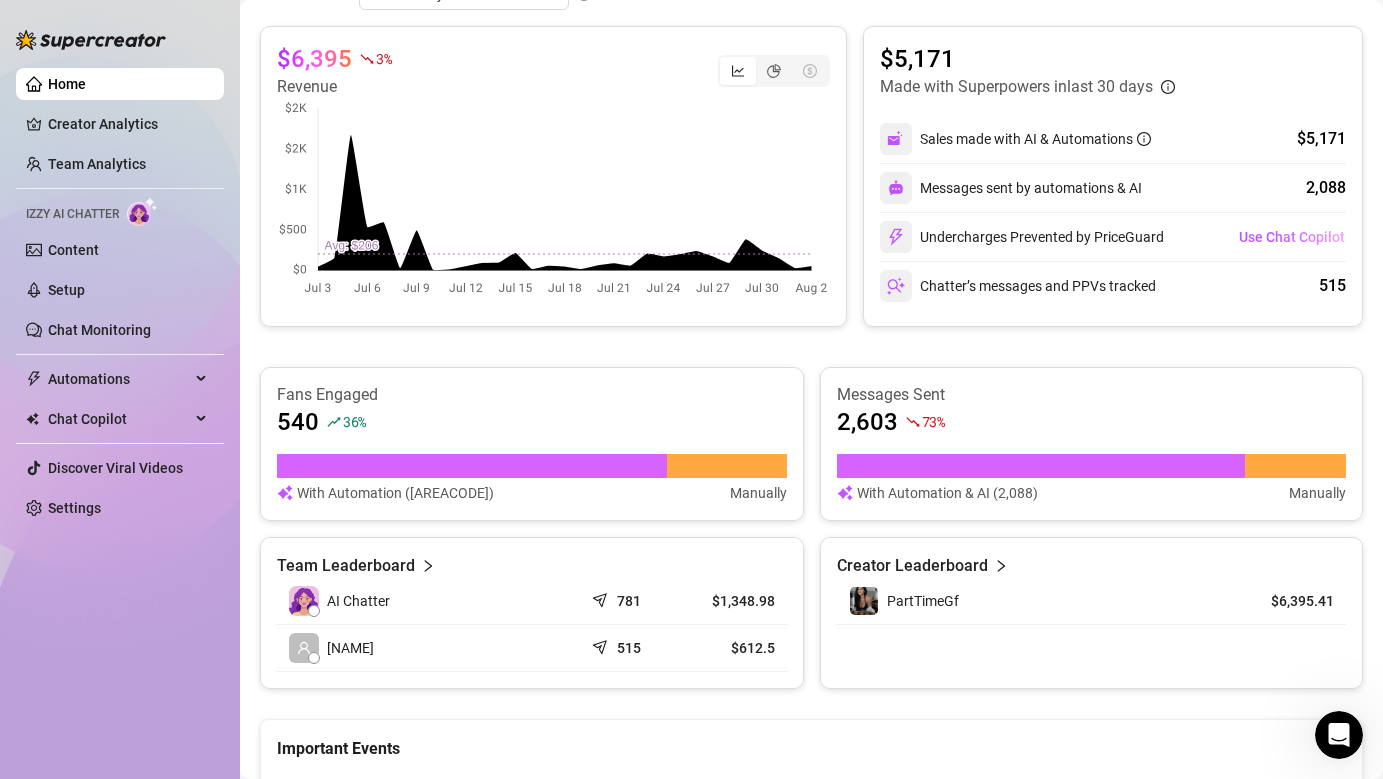 scroll, scrollTop: 1234, scrollLeft: 0, axis: vertical 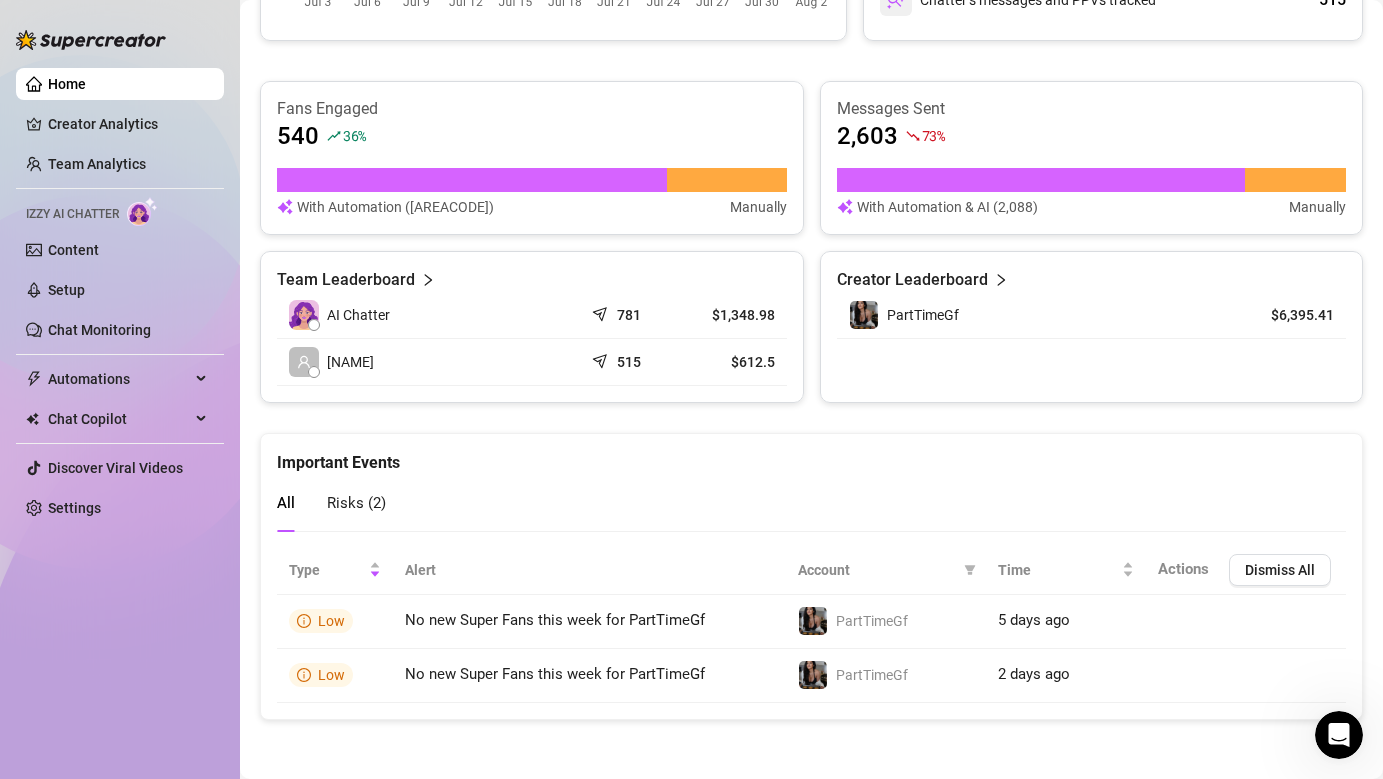 click on "Team Leaderboard" at bounding box center (346, 280) 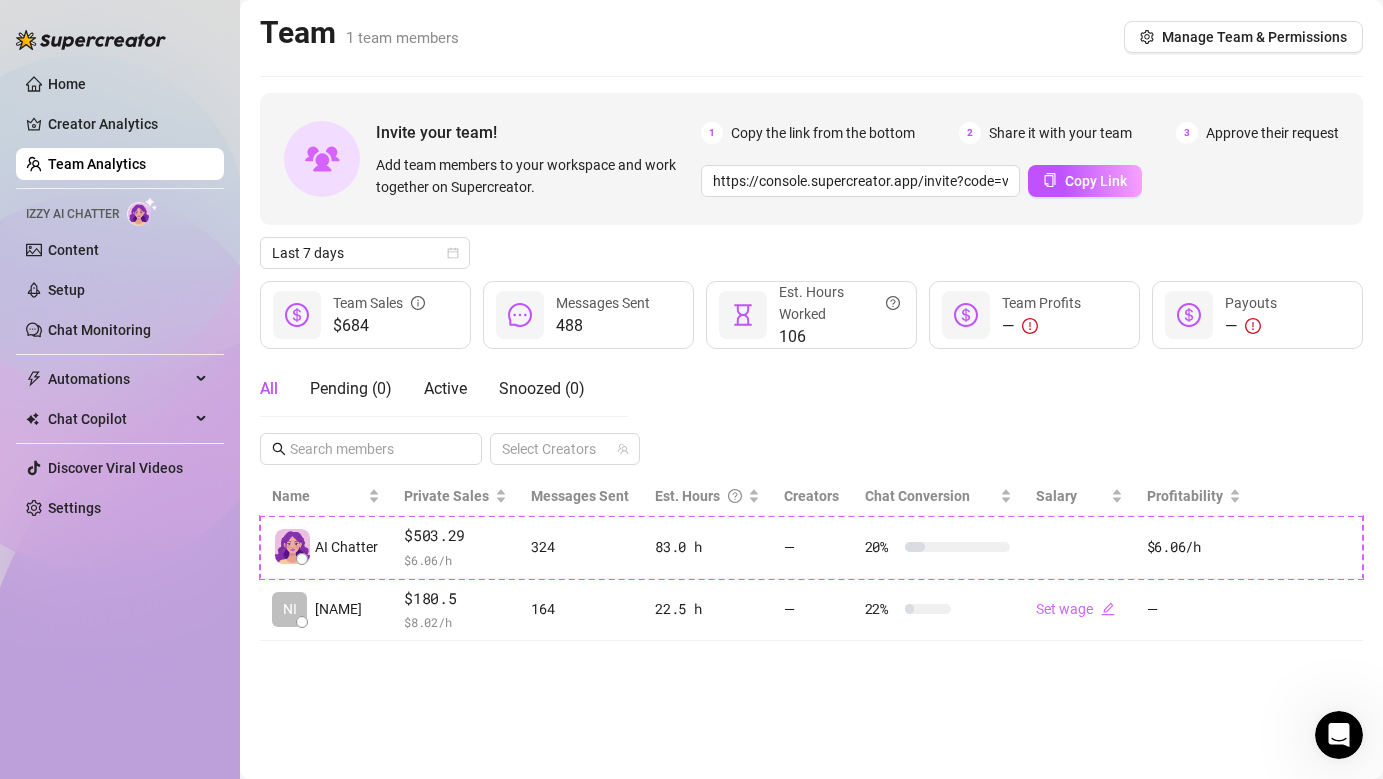 scroll, scrollTop: 0, scrollLeft: 0, axis: both 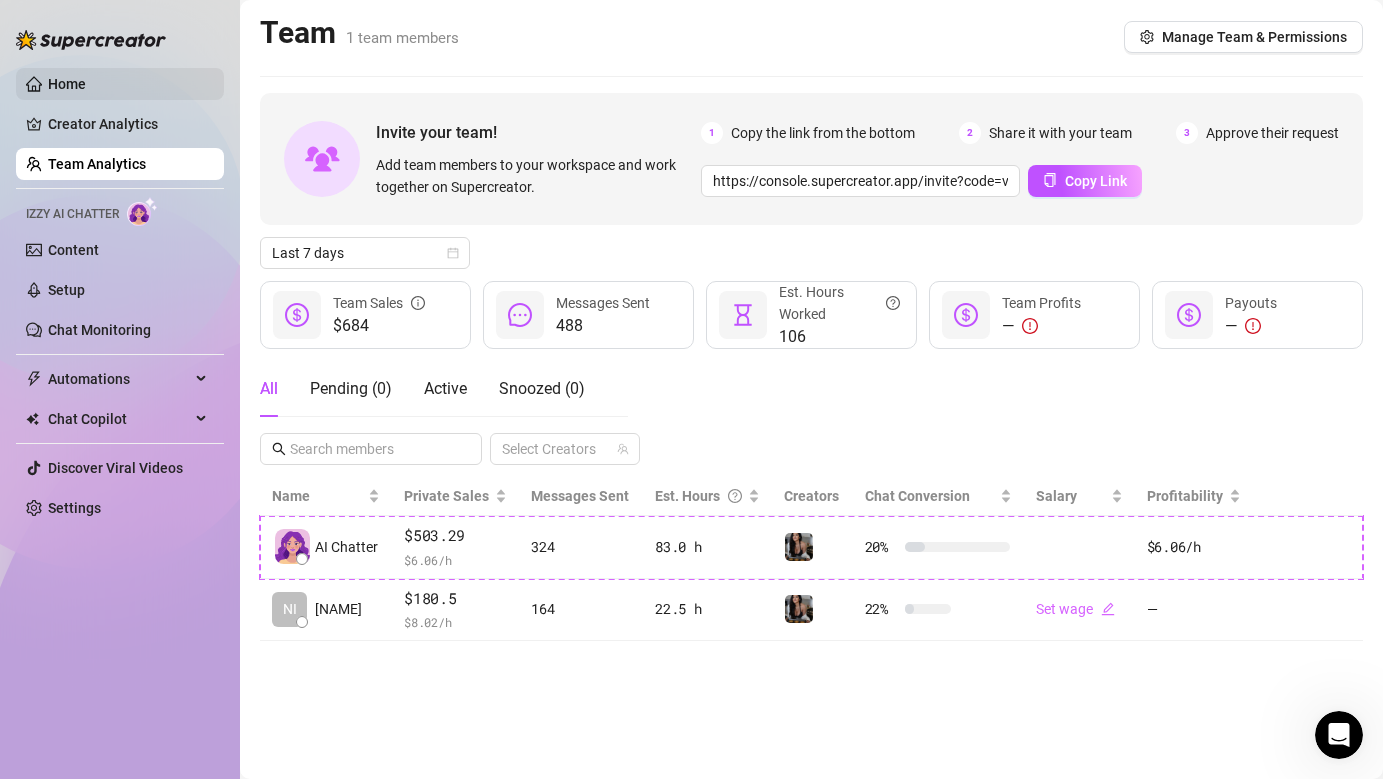 click on "Home" at bounding box center [67, 84] 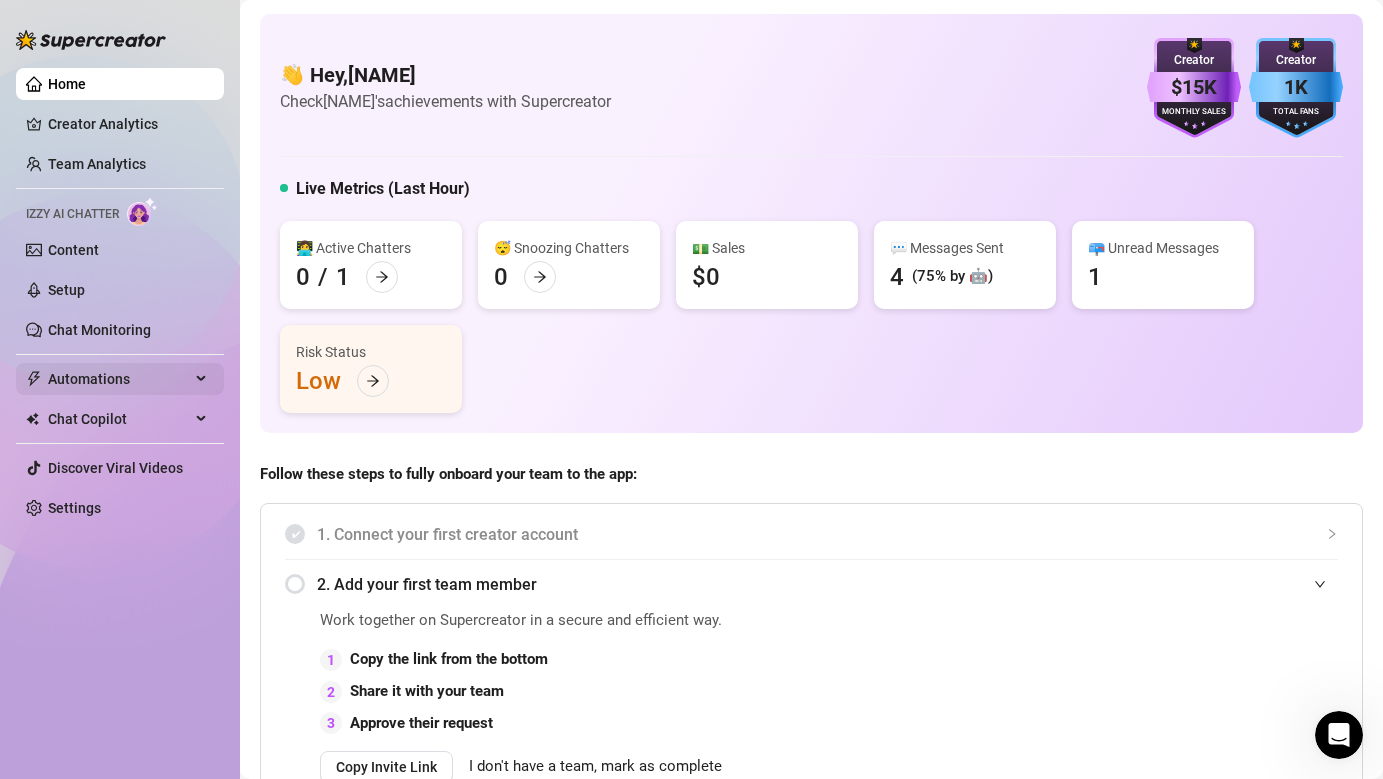 click on "Automations" at bounding box center (119, 379) 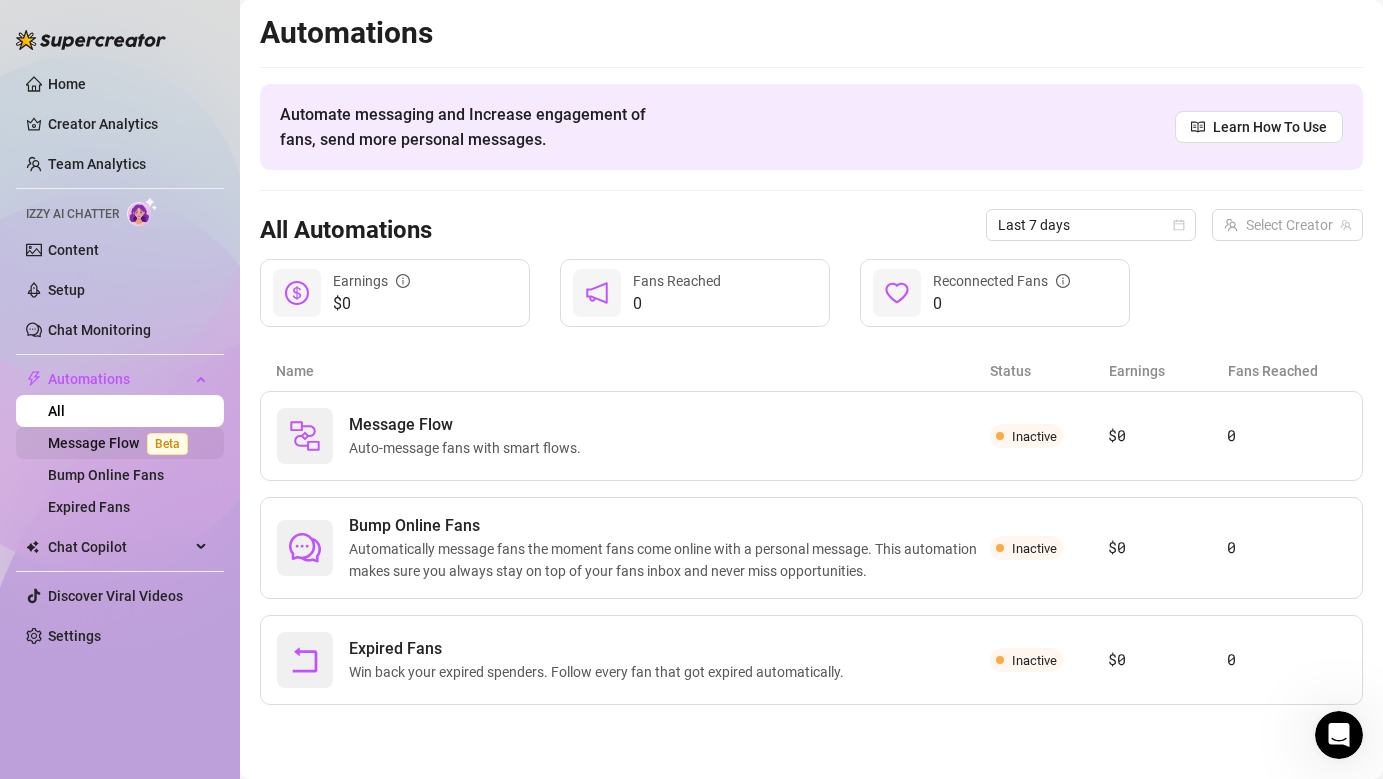 click on "Message Flow Beta" at bounding box center (122, 443) 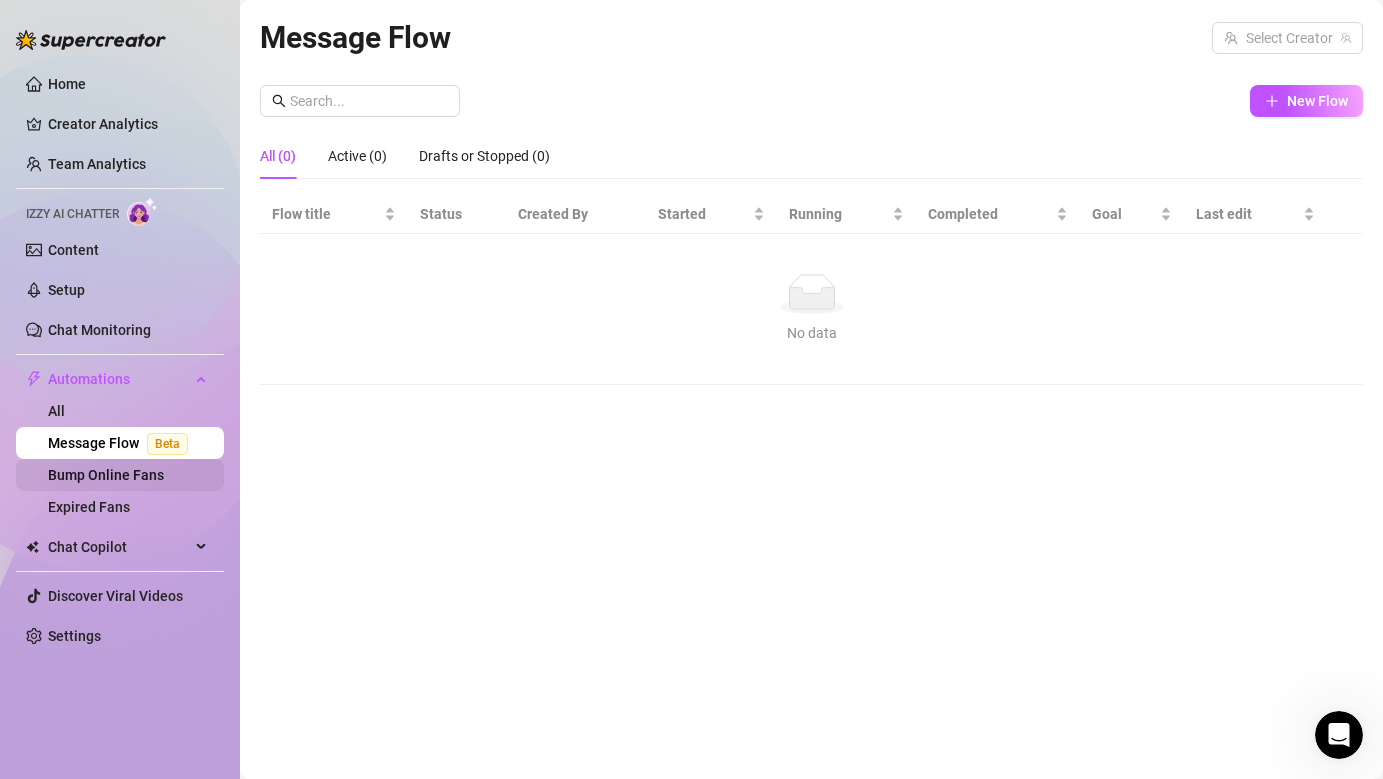 click on "Bump Online Fans" at bounding box center [106, 475] 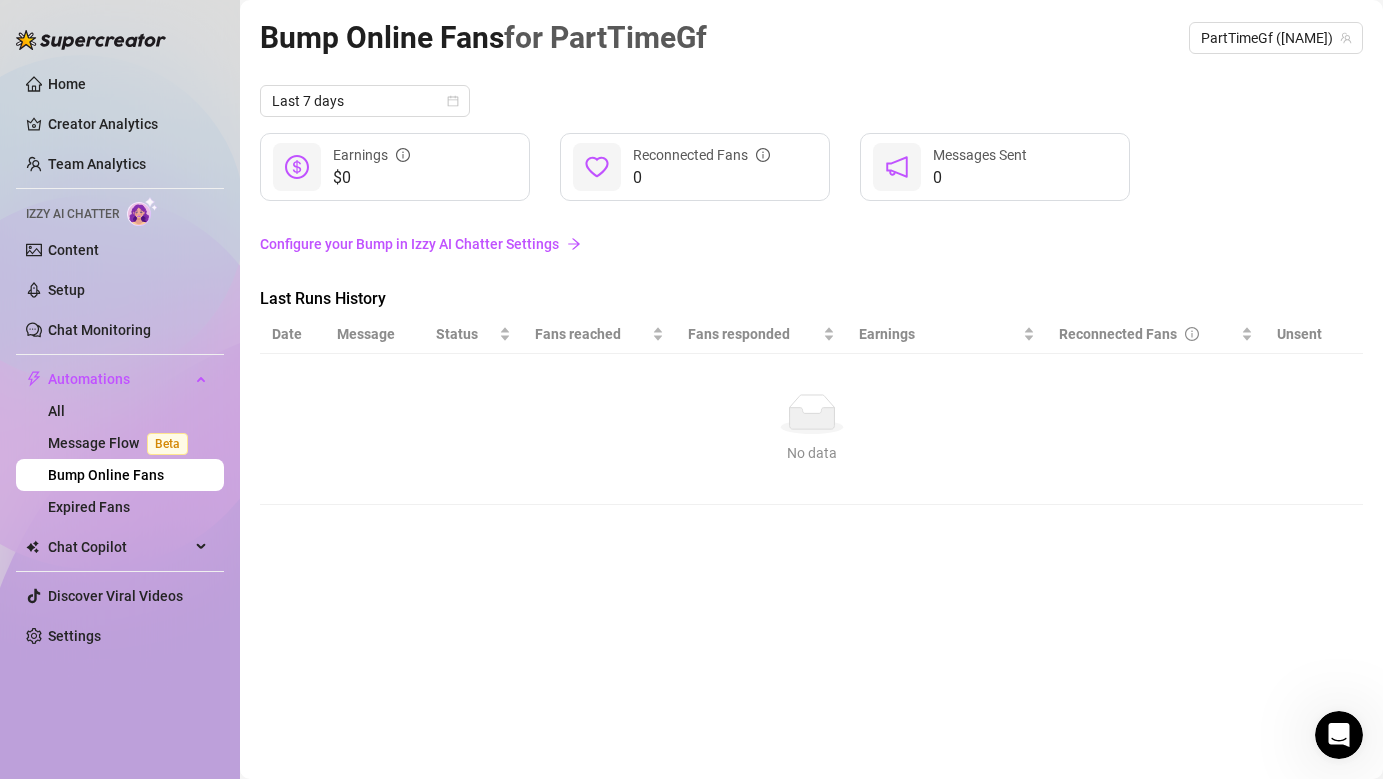 click on "Configure your Bump in Izzy AI Chatter Settings" at bounding box center (811, 244) 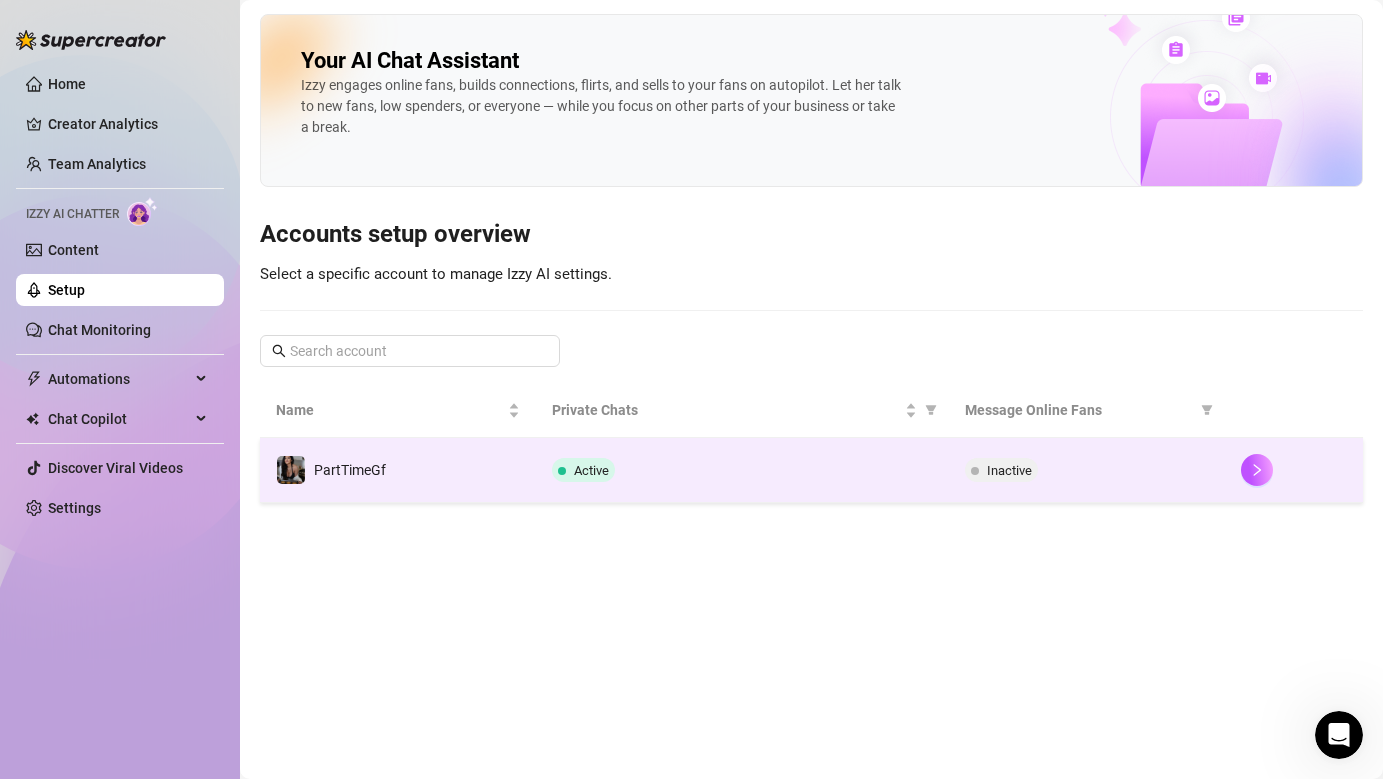 click on "Active" at bounding box center [743, 470] 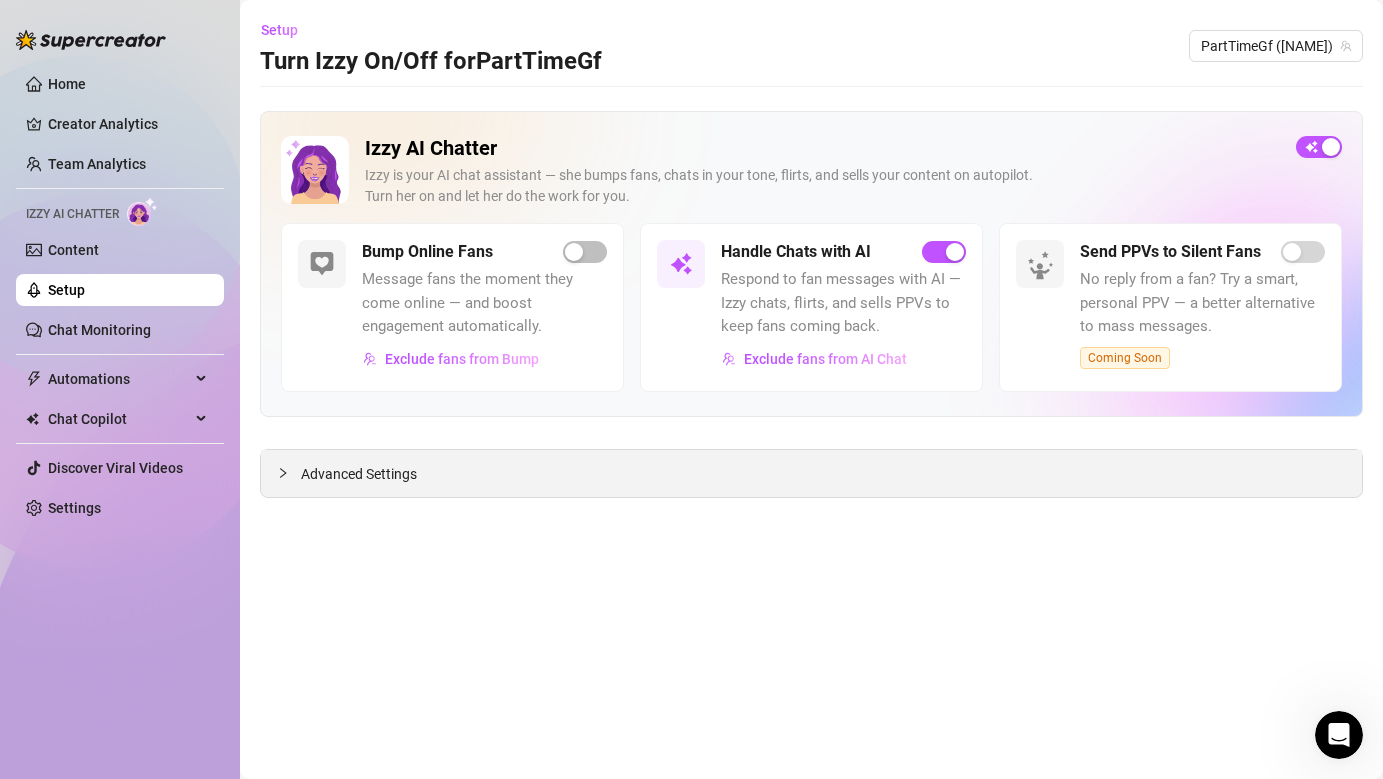 click on "Advanced Settings" at bounding box center (811, 473) 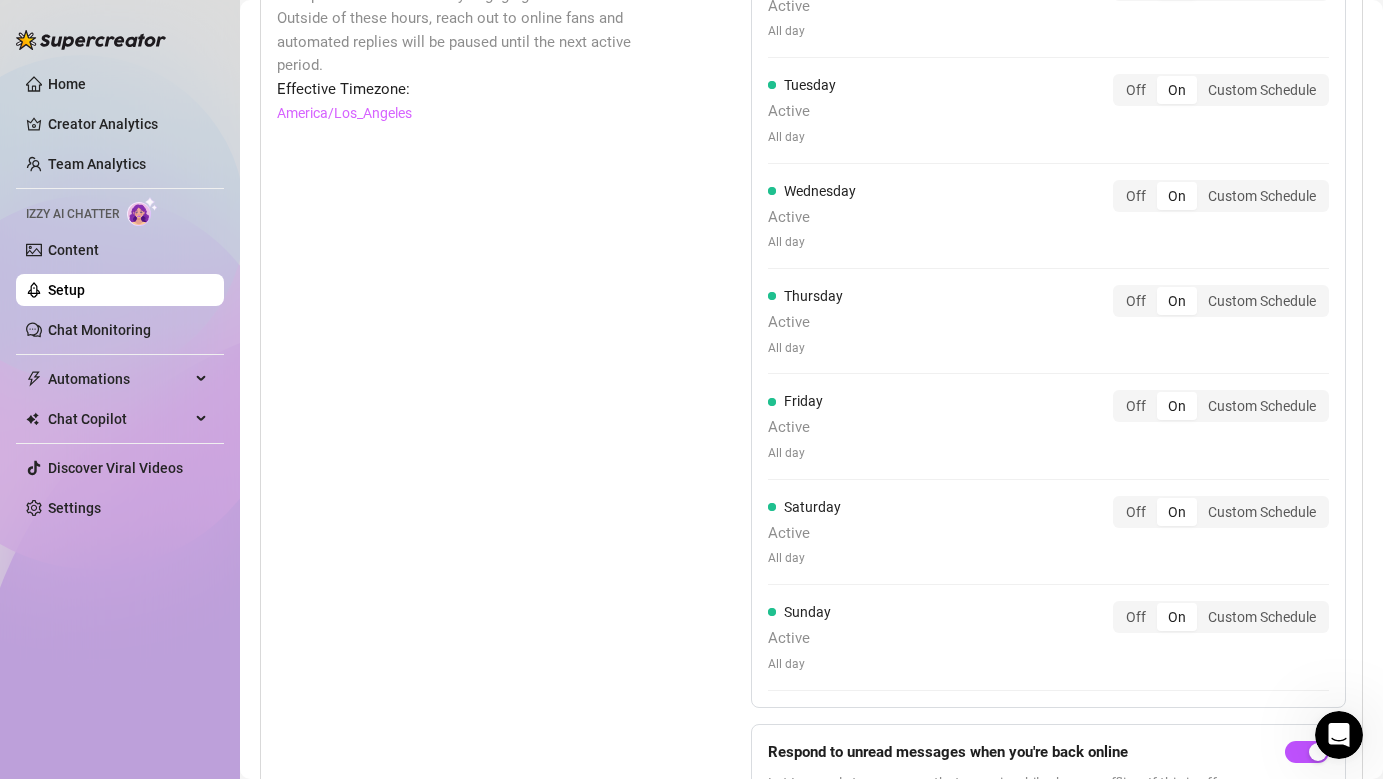 scroll, scrollTop: 1506, scrollLeft: 0, axis: vertical 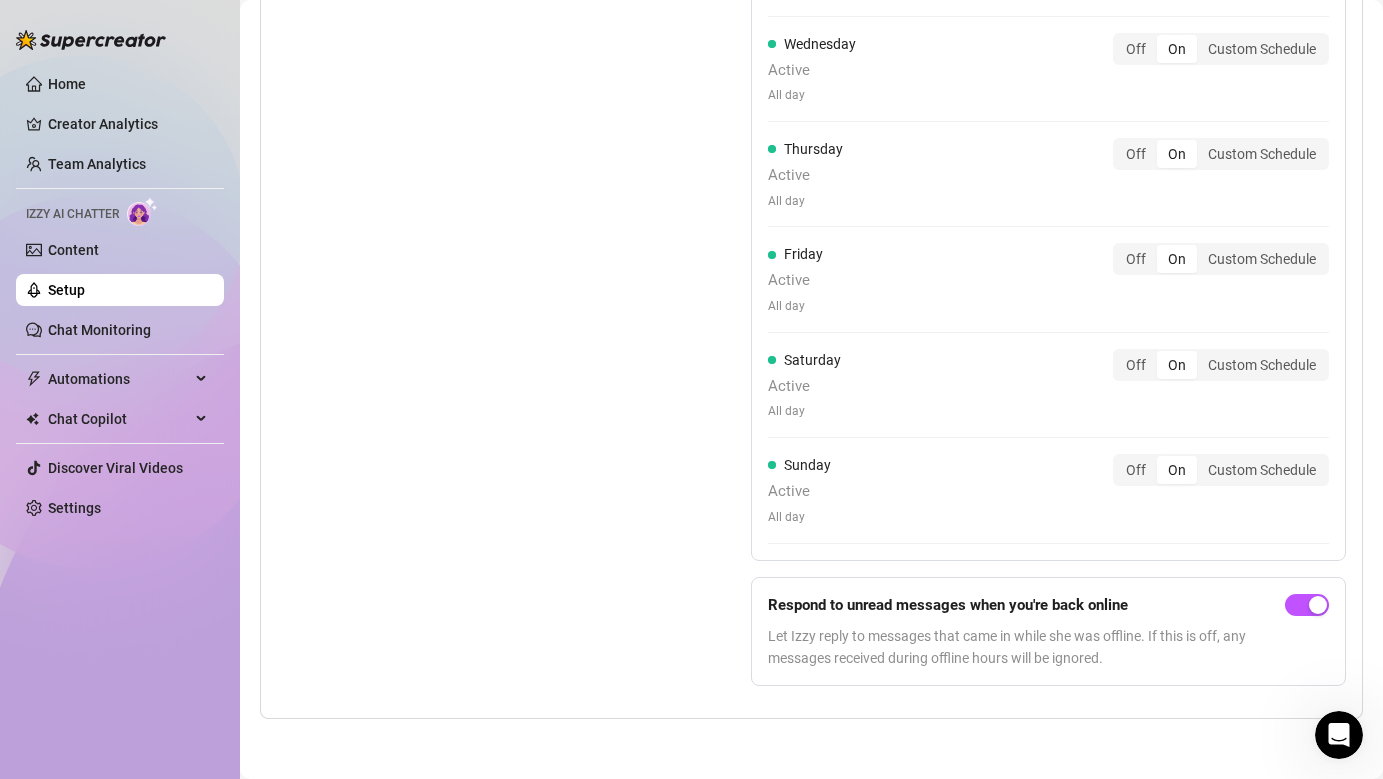 click 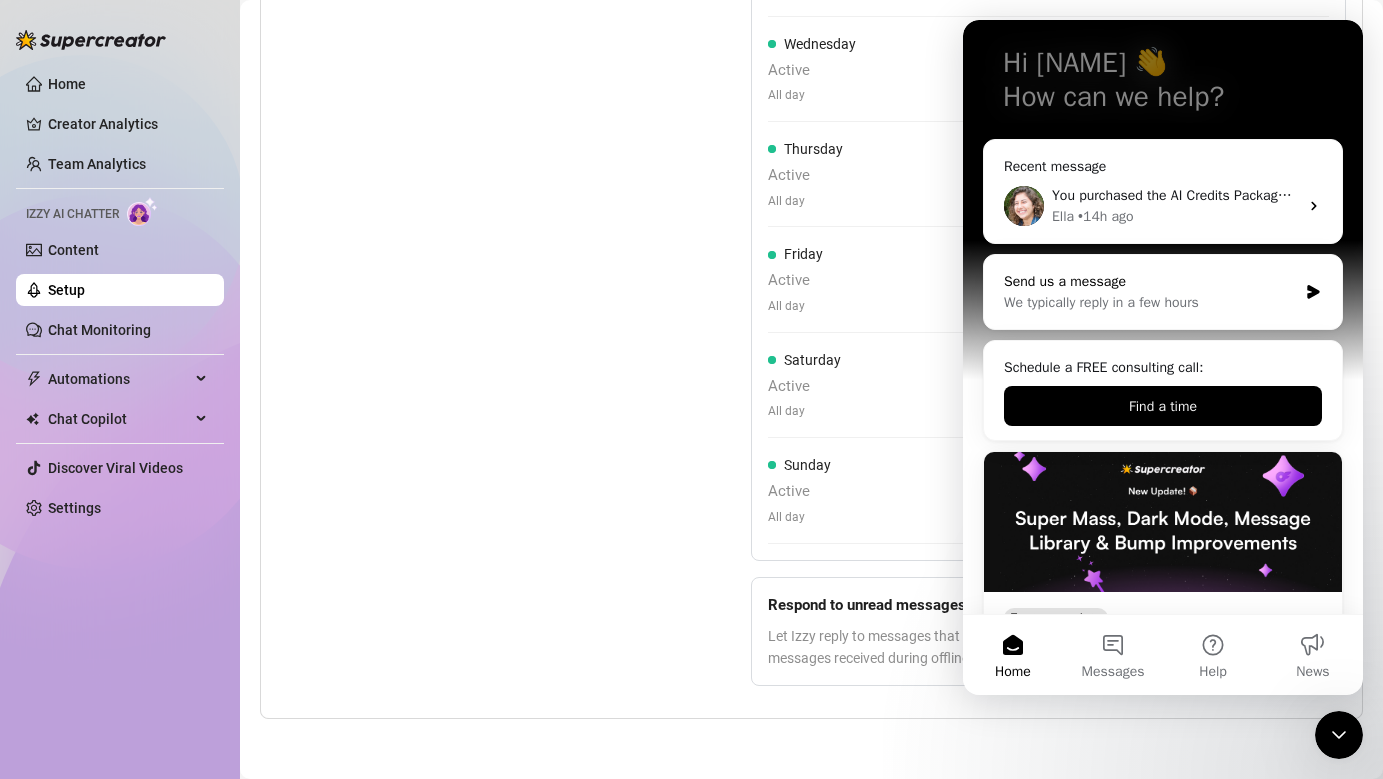 scroll, scrollTop: 126, scrollLeft: 0, axis: vertical 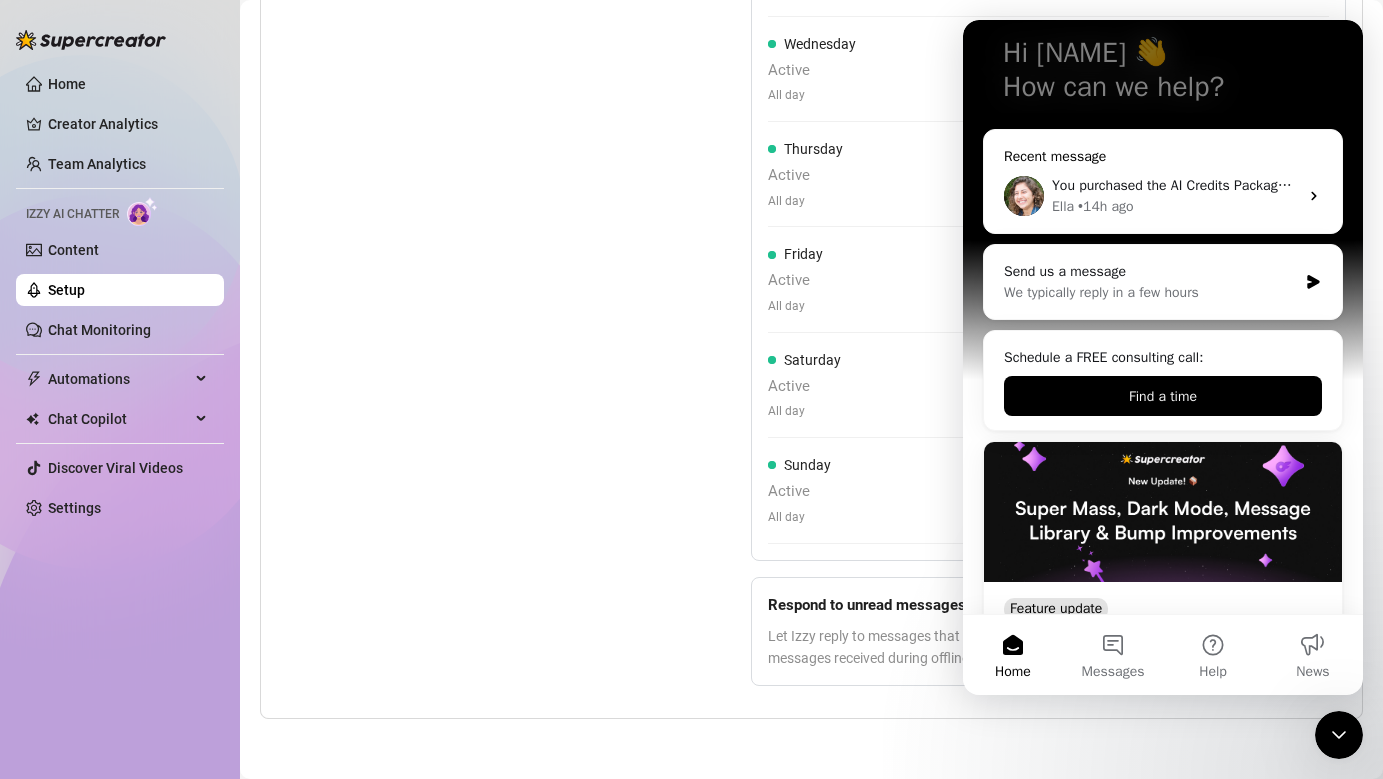 click on "Recent message" at bounding box center [1163, 156] 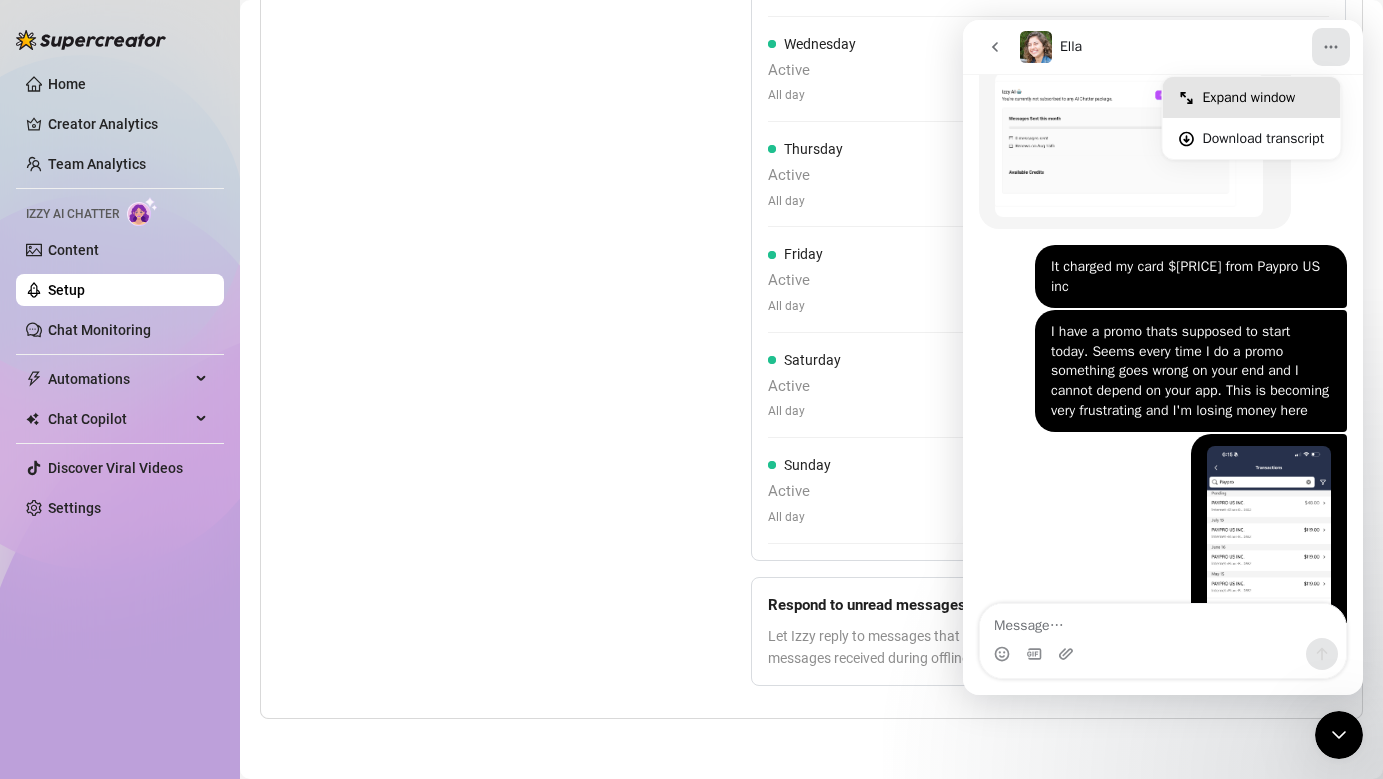 click on "Expand window" at bounding box center (1264, 97) 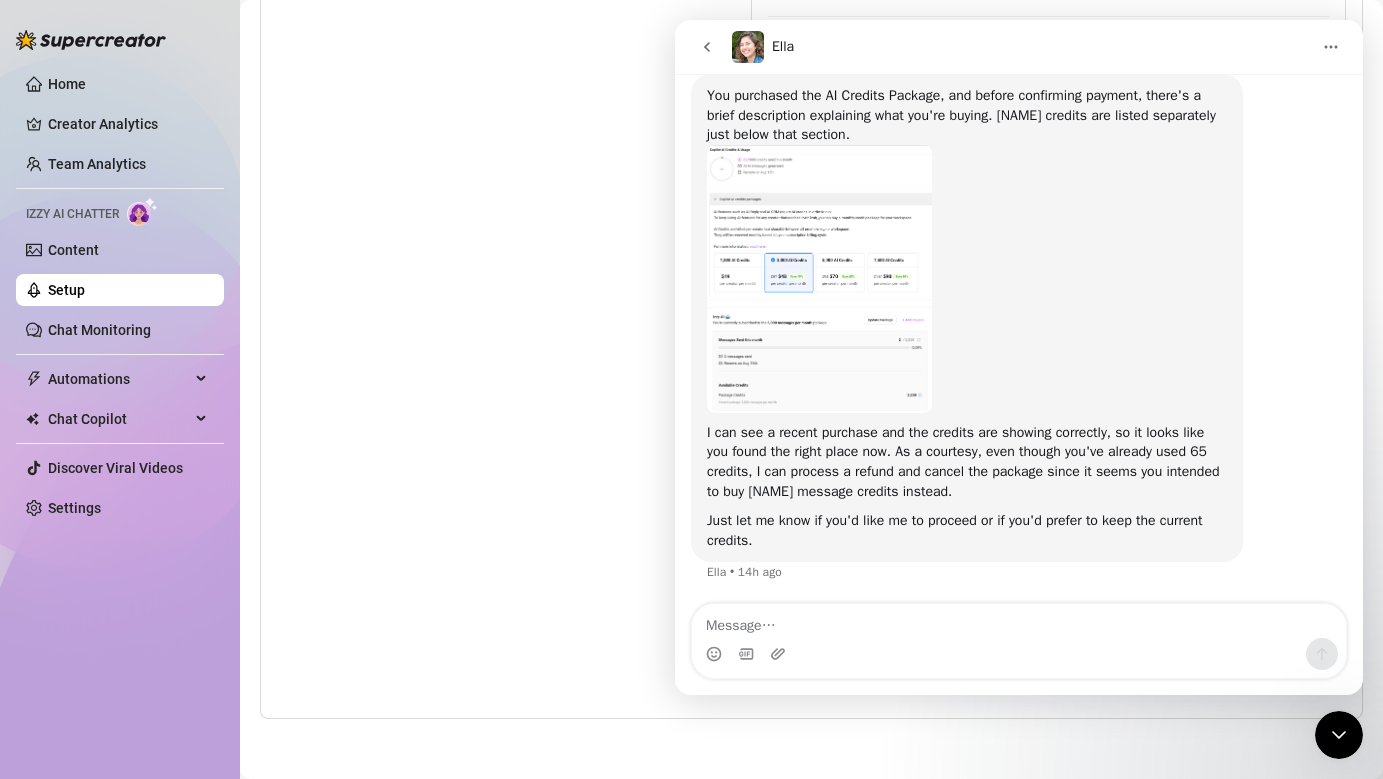 scroll, scrollTop: 1535, scrollLeft: 0, axis: vertical 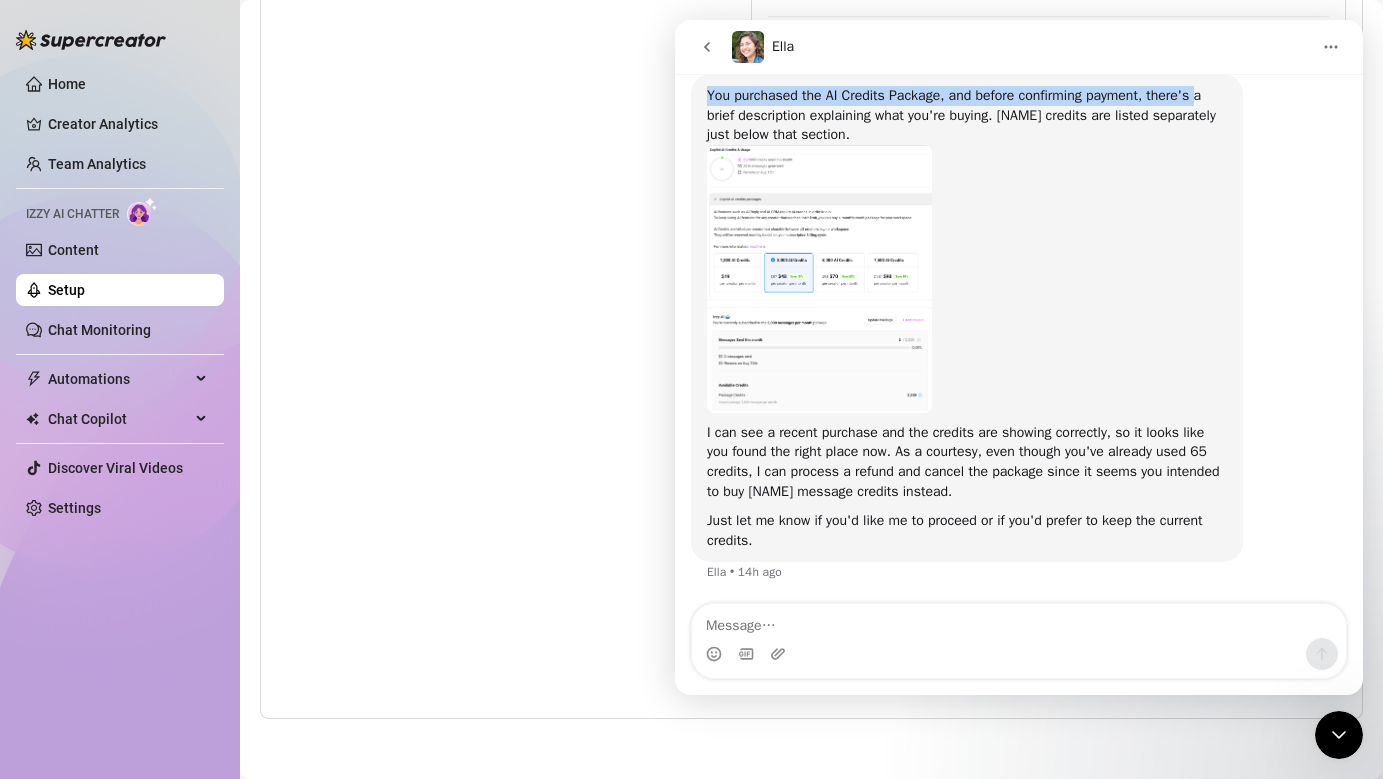 drag, startPoint x: 932, startPoint y: 48, endPoint x: 643, endPoint y: 116, distance: 296.89224 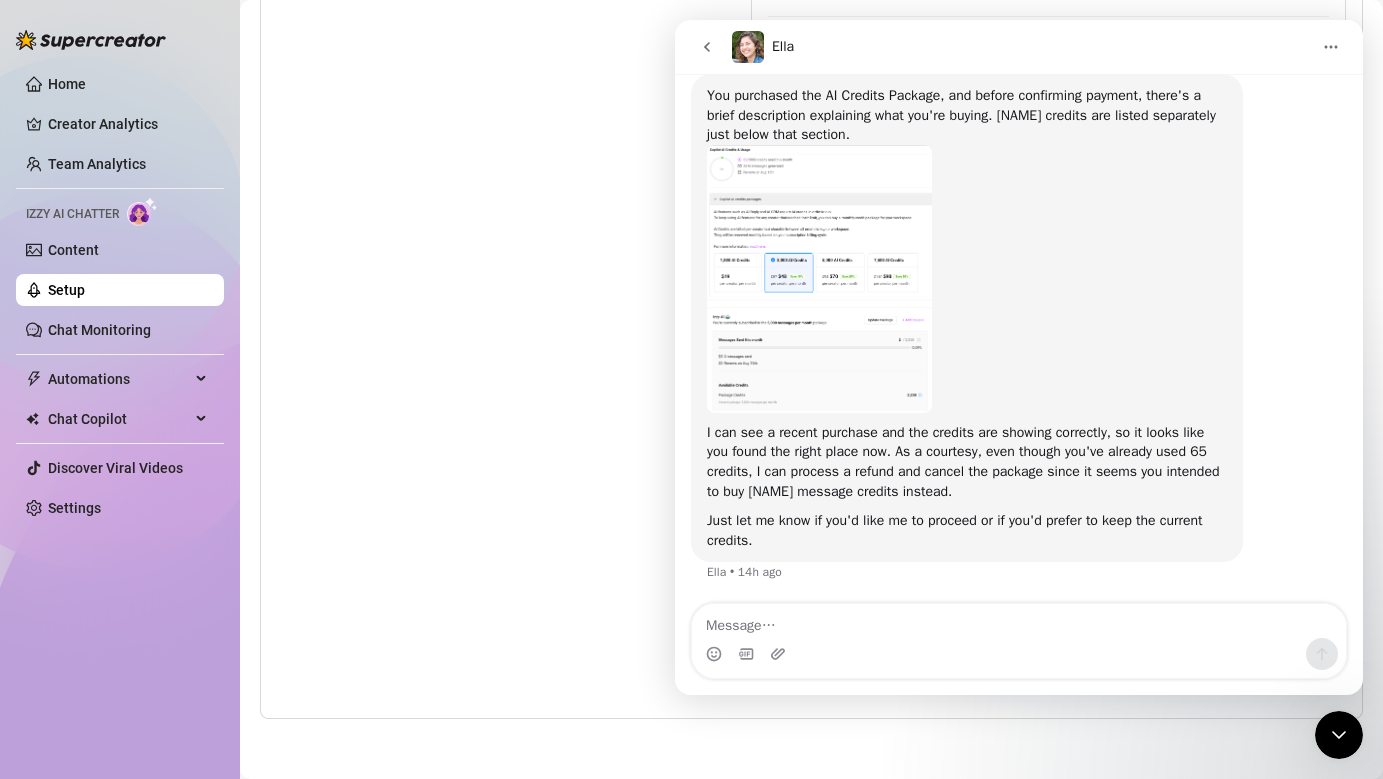 click at bounding box center [967, 279] 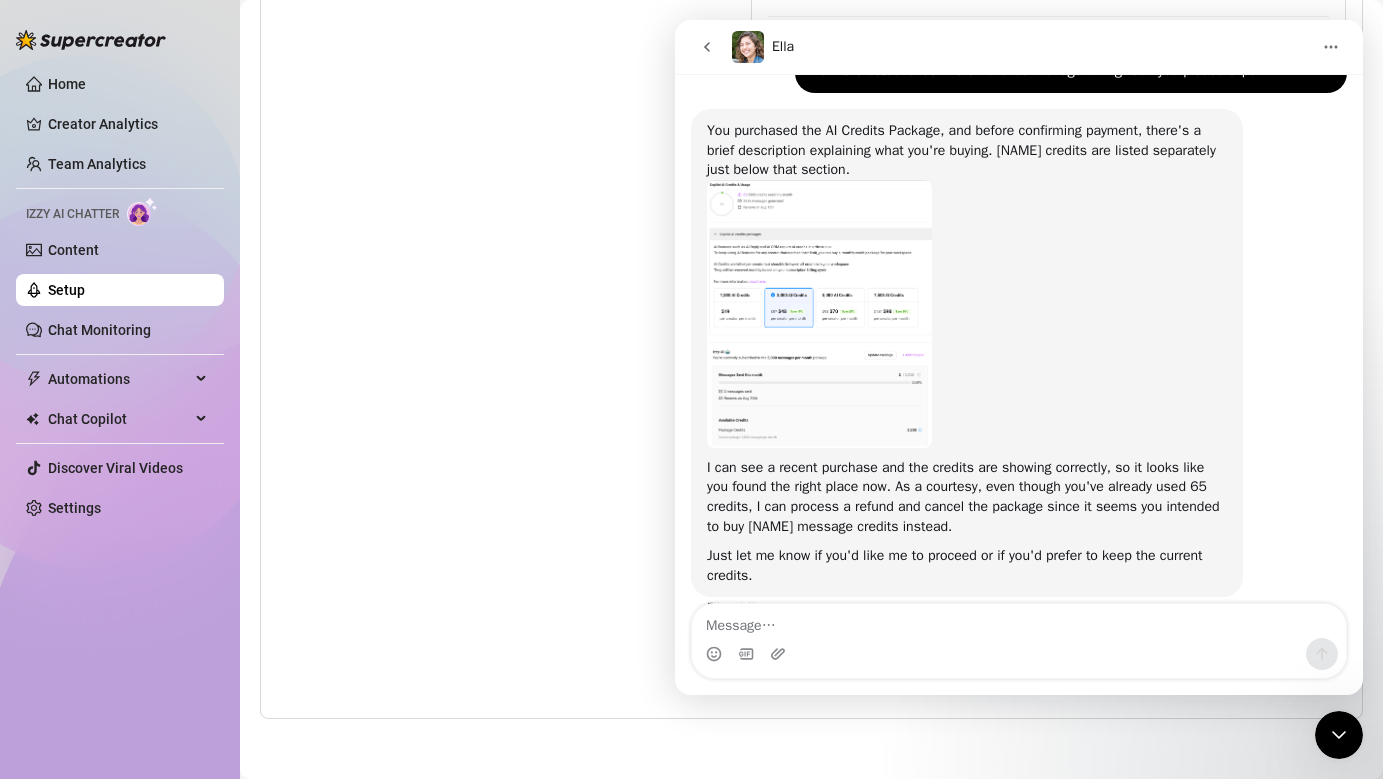 scroll, scrollTop: 1475, scrollLeft: 0, axis: vertical 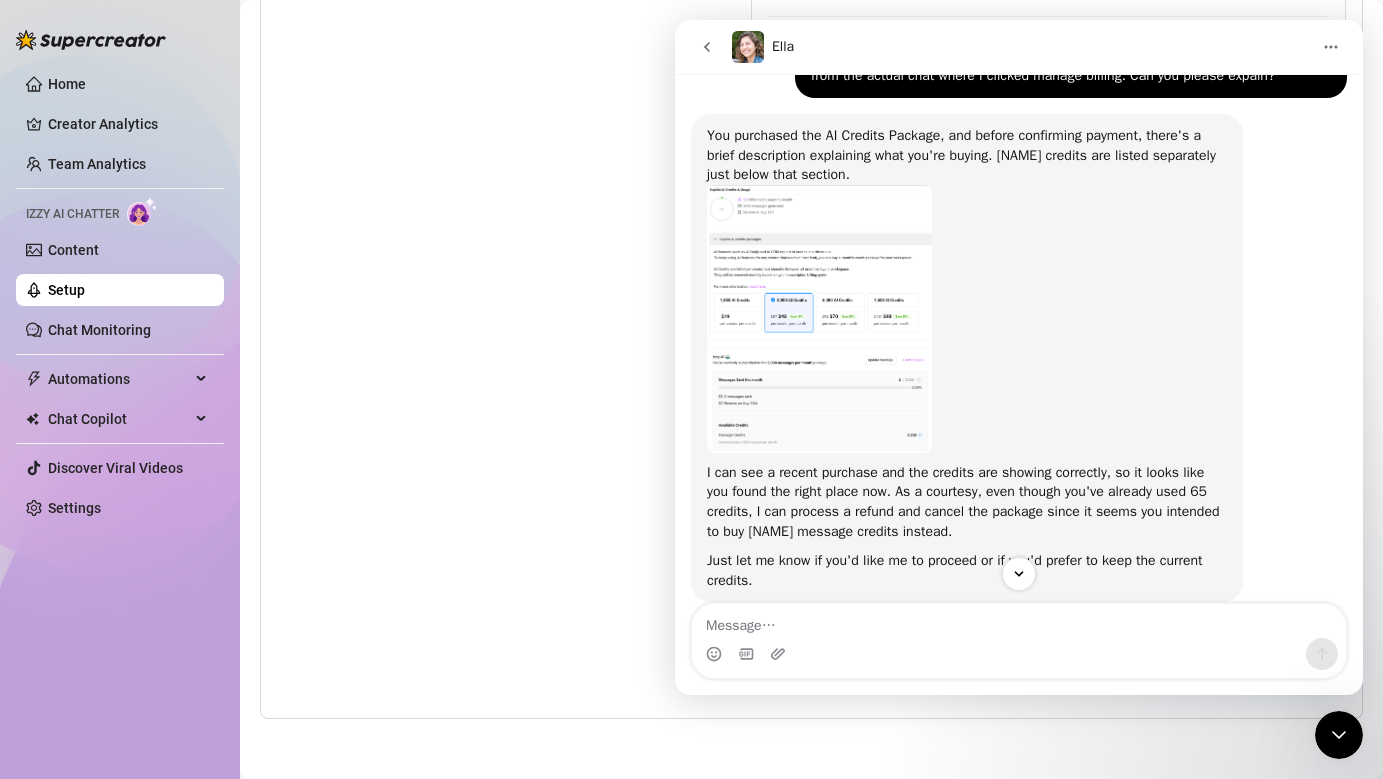 click at bounding box center (819, 319) 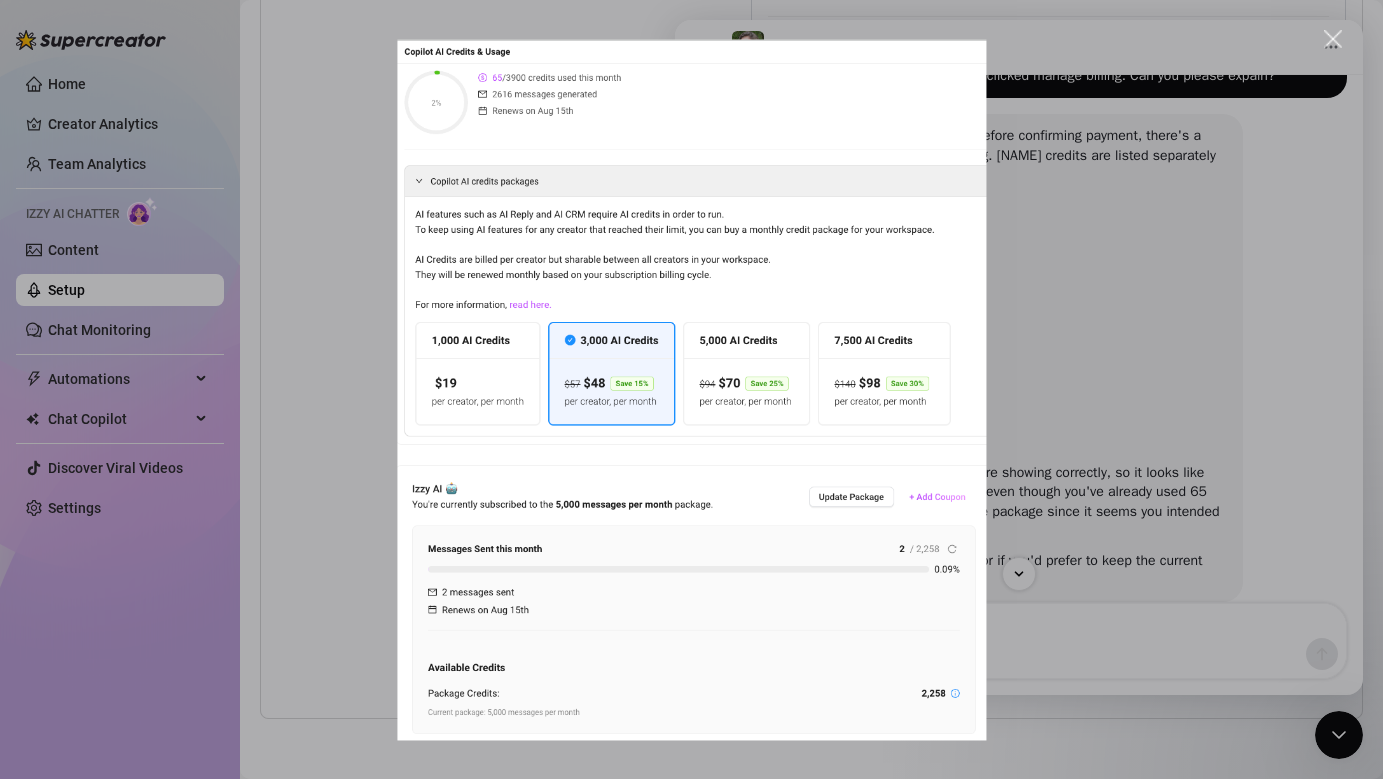 scroll, scrollTop: 0, scrollLeft: 0, axis: both 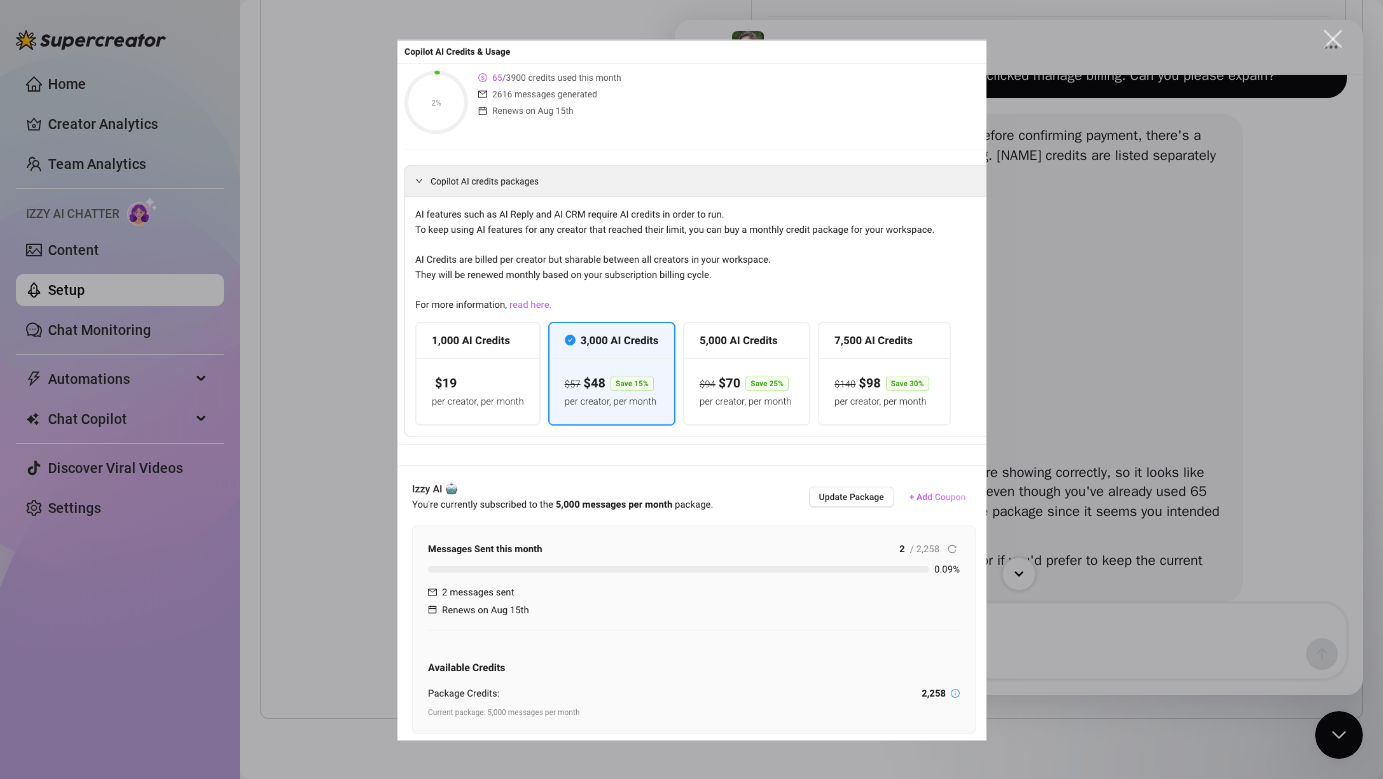 click at bounding box center (691, 389) 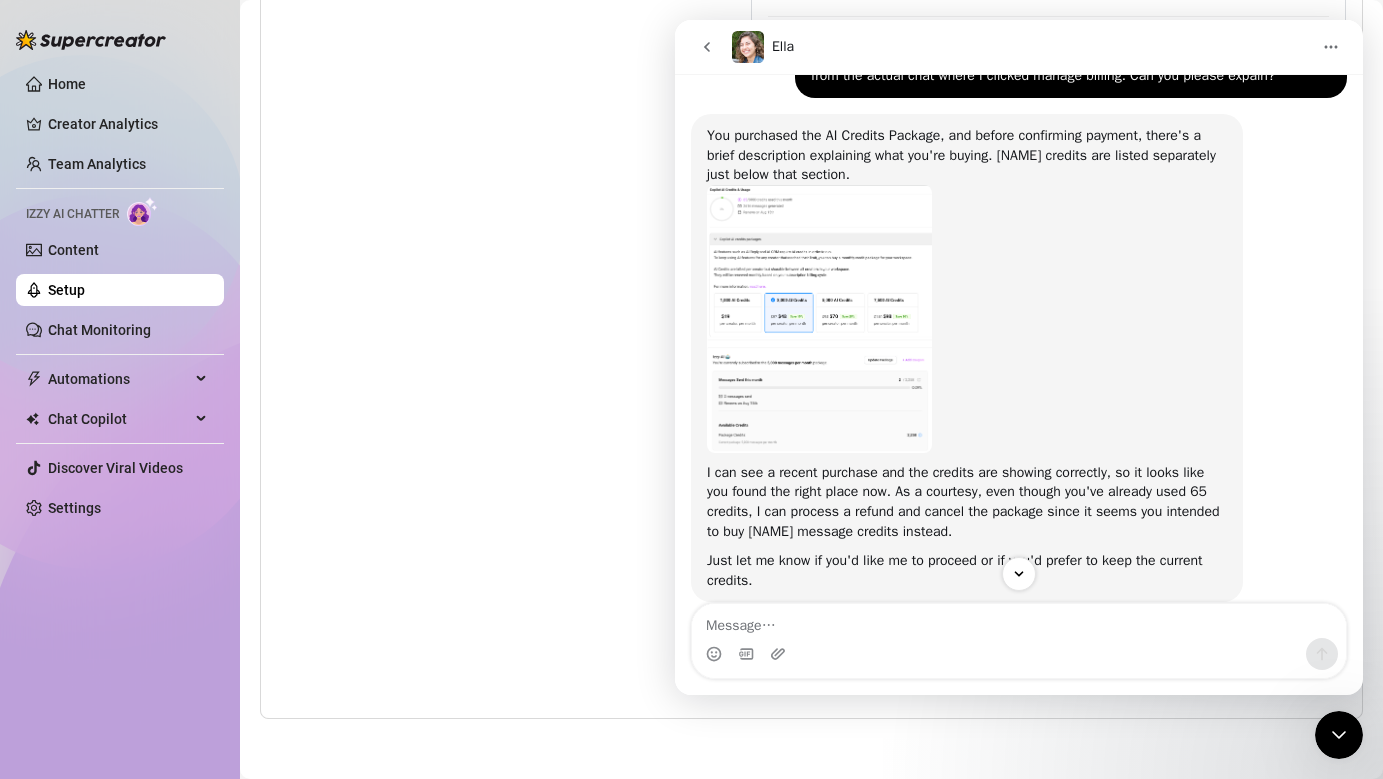 click at bounding box center (819, 319) 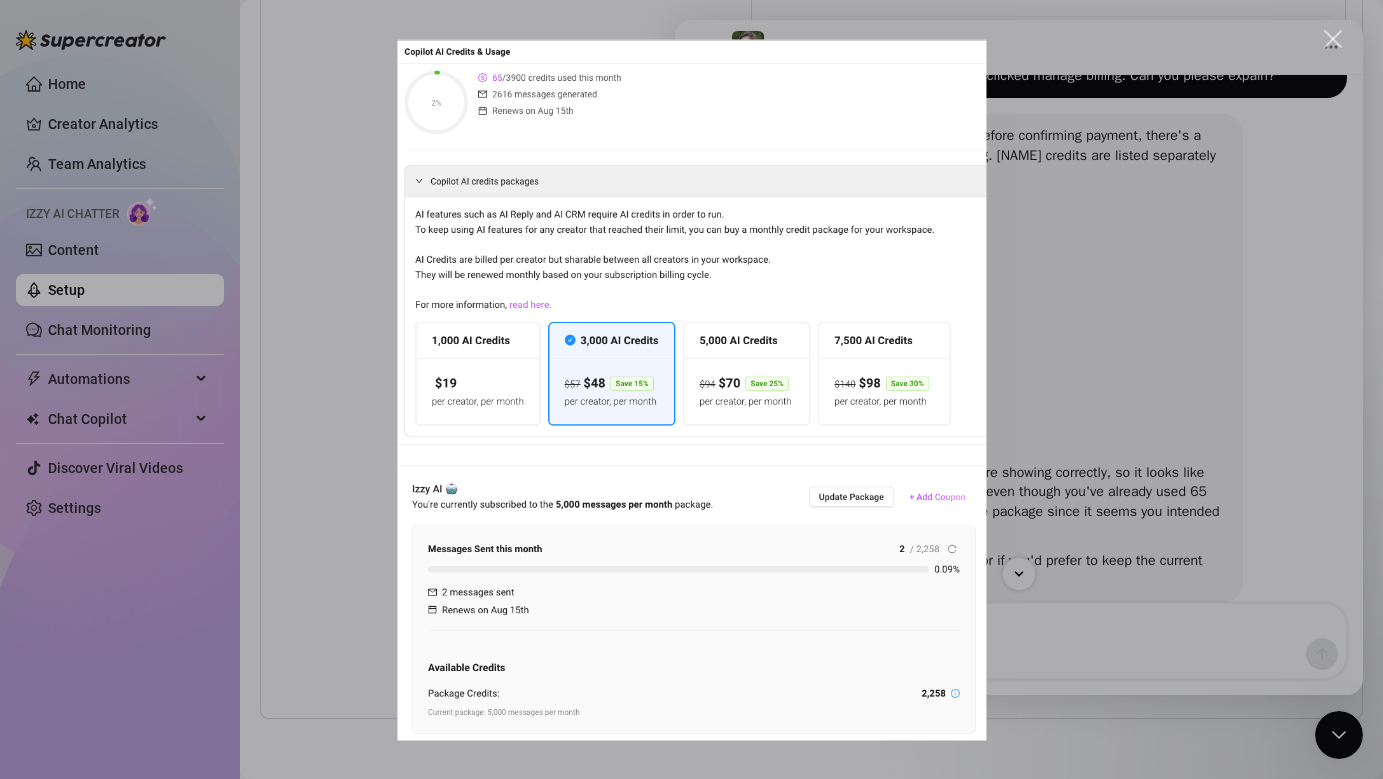 scroll, scrollTop: 0, scrollLeft: 0, axis: both 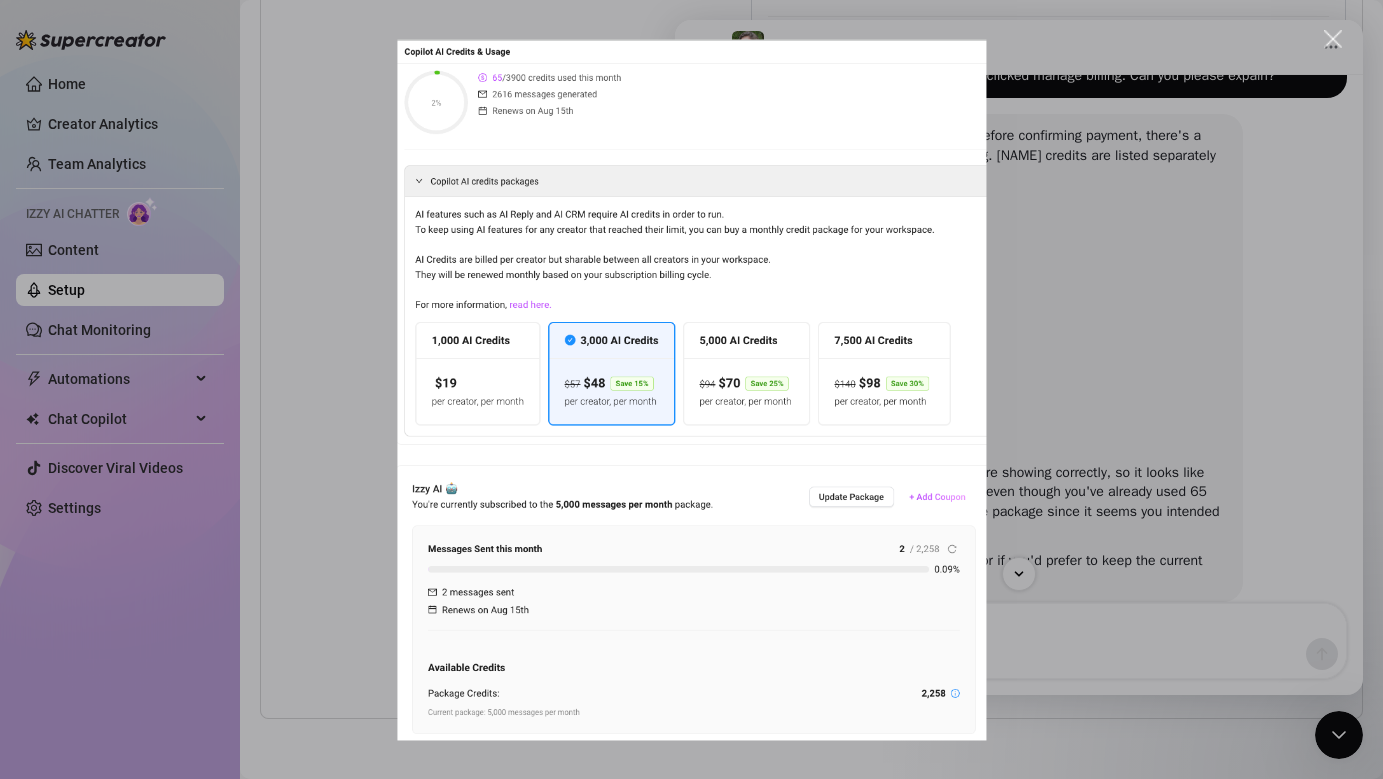 click at bounding box center (691, 389) 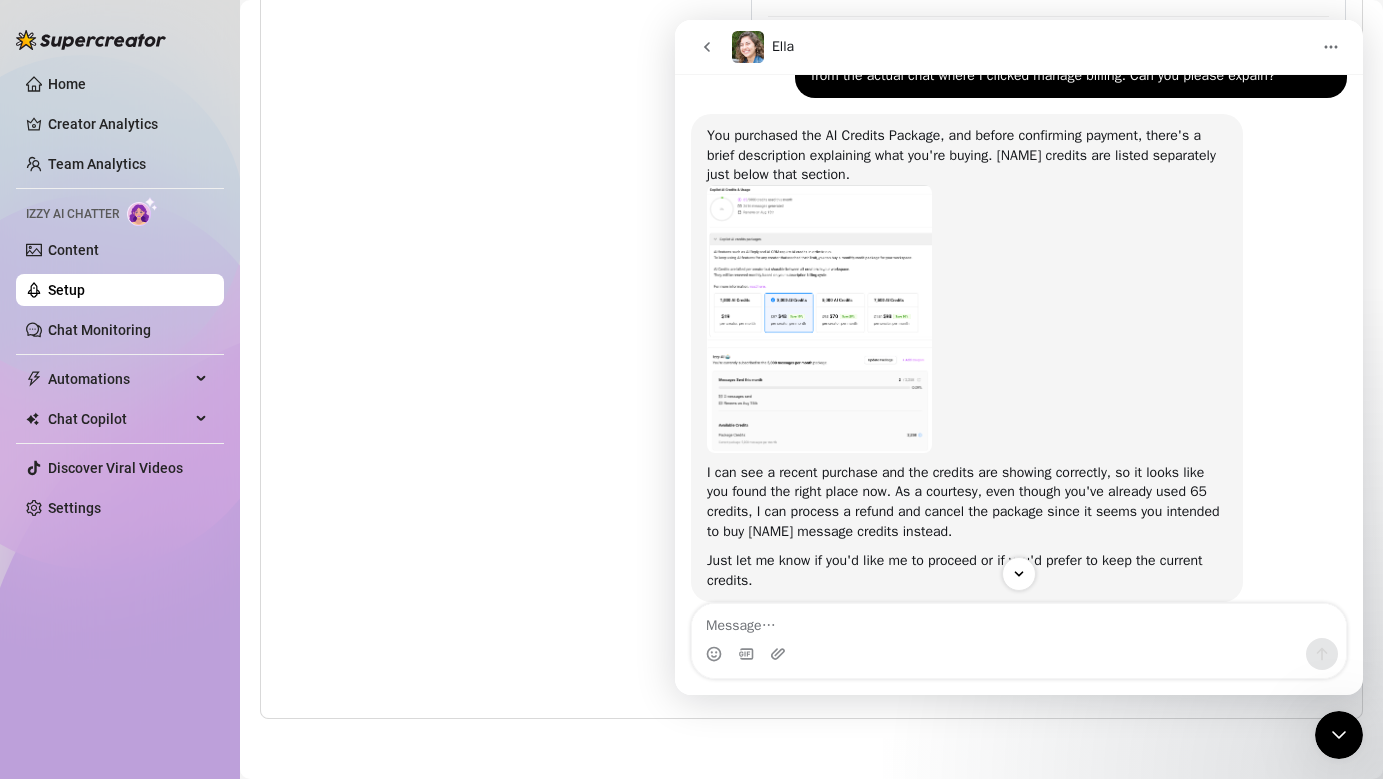 scroll, scrollTop: 1535, scrollLeft: 0, axis: vertical 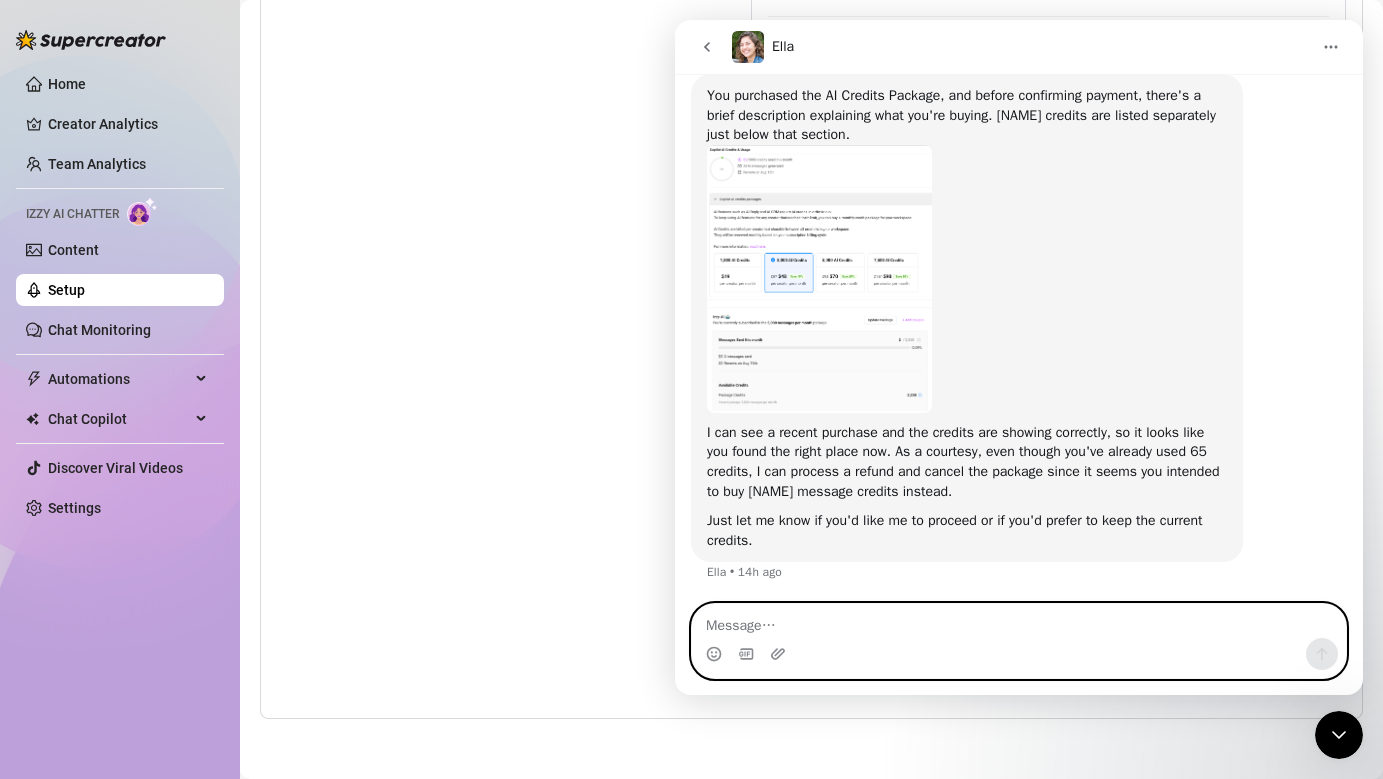 click at bounding box center [1019, 621] 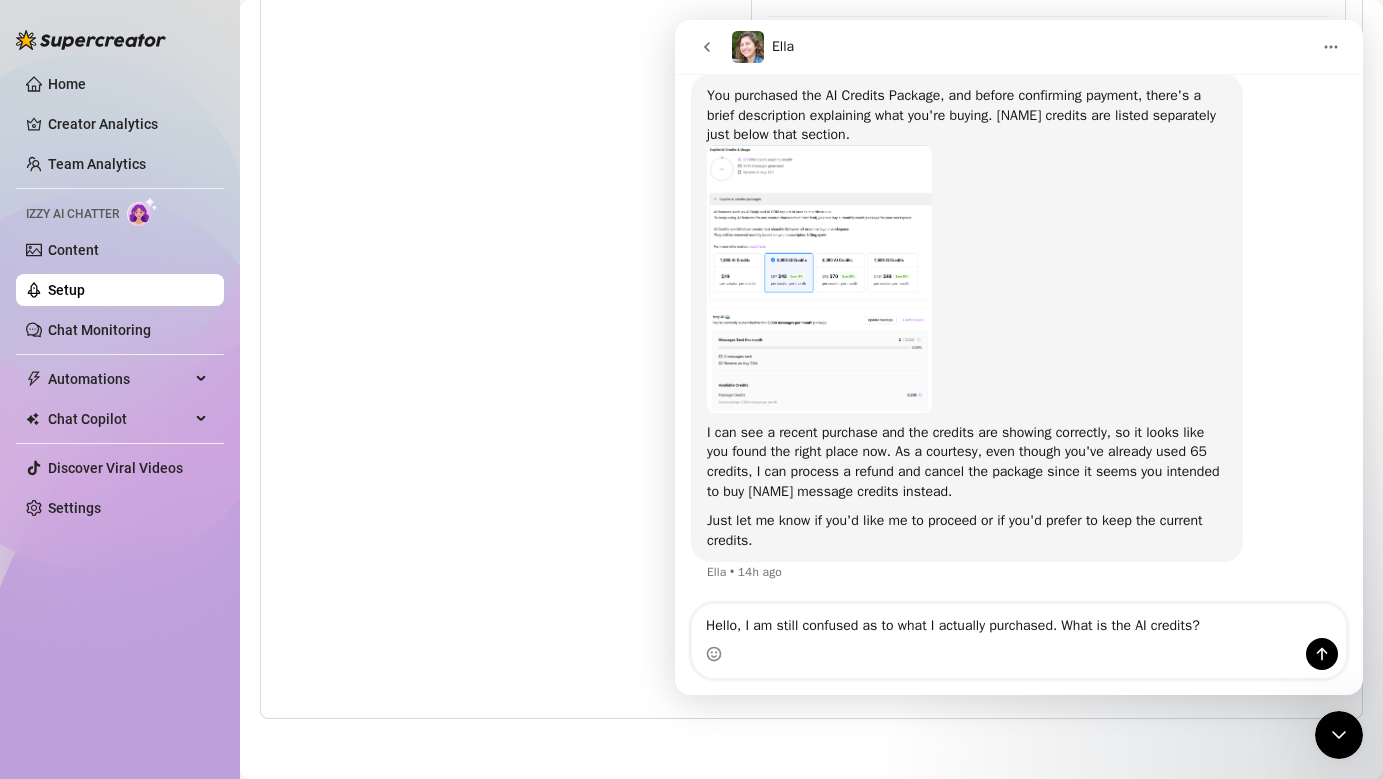 click at bounding box center (819, 279) 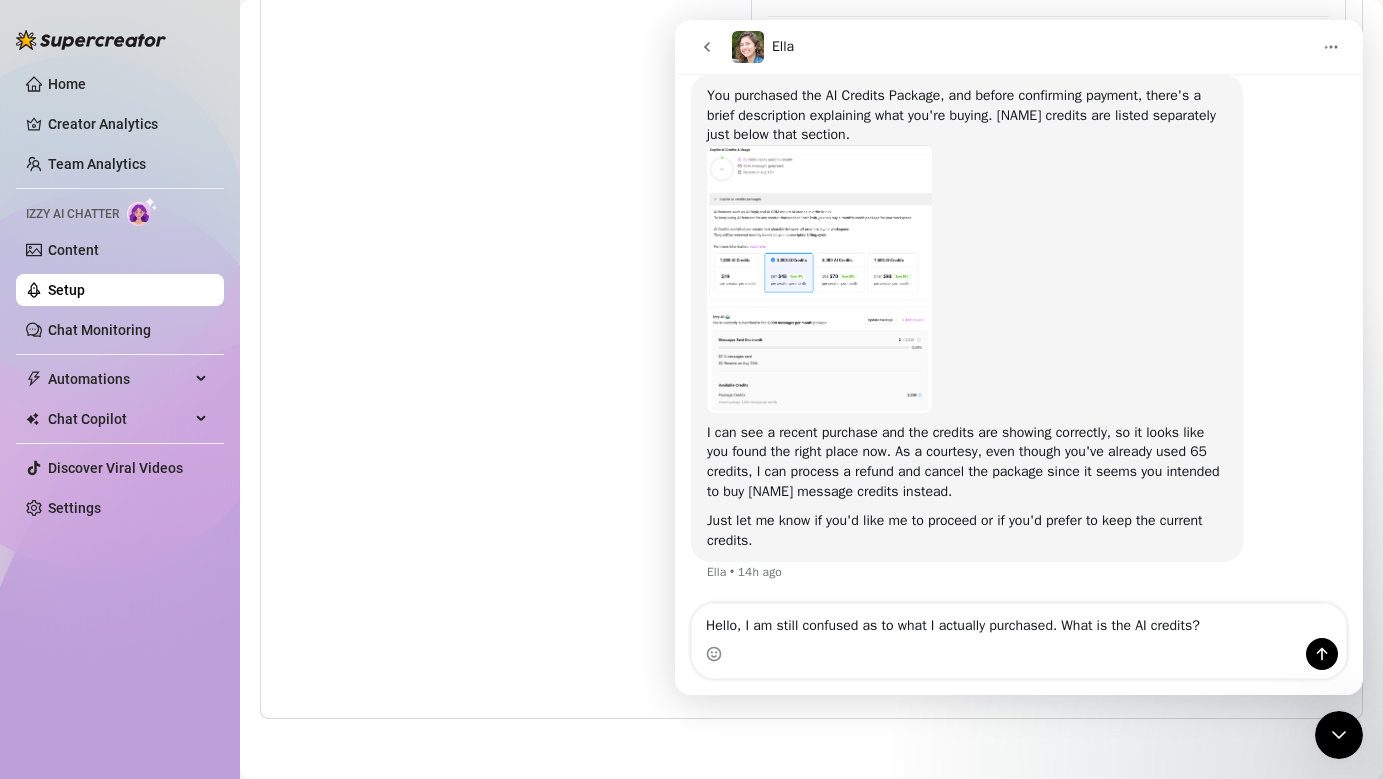scroll, scrollTop: 0, scrollLeft: 0, axis: both 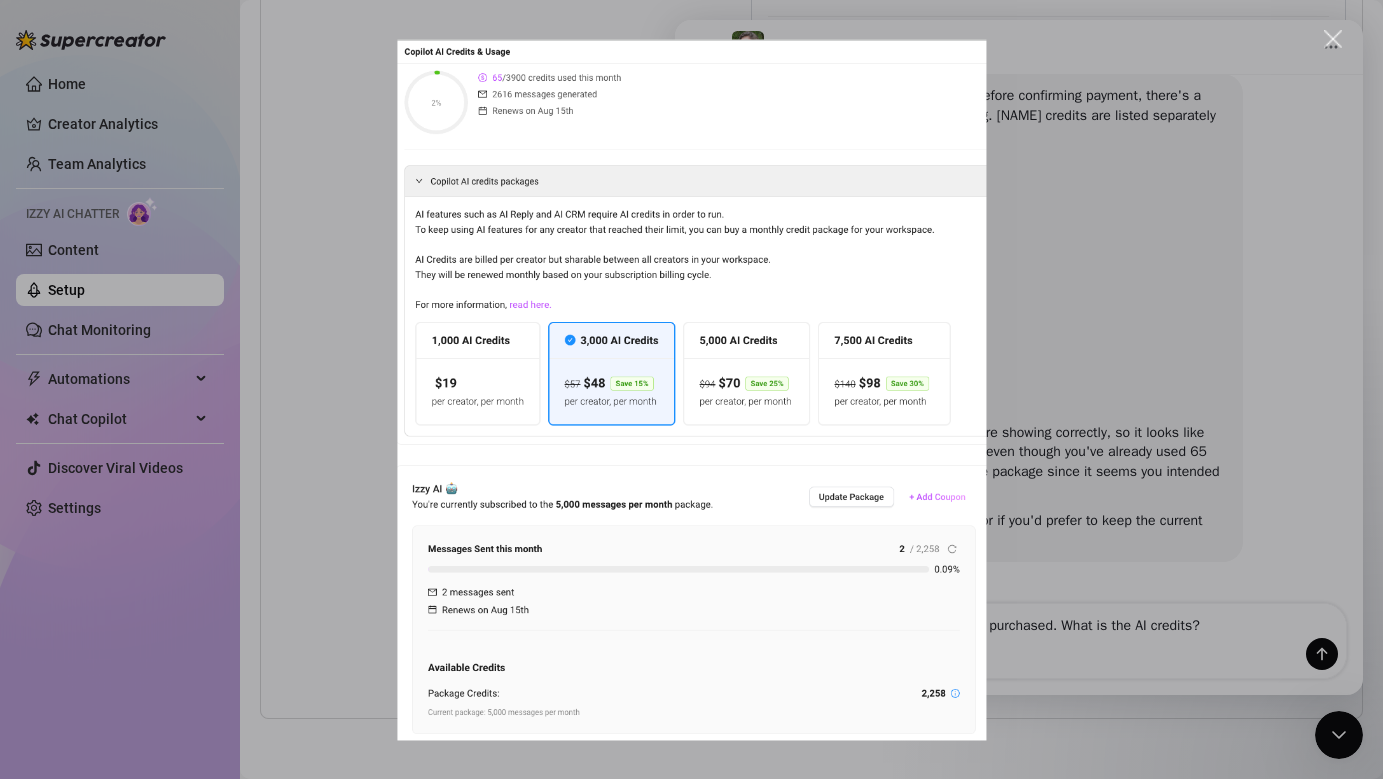 click at bounding box center [691, 389] 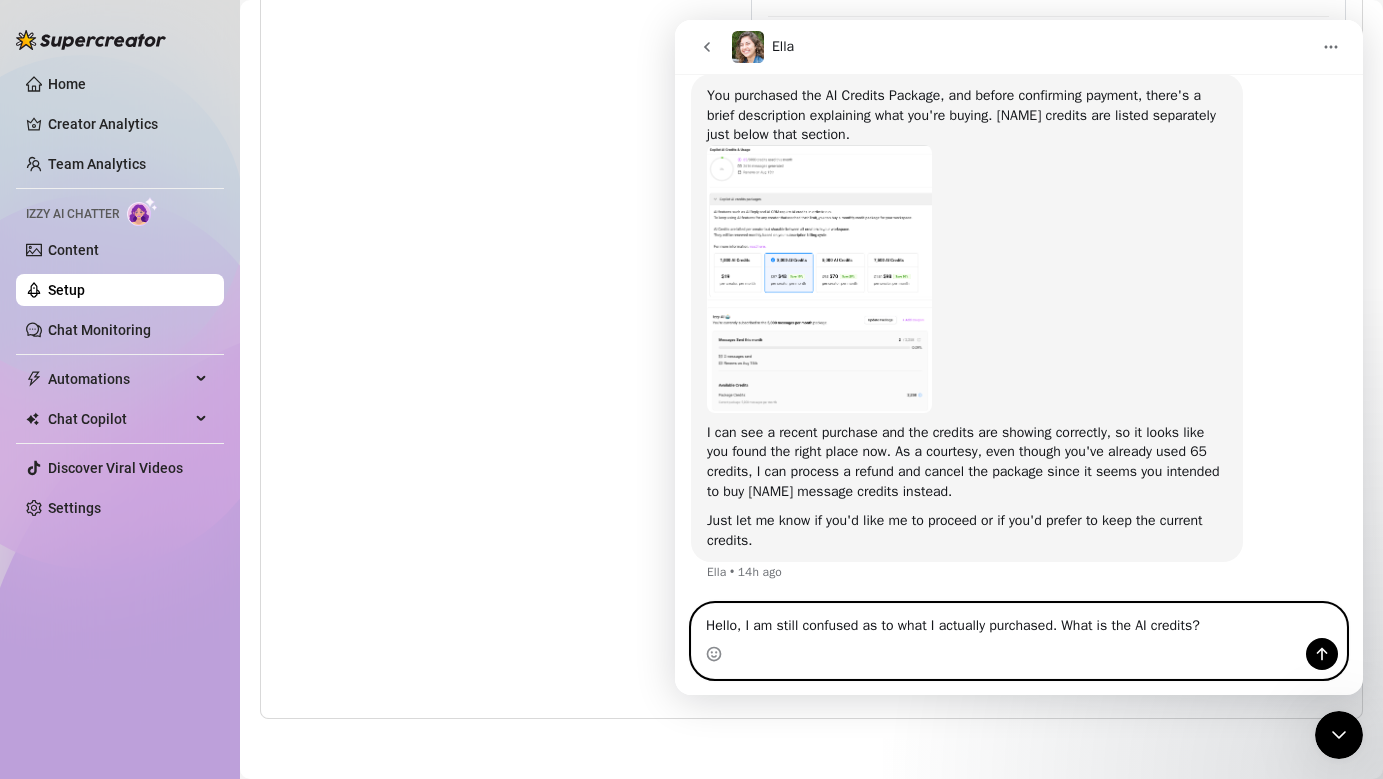 click on "Hello, I am still confused as to what I actually purchased. What is the AI credits?" at bounding box center (1019, 621) 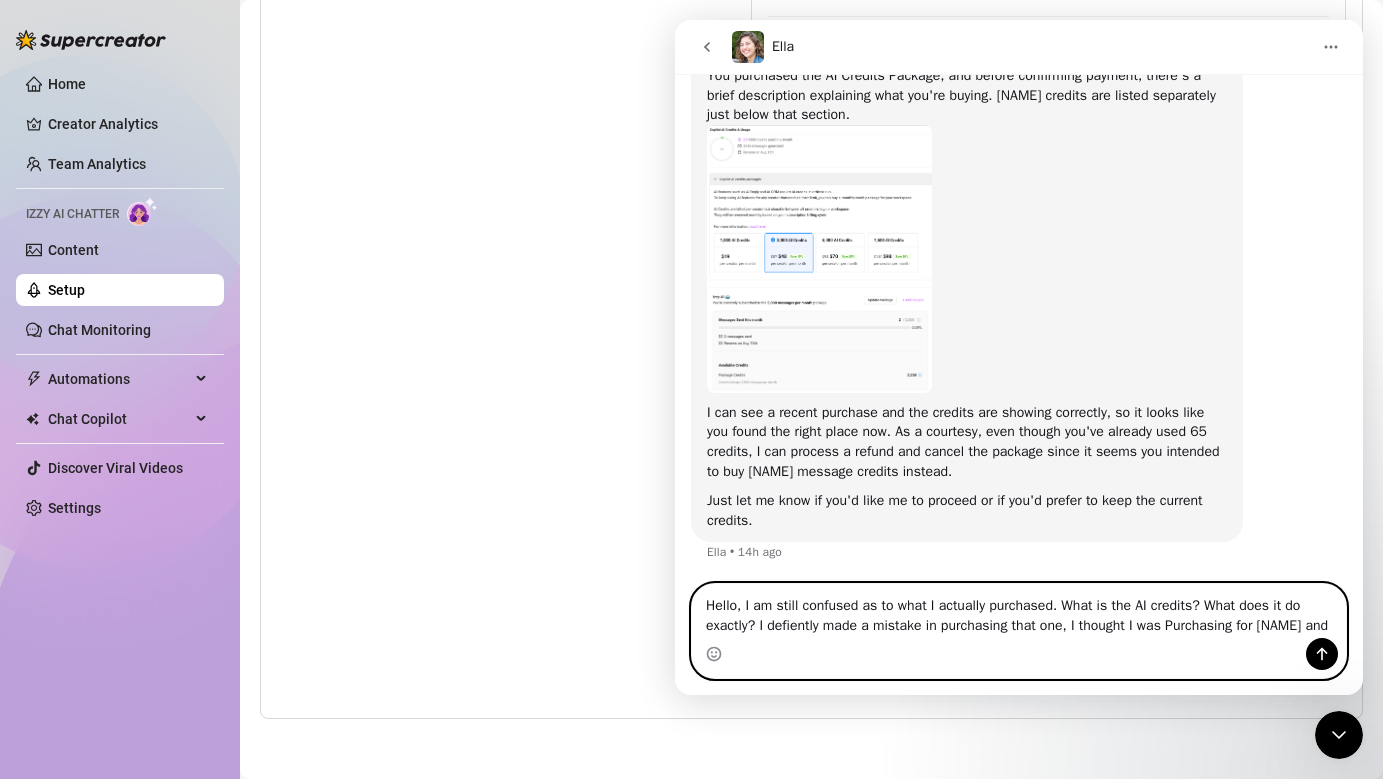 scroll, scrollTop: 1555, scrollLeft: 0, axis: vertical 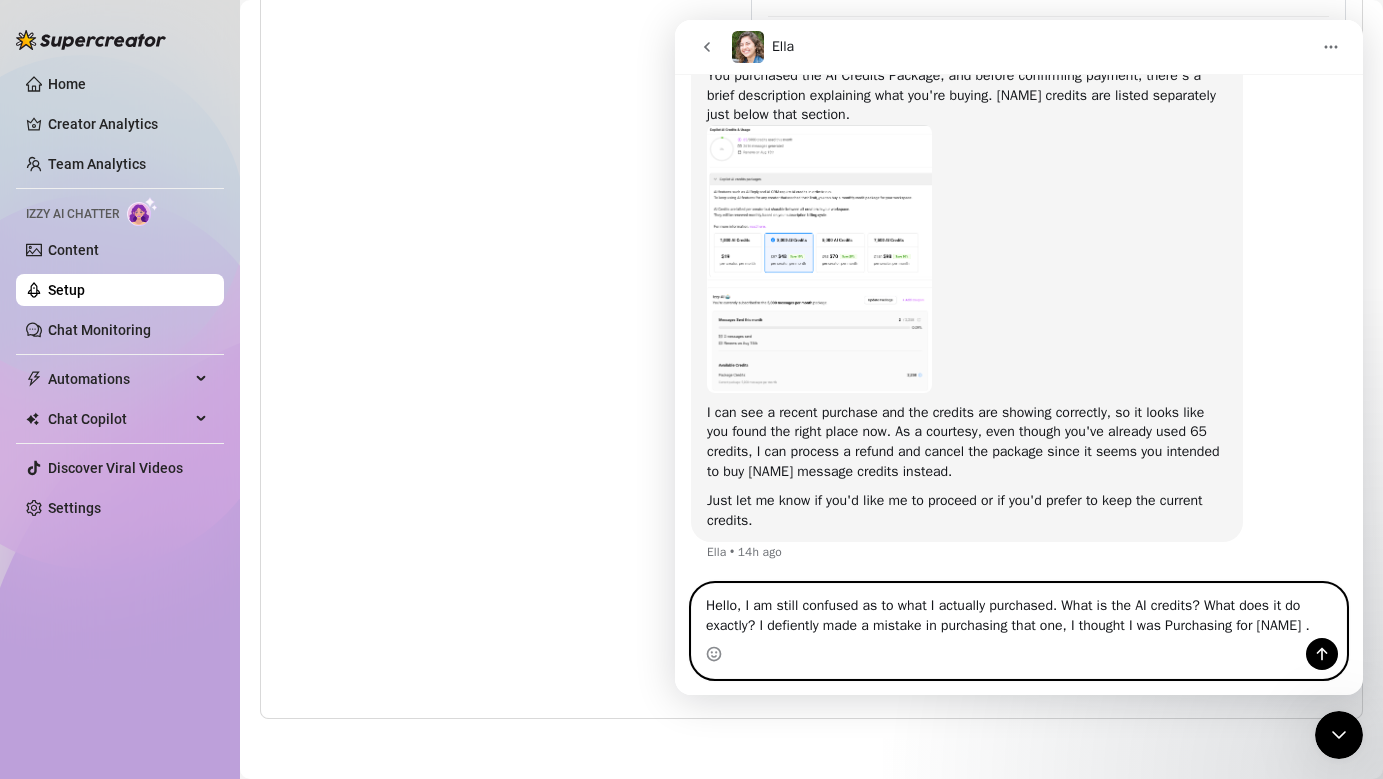 click on "Hello, I am still confused as to what I actually purchased. What is the AI credits? What does it do exactly? I defiently made a mistake in purchasing that one, I thought I was Purchasing for [NAME] ." at bounding box center (1019, 611) 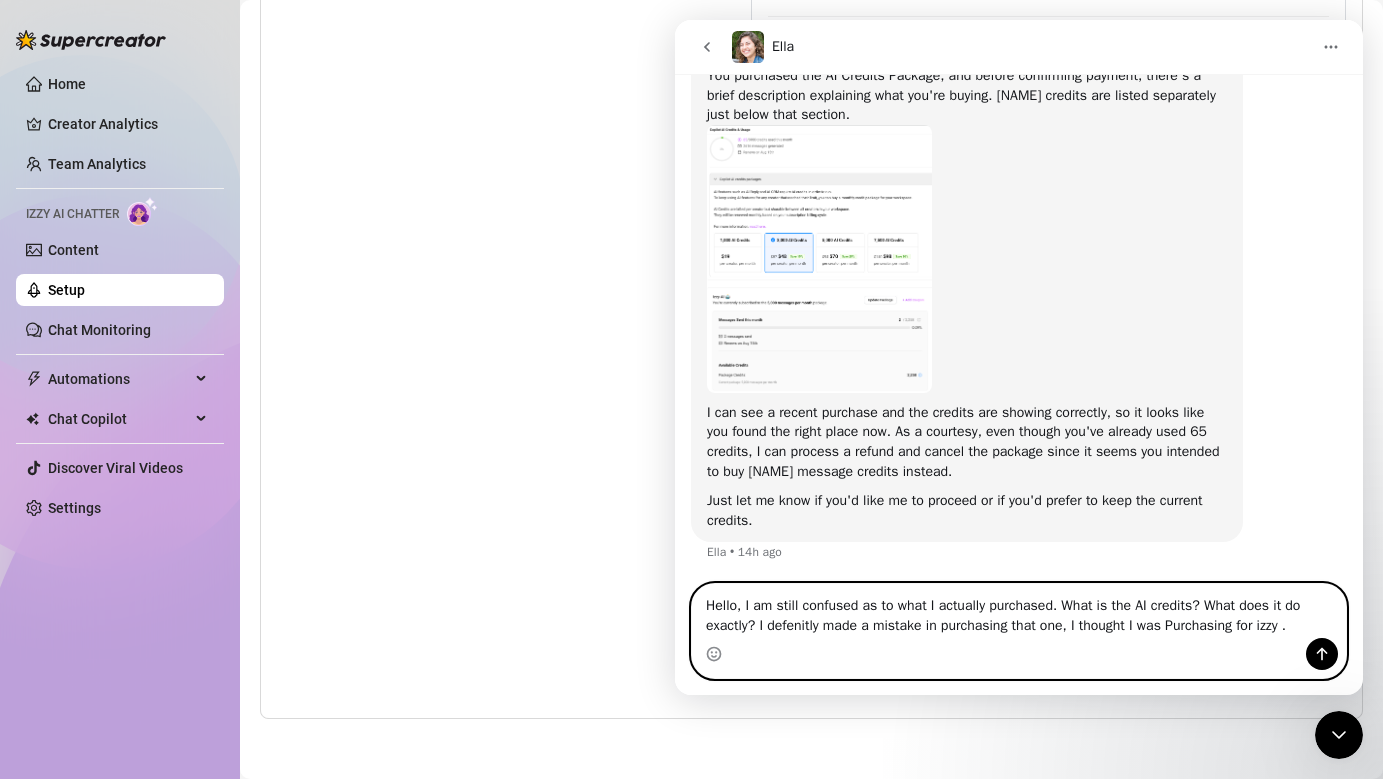 click on "Hello, I am still confused as to what I actually purchased. What is the AI credits? What does it do exactly? I defenitly made a mistake in purchasing that one, I thought I was Purchasing for izzy ." at bounding box center [1019, 611] 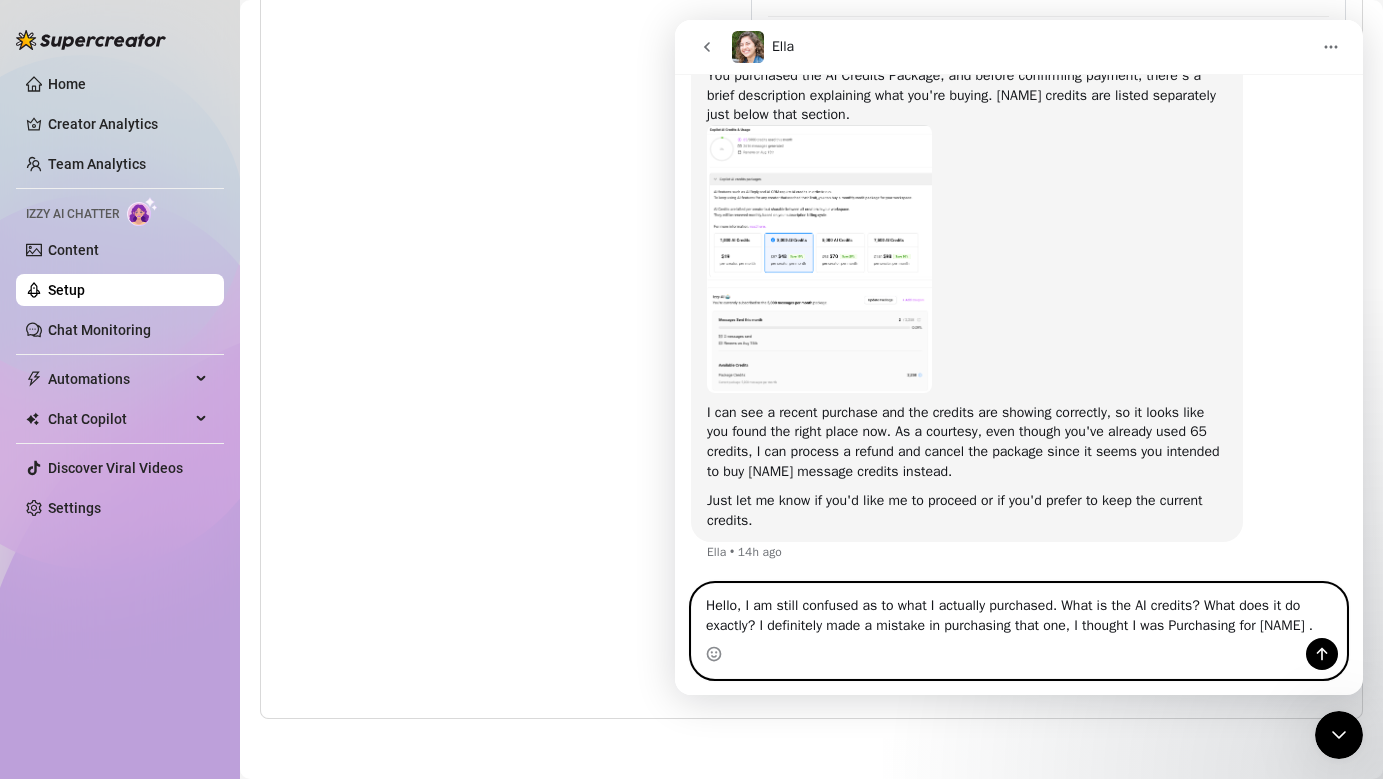 click on "Hello, I am still confused as to what I actually purchased. What is the AI credits? What does it do exactly? I definitely made a mistake in purchasing that one, I thought I was Purchasing for [NAME] ." at bounding box center [1019, 611] 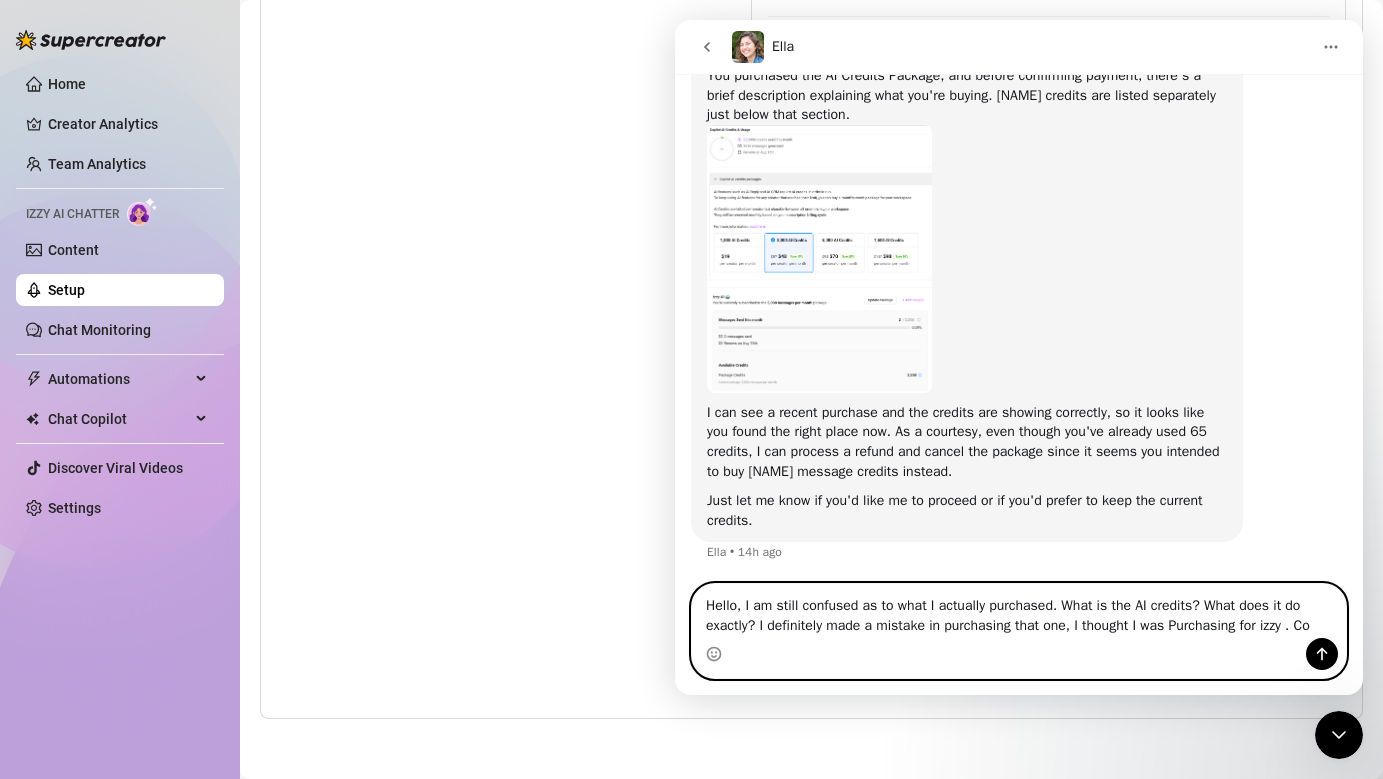 scroll, scrollTop: 1575, scrollLeft: 0, axis: vertical 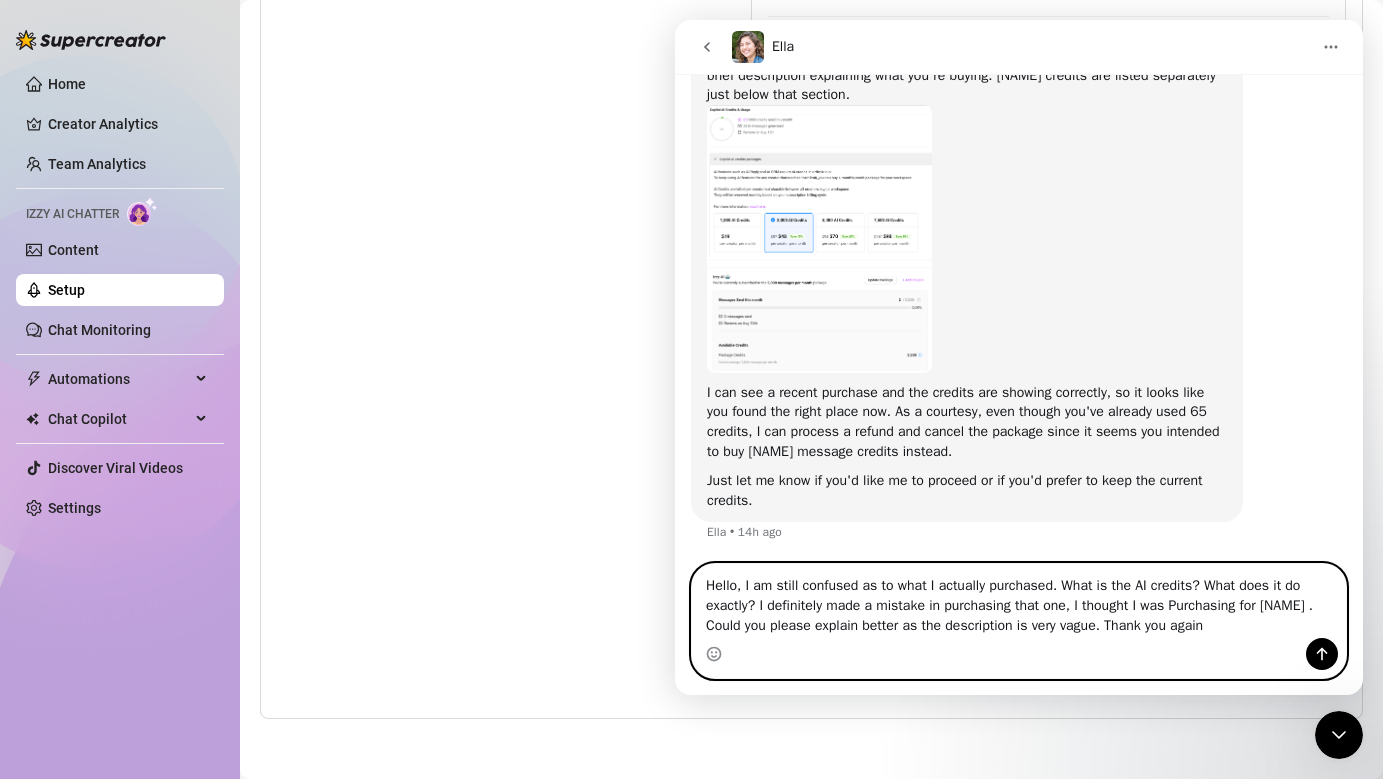 type on "Hello, I am still confused as to what I actually purchased. What is the AI credits? What does it do exactly? I definitely made a mistake in purchasing that one, I thought I was Purchasing for [NAME] . Could you please explain better as the description is very vague. Thank you again." 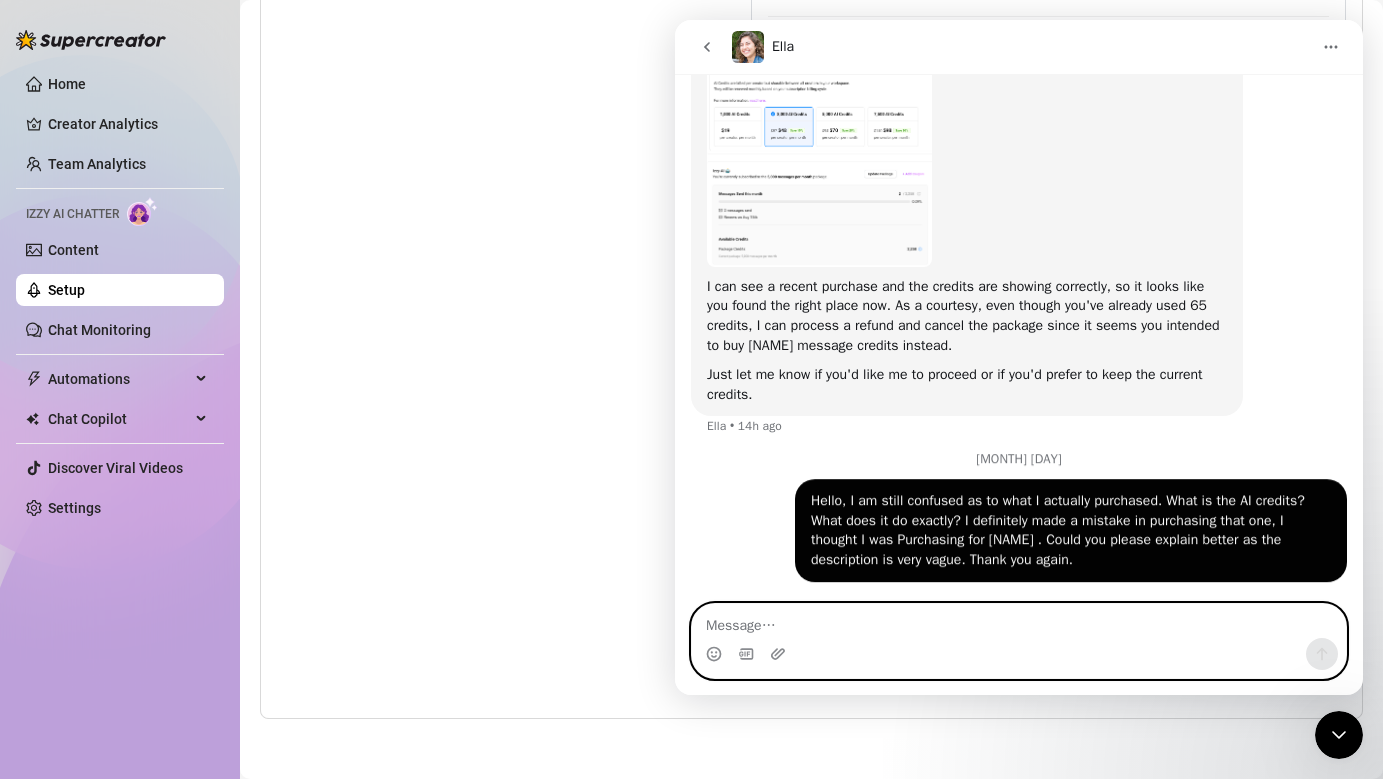 scroll, scrollTop: 1680, scrollLeft: 0, axis: vertical 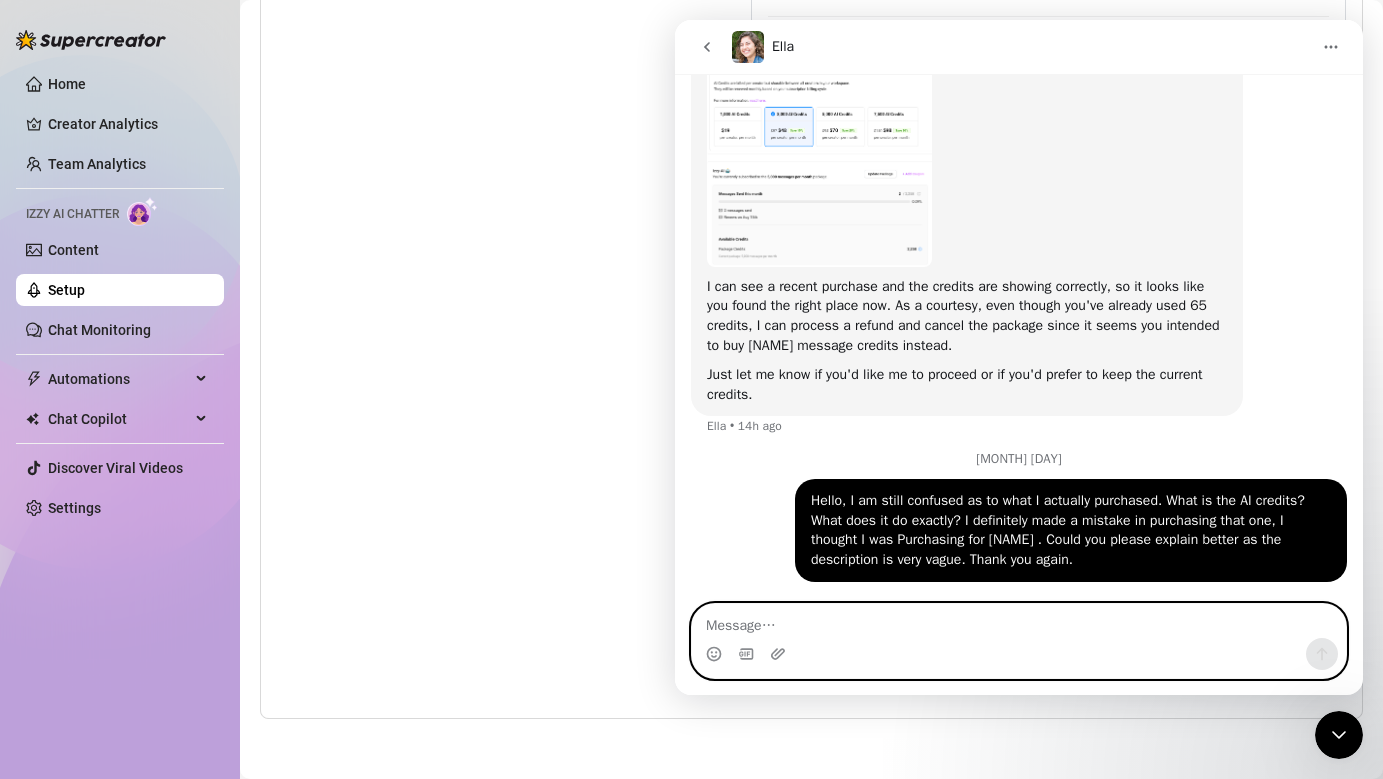type 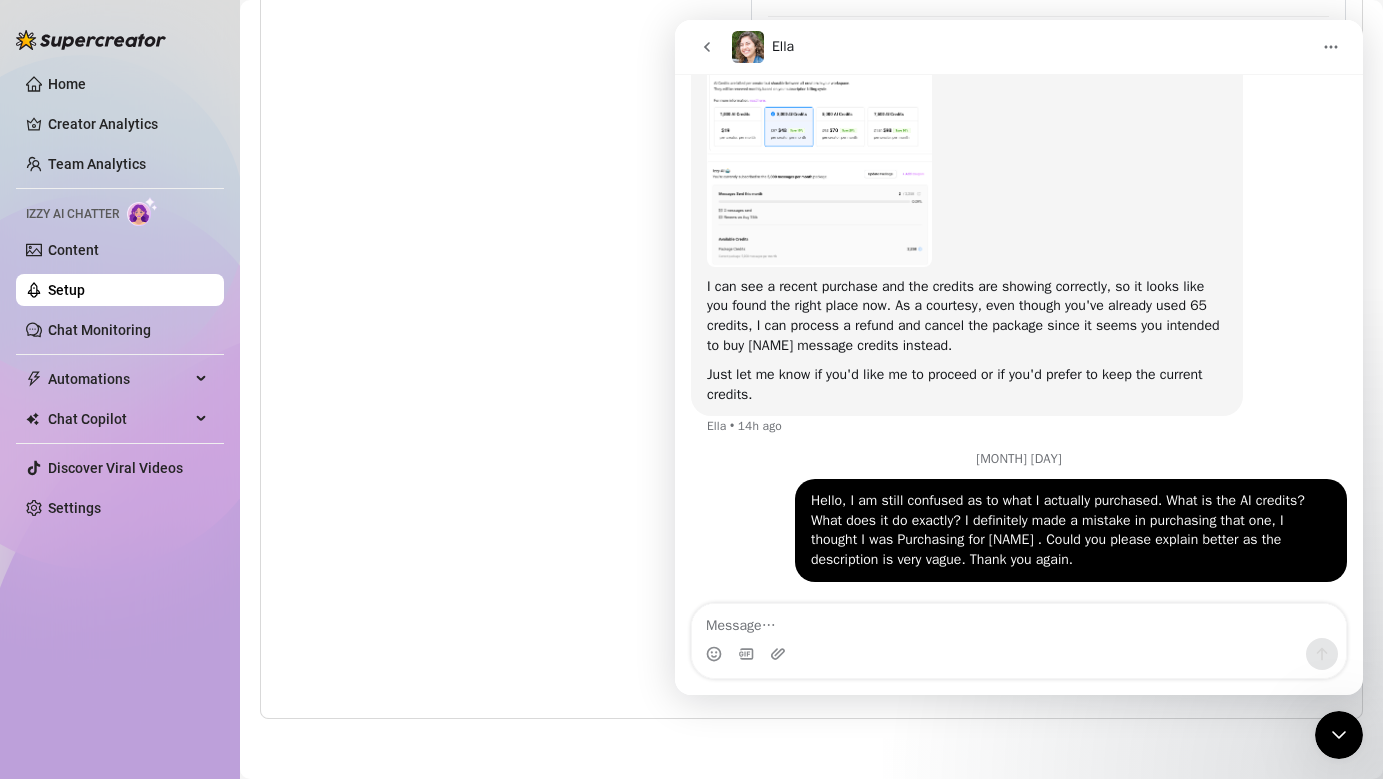 click 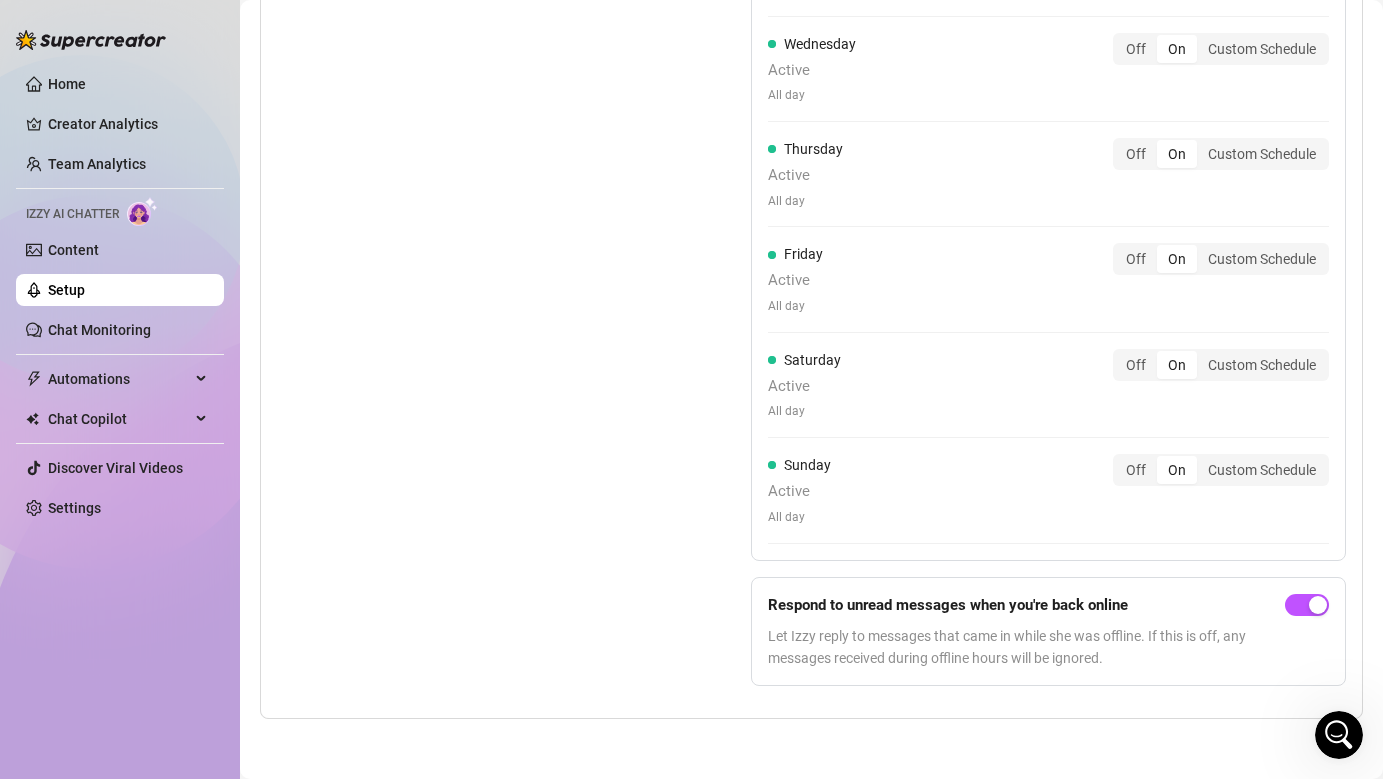 click 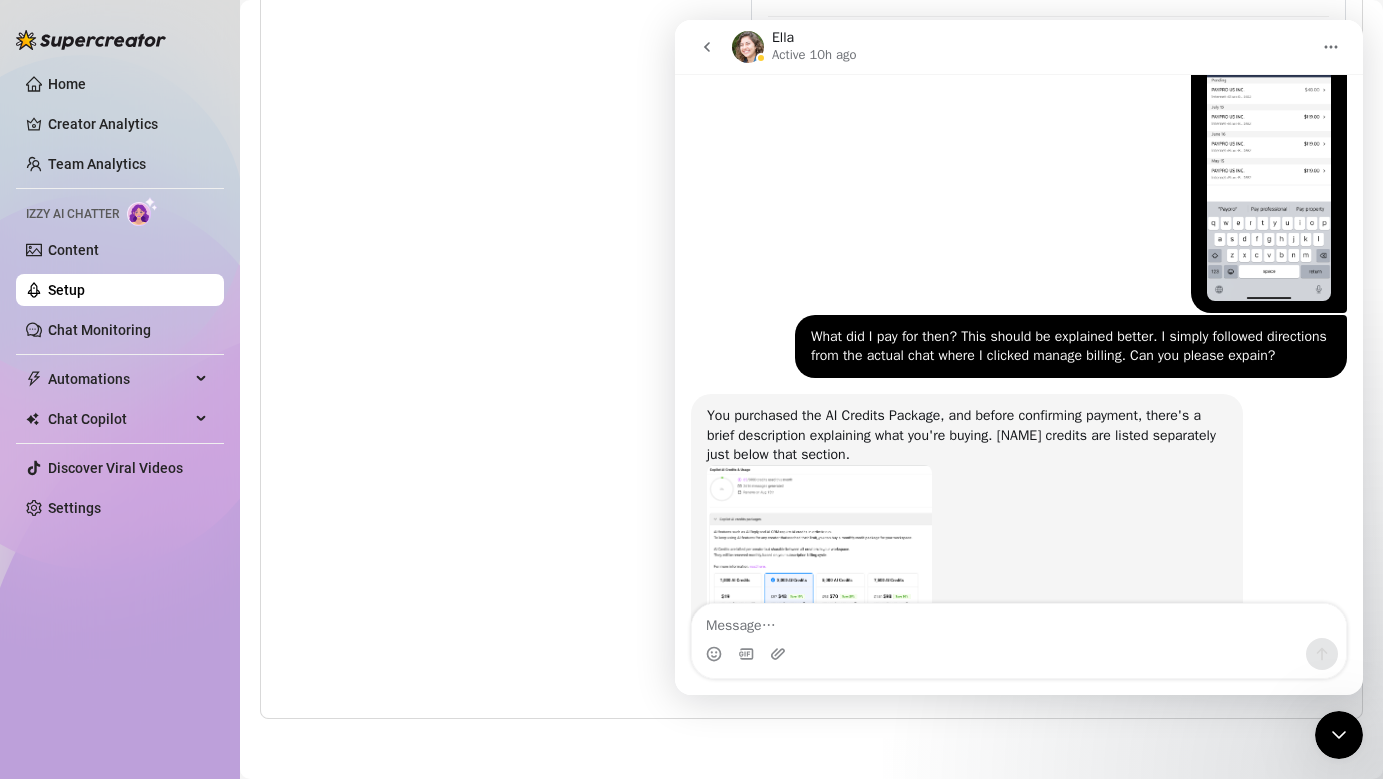 scroll, scrollTop: 1637, scrollLeft: 0, axis: vertical 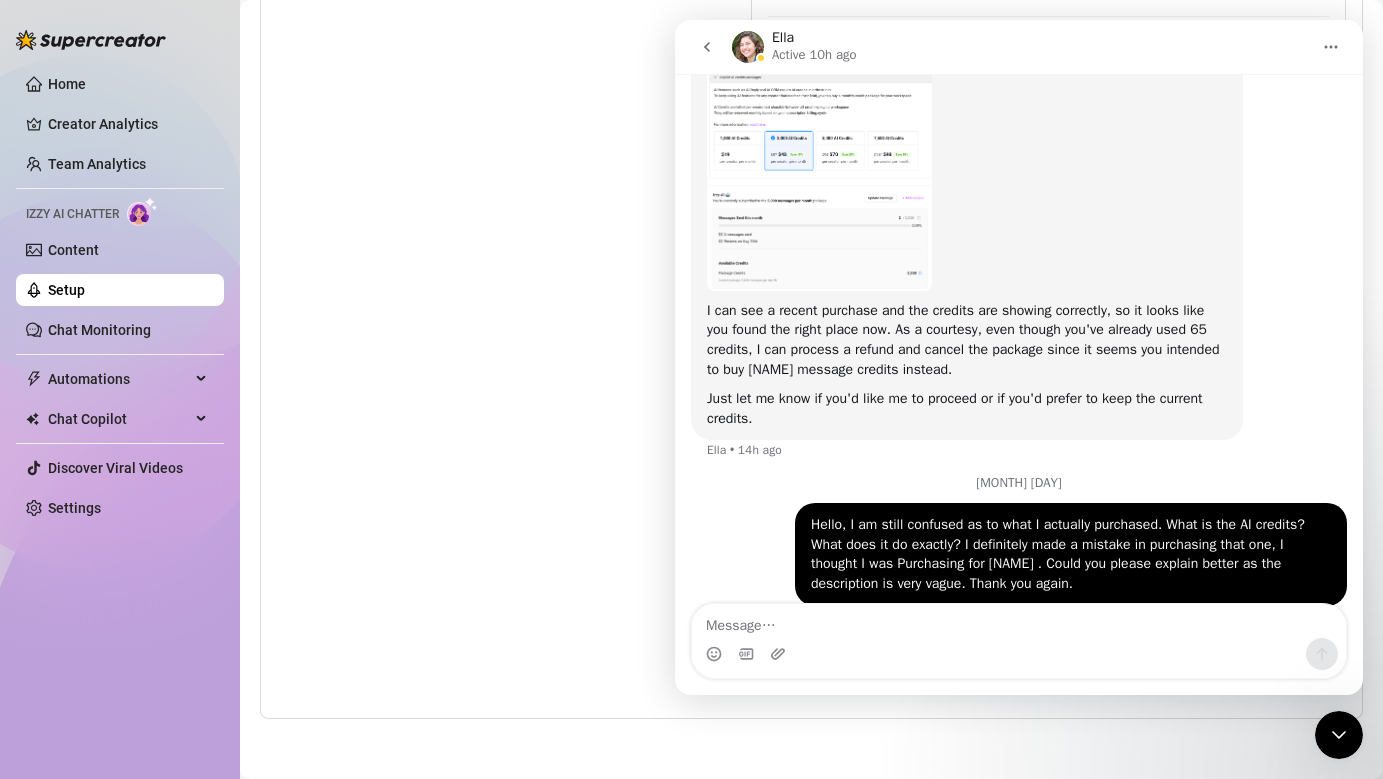 click 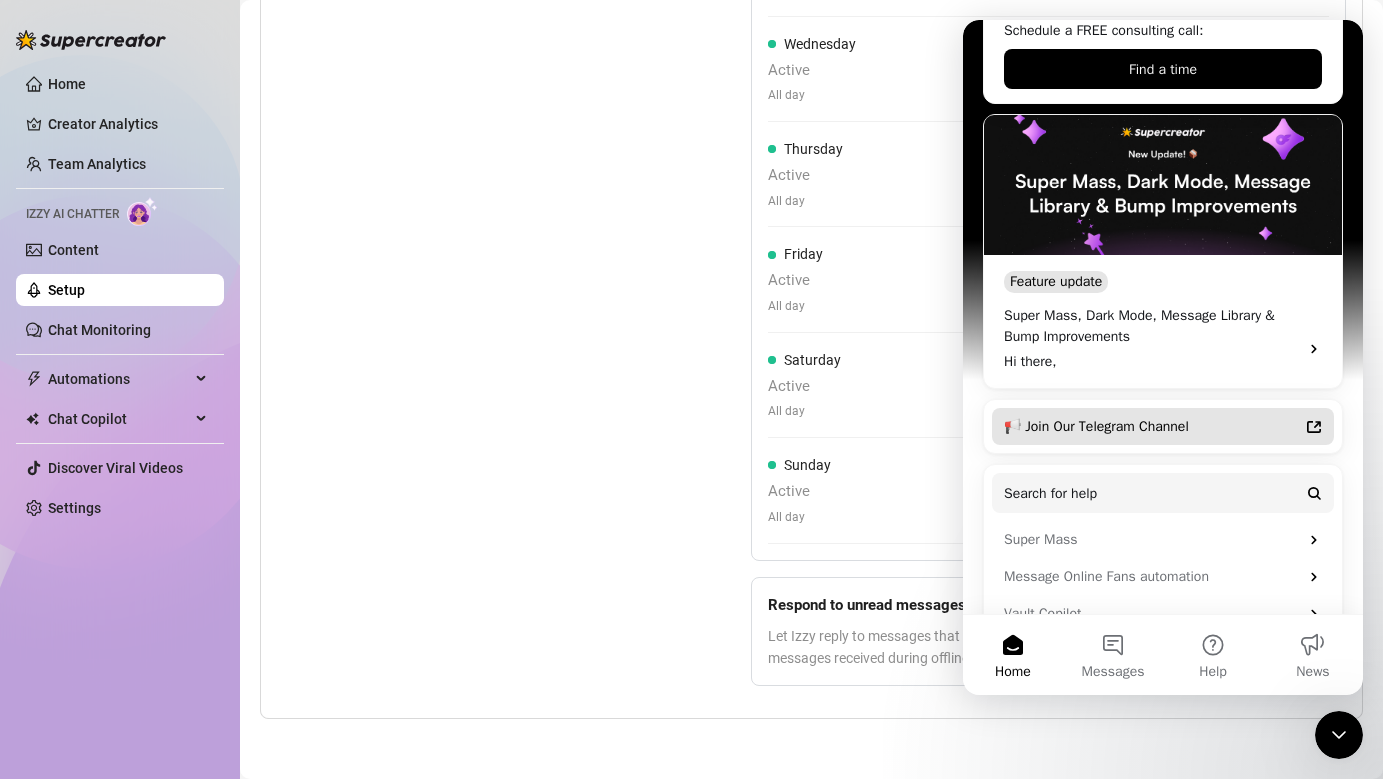 scroll, scrollTop: 441, scrollLeft: 0, axis: vertical 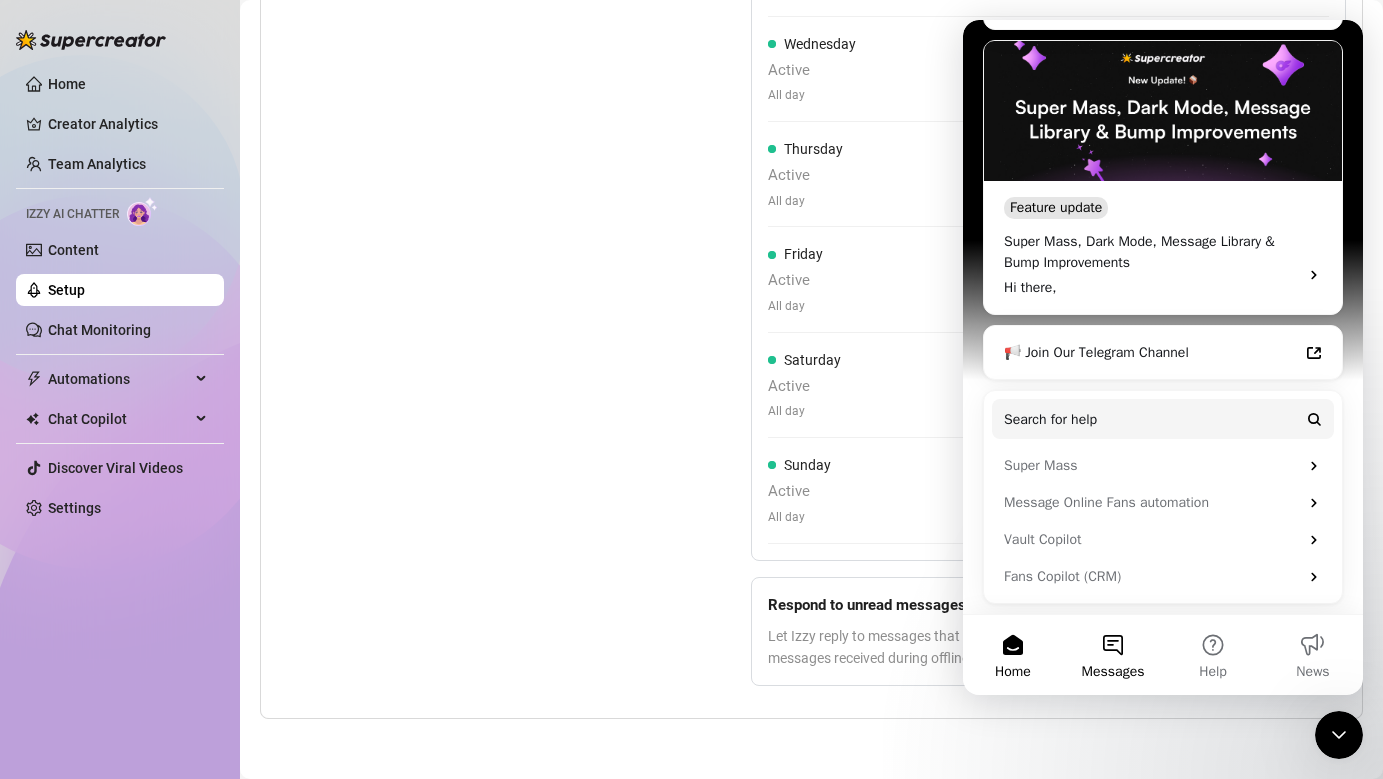 click on "Messages" at bounding box center [1113, 655] 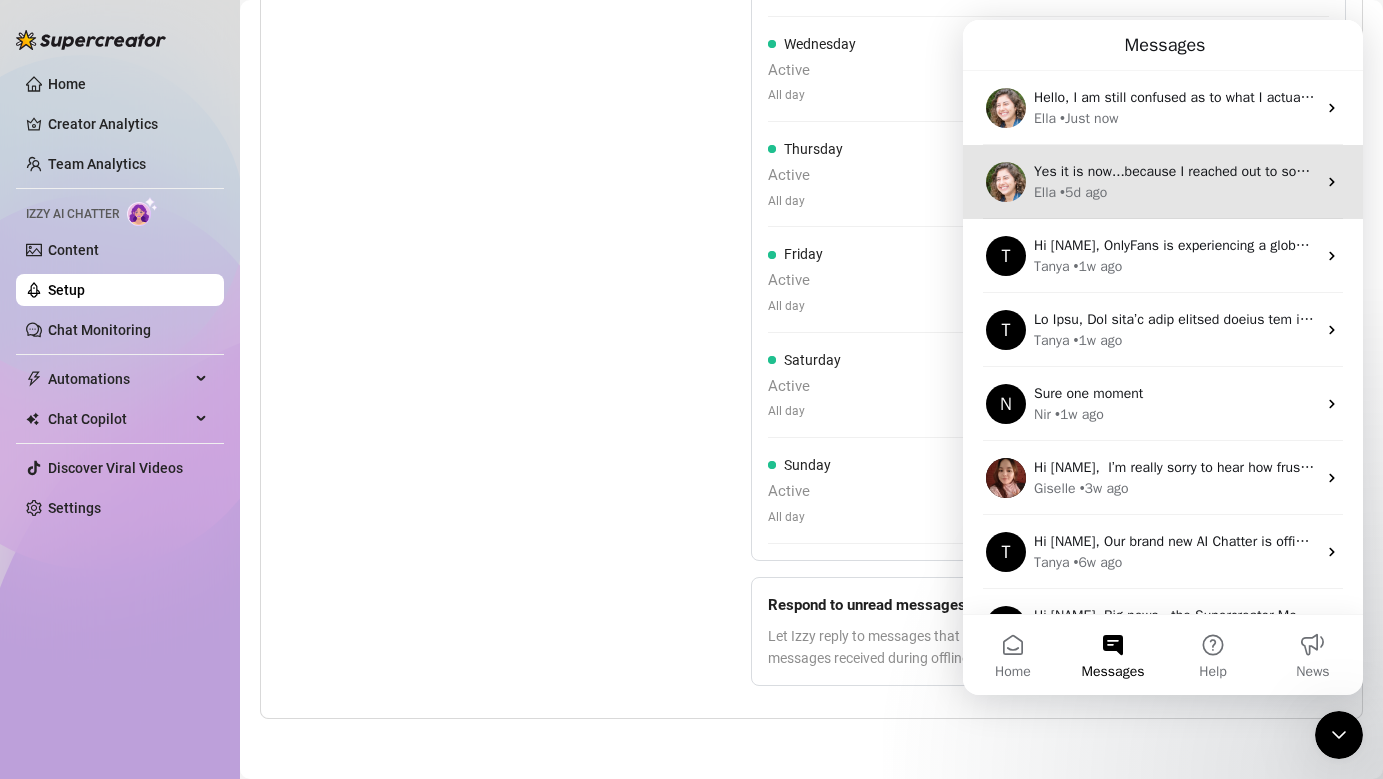 click on "Yes it is now...because I reached out to someone directly in your team. Since you guys are not really responsive here. Thanks." at bounding box center [1175, 171] 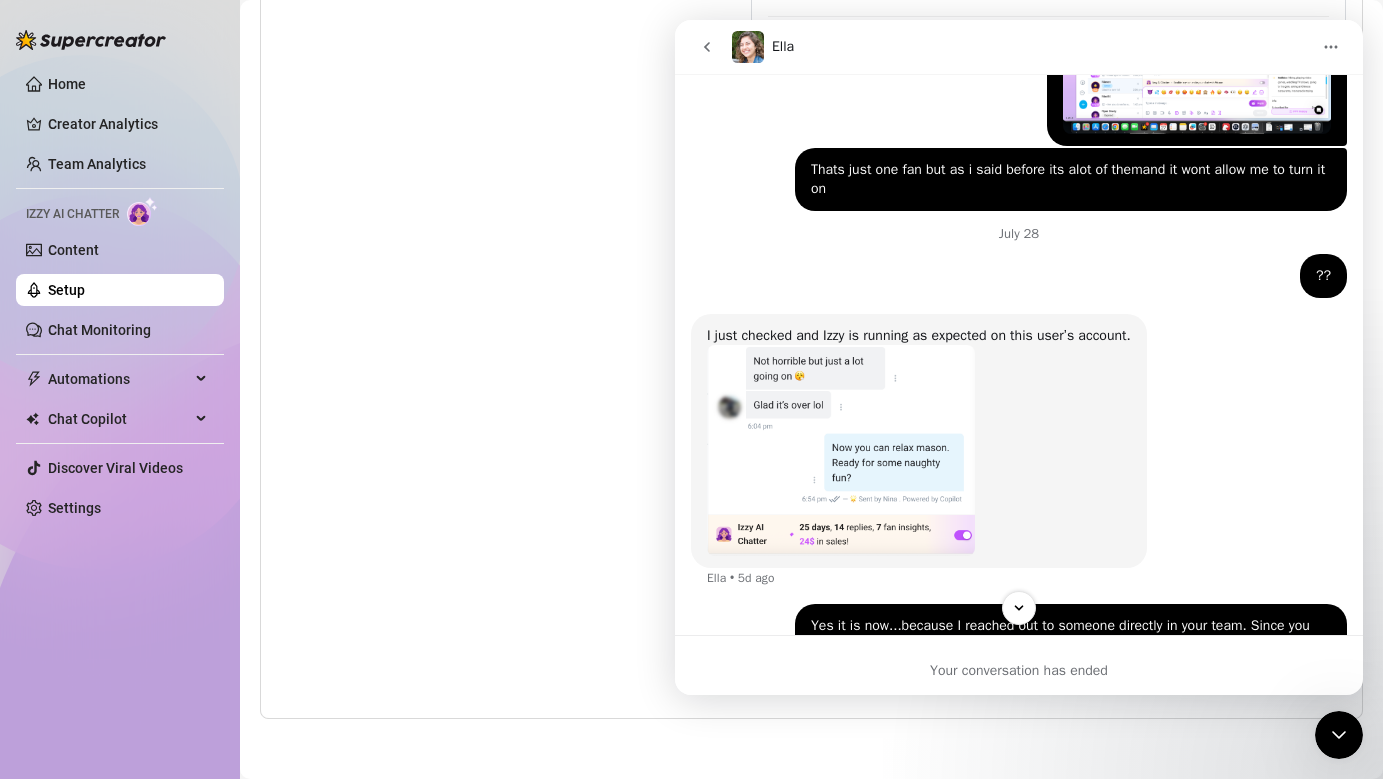 scroll, scrollTop: 1548, scrollLeft: 0, axis: vertical 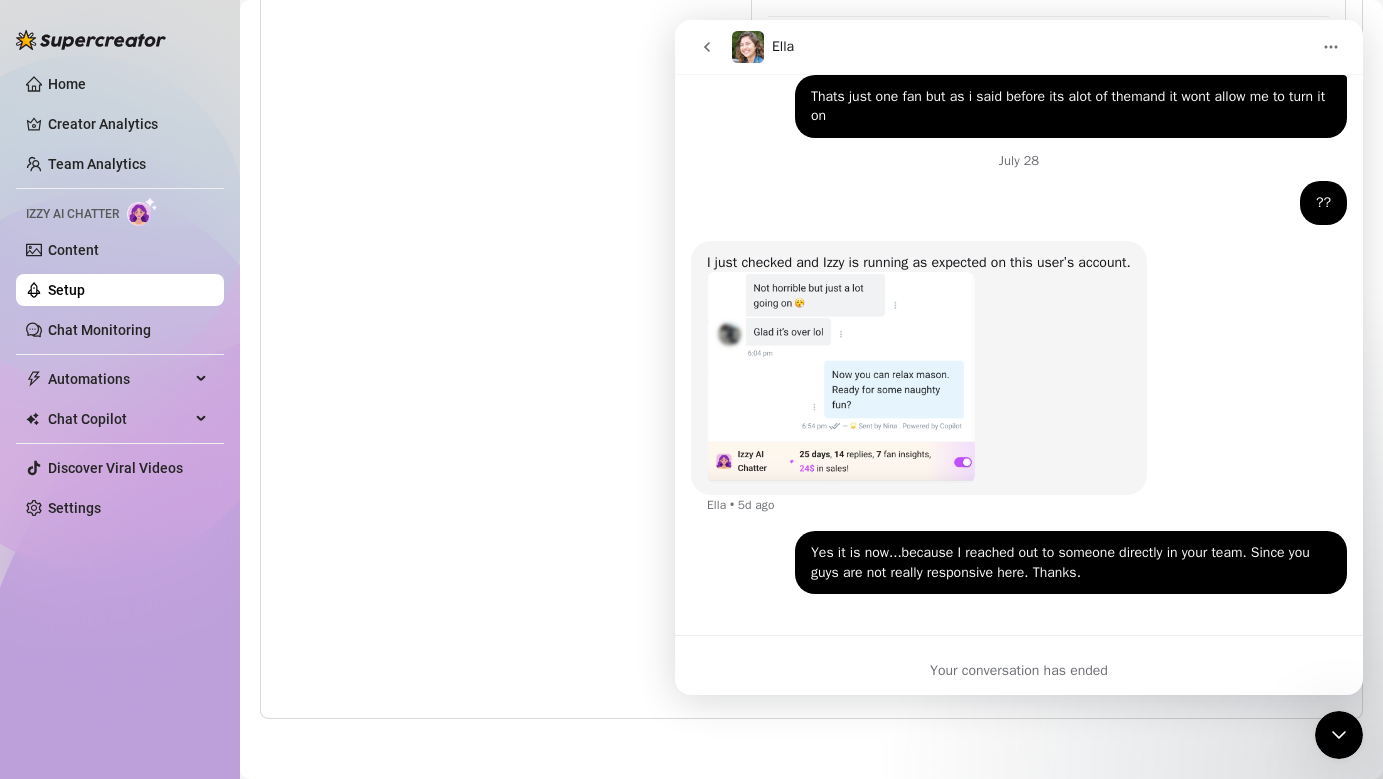 click 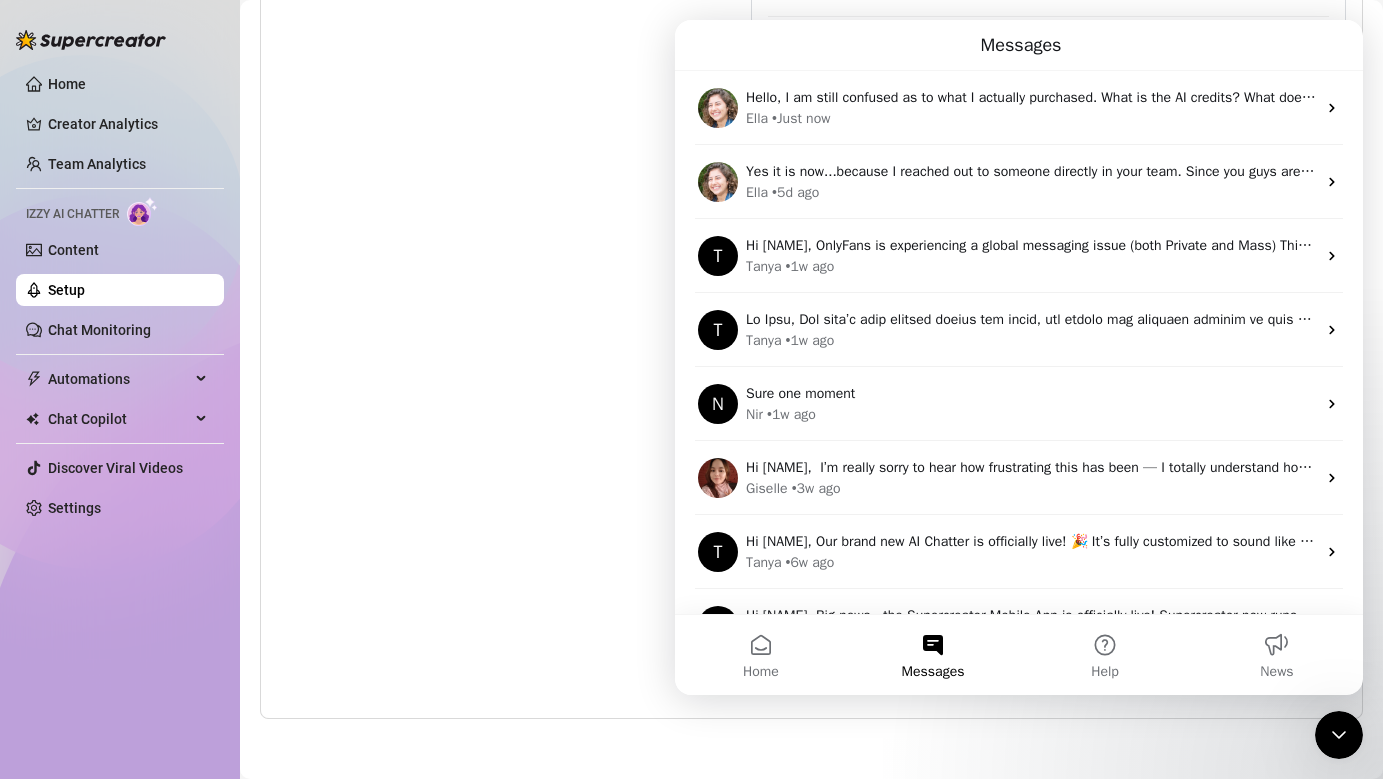scroll, scrollTop: 0, scrollLeft: 0, axis: both 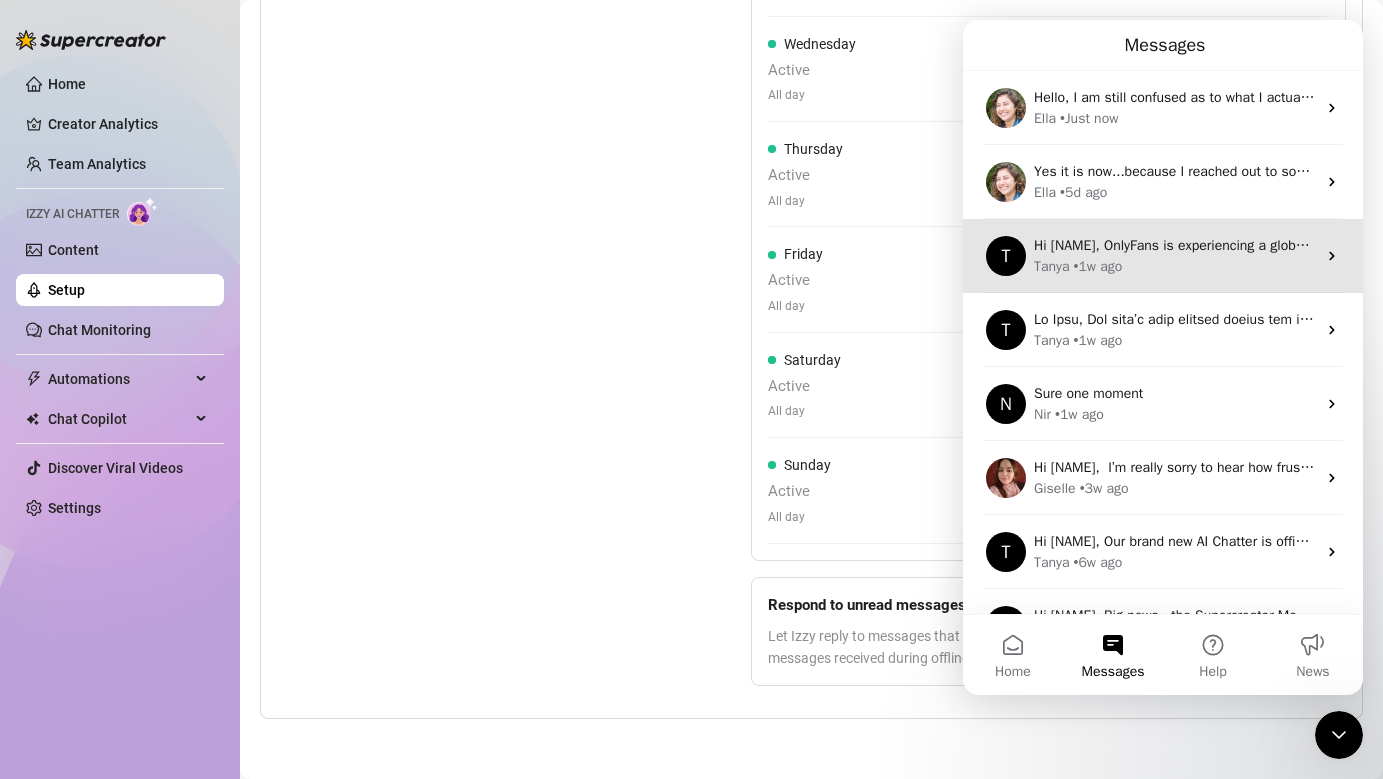click on "Tanya" at bounding box center [1052, 266] 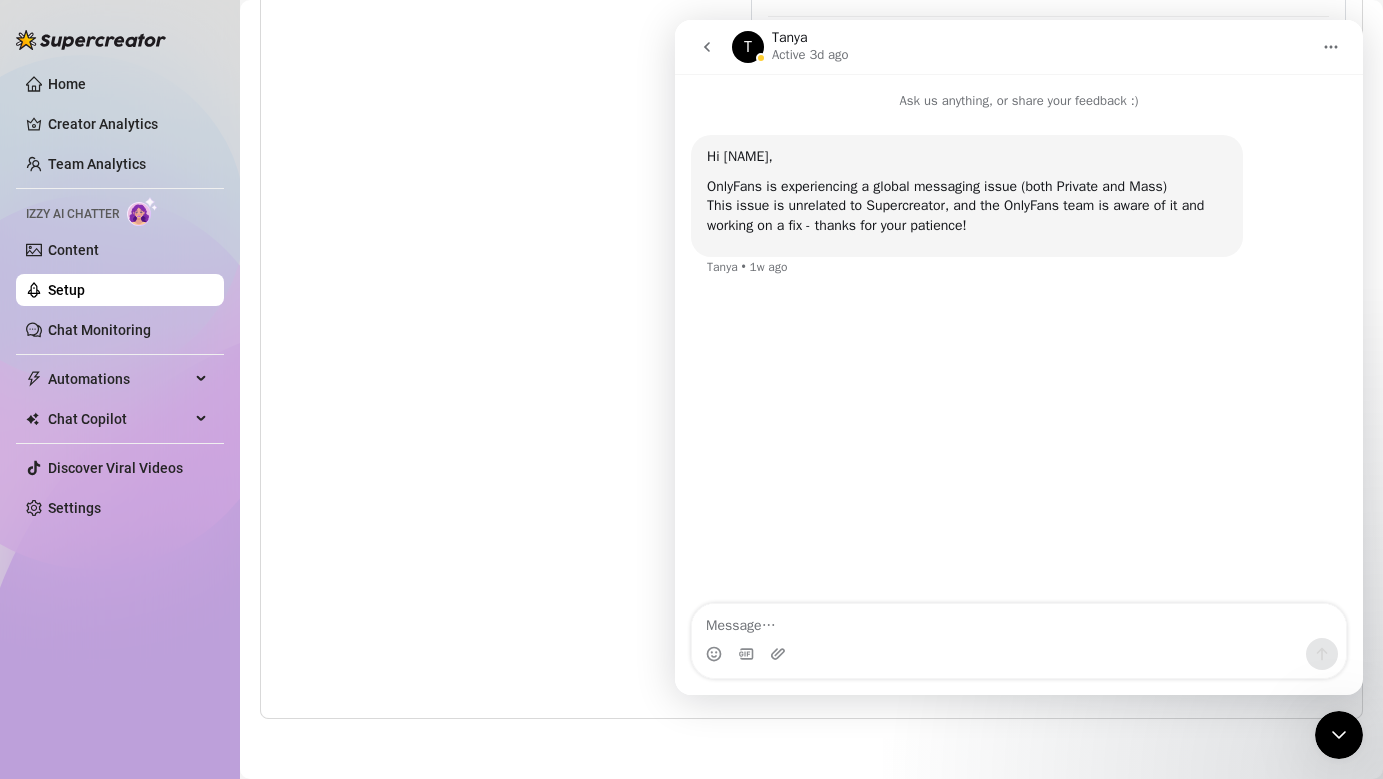 click 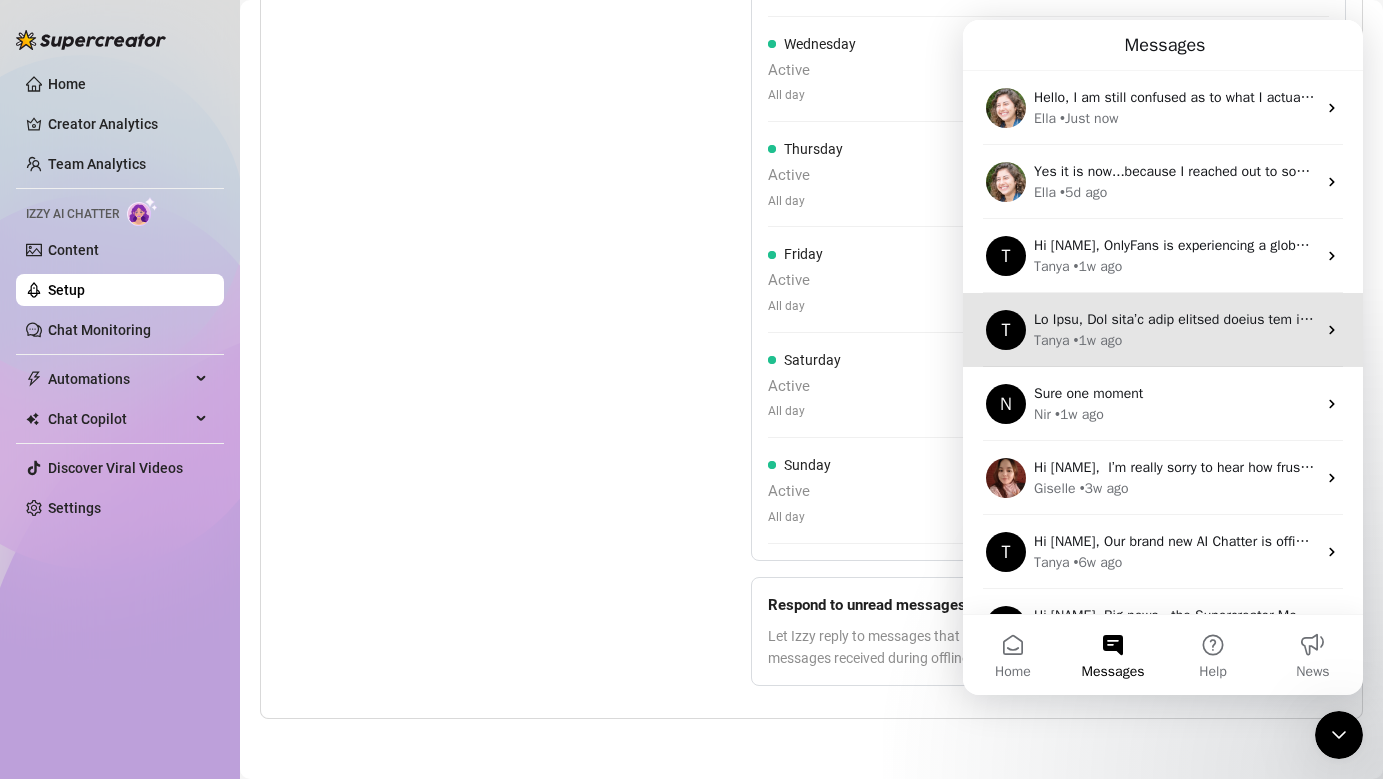 click on "• 1w ago" at bounding box center (1098, 340) 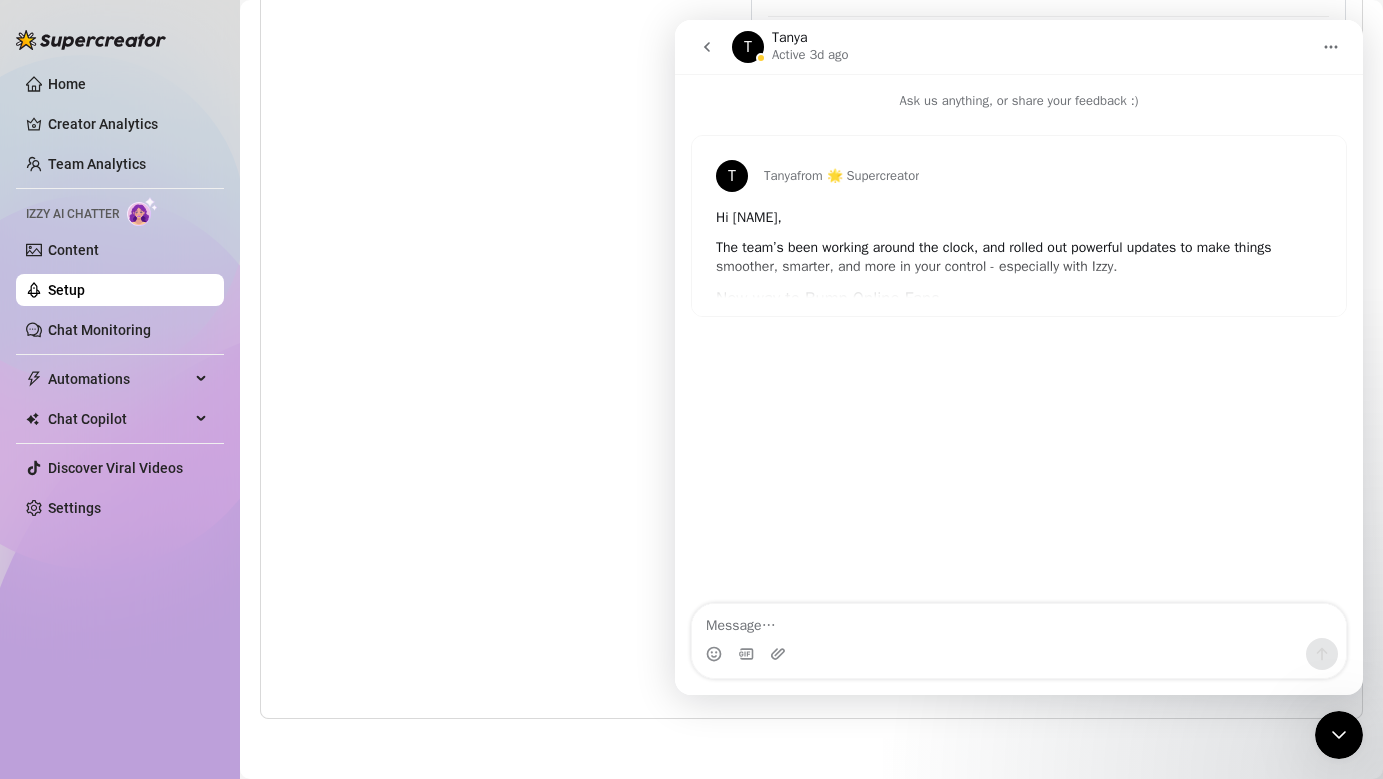 click on "T [NAME] from 🌟 Supercreator Hi [NAME], The team’s been working around the clock, and rolled out powerful updates to make things smoother, smarter, and more in your control - especially with [NAME]. New way to Bump Online Fans Now [NAME] can automatically bump fans 24/7, so you’ll never miss a chance to reach. [NAME] can now: Automatically send bump messages to online fans 24/7 - just set it up once, no need to schedule anything manually. This makes sure she’ll always work at full power Add your bump messages or import and use our best ones. You’ll see which messages get the most replies, so you can keep getting better Unsend messages automatically Pro tip: Combine this with AI chats for a super powerful way to boost engagement. New [NAME] Settings with more control We launched a new [NAME] Settings page , which gives you more control over who and how [NAME] chats with fans. With the new [NAME] settings, you can: Add a random delay before [NAME] replies to make the chat feel more natural and human. Train [NAME]" at bounding box center [1019, 226] 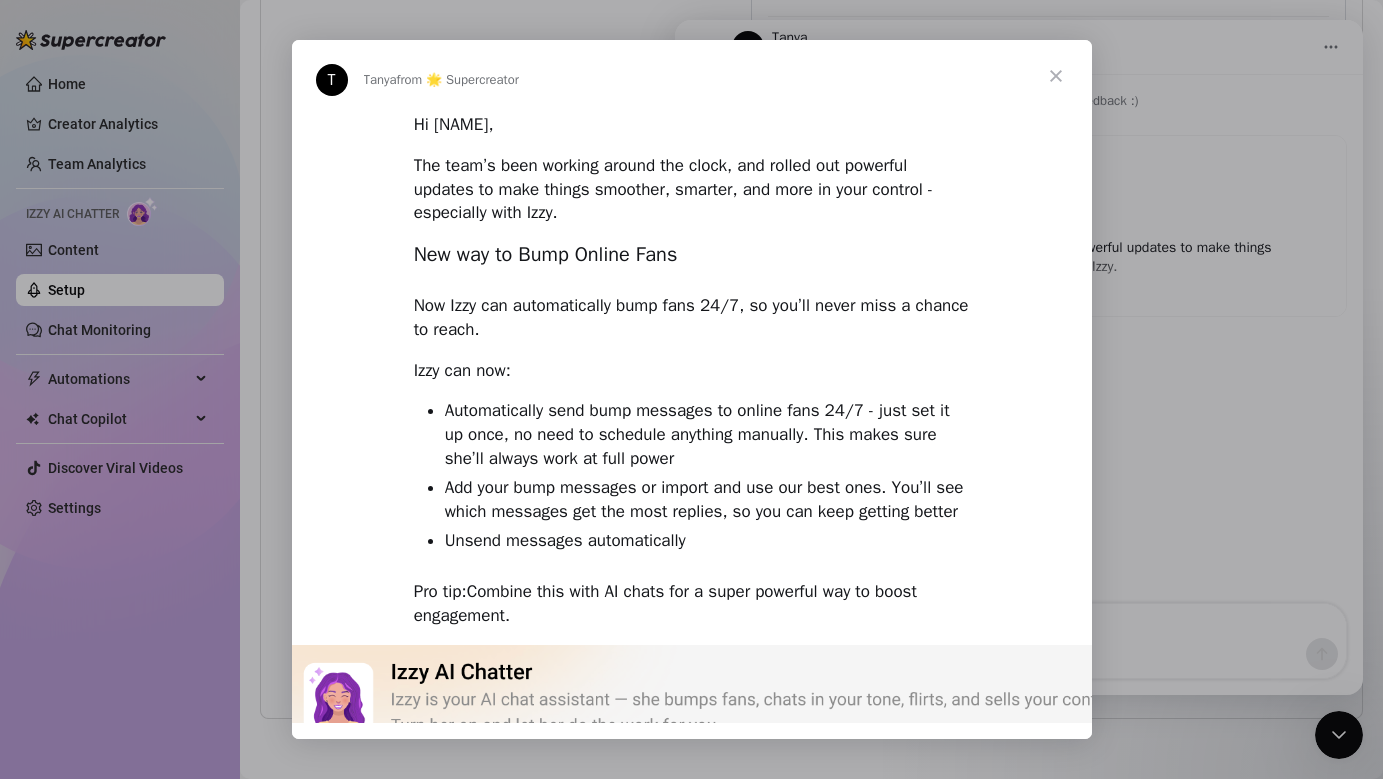 scroll, scrollTop: 0, scrollLeft: 0, axis: both 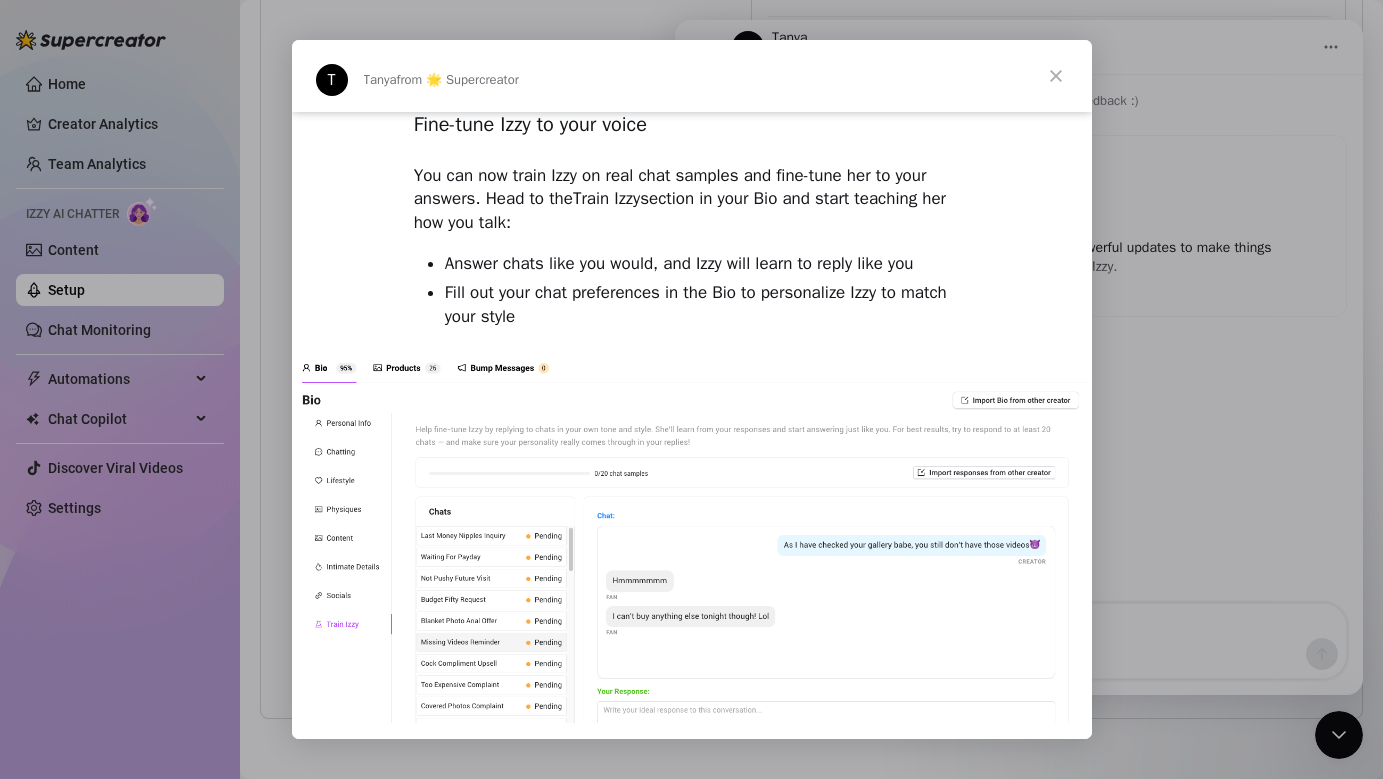 click at bounding box center [1056, 76] 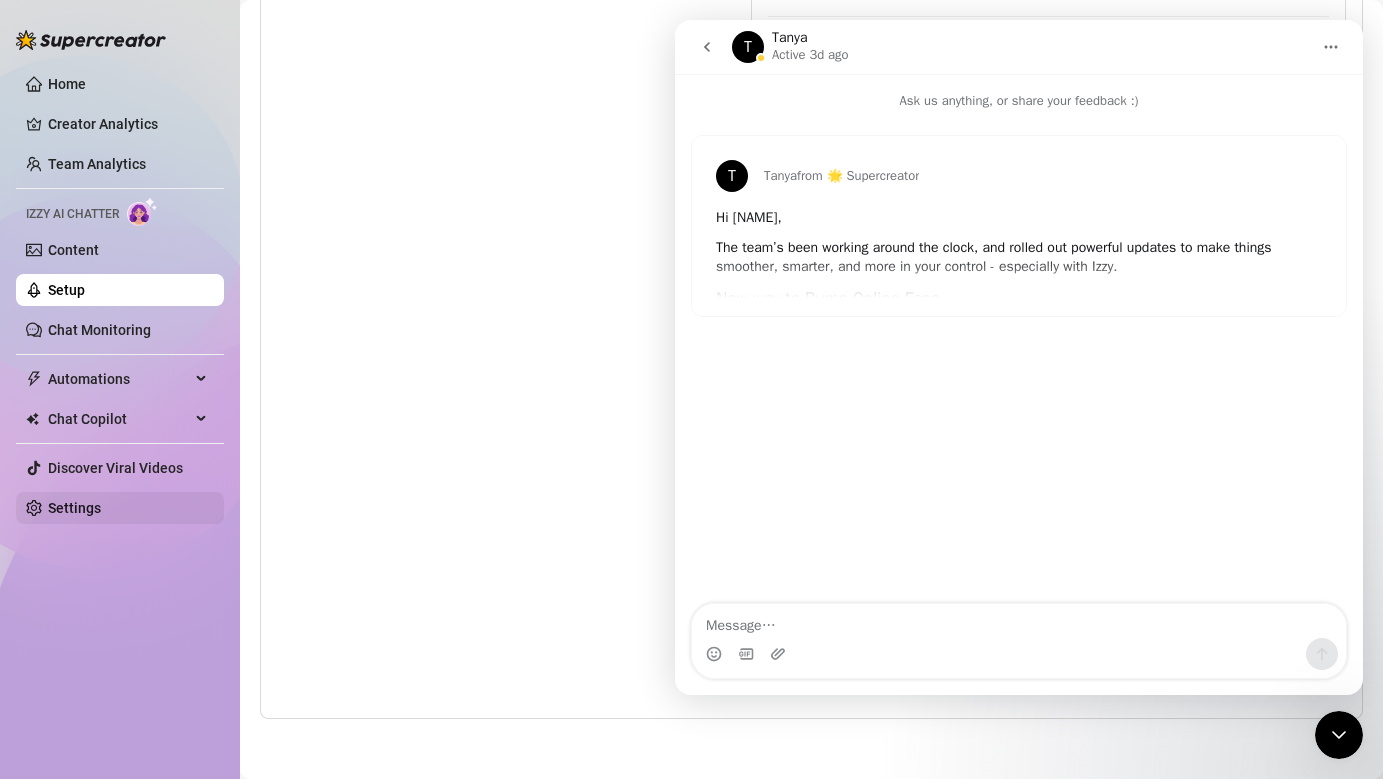 click on "Settings" at bounding box center (74, 508) 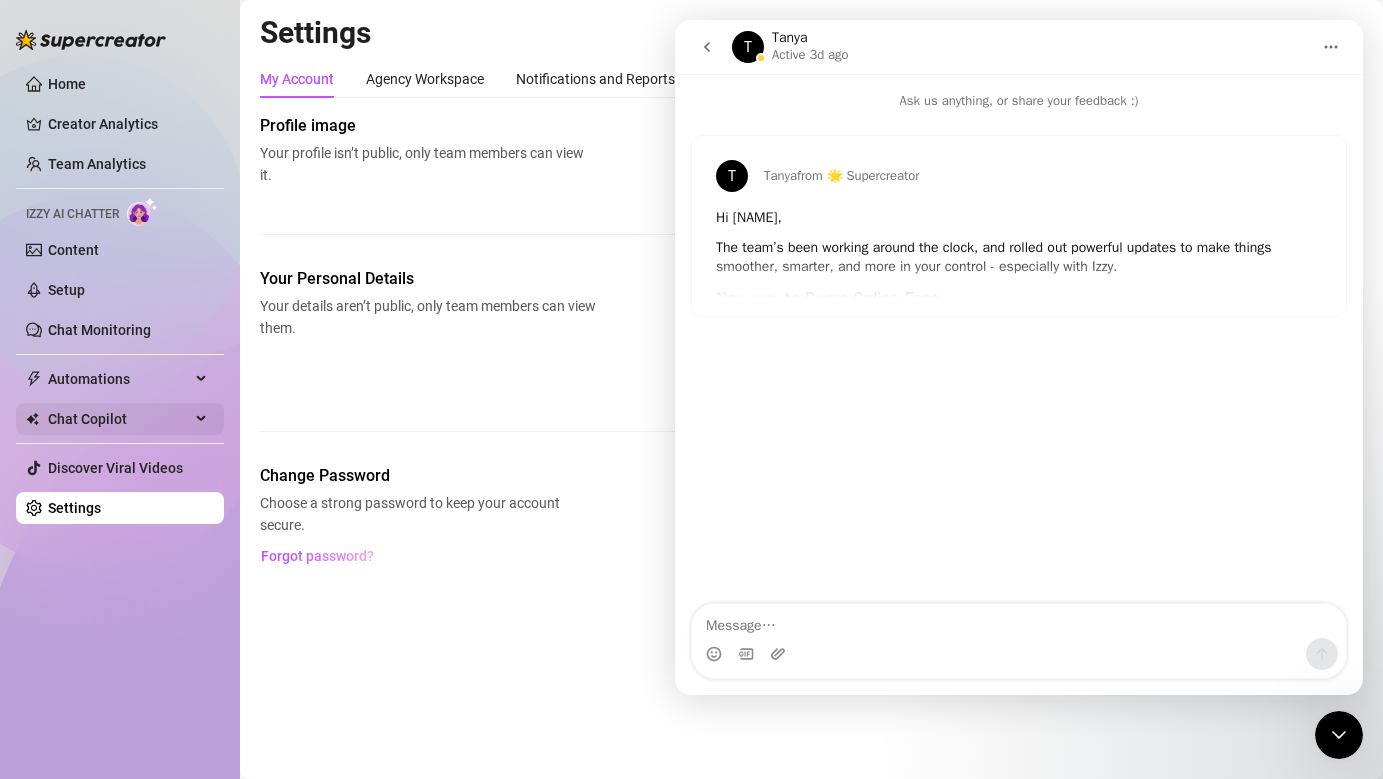 click on "Chat Copilot" at bounding box center (119, 419) 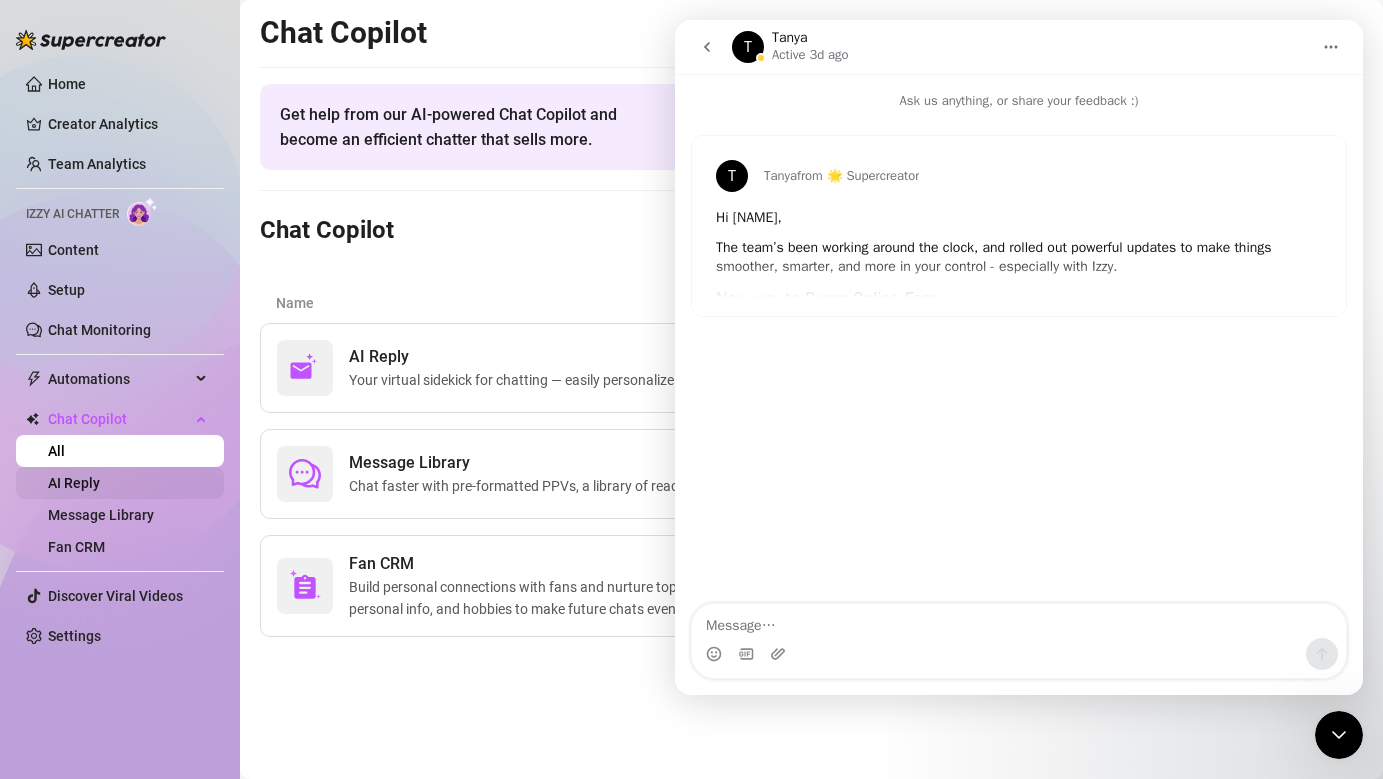 click on "AI Reply" at bounding box center (74, 483) 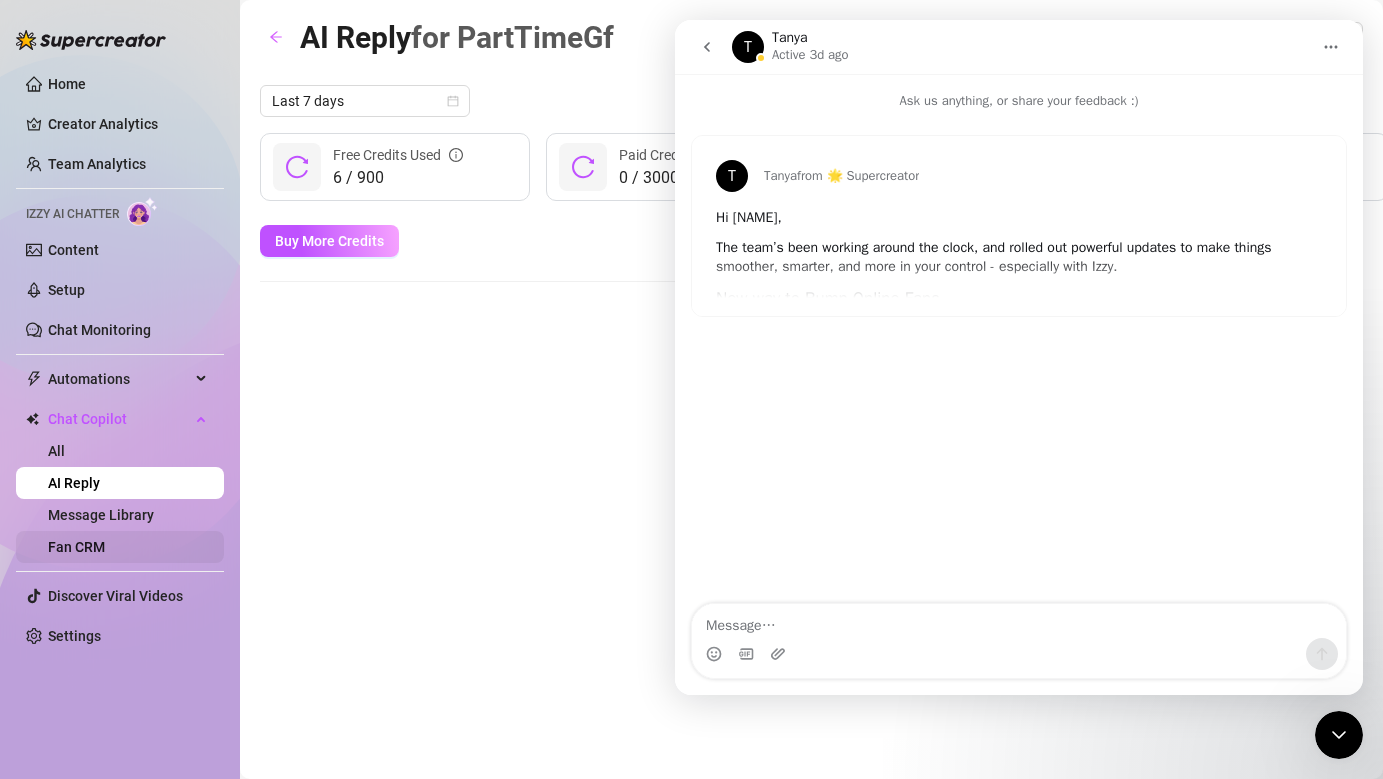 click on "Fan CRM" at bounding box center (76, 547) 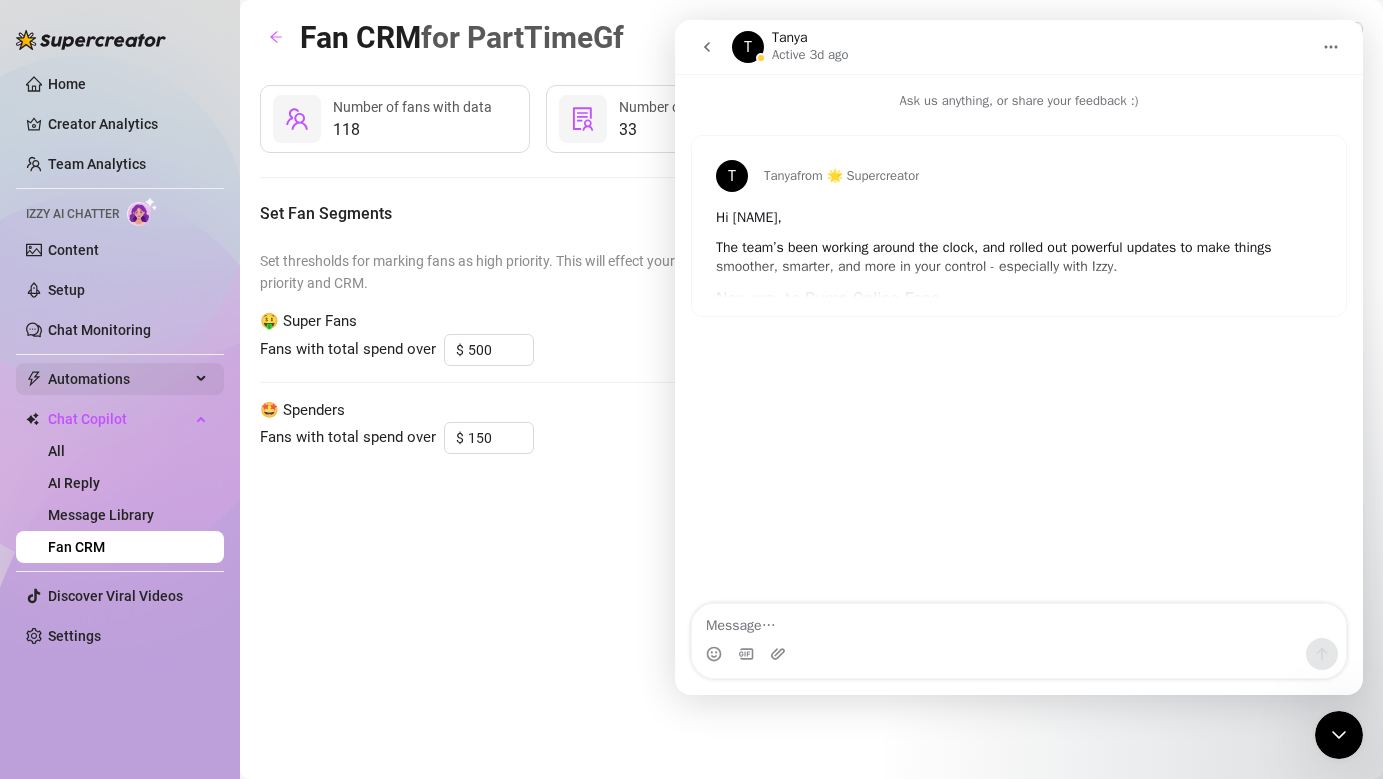 click on "Automations" at bounding box center (119, 379) 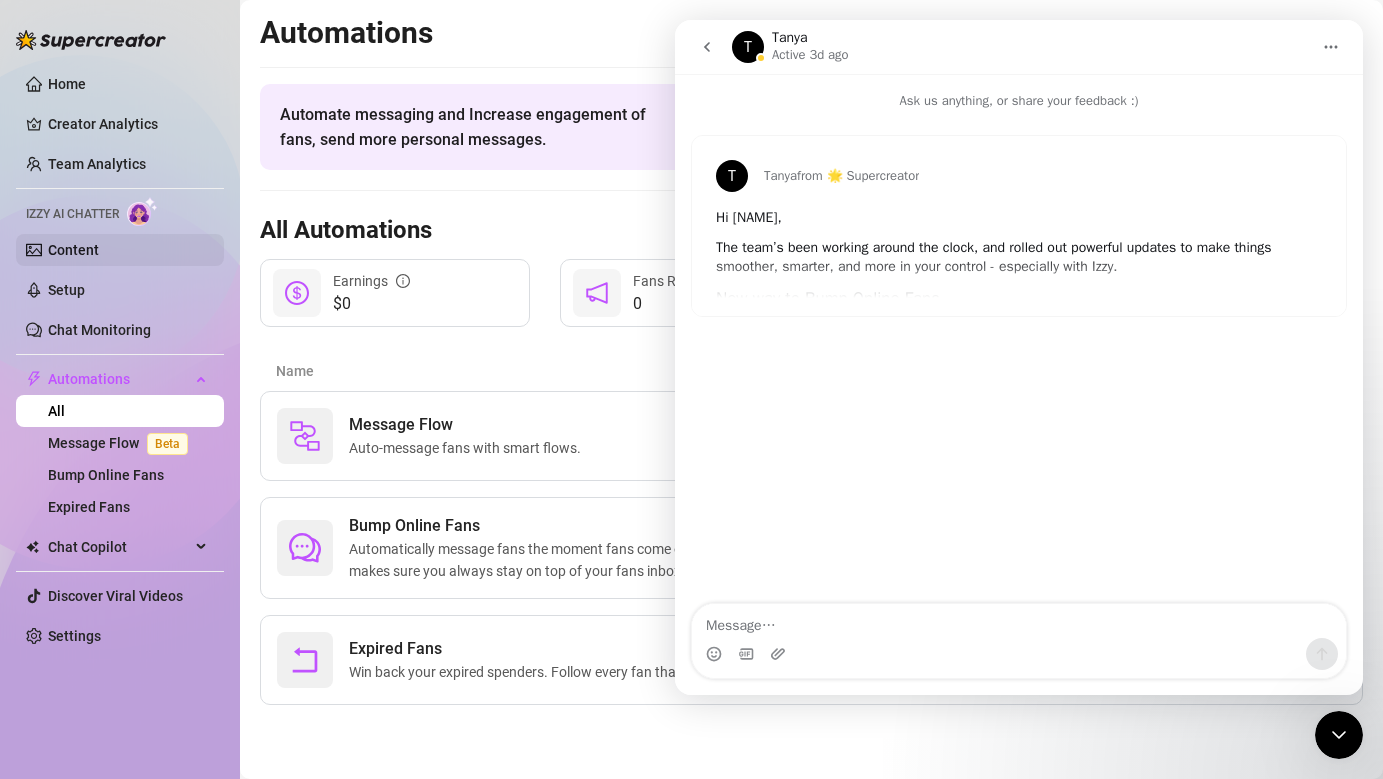 click on "Content" at bounding box center (73, 250) 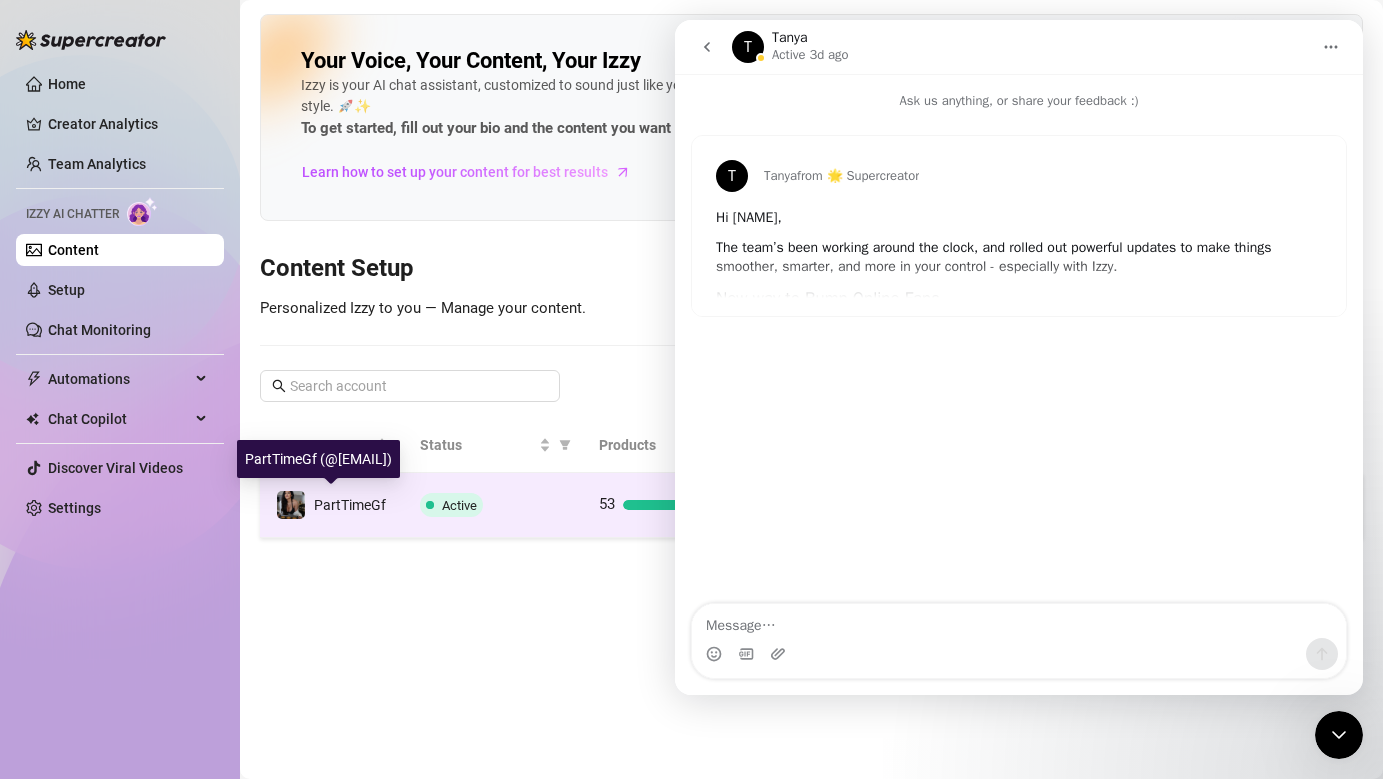 click on "PartTimeGf" at bounding box center (350, 505) 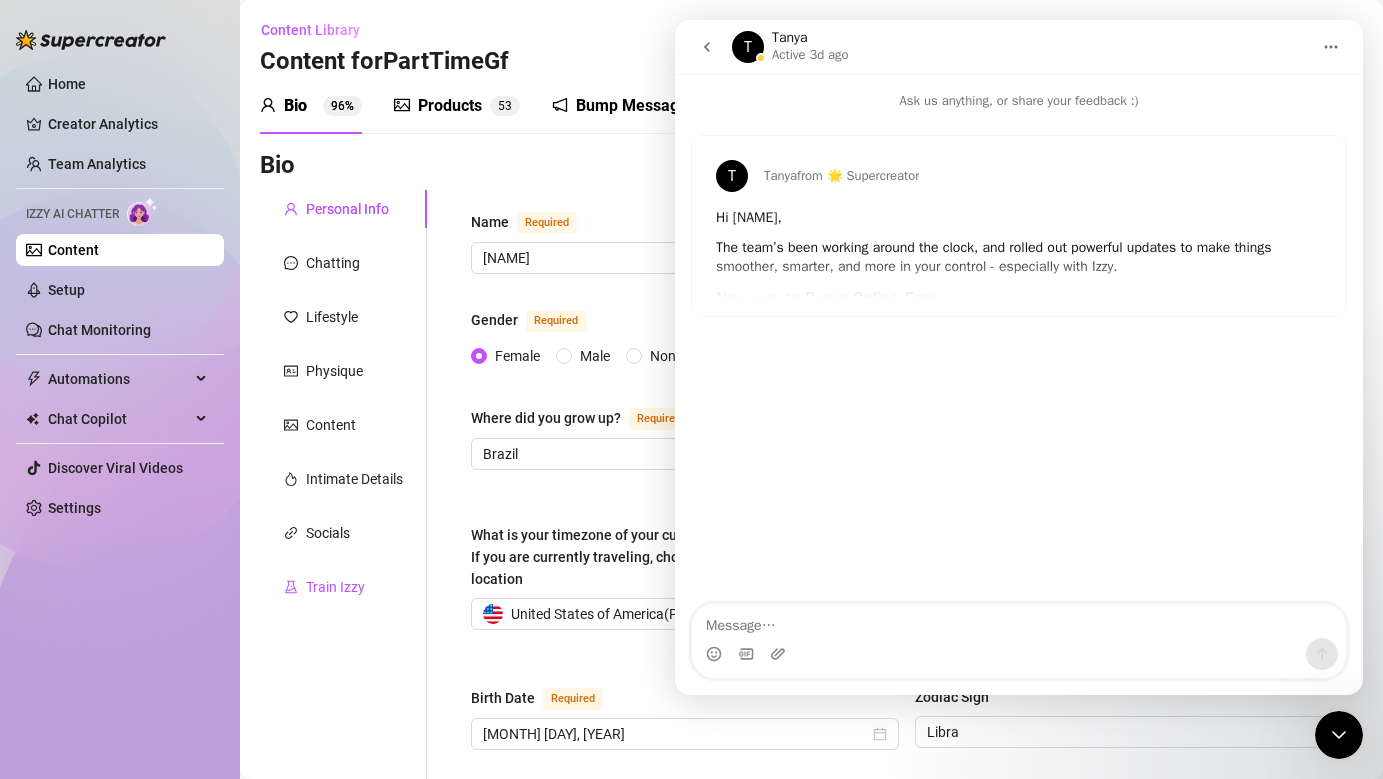 click on "Train Izzy" at bounding box center [335, 587] 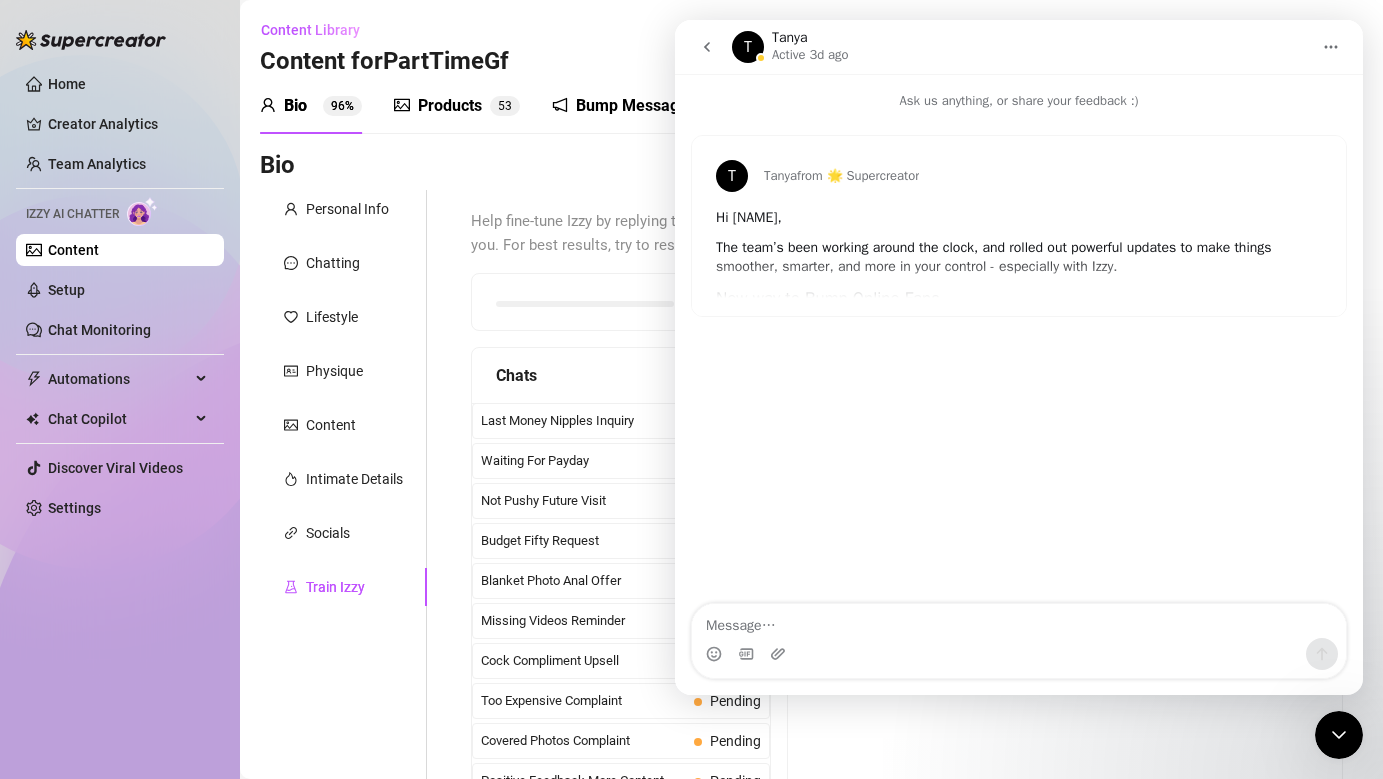 type 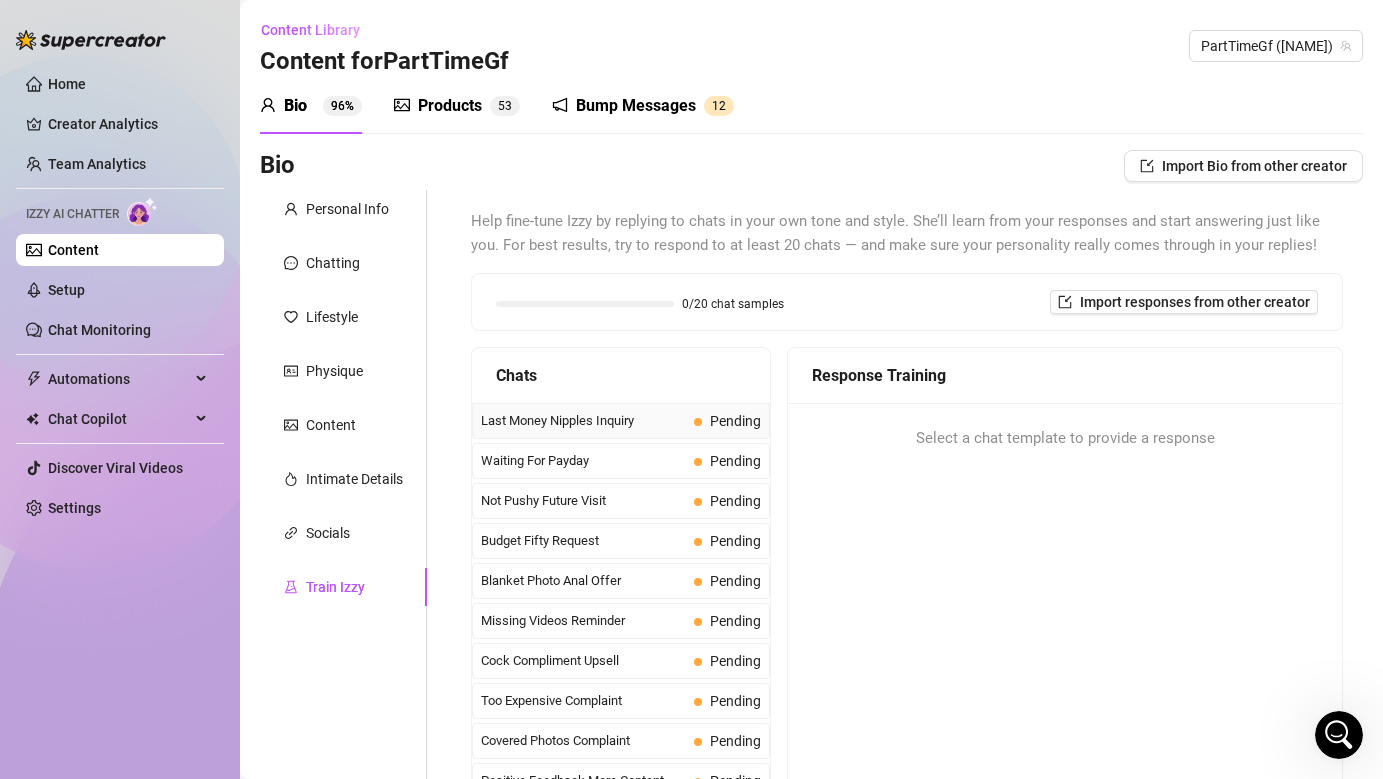 click on "Last Money Nipples Inquiry" at bounding box center (583, 421) 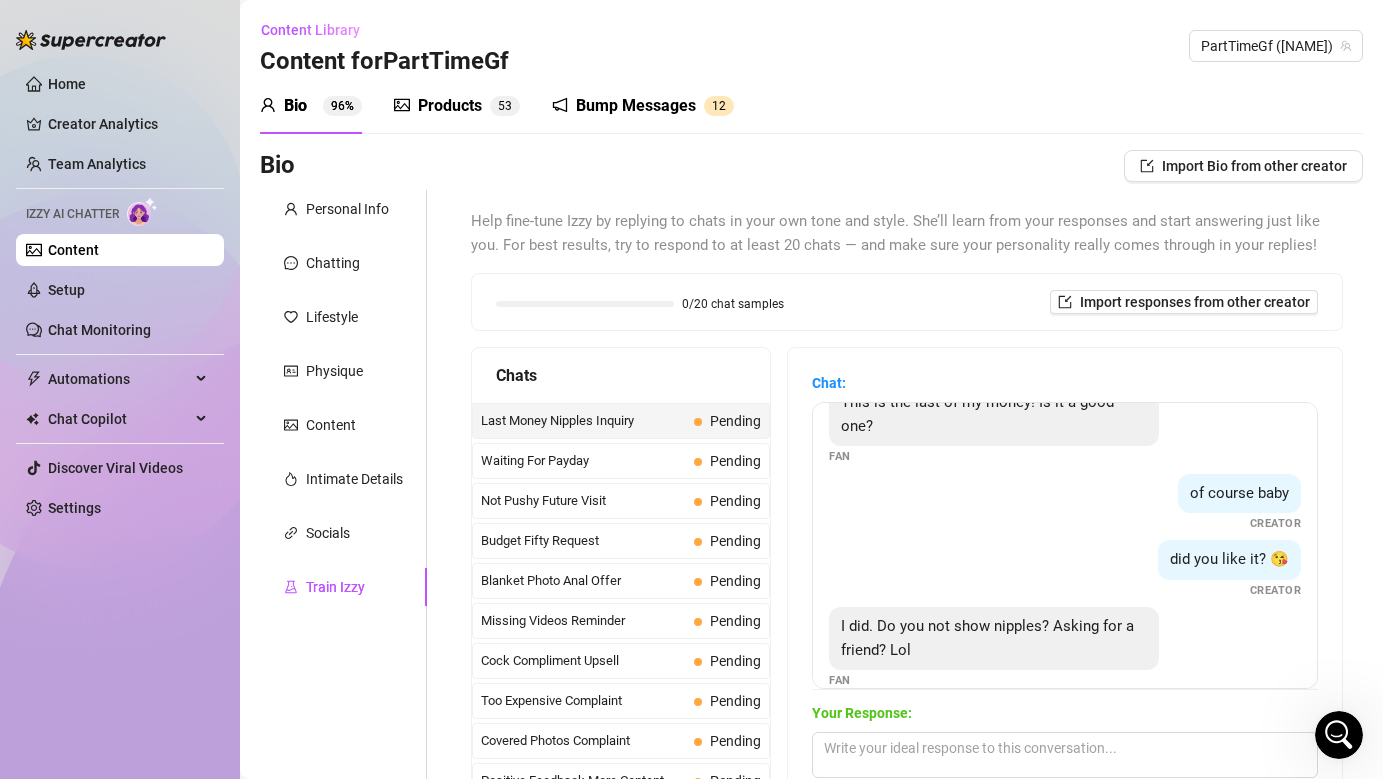 scroll, scrollTop: 38, scrollLeft: 0, axis: vertical 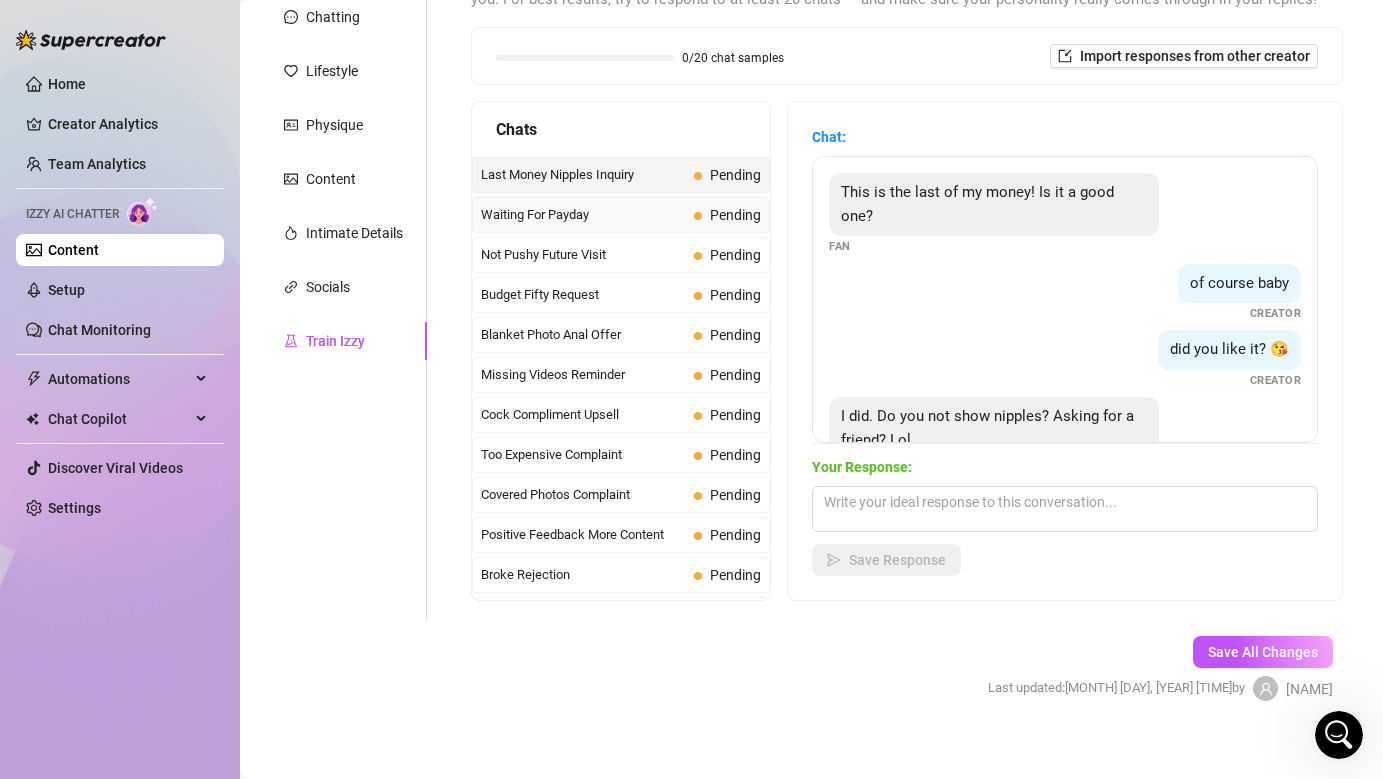 click on "Waiting For Payday" at bounding box center (583, 215) 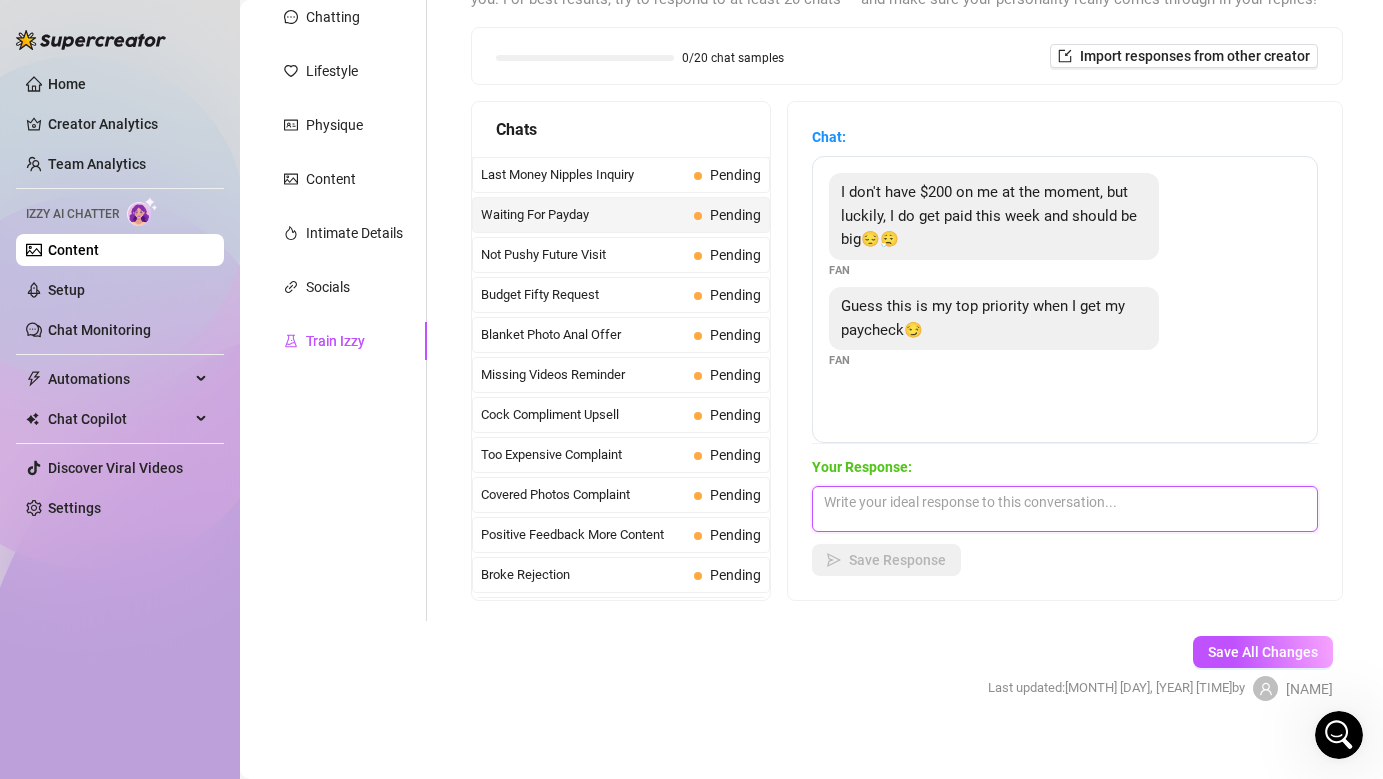 click at bounding box center [1065, 509] 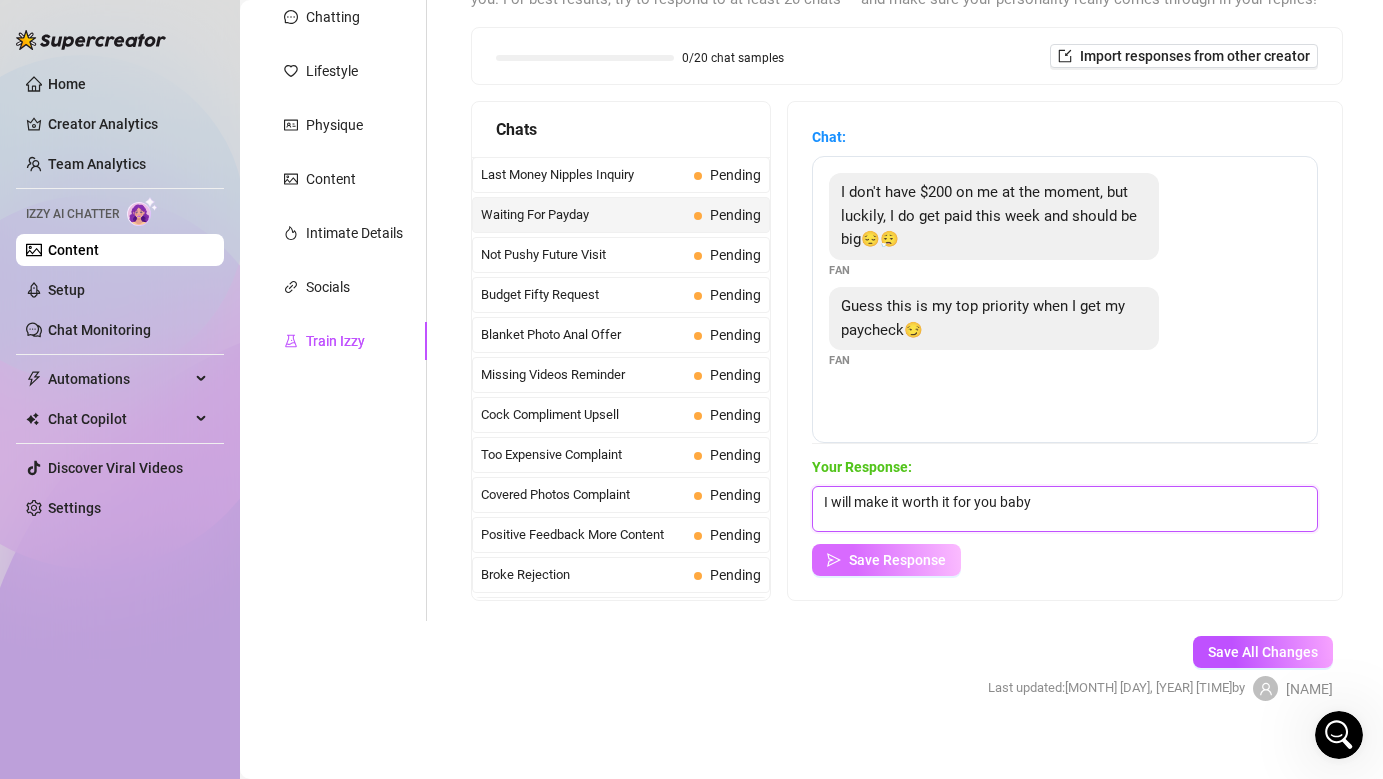 type on "I will make it worth it for you baby" 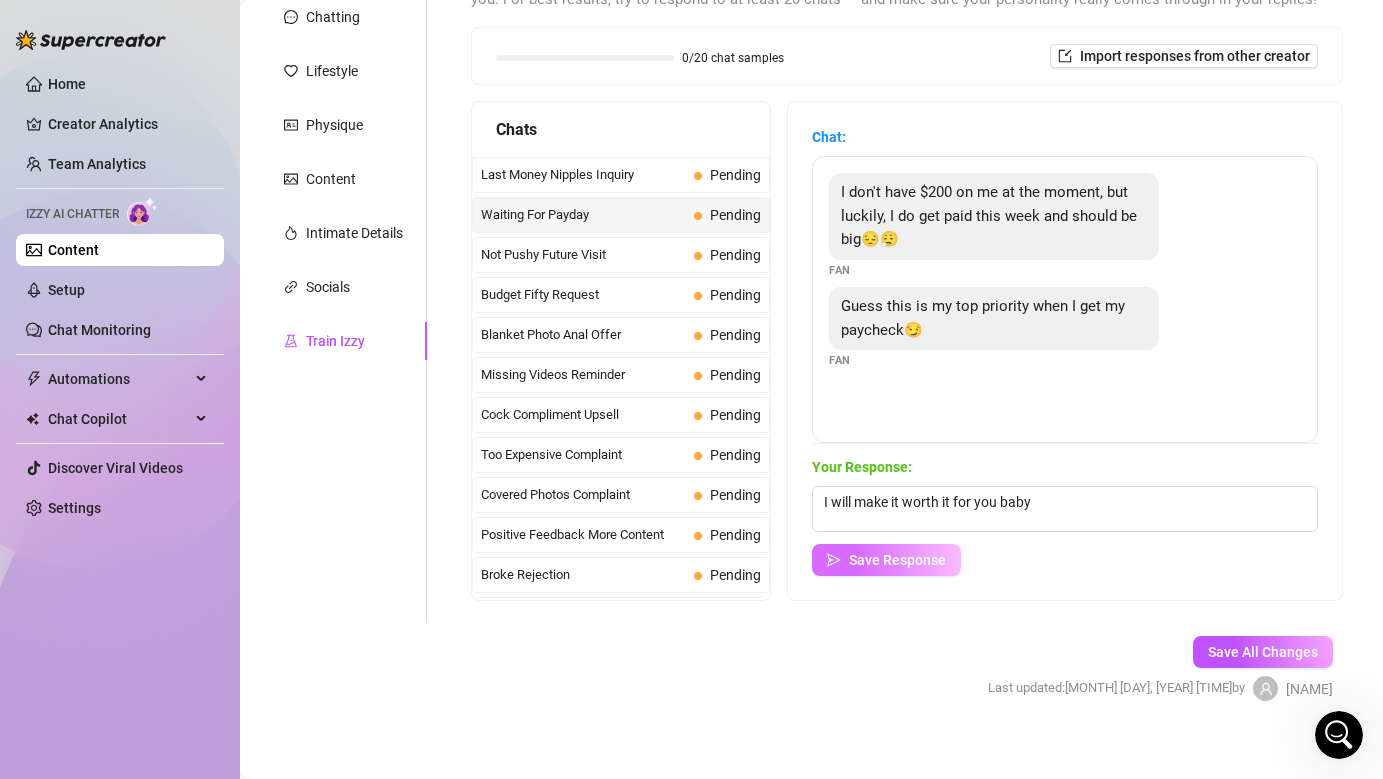 click on "Save Response" at bounding box center [897, 560] 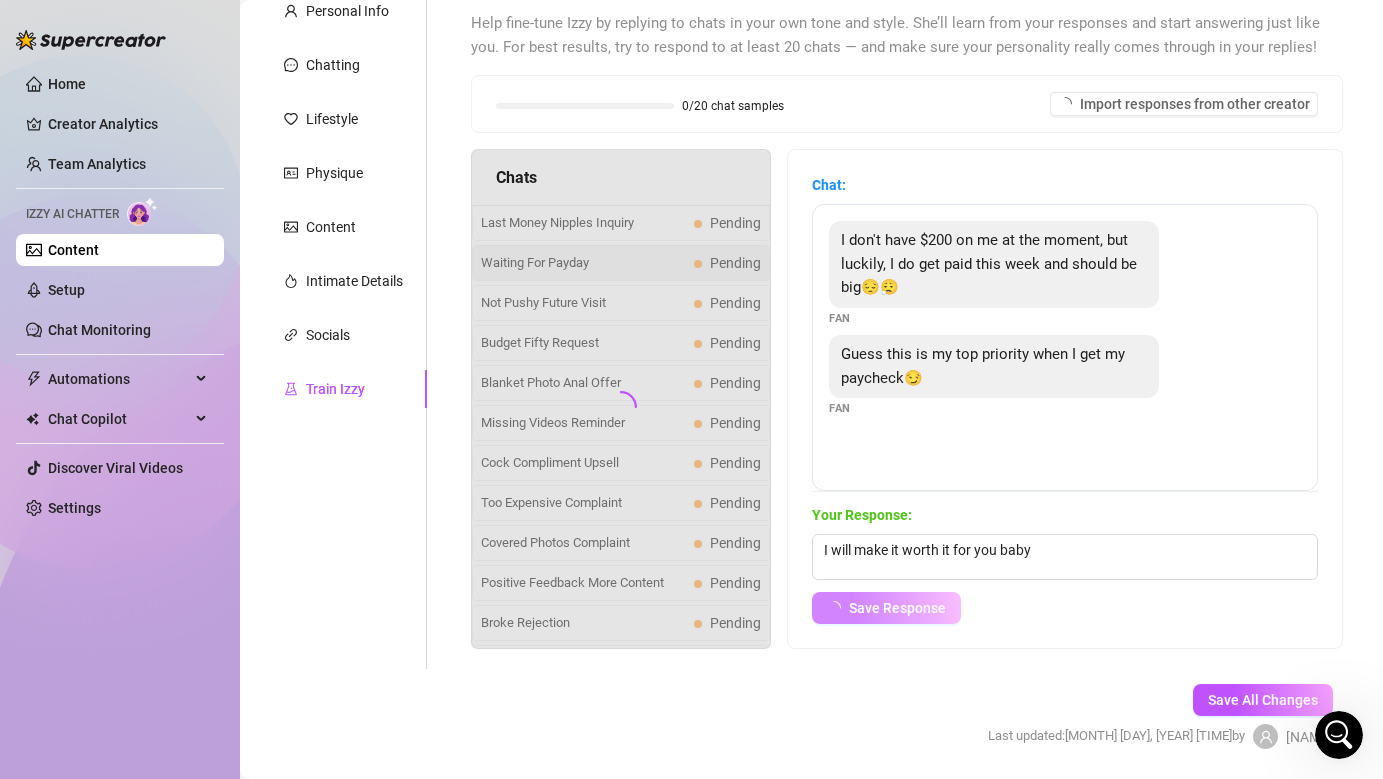 scroll, scrollTop: 199, scrollLeft: 0, axis: vertical 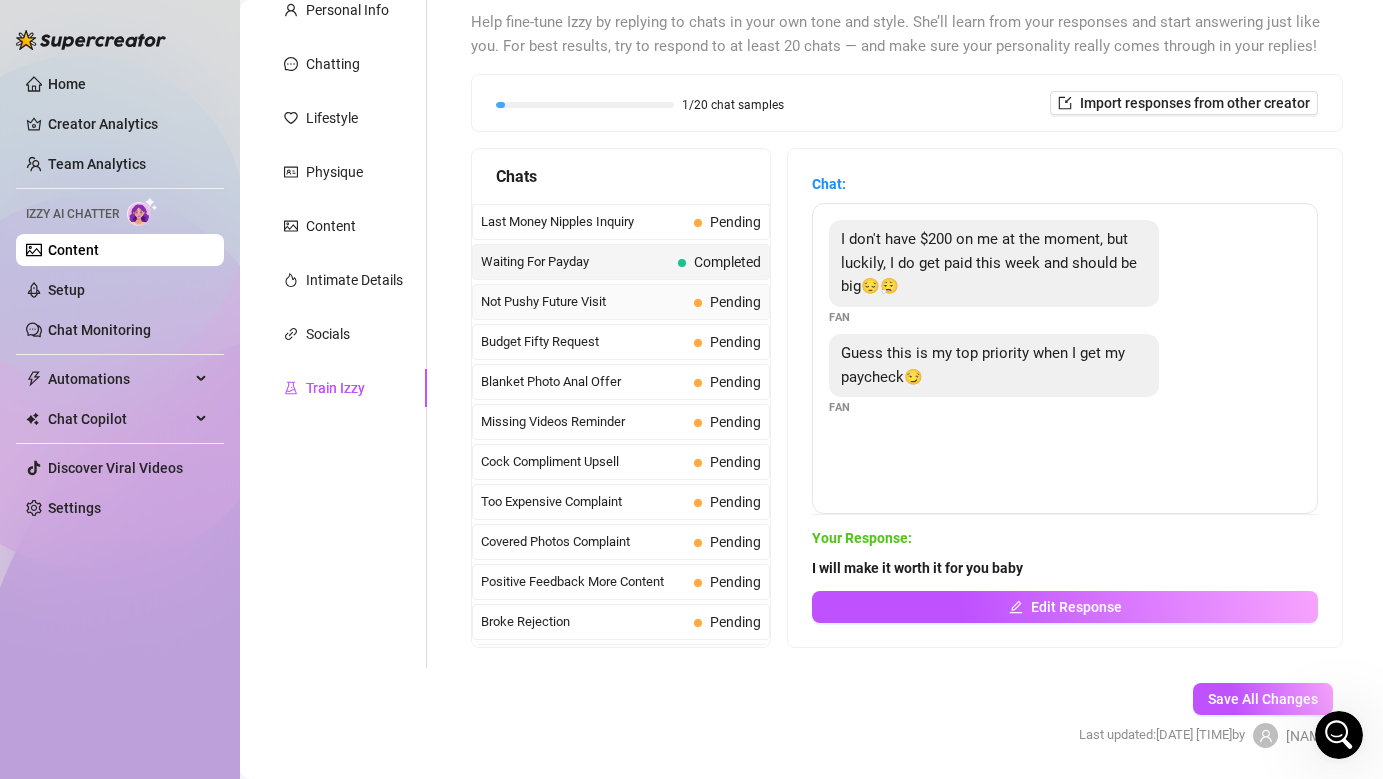 click on "Not Pushy Future Visit" at bounding box center (583, 302) 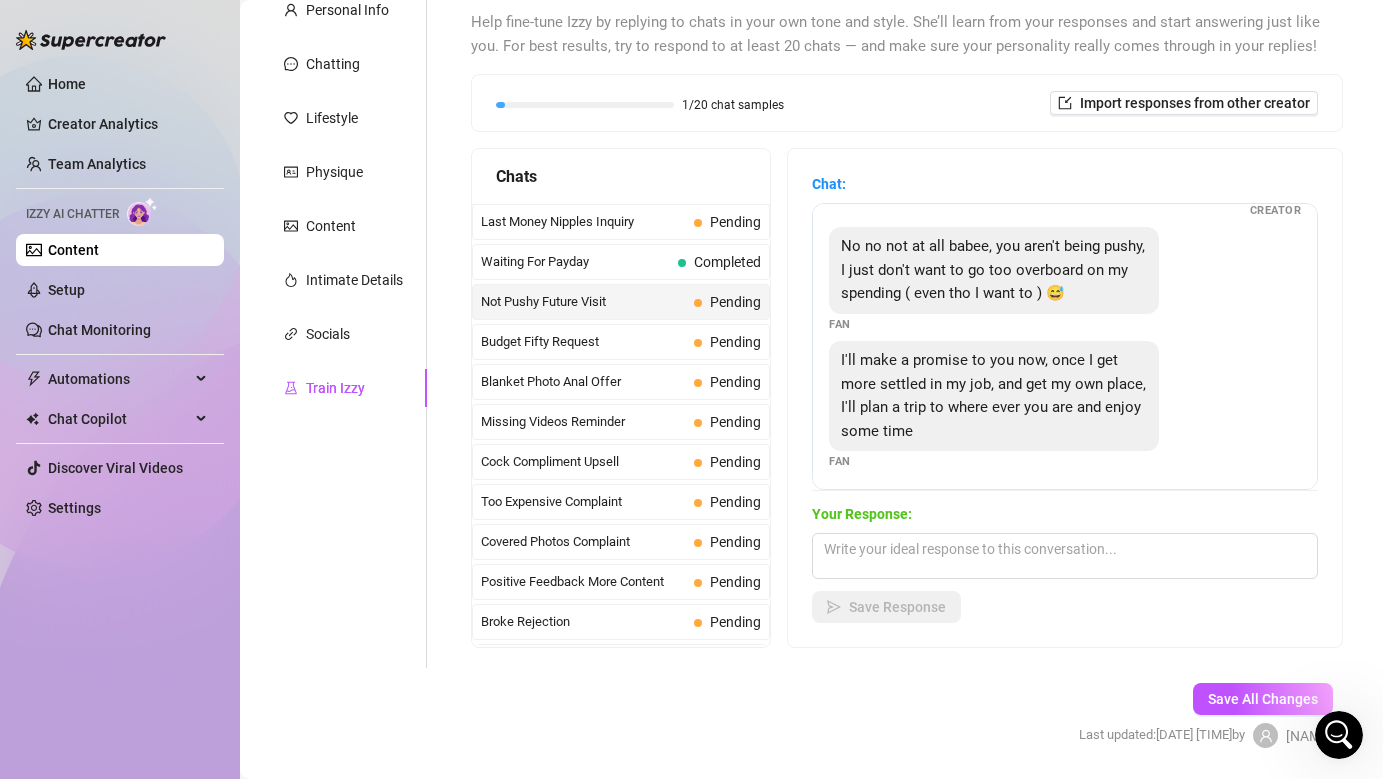 scroll, scrollTop: 111, scrollLeft: 0, axis: vertical 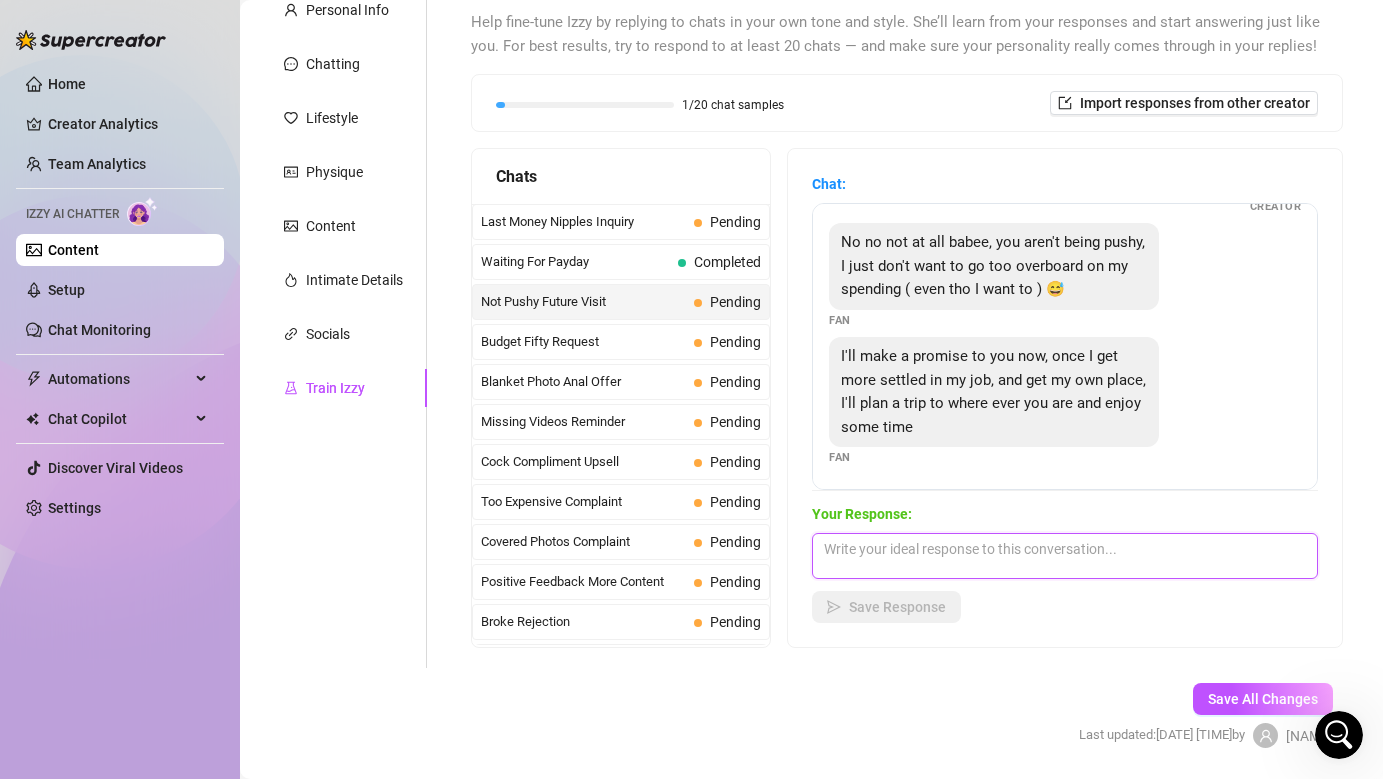 click at bounding box center [1065, 556] 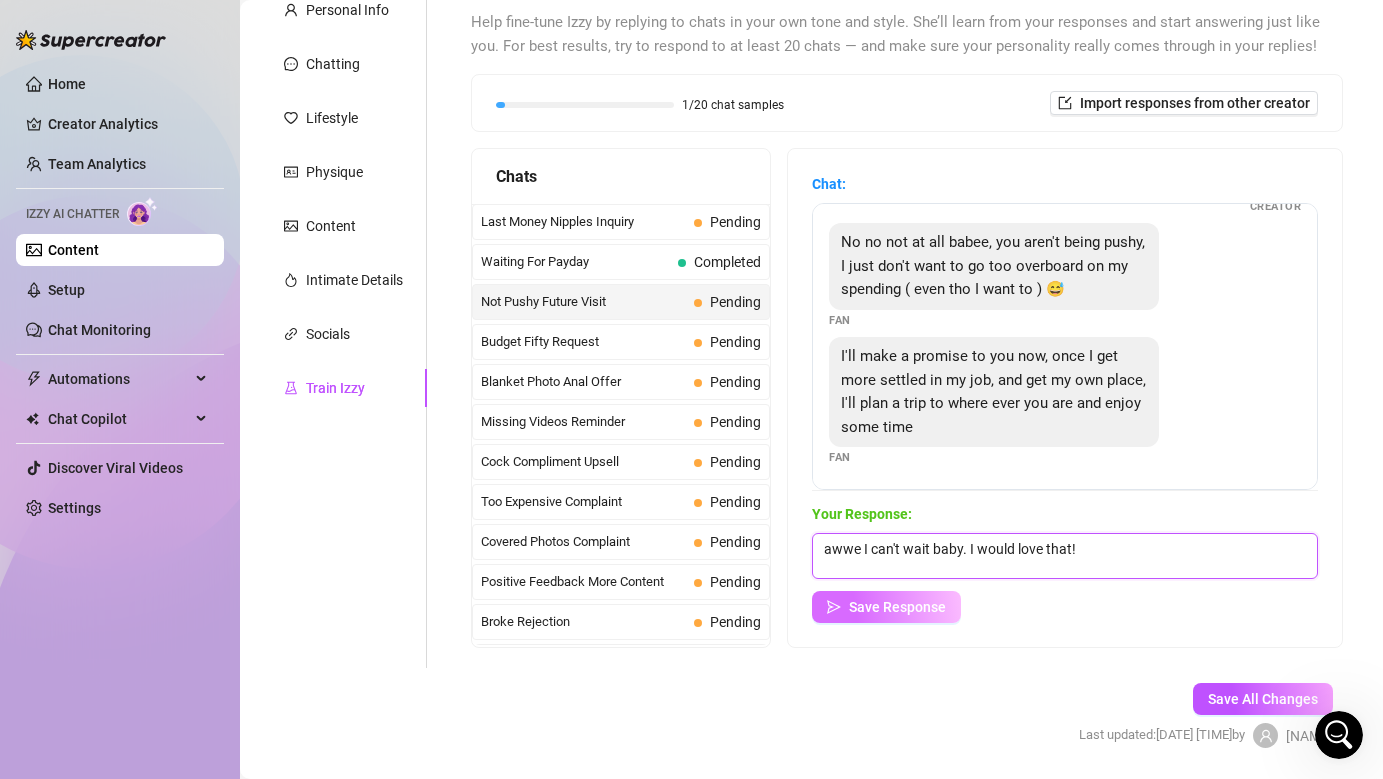 type on "awwe I can't wait baby. I would love that!" 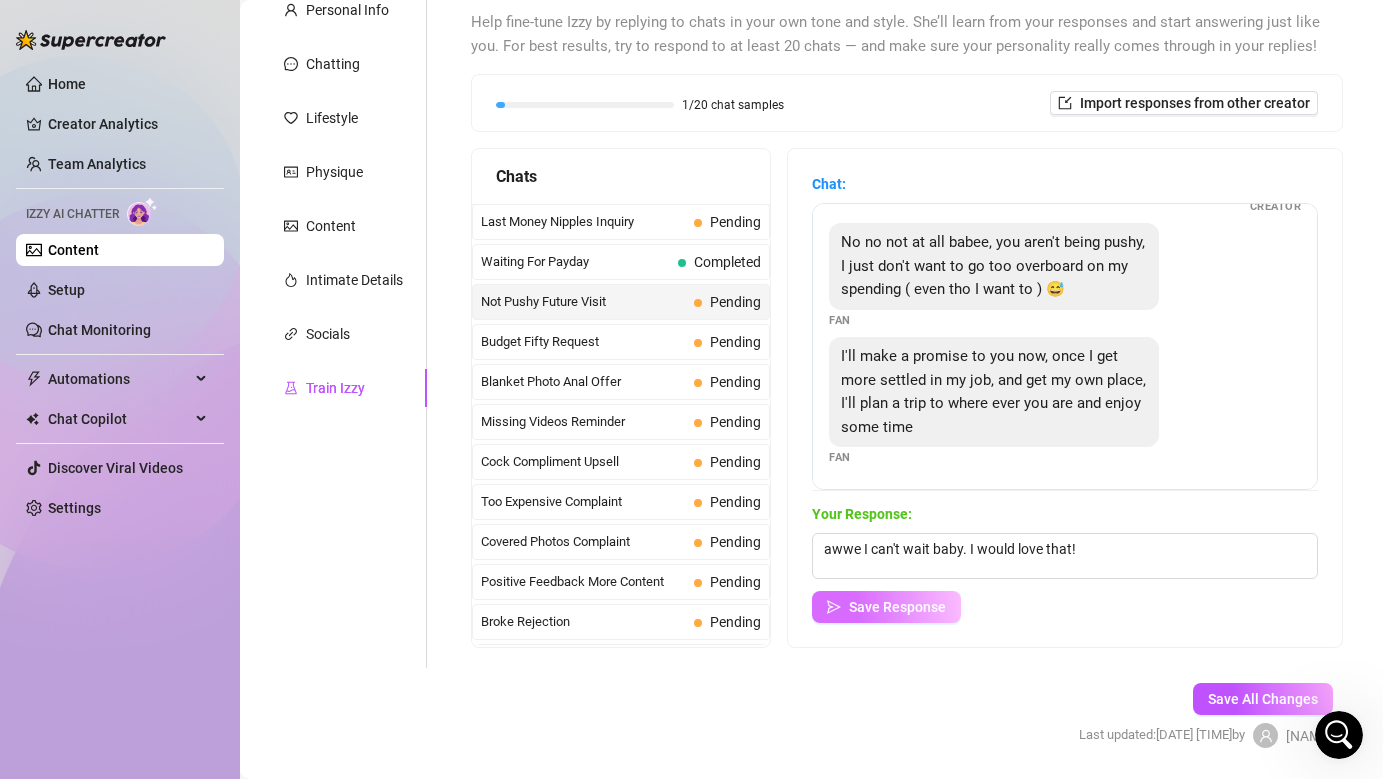 click on "Save Response" at bounding box center [897, 607] 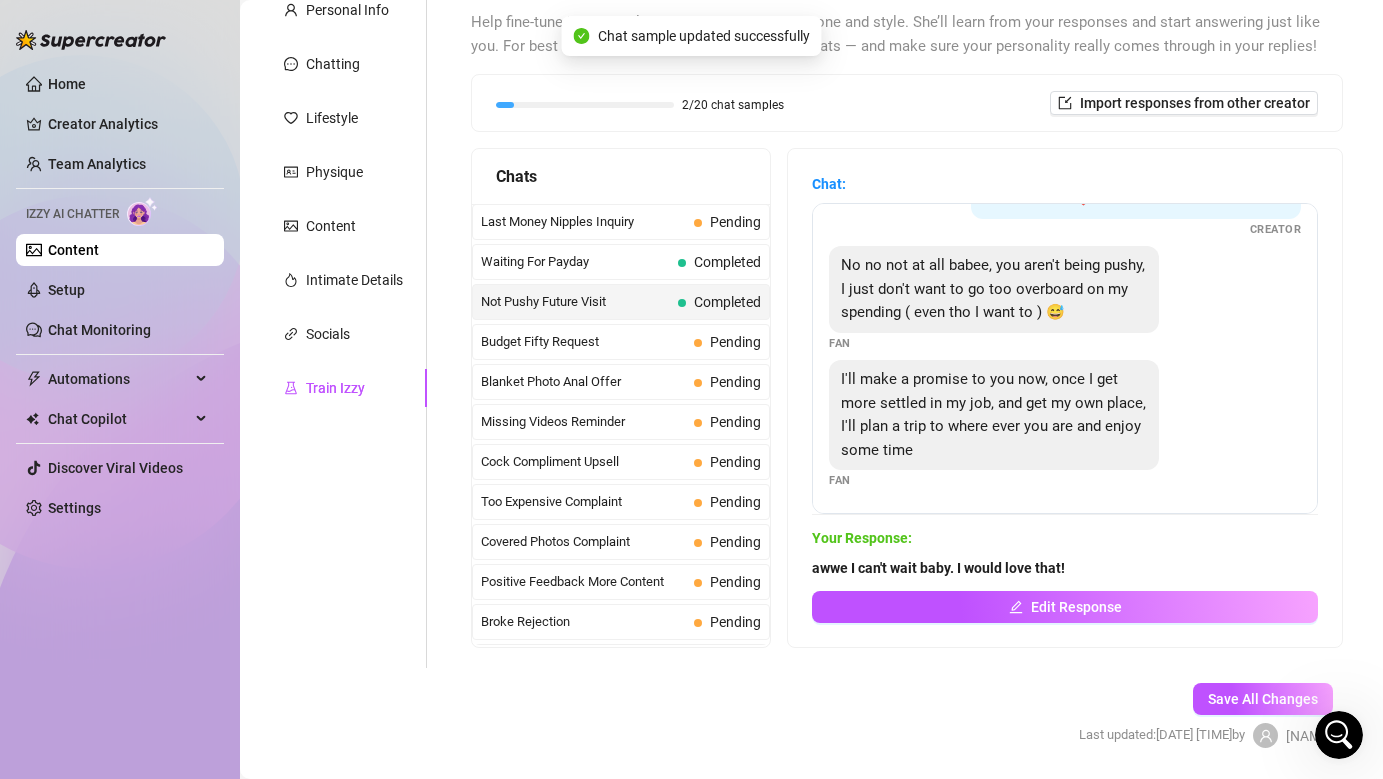 scroll, scrollTop: 88, scrollLeft: 0, axis: vertical 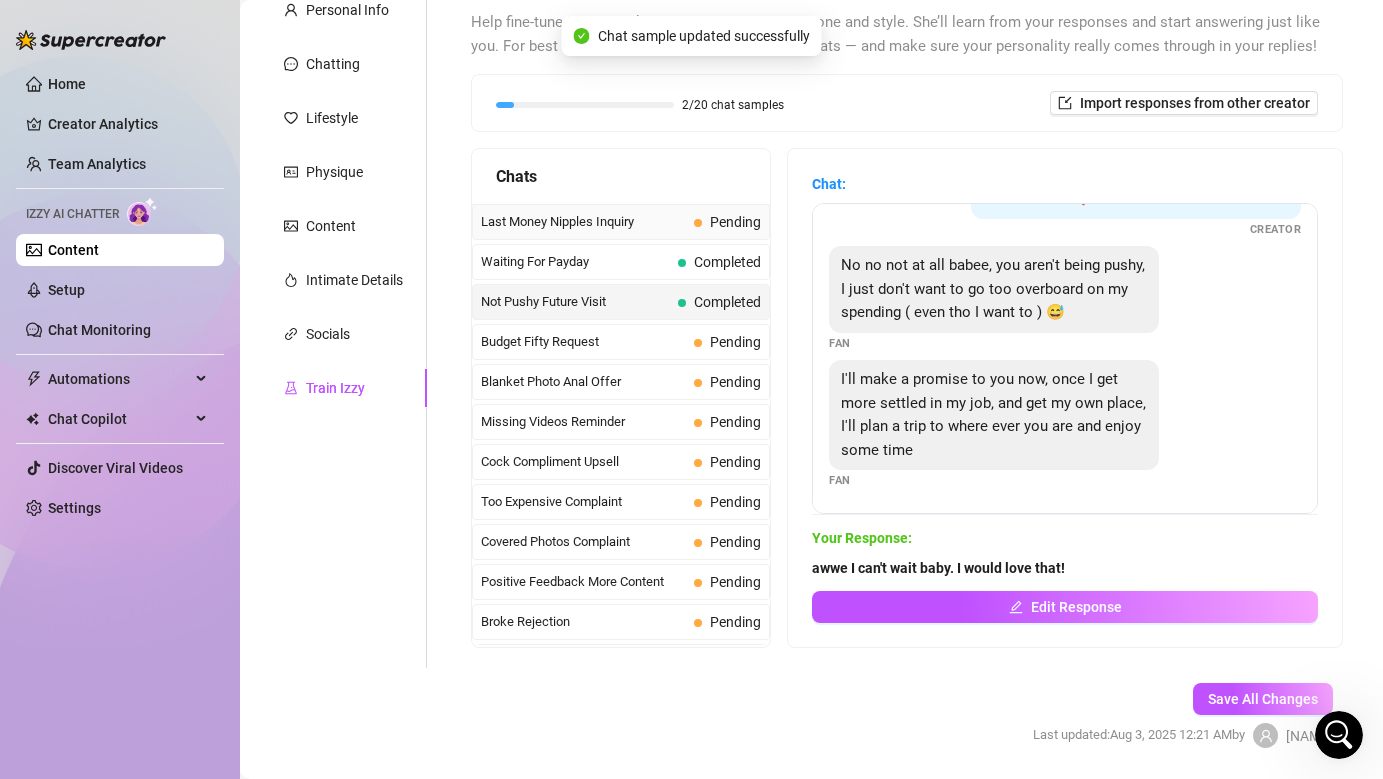 click on "Last Money Nipples Inquiry" at bounding box center [583, 222] 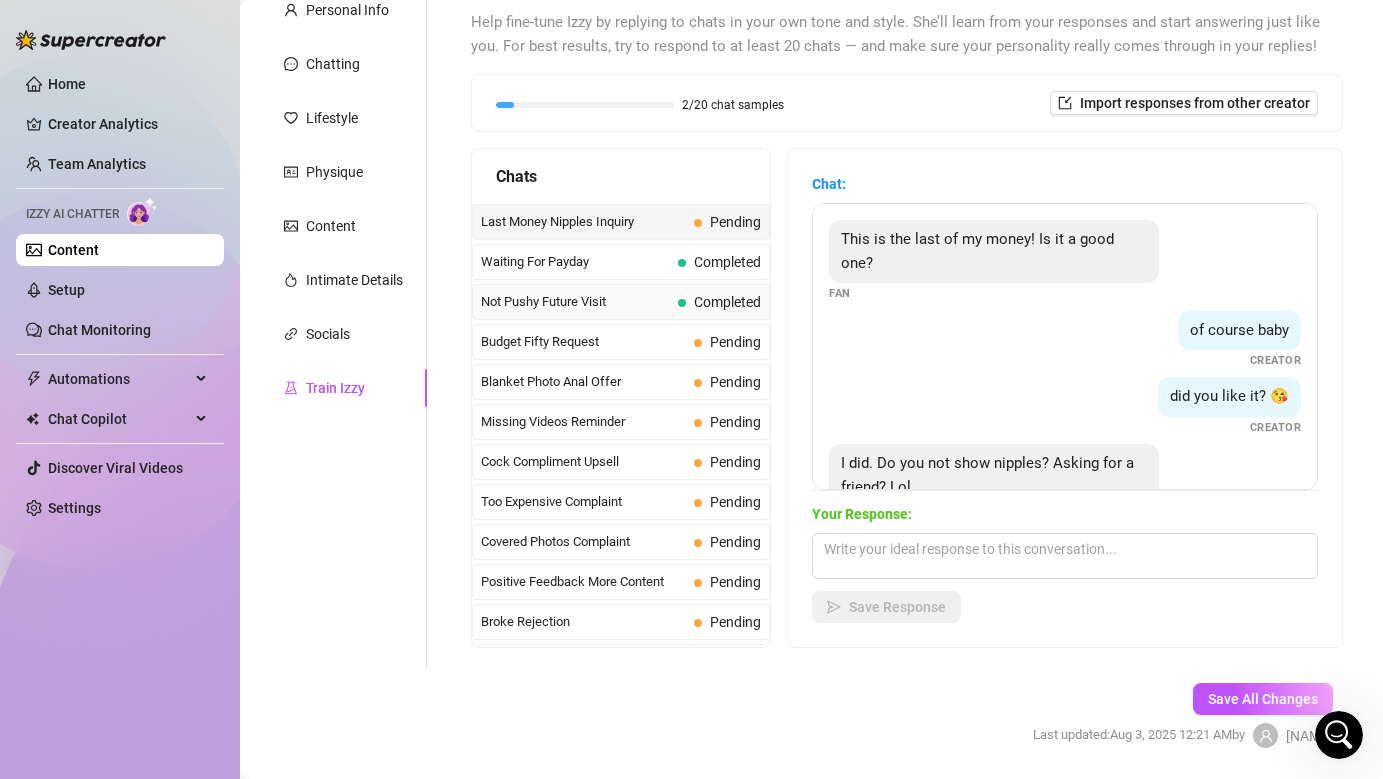 click on "Not Pushy Future Visit" at bounding box center [575, 302] 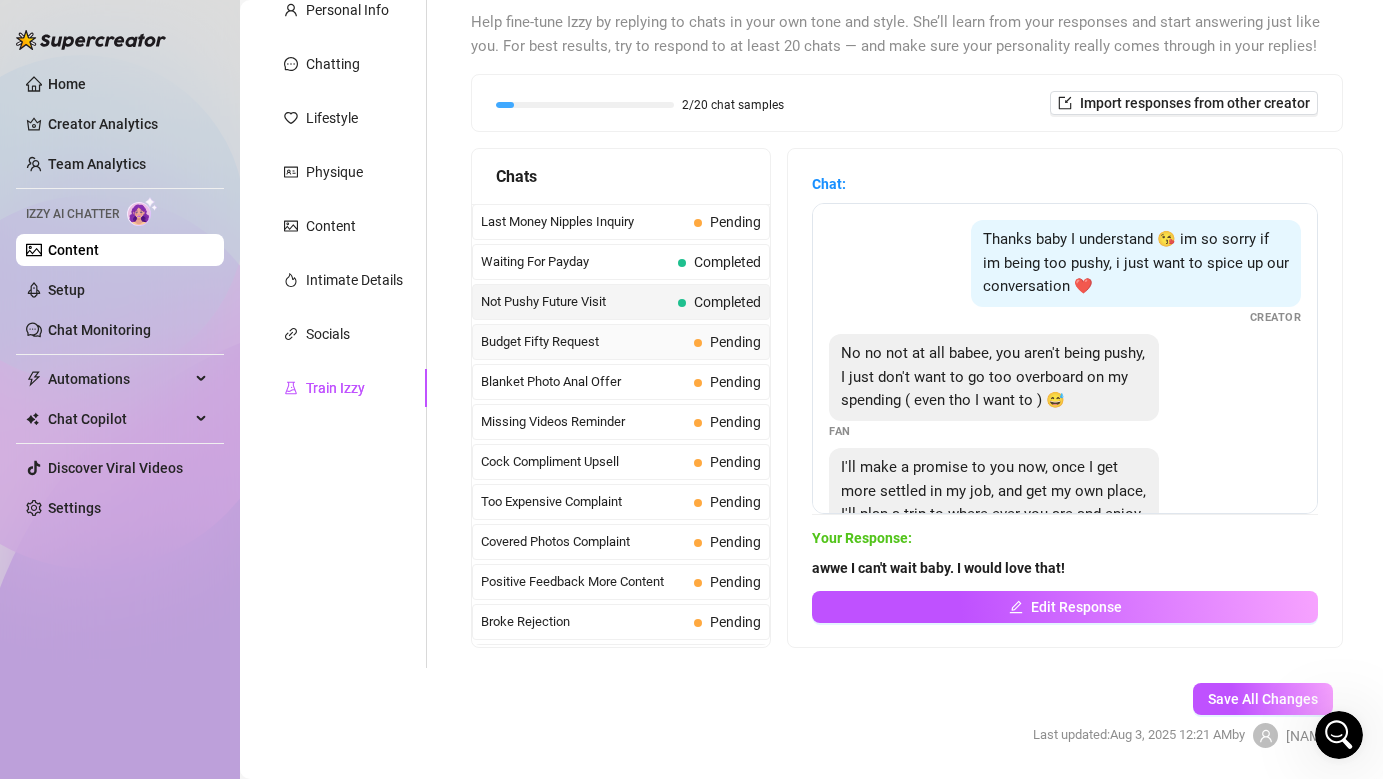 click on "Budget Fifty Request" at bounding box center [583, 342] 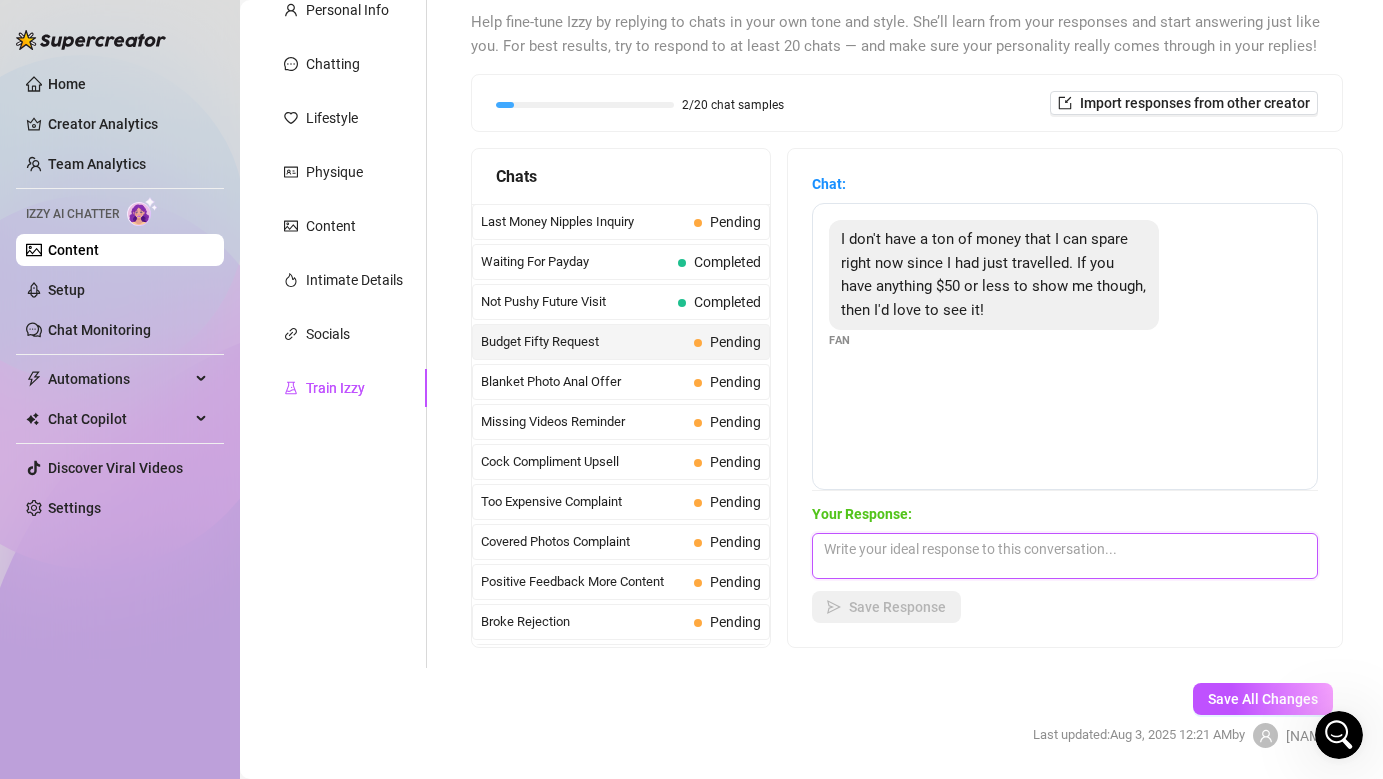 click at bounding box center [1065, 556] 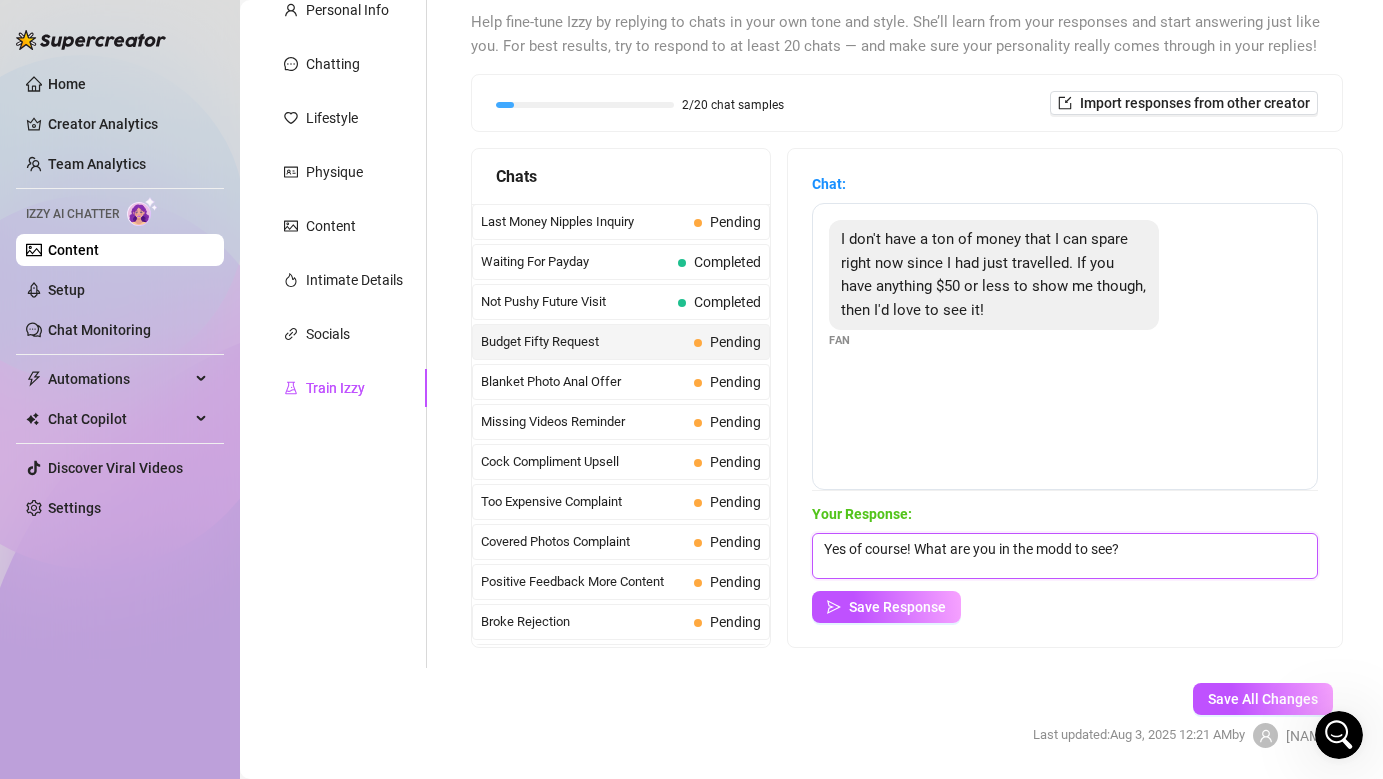 click on "Yes of course! What are you in the modd to see?" at bounding box center [1065, 556] 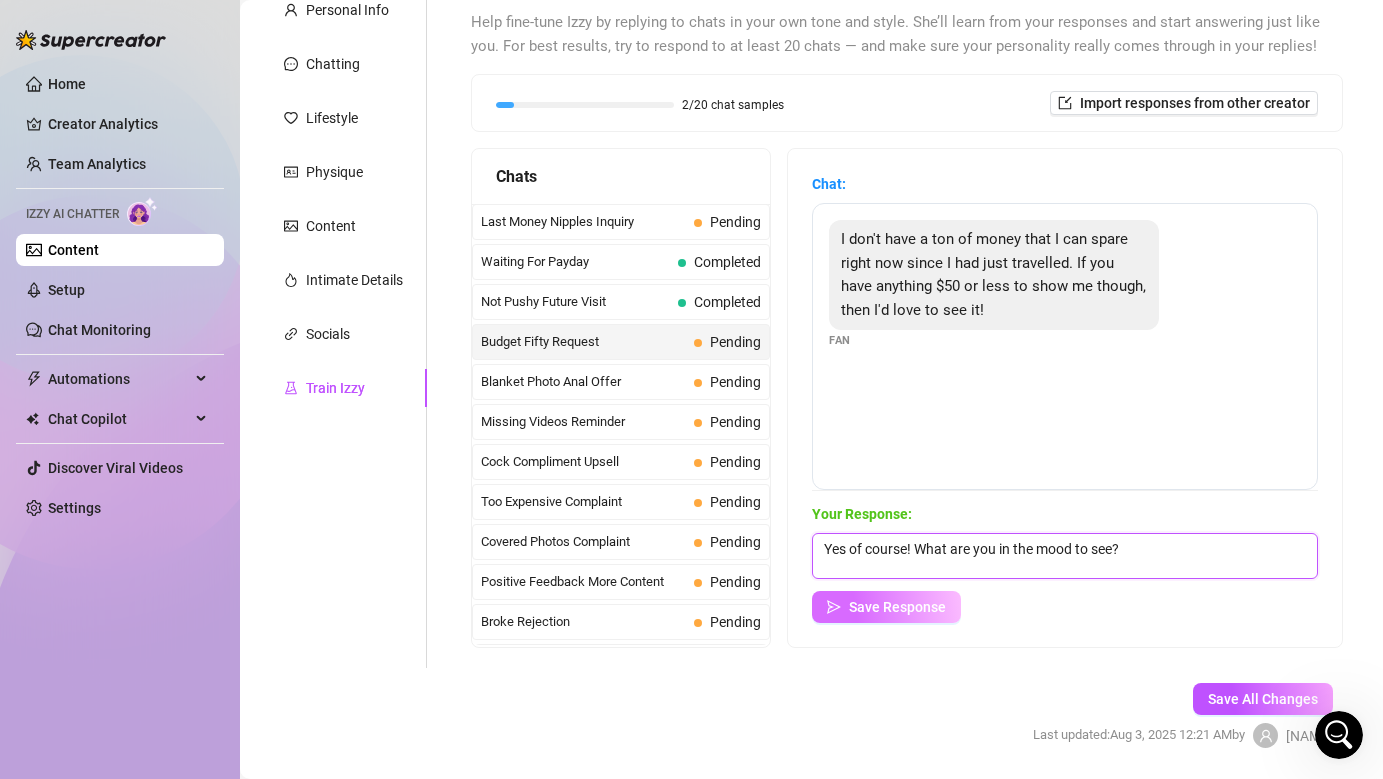 type on "Yes of course! What are you in the mood to see?" 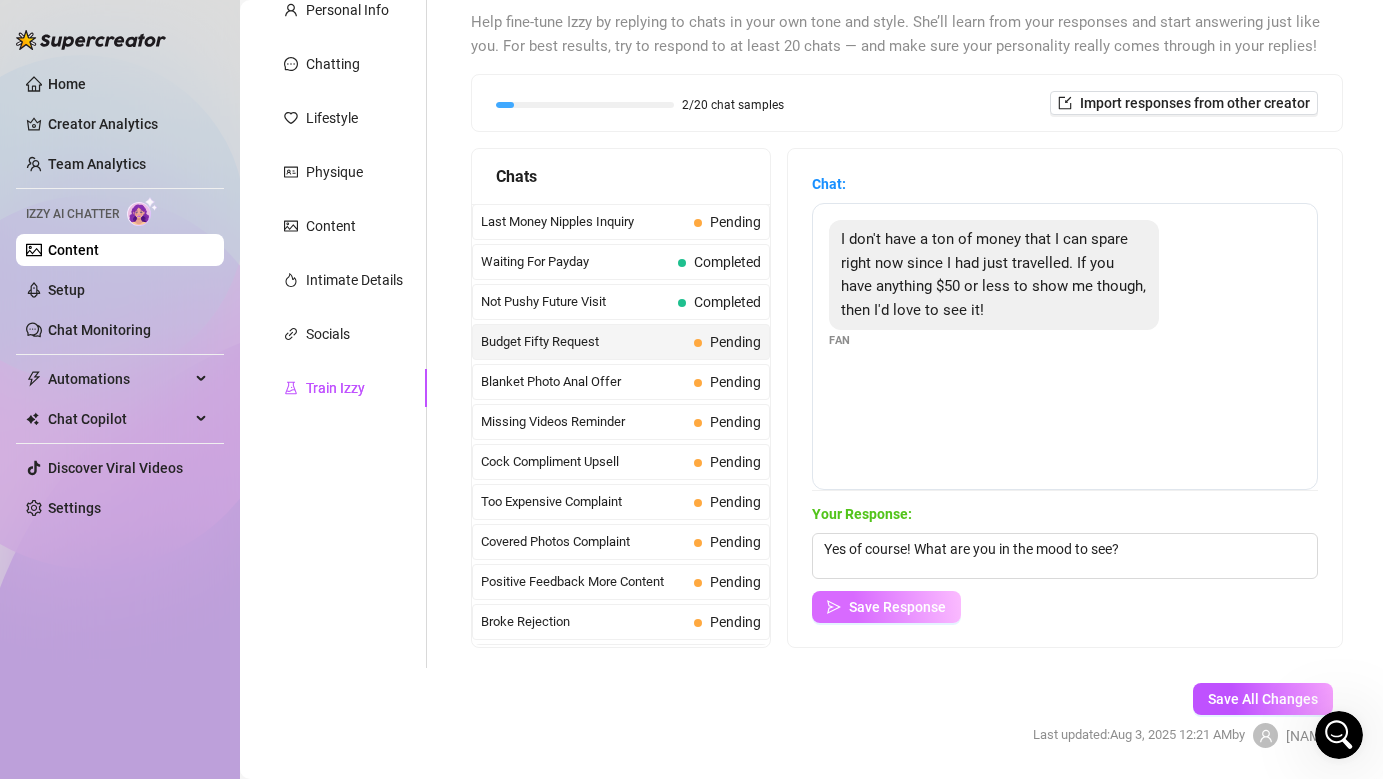 click on "Save Response" at bounding box center [897, 607] 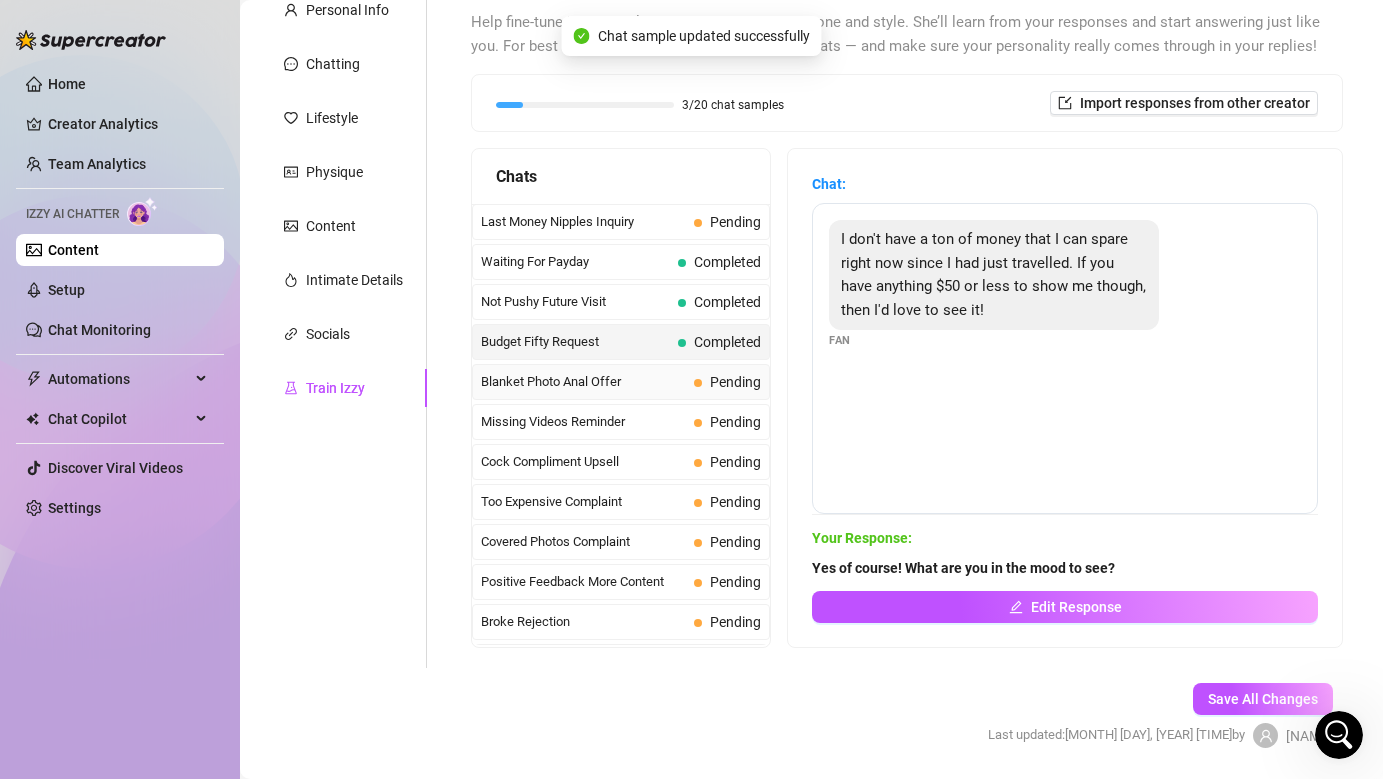 click on "Blanket Photo Anal Offer" at bounding box center [583, 382] 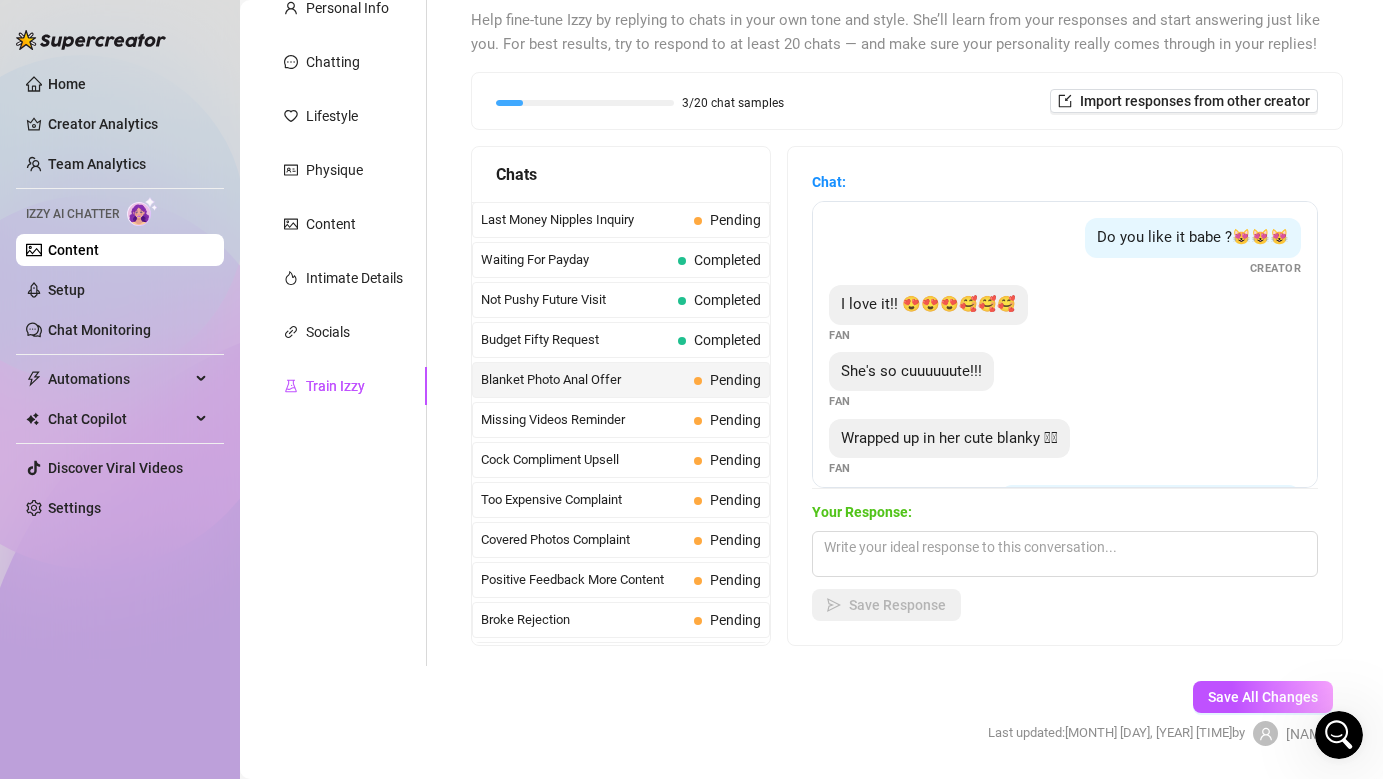 scroll, scrollTop: 201, scrollLeft: 0, axis: vertical 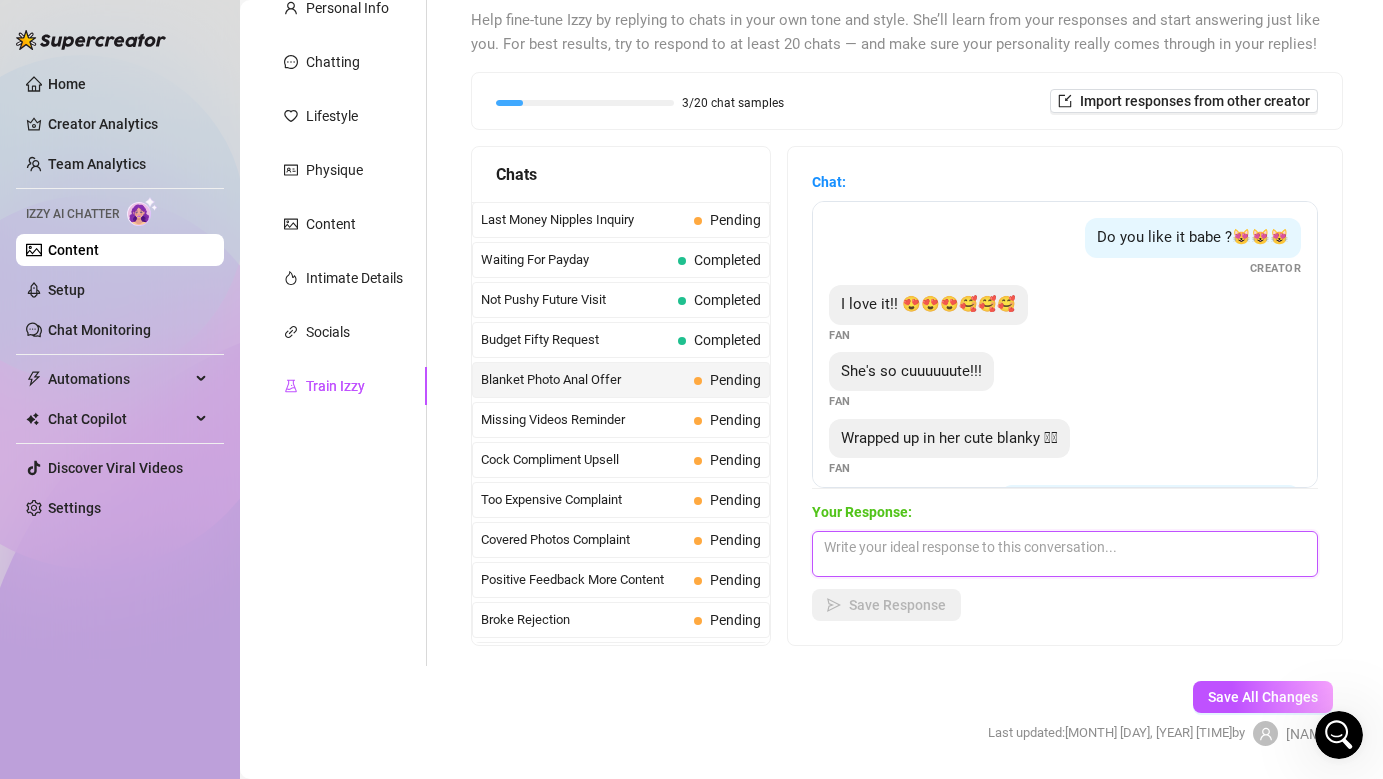 click at bounding box center (1065, 554) 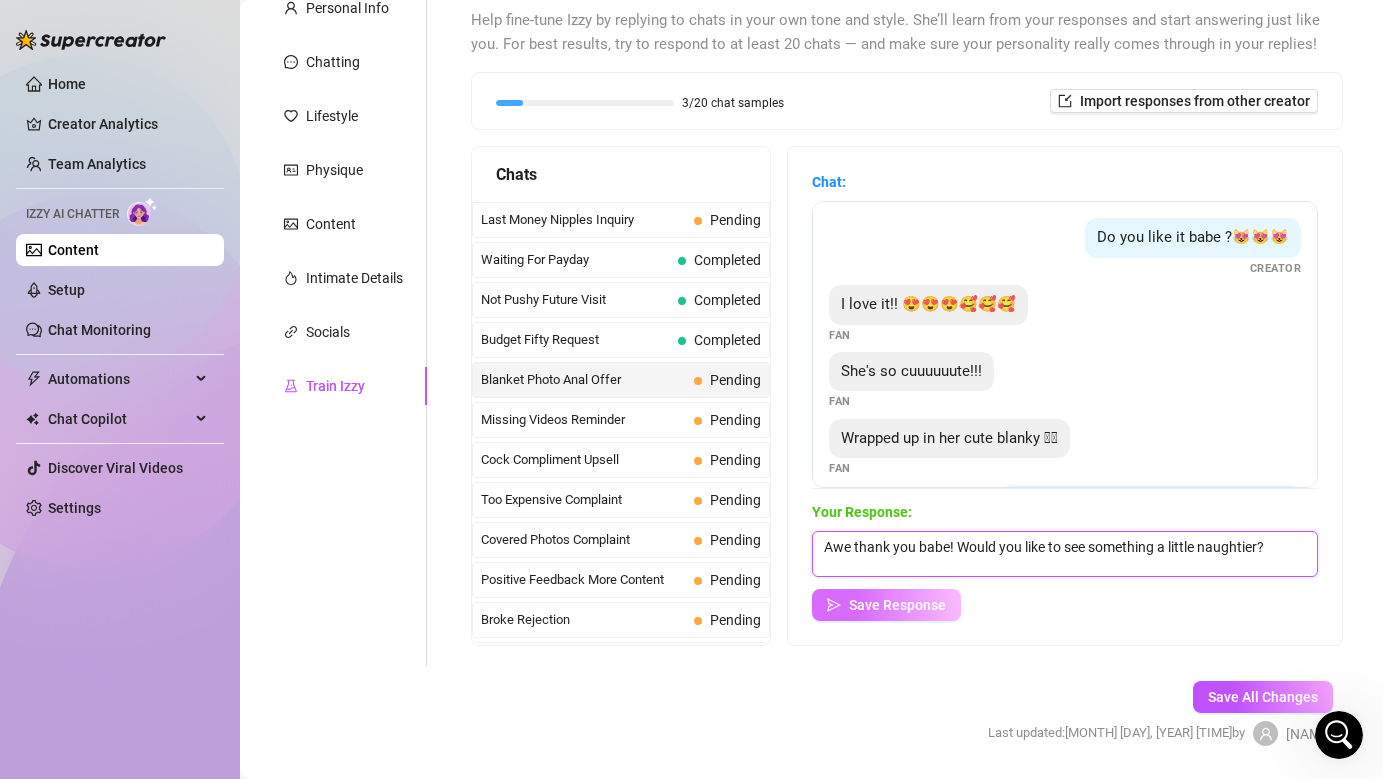type on "Awe thank you babe! Would you like to see something a little naughtier?" 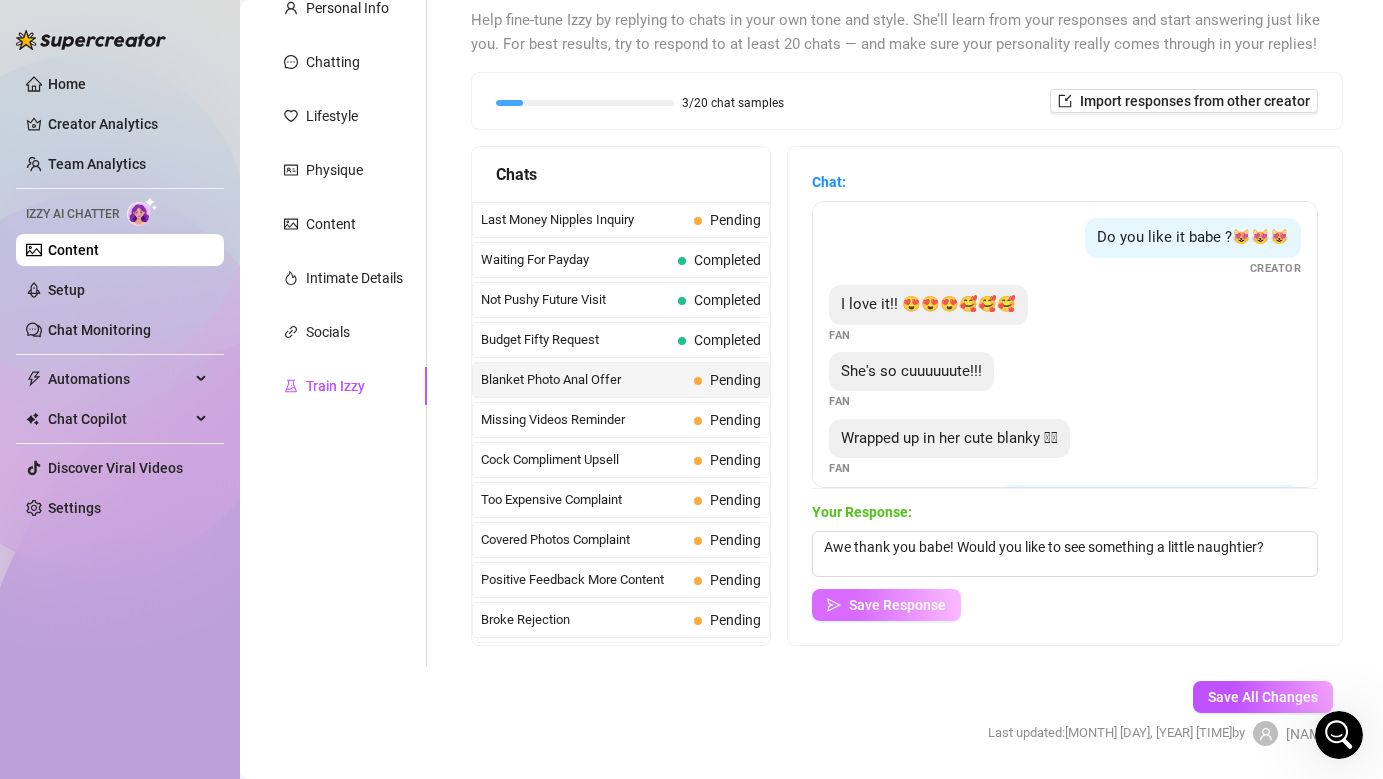 click on "Save Response" at bounding box center [897, 605] 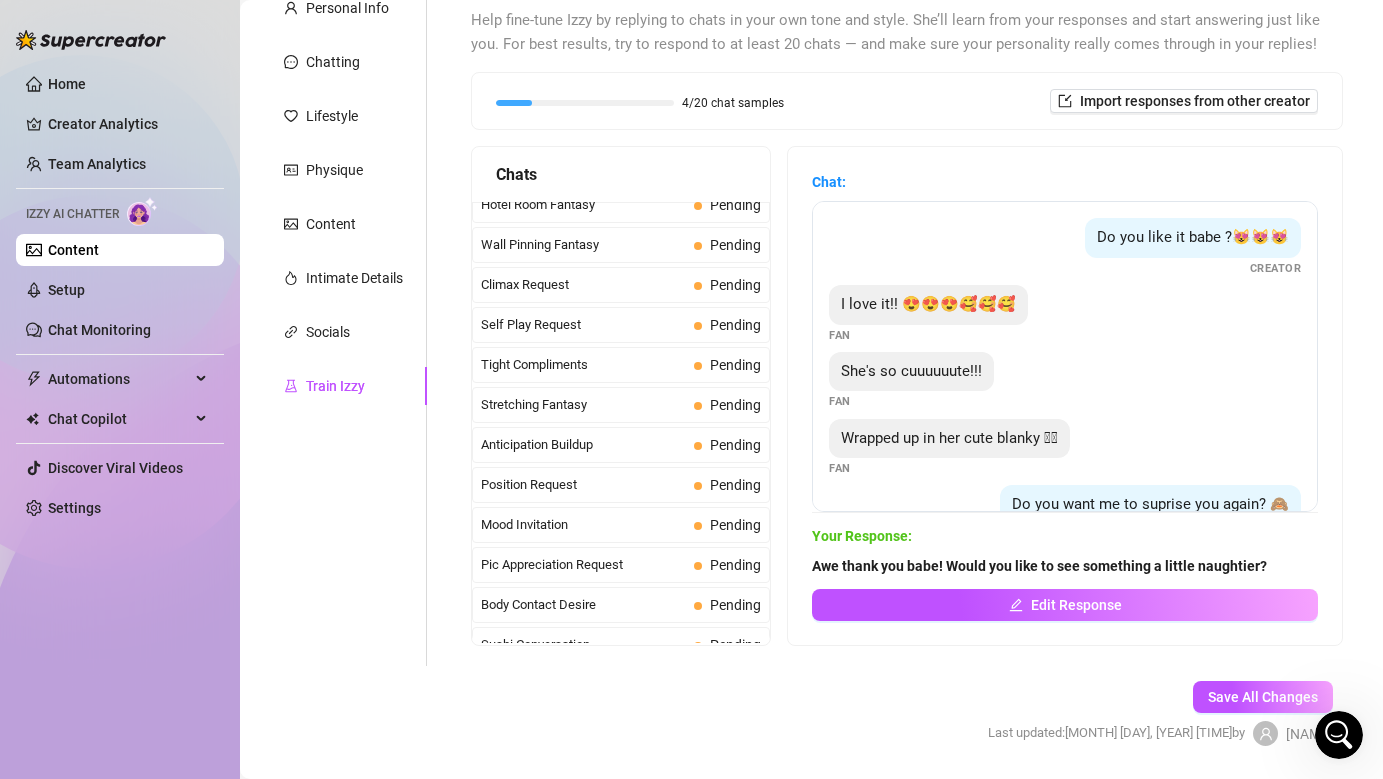 scroll, scrollTop: 770, scrollLeft: 0, axis: vertical 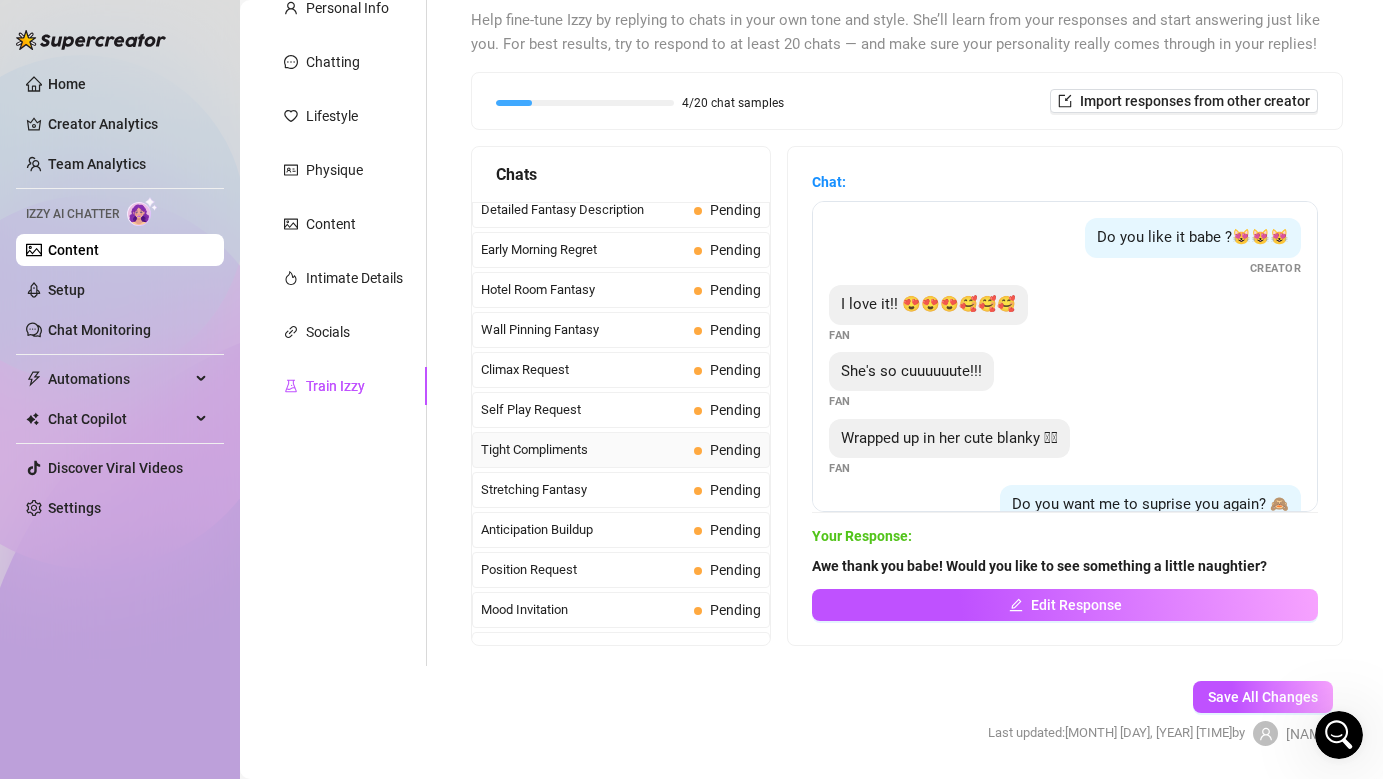 click on "Tight Compliments" at bounding box center [583, 450] 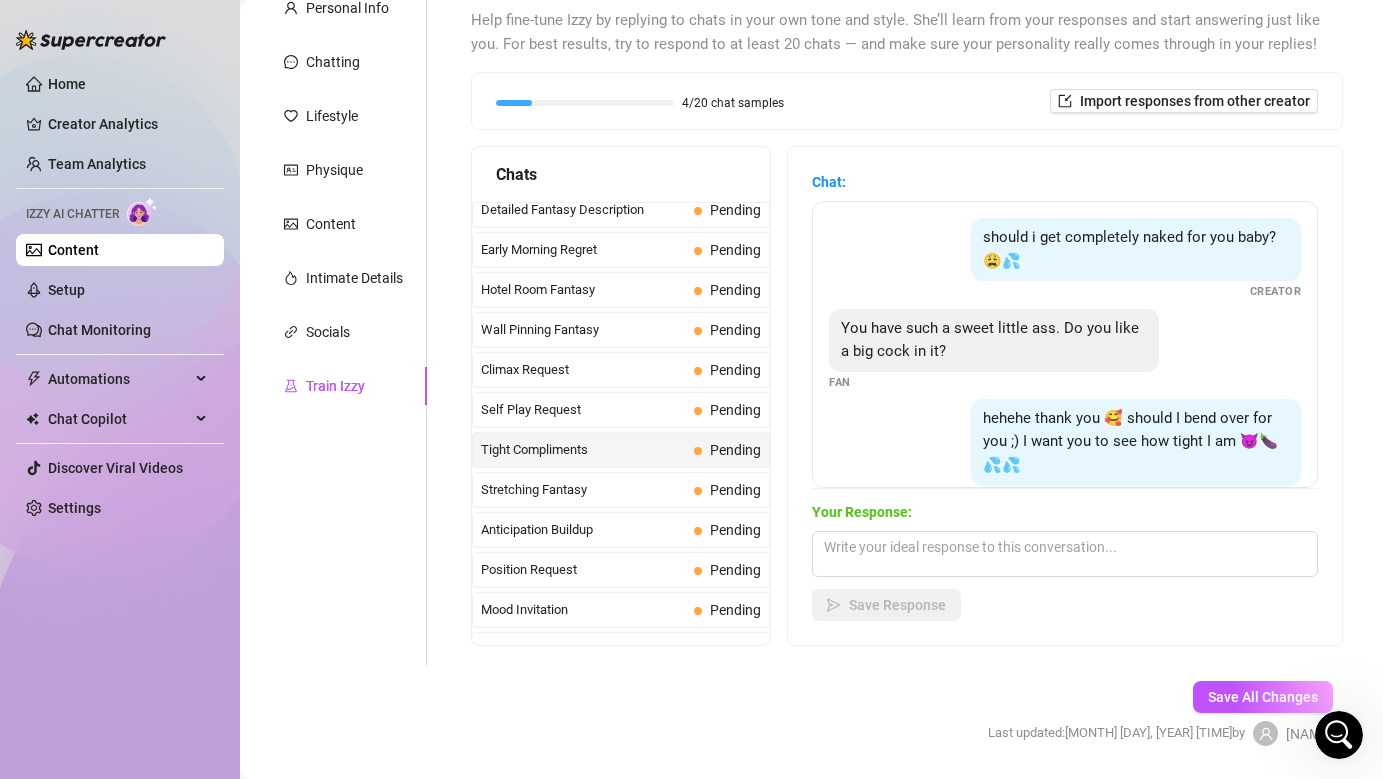 scroll, scrollTop: 132, scrollLeft: 0, axis: vertical 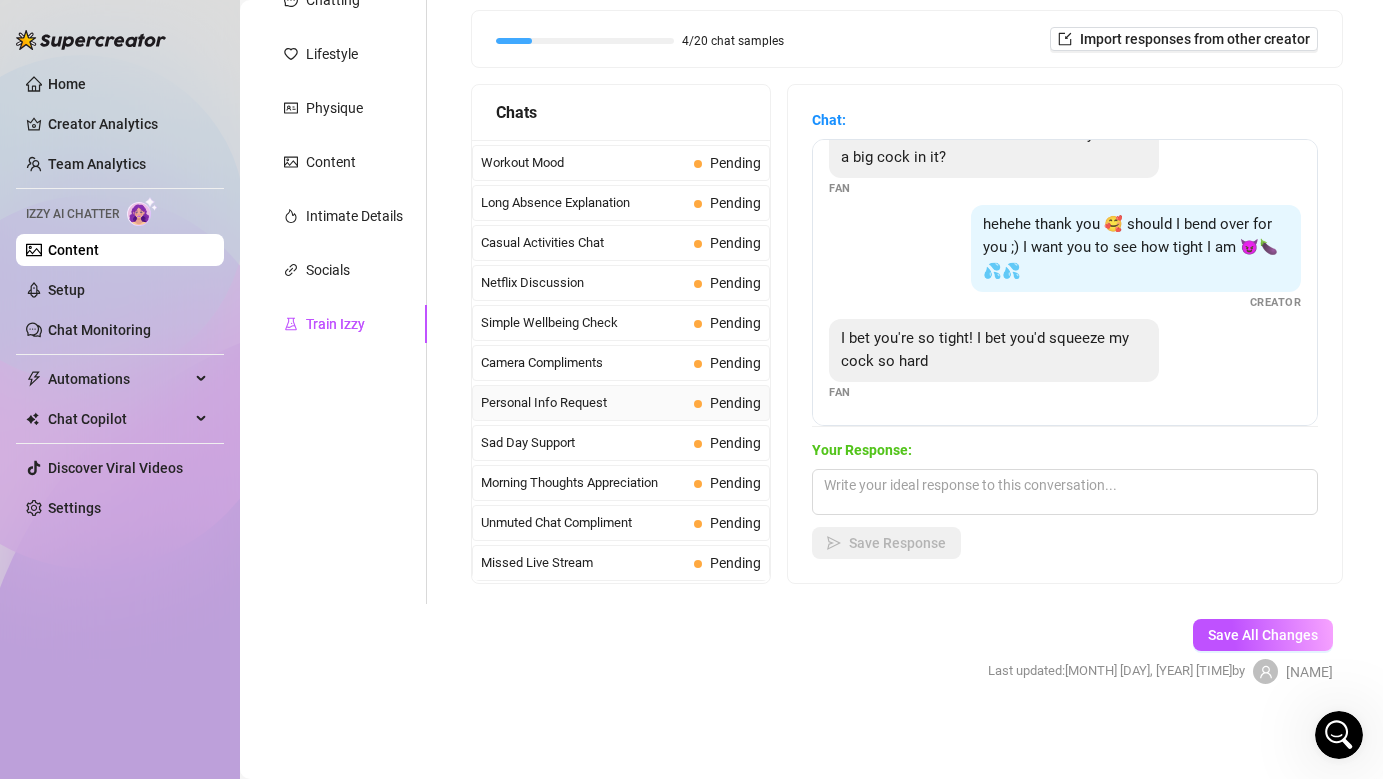 click on "Personal Info Request" at bounding box center [583, 403] 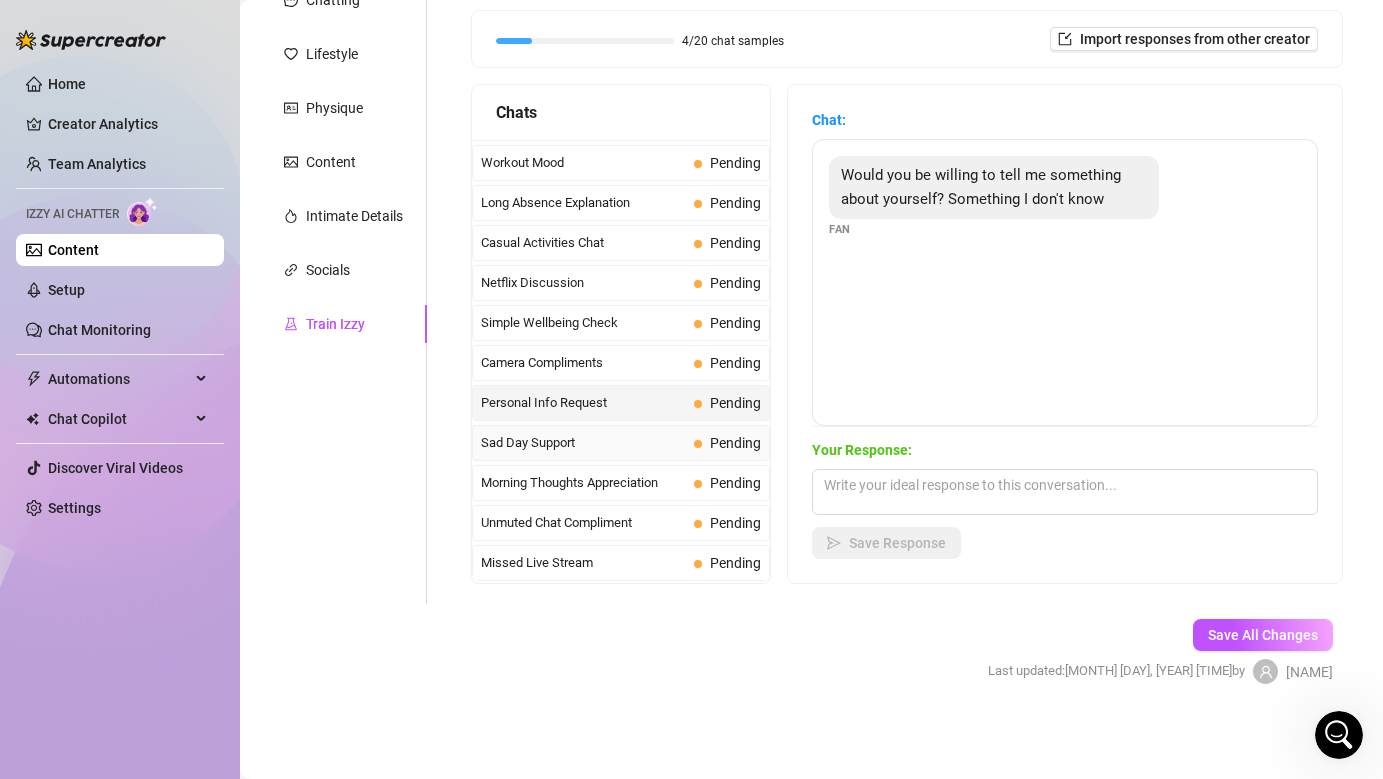 click on "Sad Day Support" at bounding box center (583, 443) 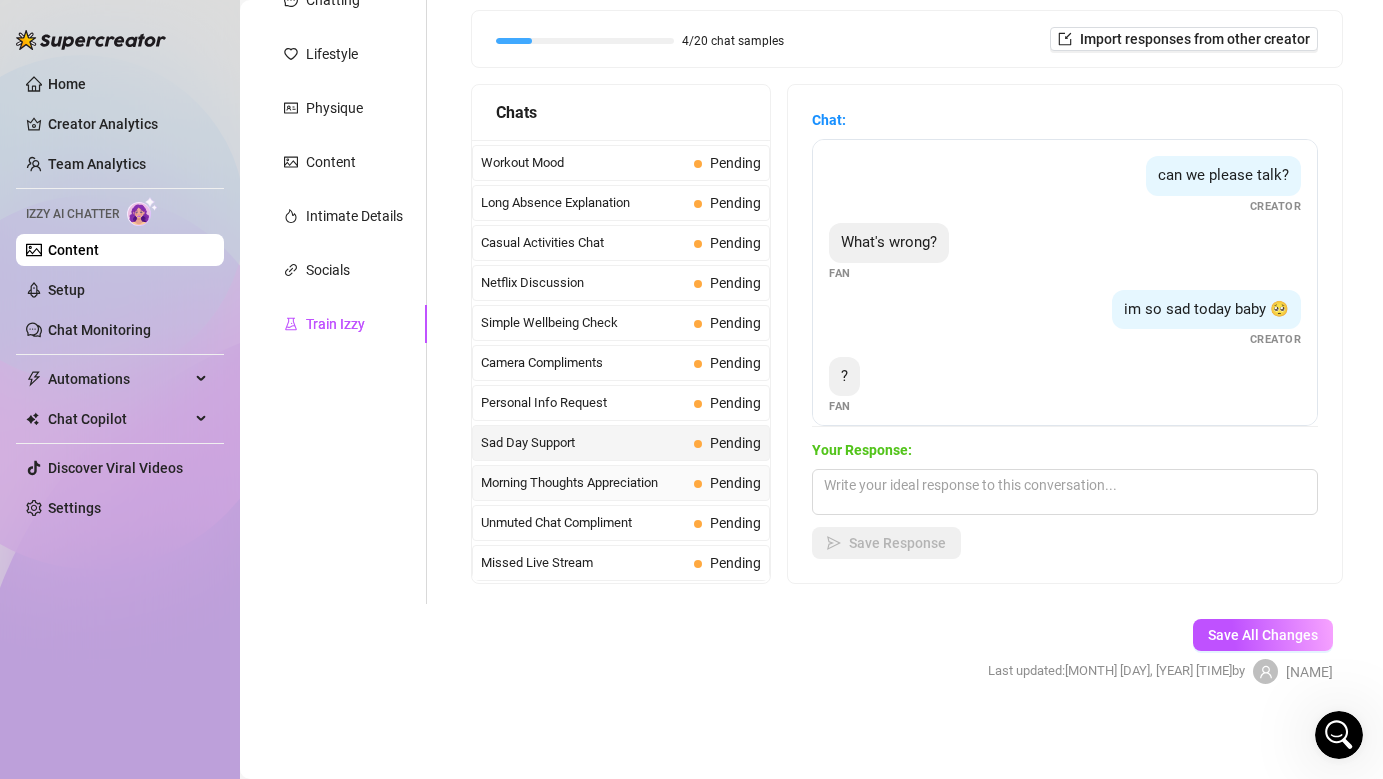 click on "Morning Thoughts Appreciation" at bounding box center [583, 483] 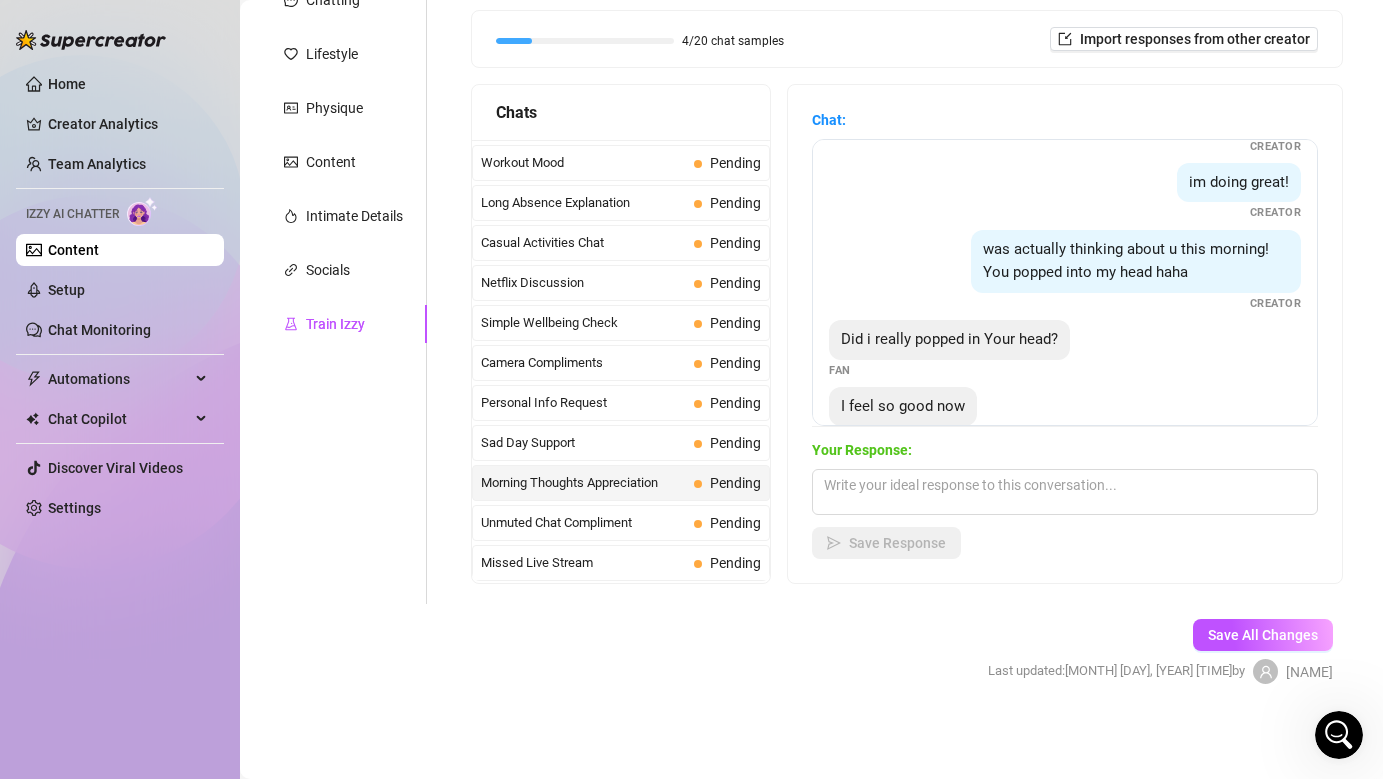 scroll, scrollTop: 171, scrollLeft: 0, axis: vertical 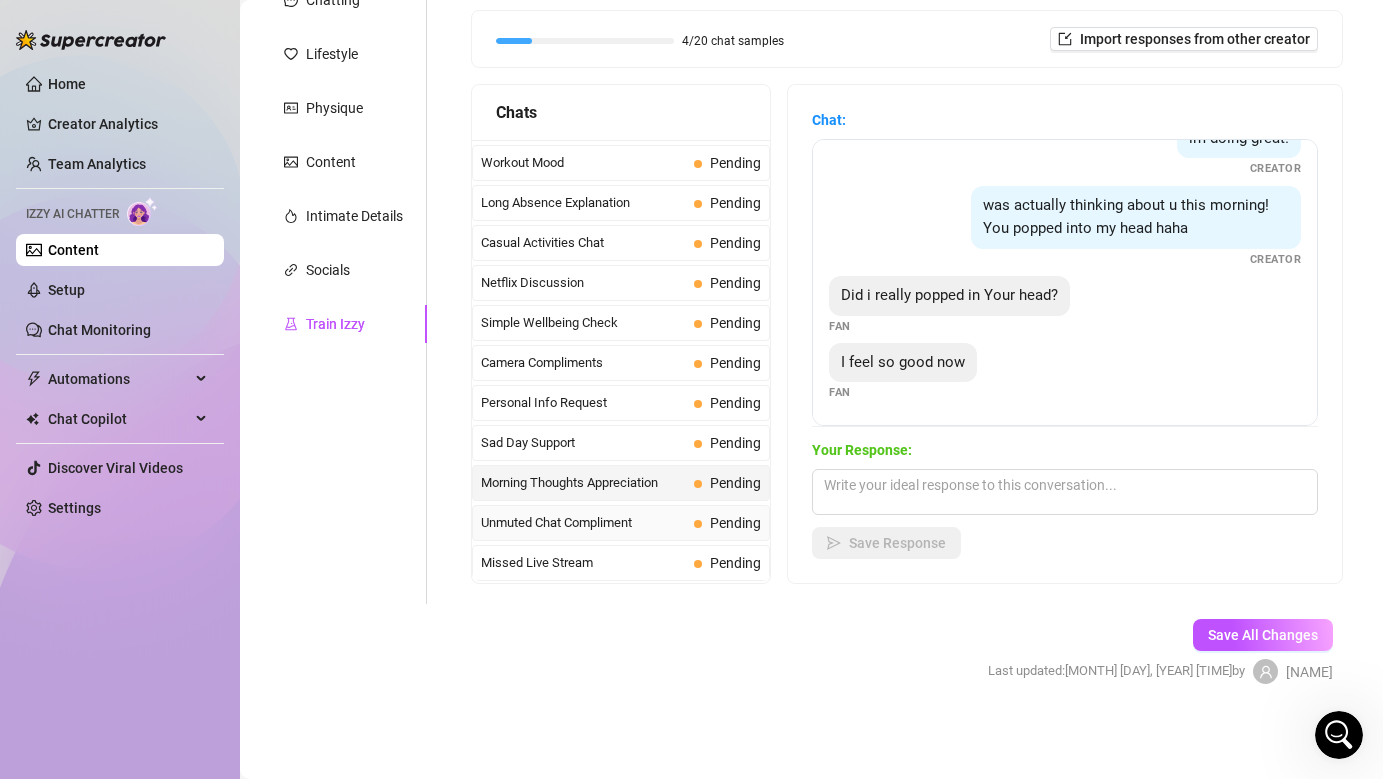 click on "Unmuted Chat Compliment" at bounding box center [583, 523] 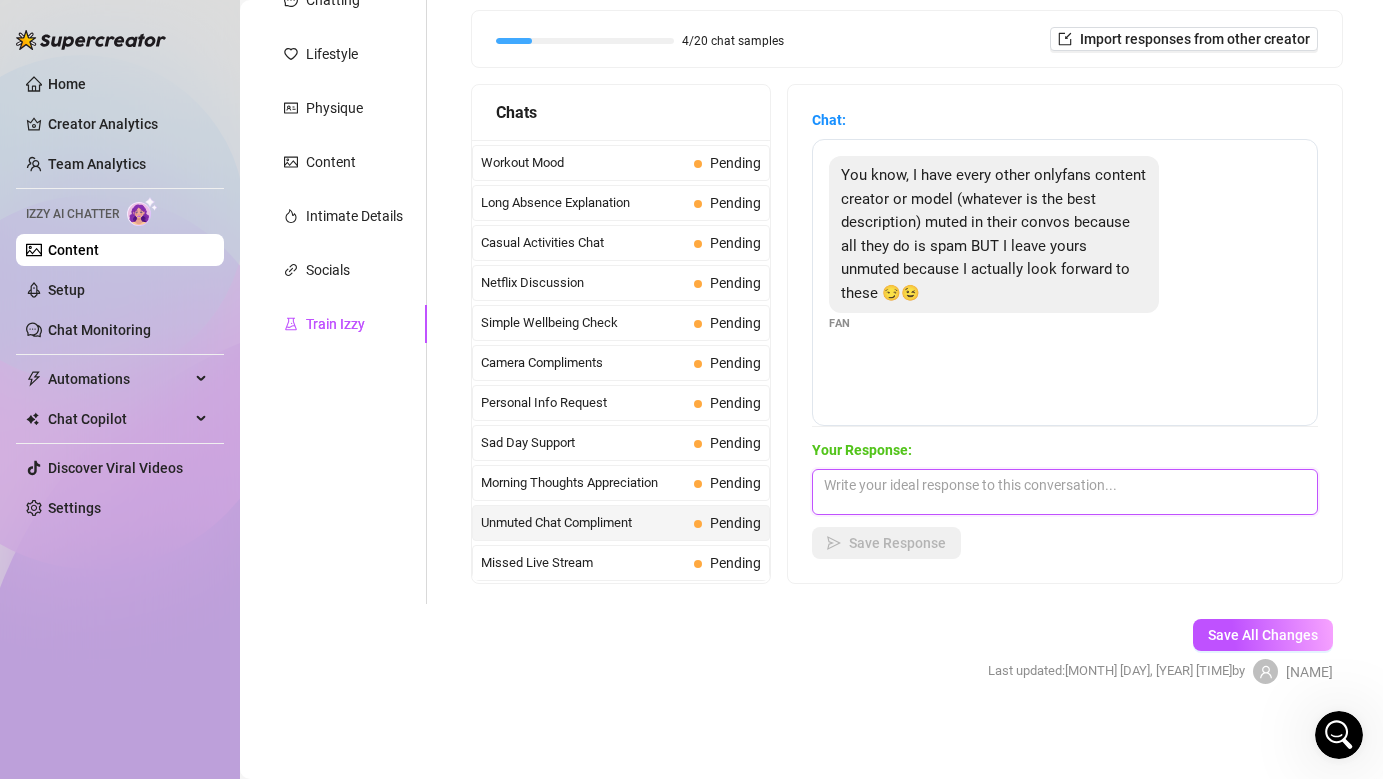 click at bounding box center [1065, 492] 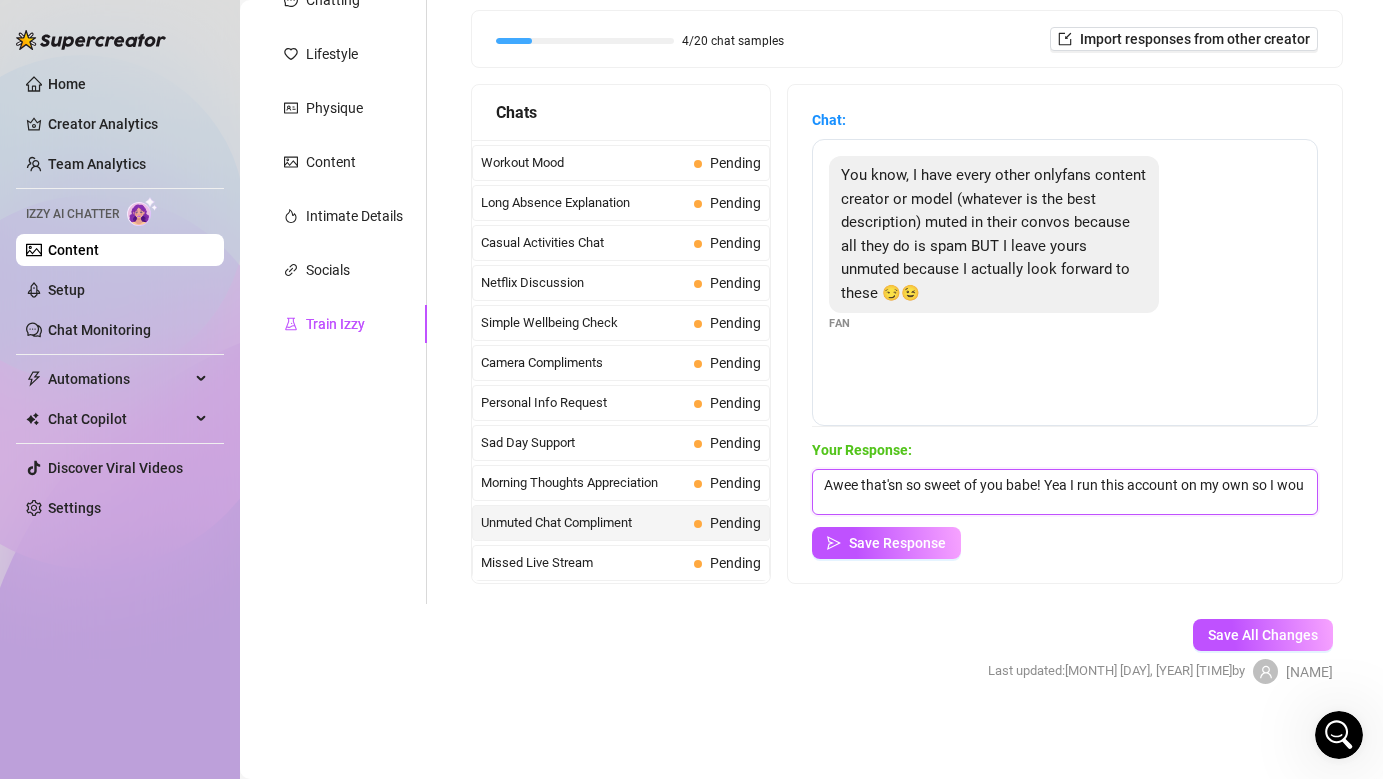 scroll, scrollTop: 1, scrollLeft: 0, axis: vertical 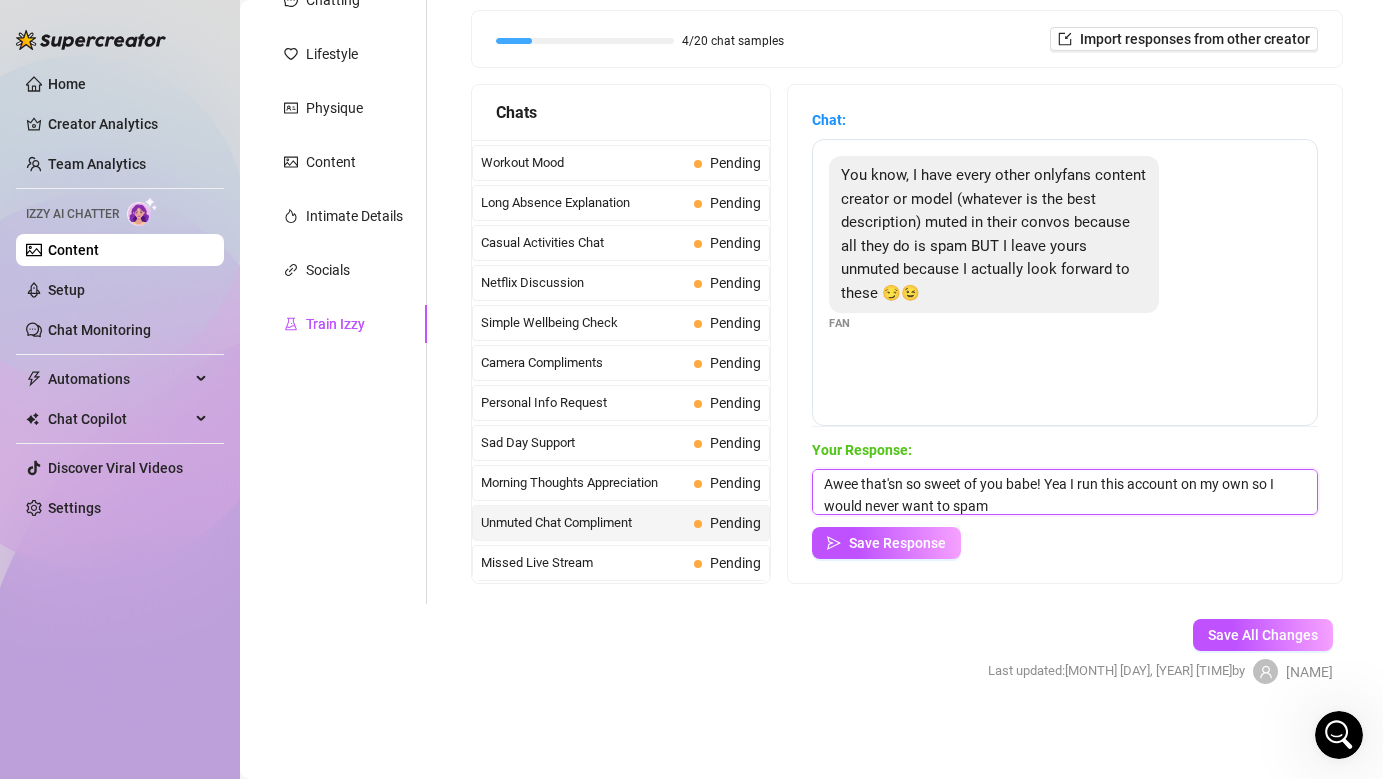 click on "Awee that'sn so sweet of you babe! Yea I run this account on my own so I would never want to spam" at bounding box center (1065, 492) 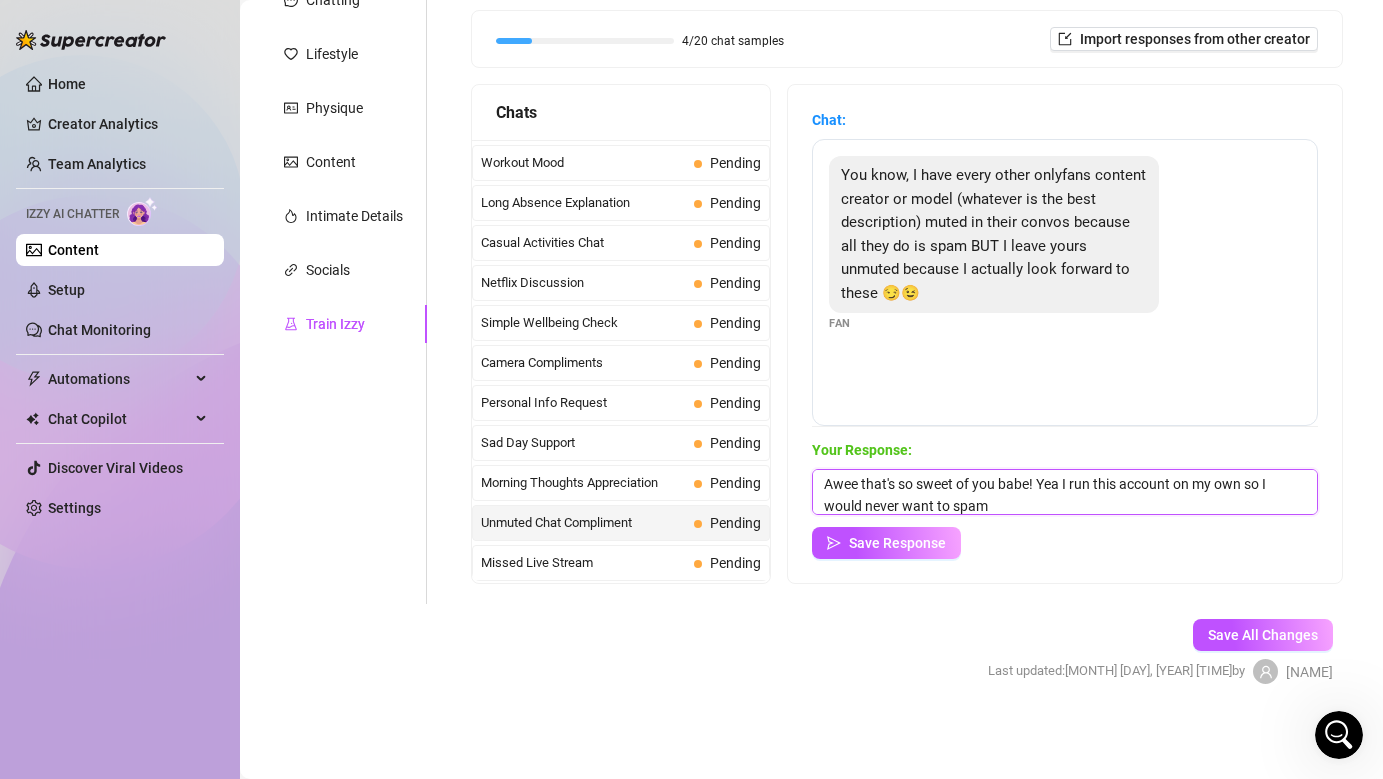 click on "Awee that's so sweet of you babe! Yea I run this account on my own so I would never want to spam" at bounding box center [1065, 492] 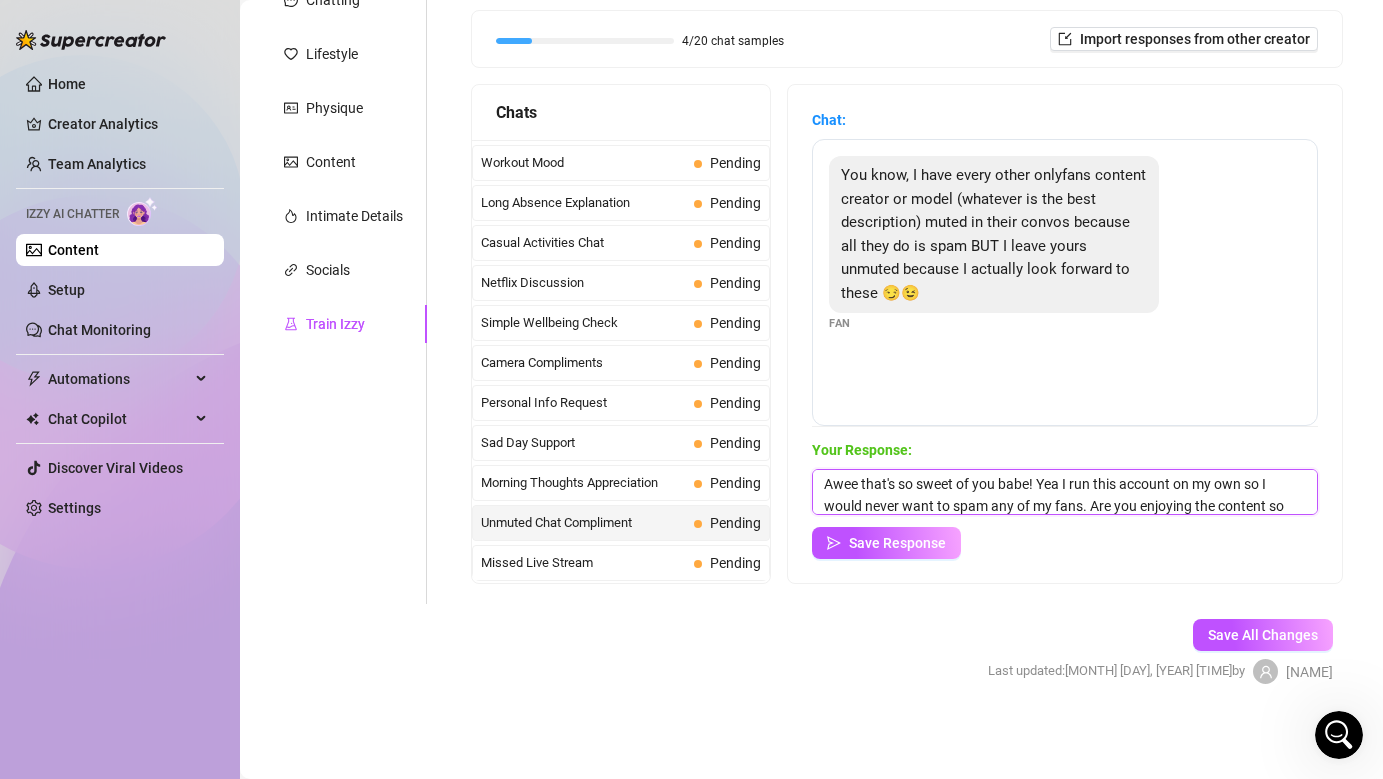 scroll, scrollTop: 23, scrollLeft: 0, axis: vertical 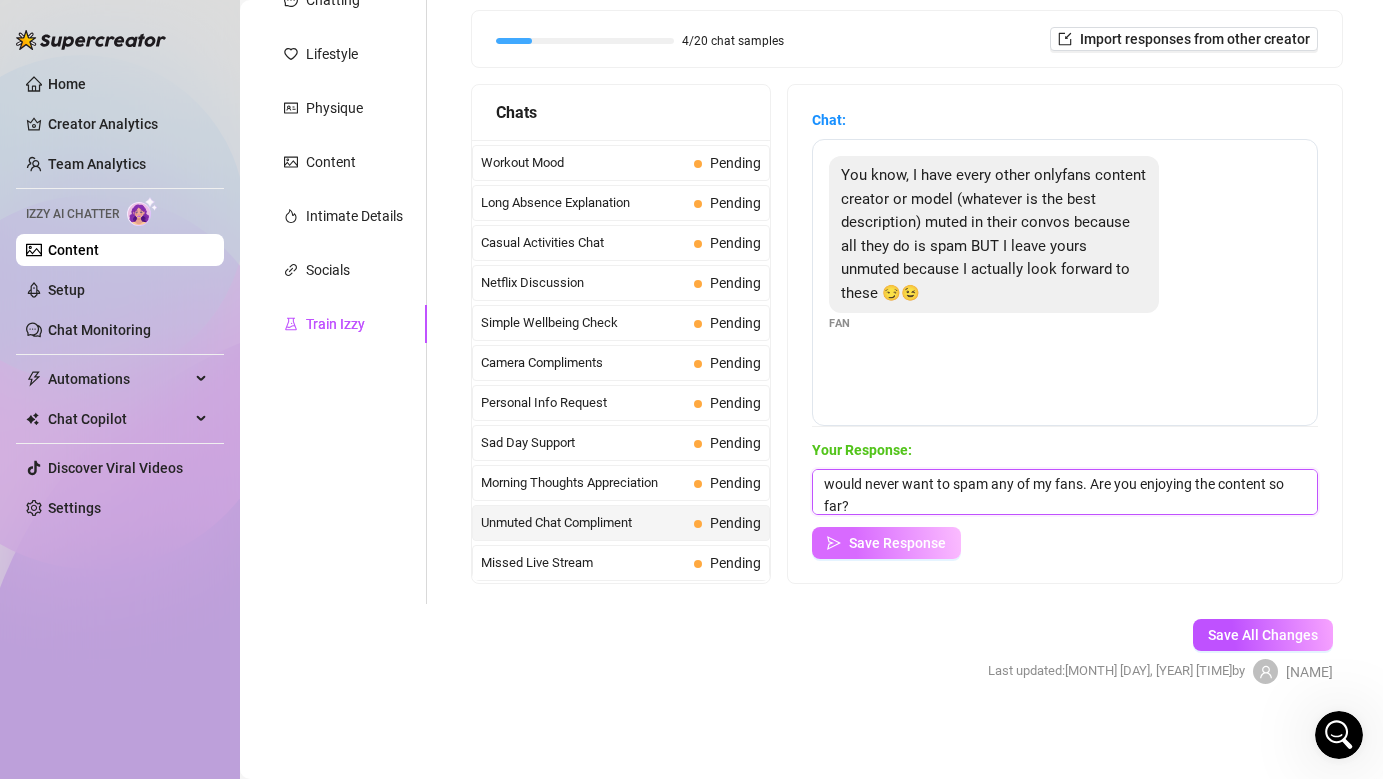 type on "Awee that's so sweet of you babe! Yea I run this account on my own so I would never want to spam any of my fans. Are you enjoying the content so far?" 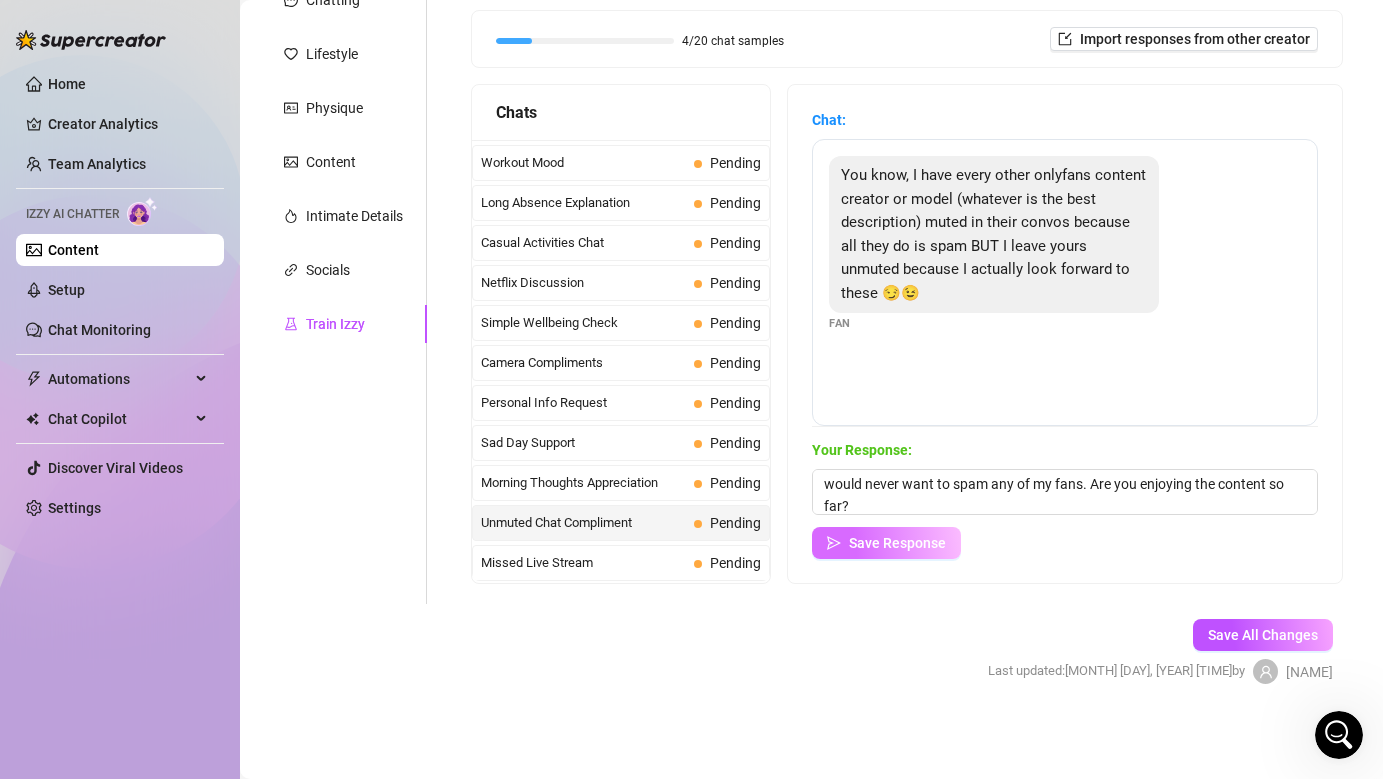 click on "Save Response" at bounding box center [886, 543] 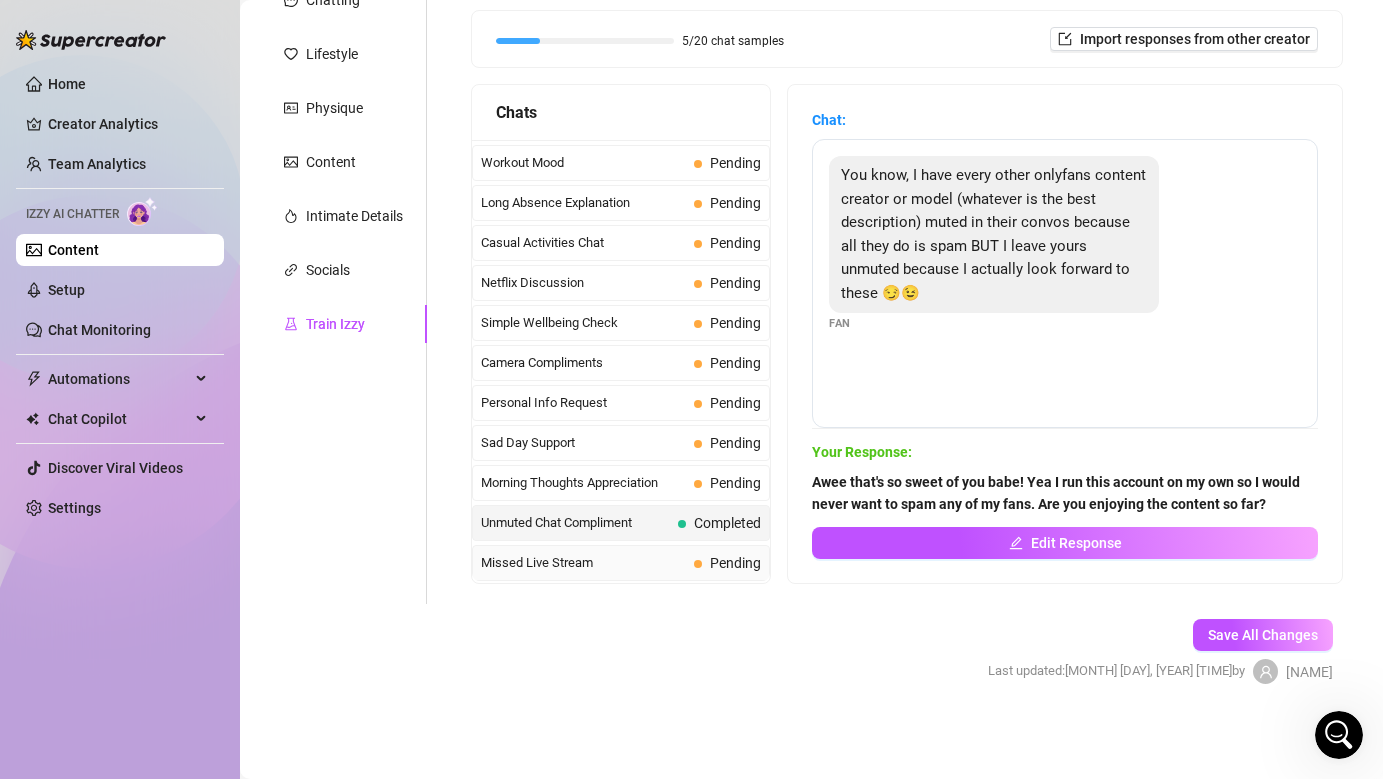 click on "Missed Live Stream" at bounding box center [583, 563] 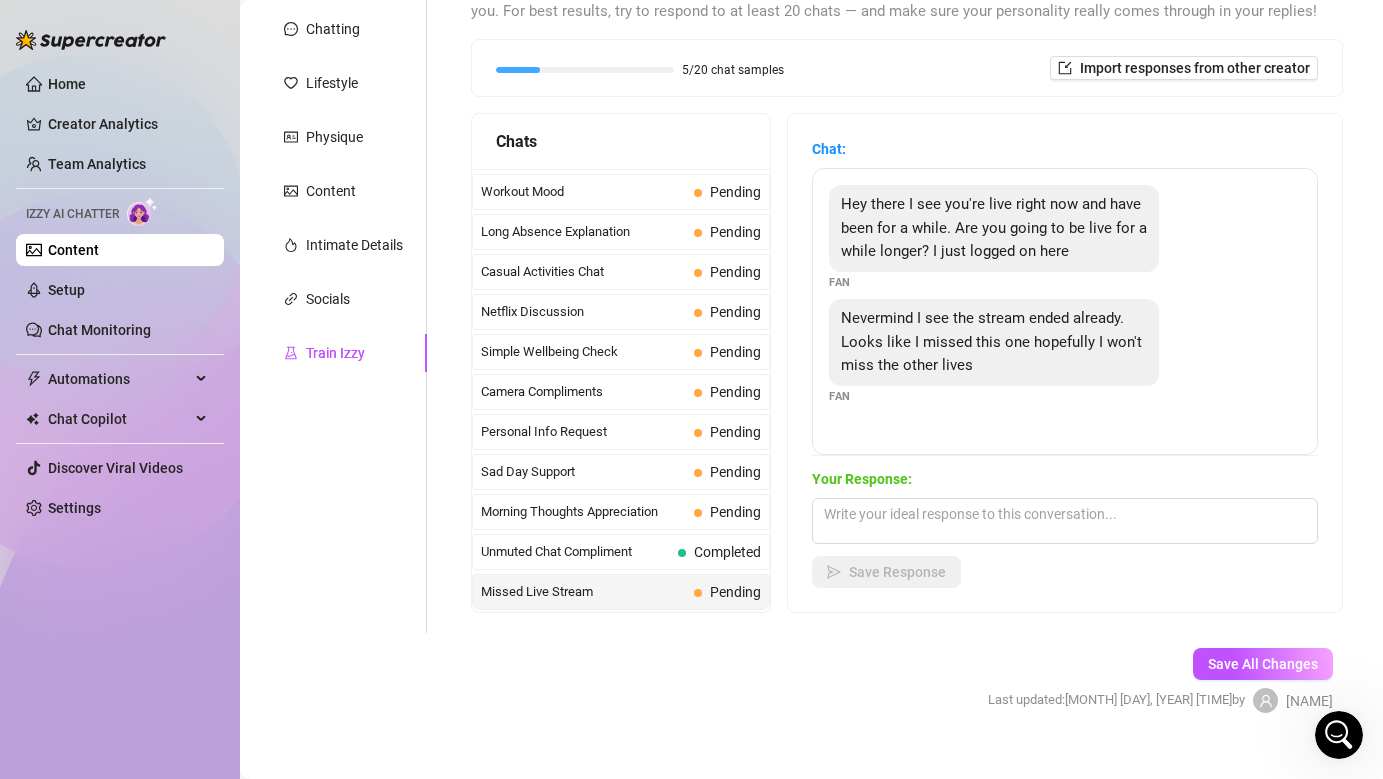scroll, scrollTop: 238, scrollLeft: 0, axis: vertical 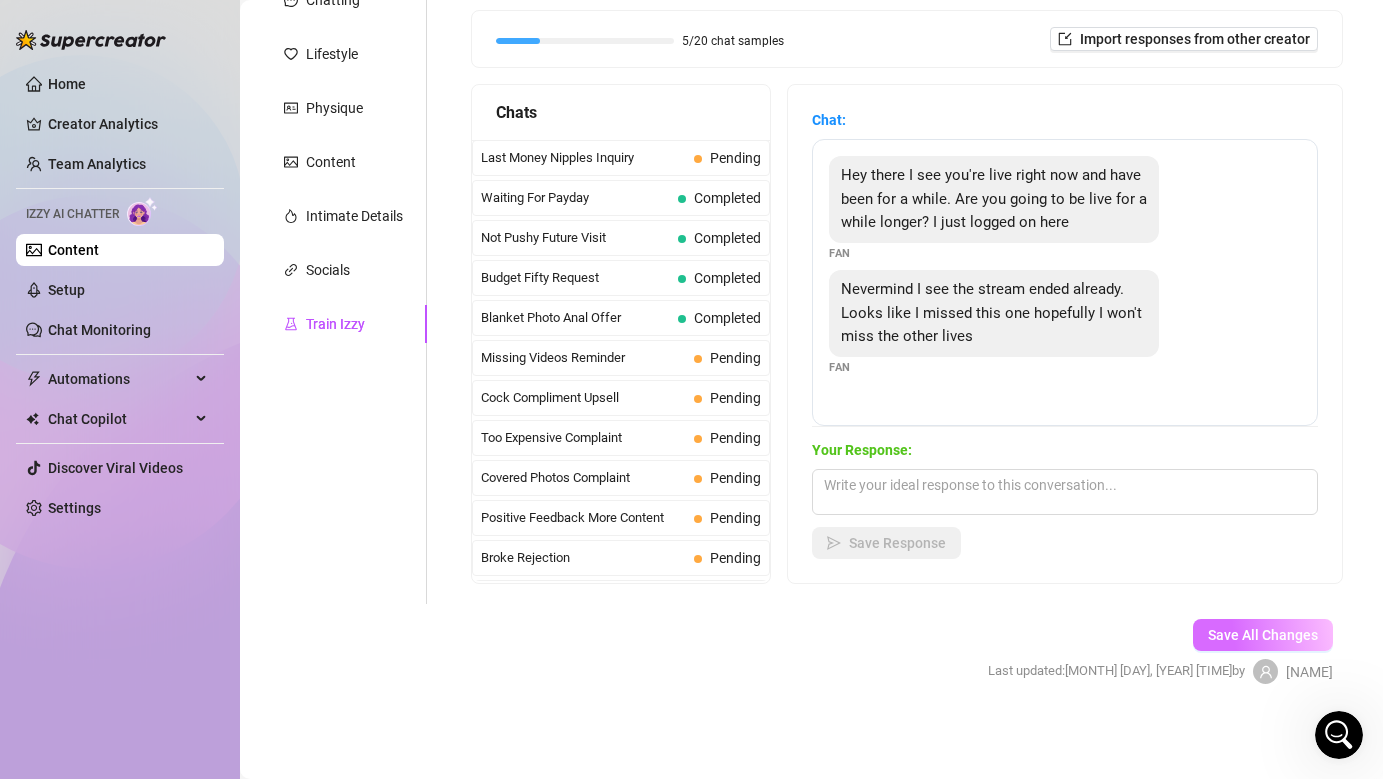 click on "Save All Changes" at bounding box center [1263, 635] 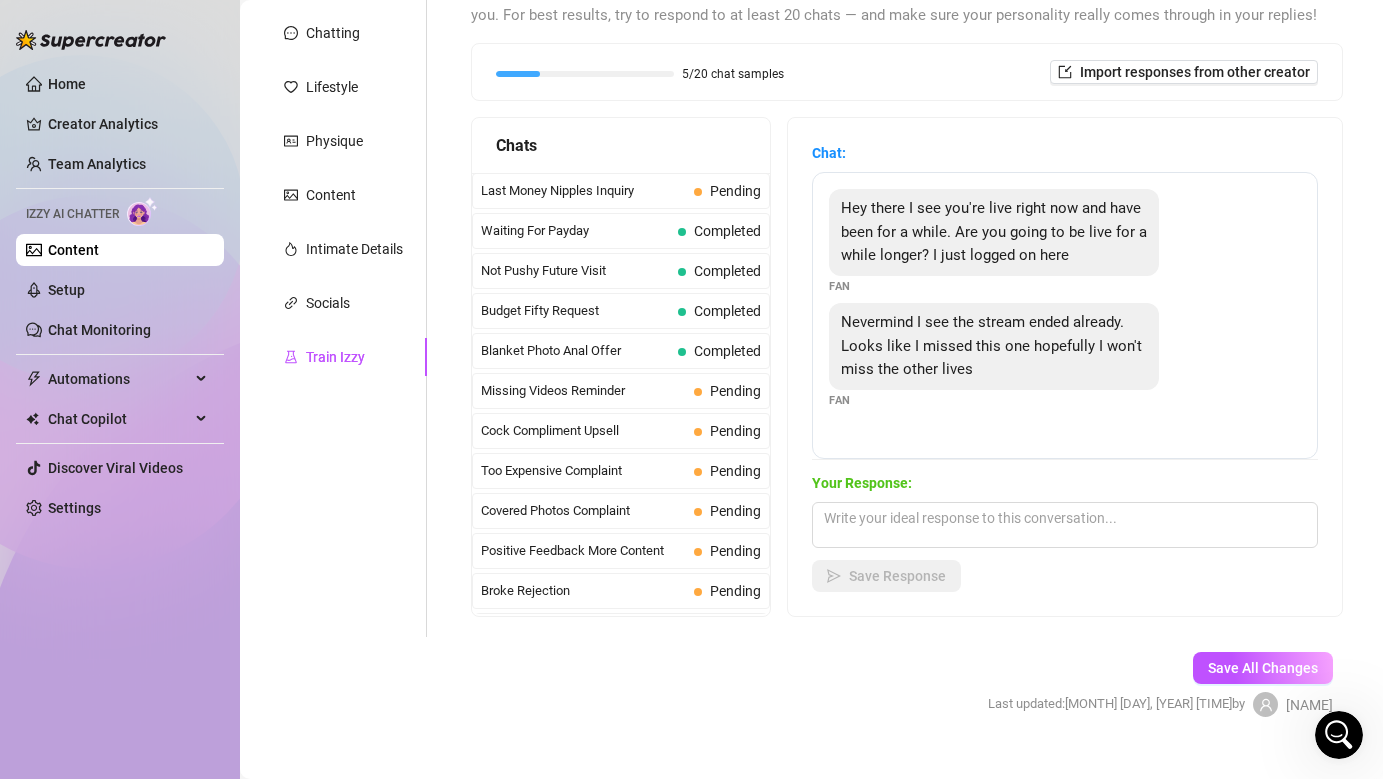 scroll, scrollTop: 235, scrollLeft: 0, axis: vertical 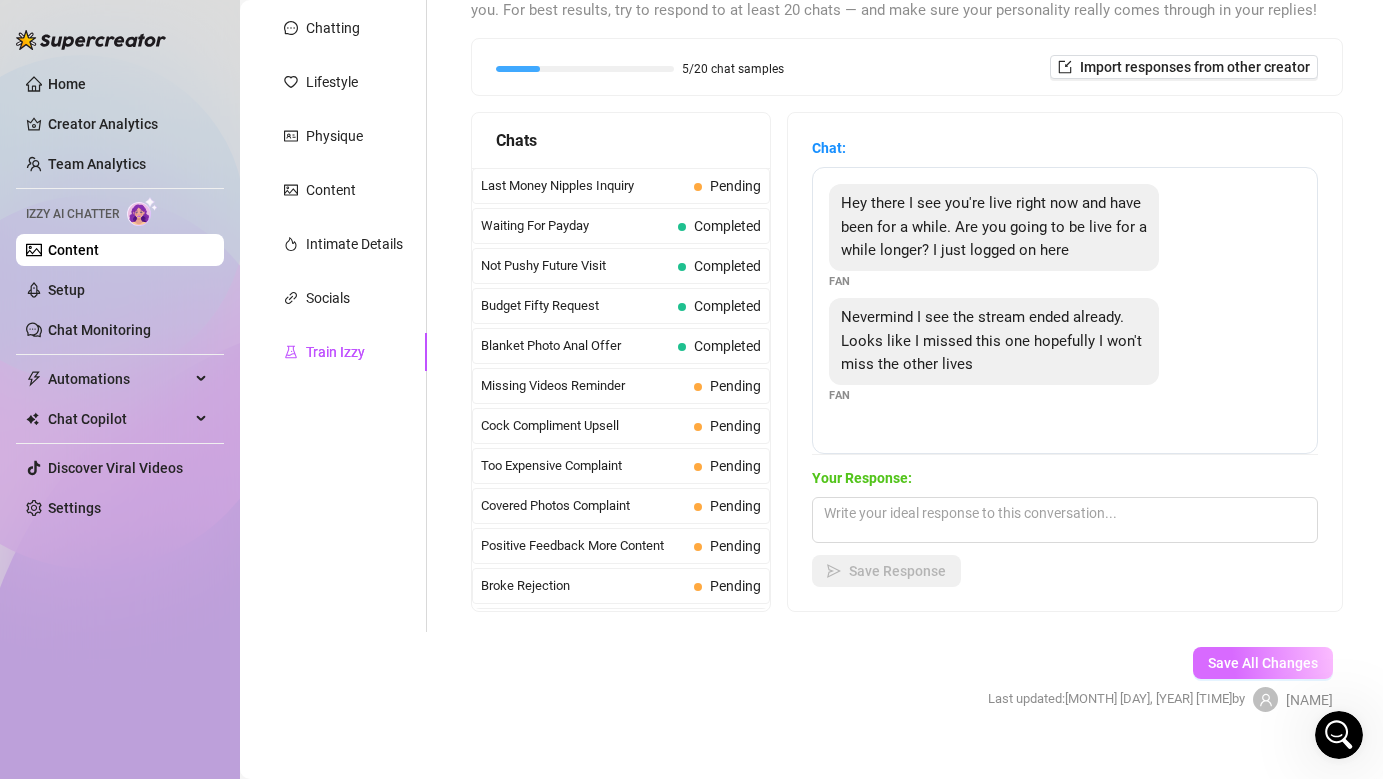 click on "Save All Changes" at bounding box center (1263, 663) 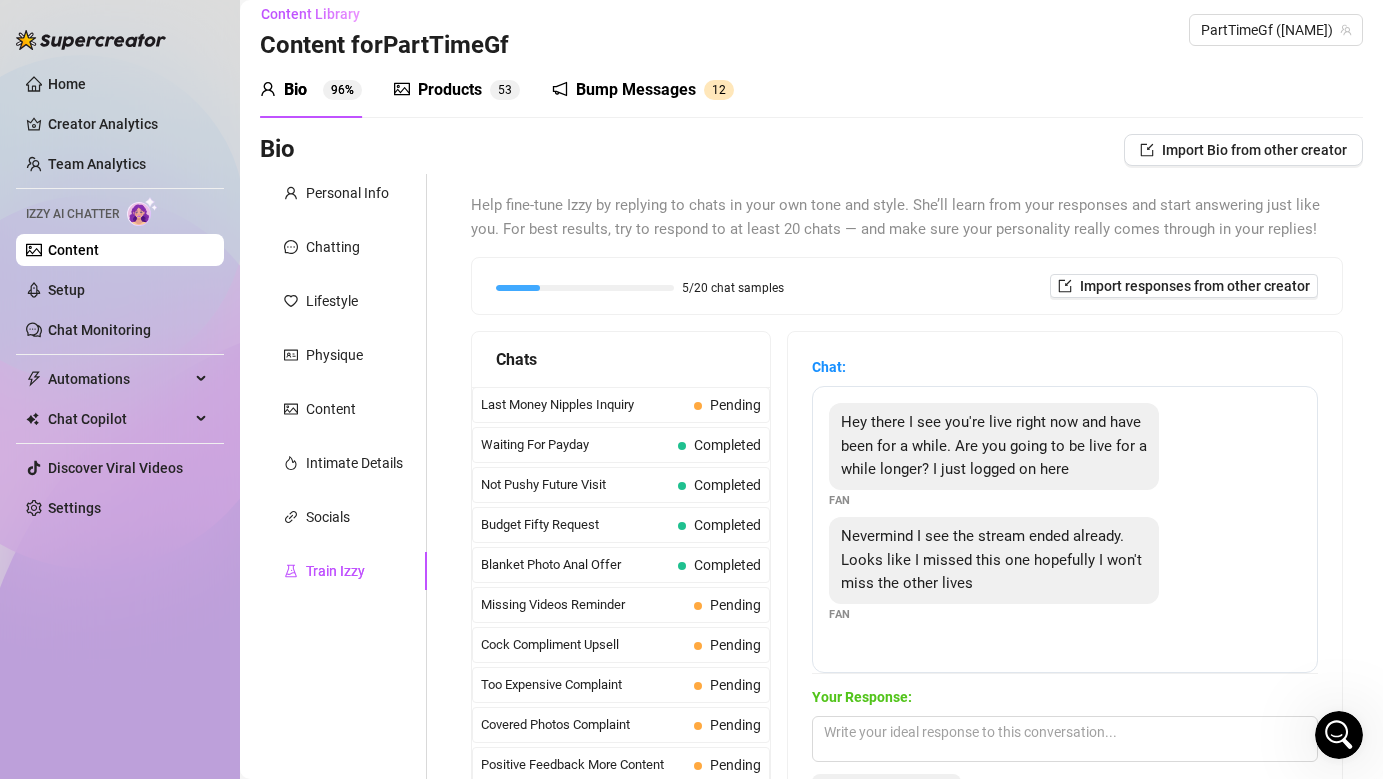 scroll, scrollTop: 0, scrollLeft: 0, axis: both 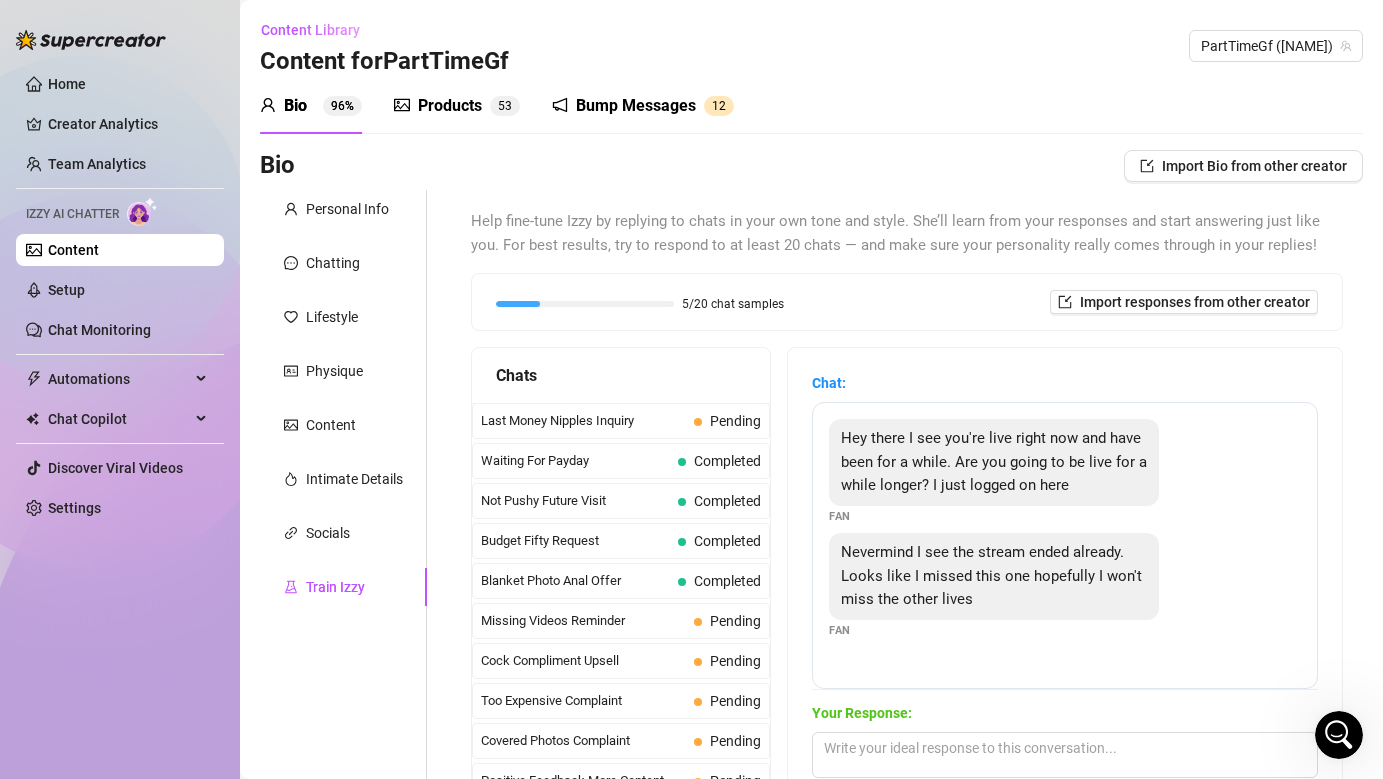 click on "Products" at bounding box center [450, 106] 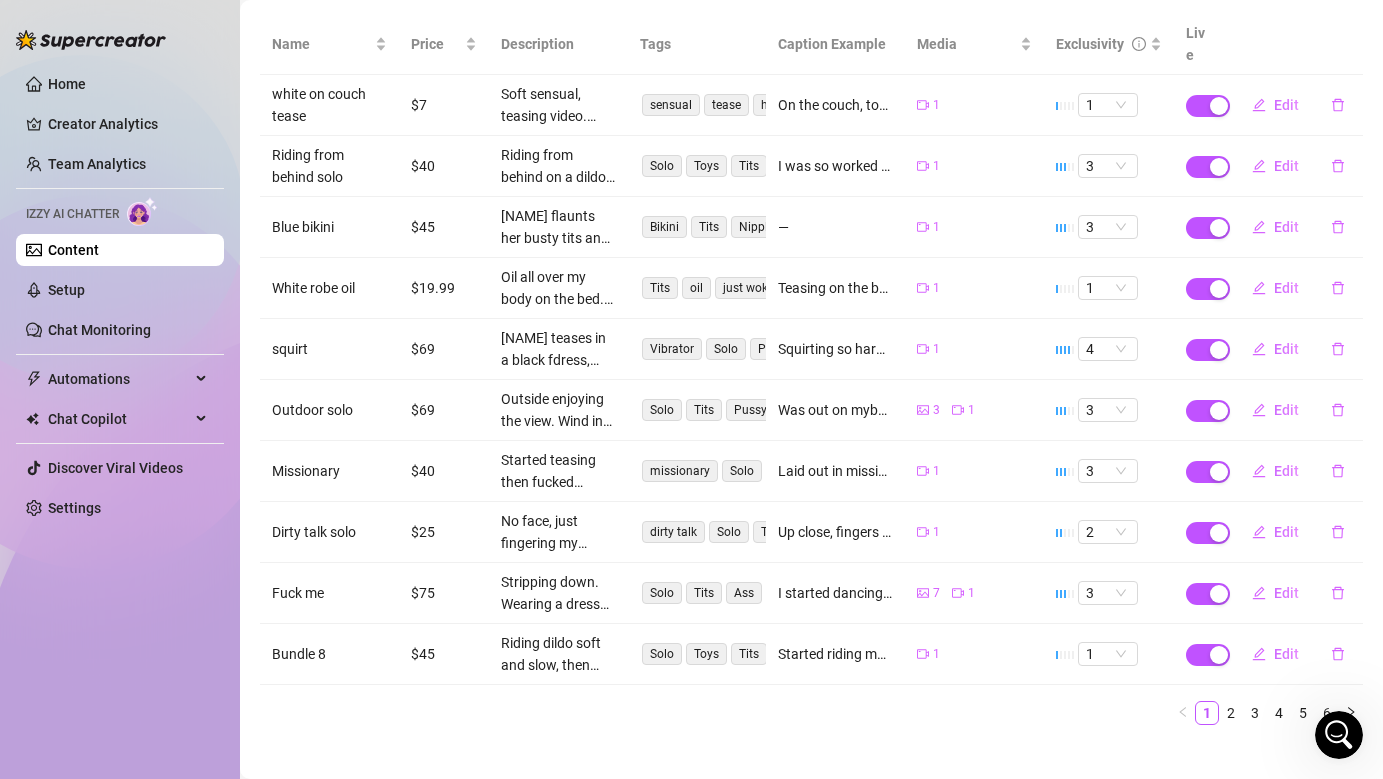 scroll, scrollTop: 0, scrollLeft: 0, axis: both 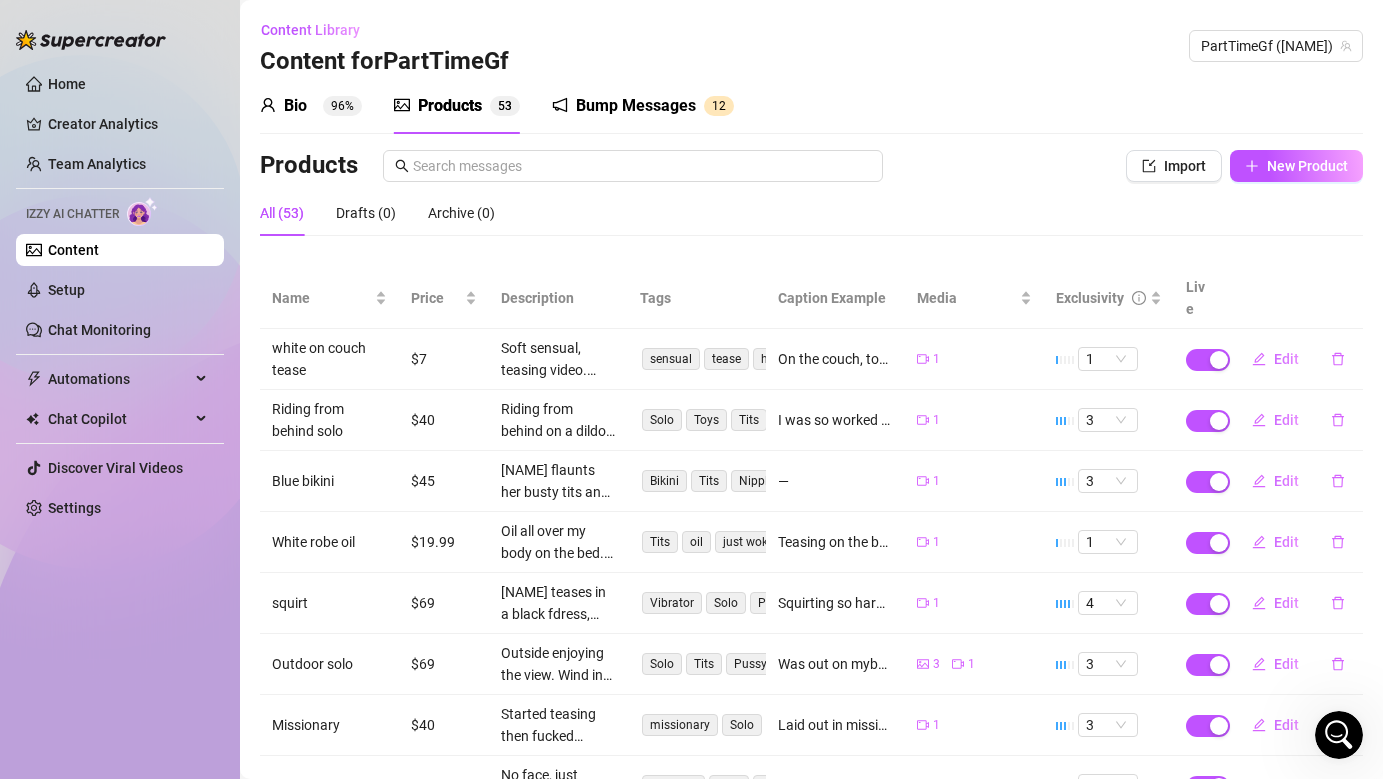 click on "Bump Messages" at bounding box center (636, 106) 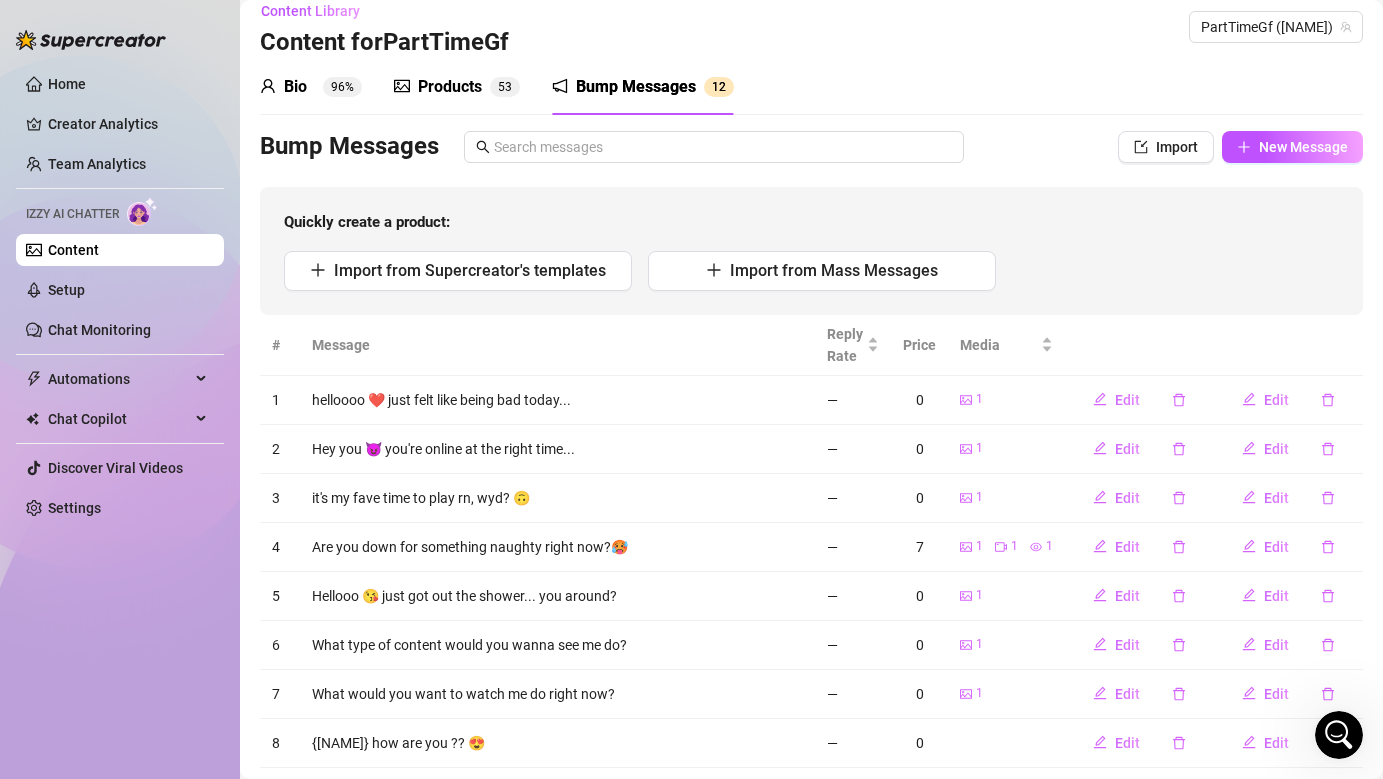 scroll, scrollTop: 20, scrollLeft: 0, axis: vertical 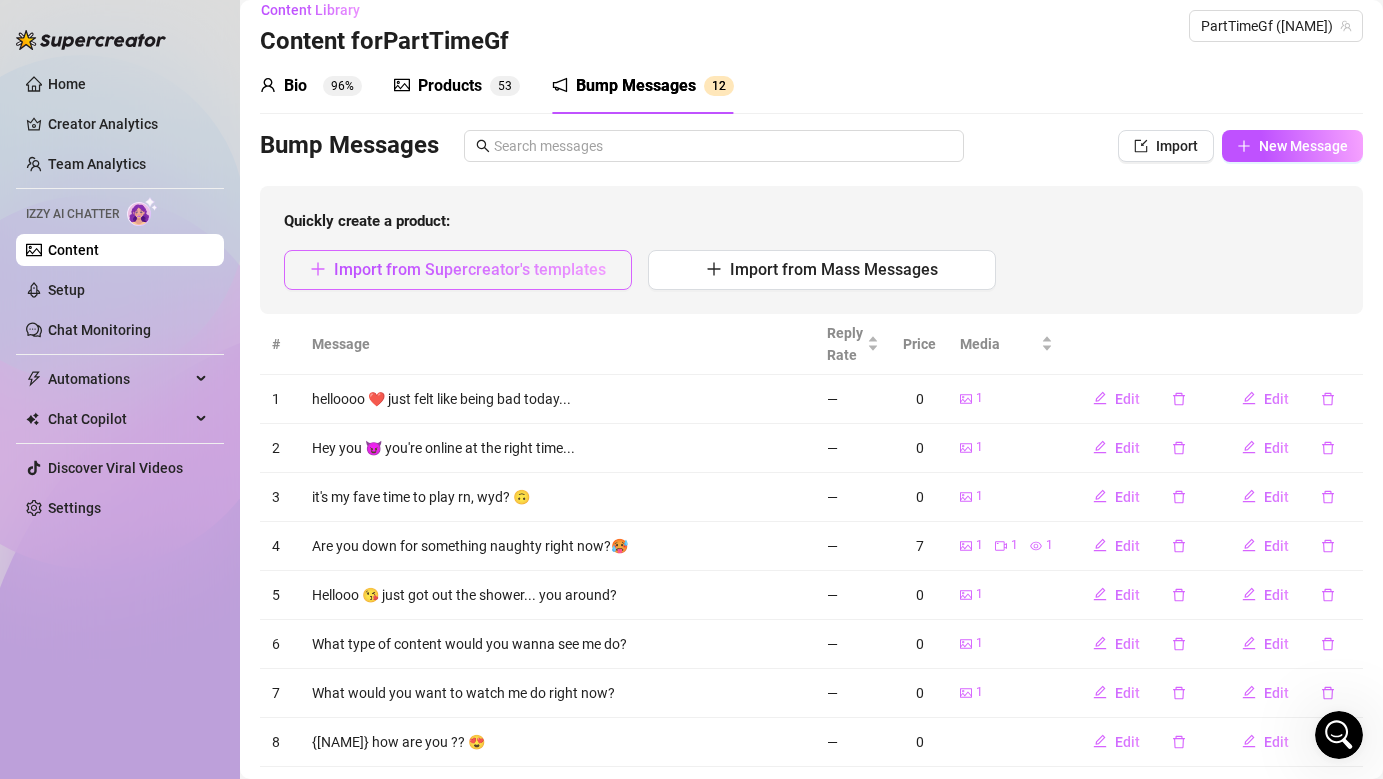 click on "Import from Supercreator's templates" at bounding box center (470, 269) 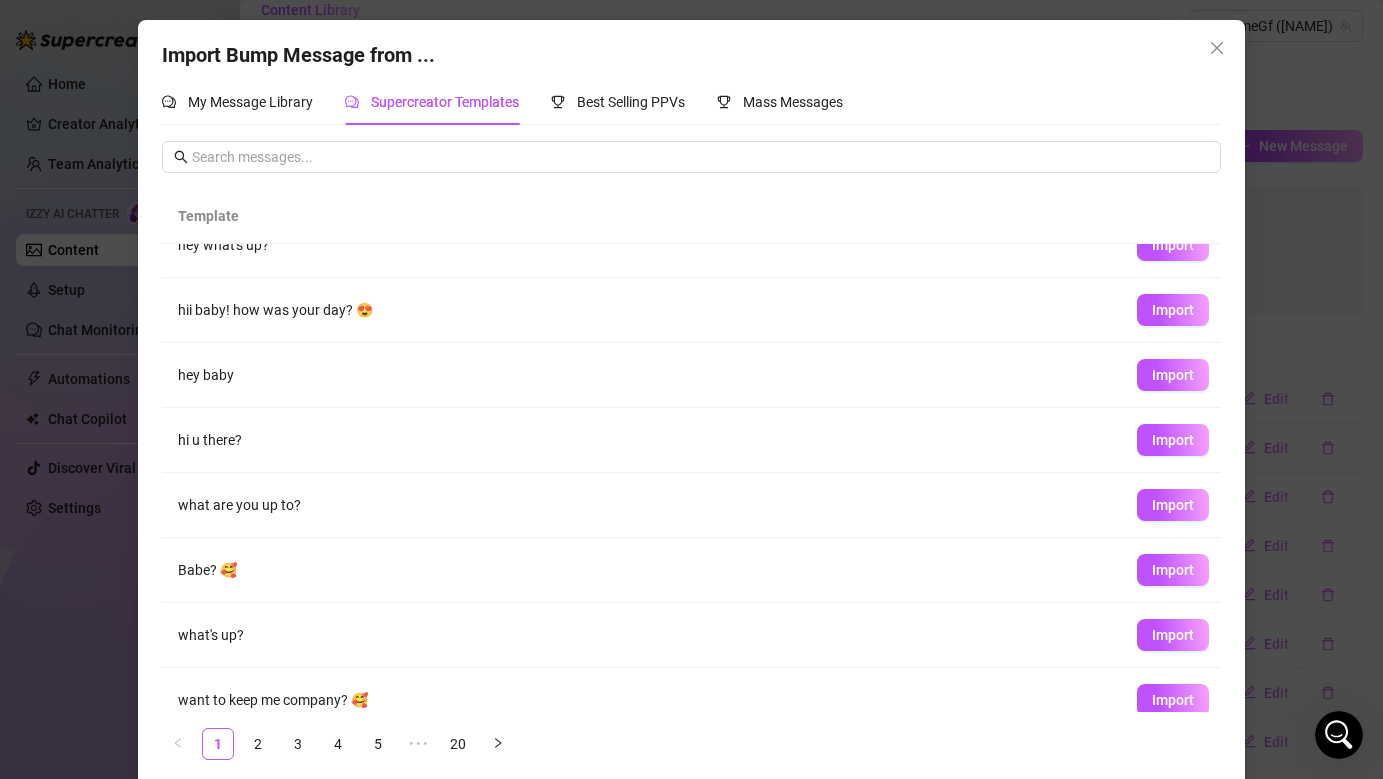 scroll, scrollTop: 182, scrollLeft: 0, axis: vertical 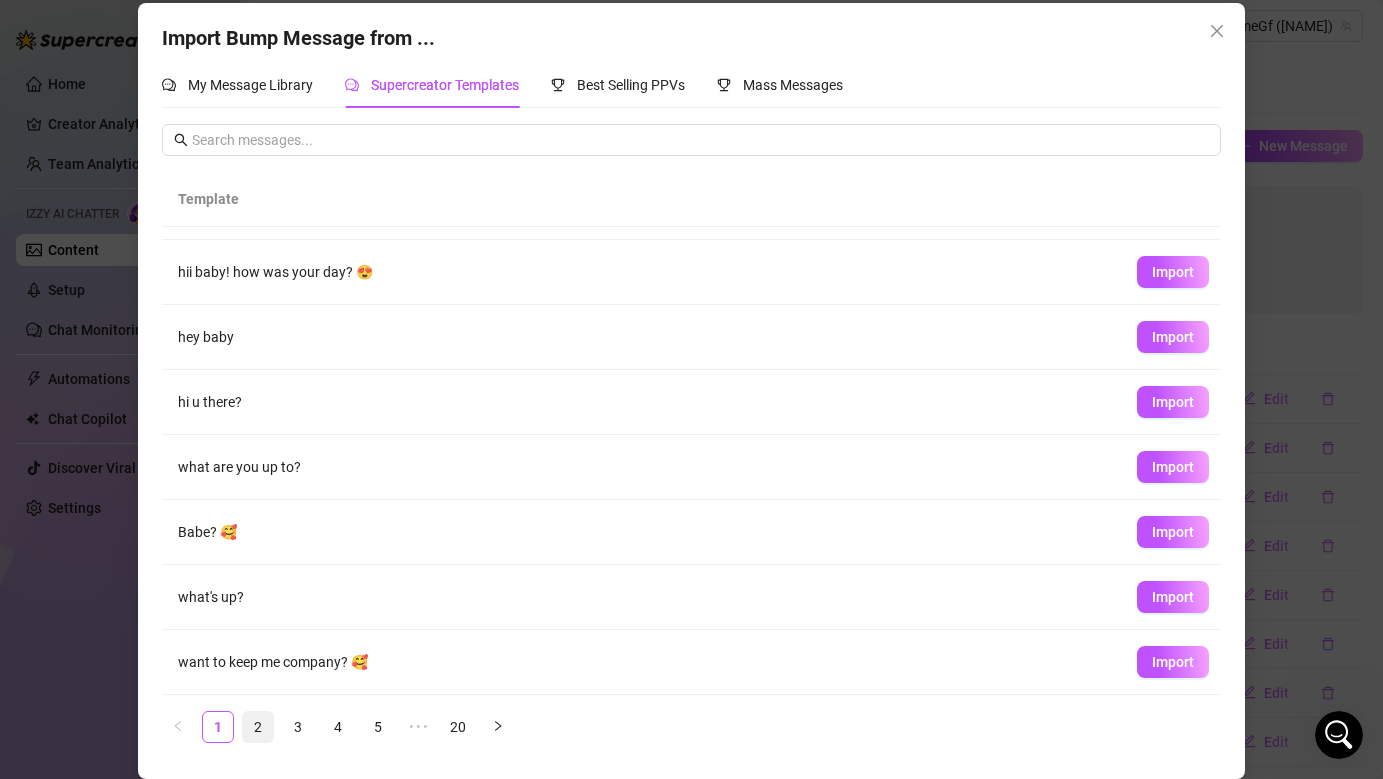 click on "2" at bounding box center (258, 727) 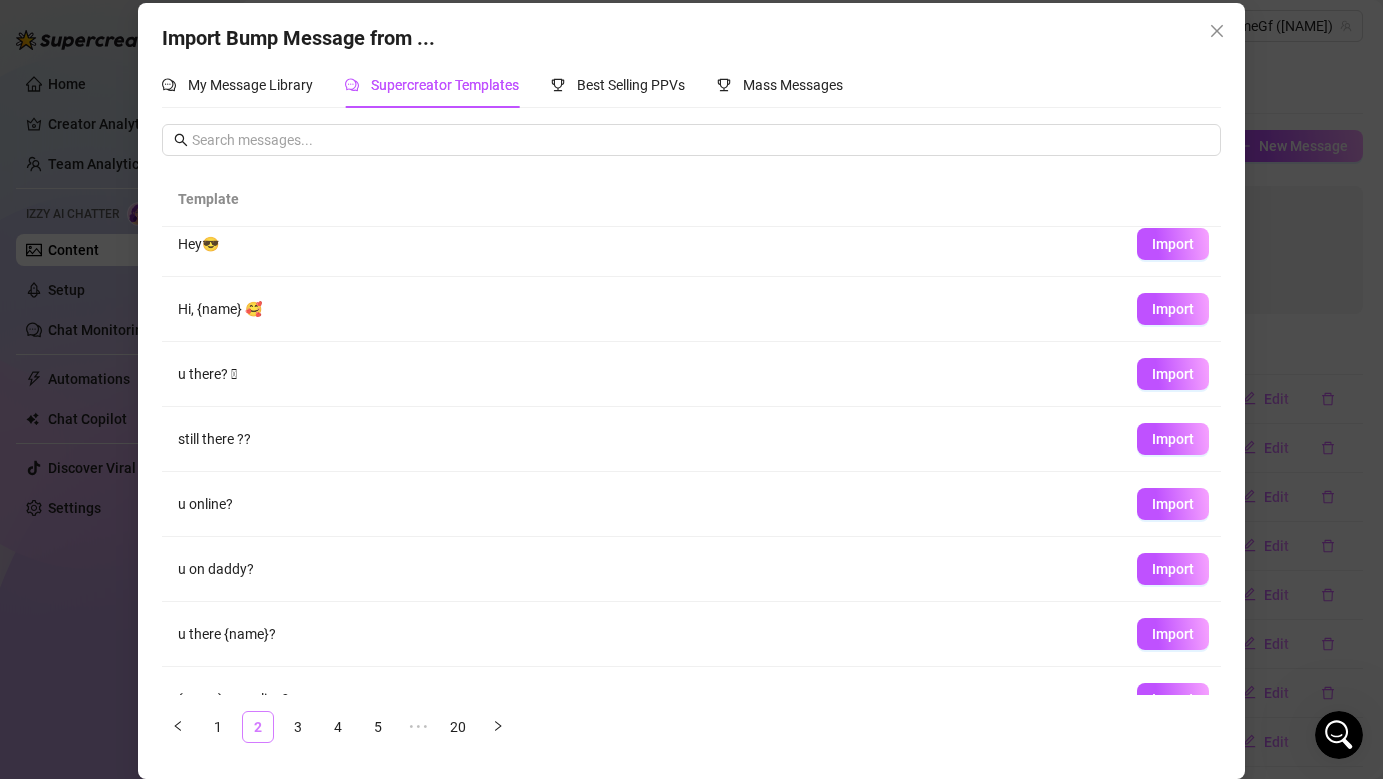 scroll, scrollTop: 0, scrollLeft: 0, axis: both 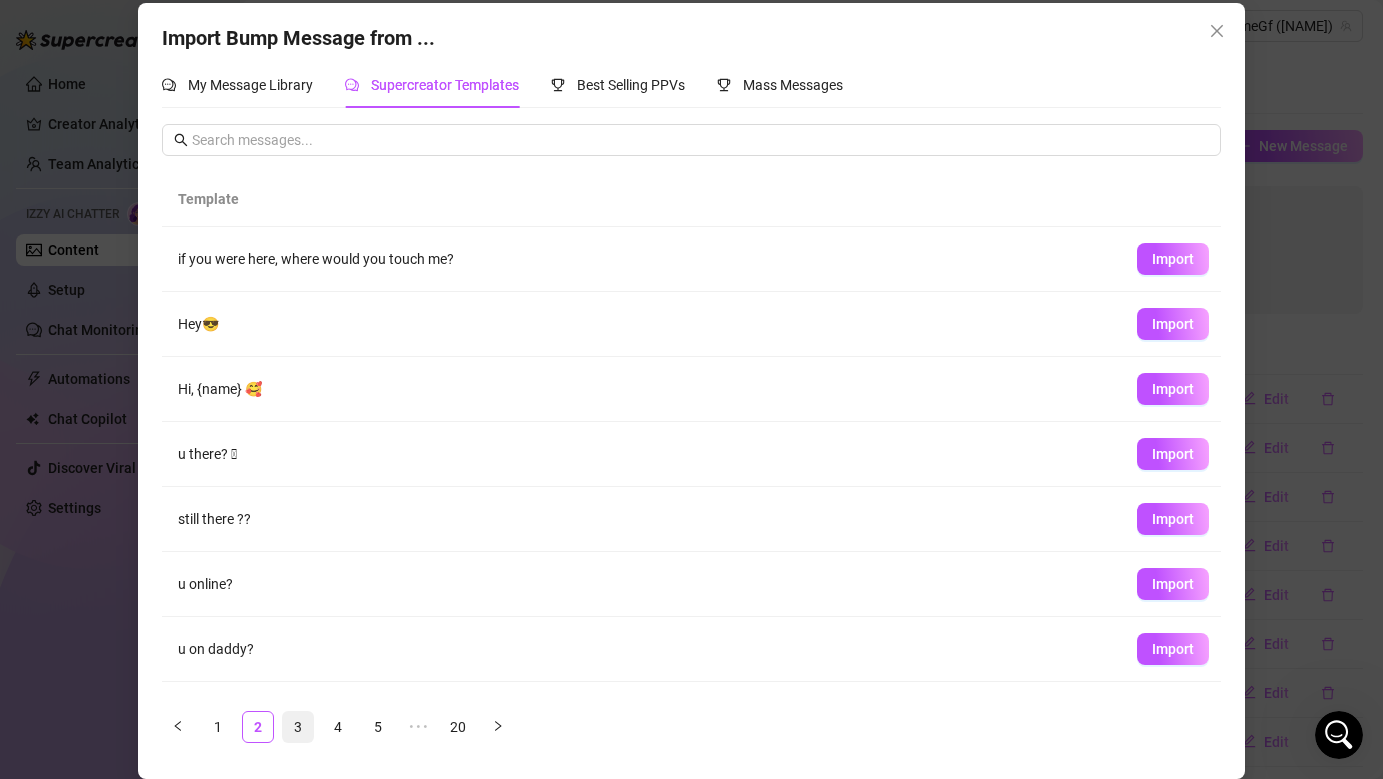 click on "3" at bounding box center (298, 727) 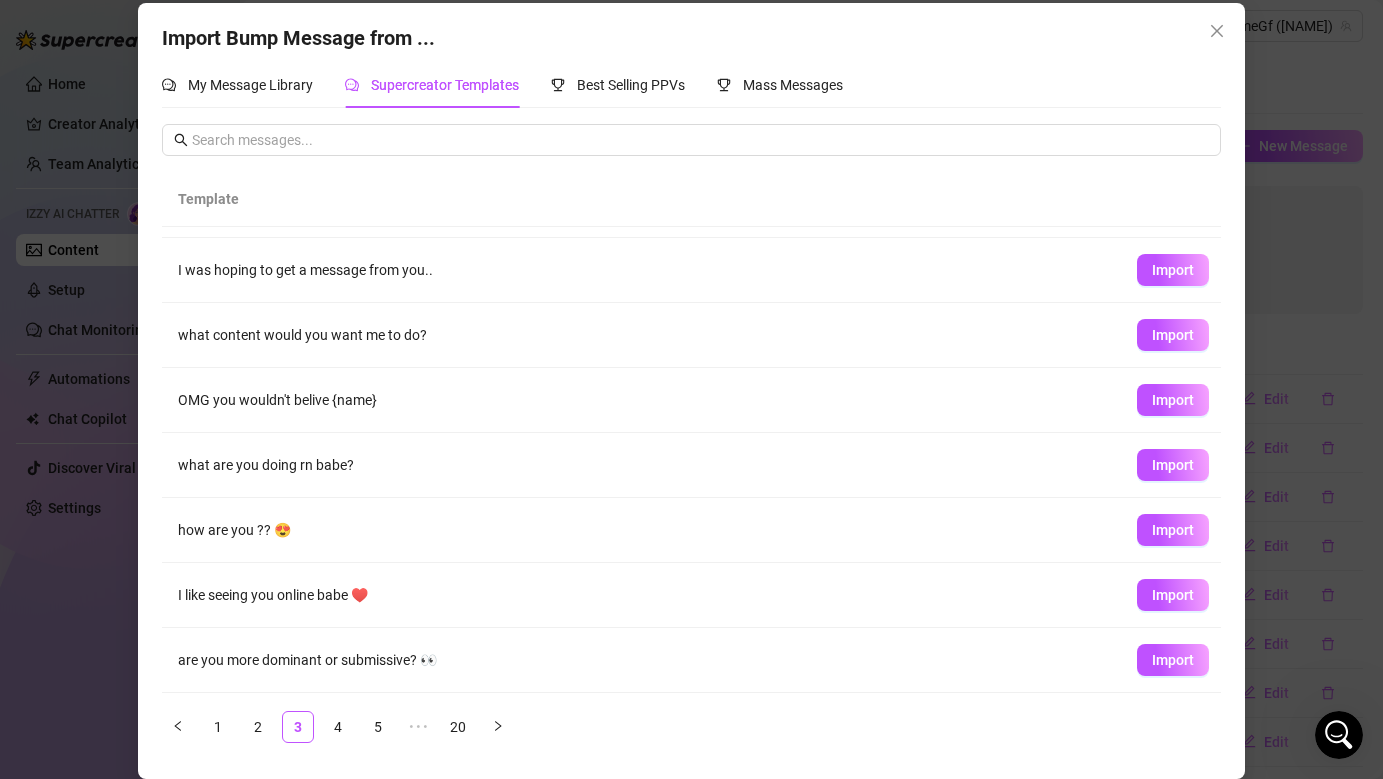 scroll, scrollTop: 182, scrollLeft: 0, axis: vertical 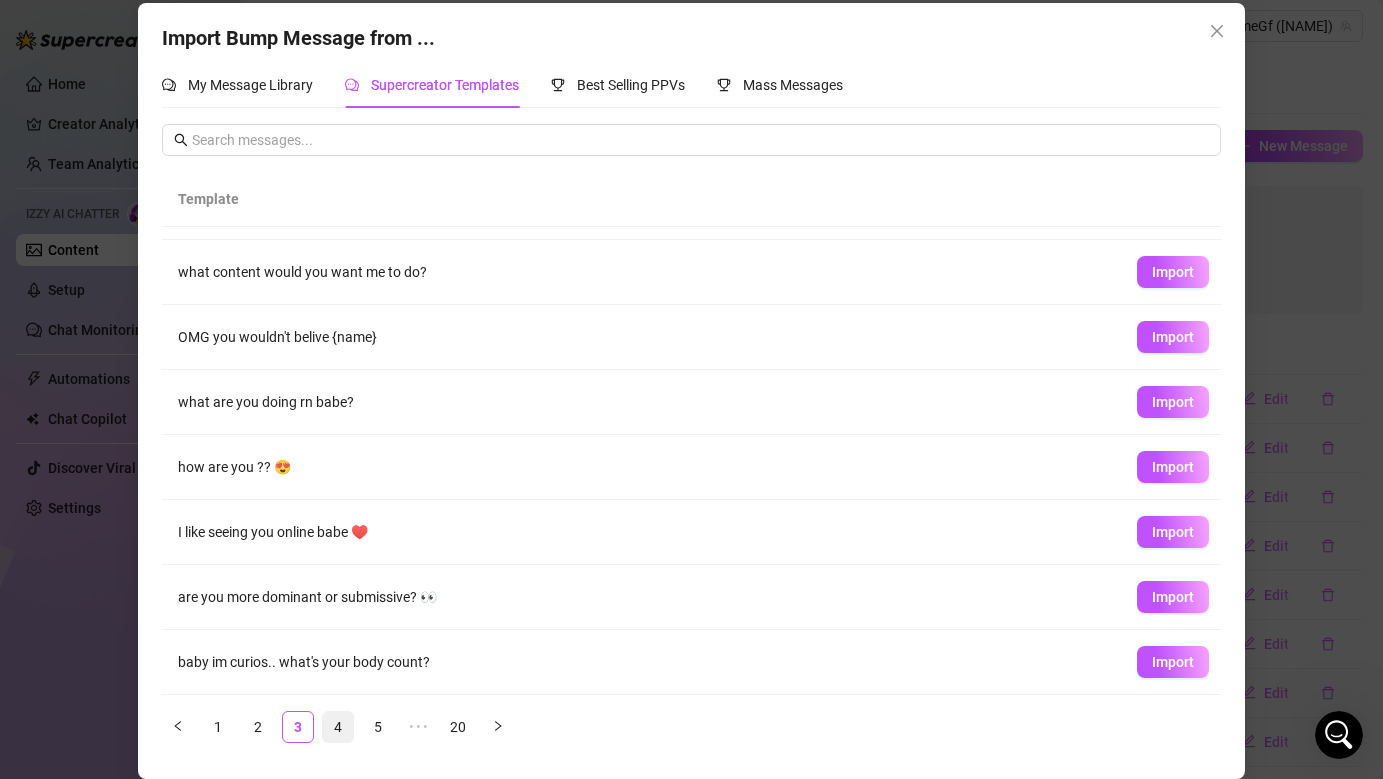 click on "4" at bounding box center [338, 727] 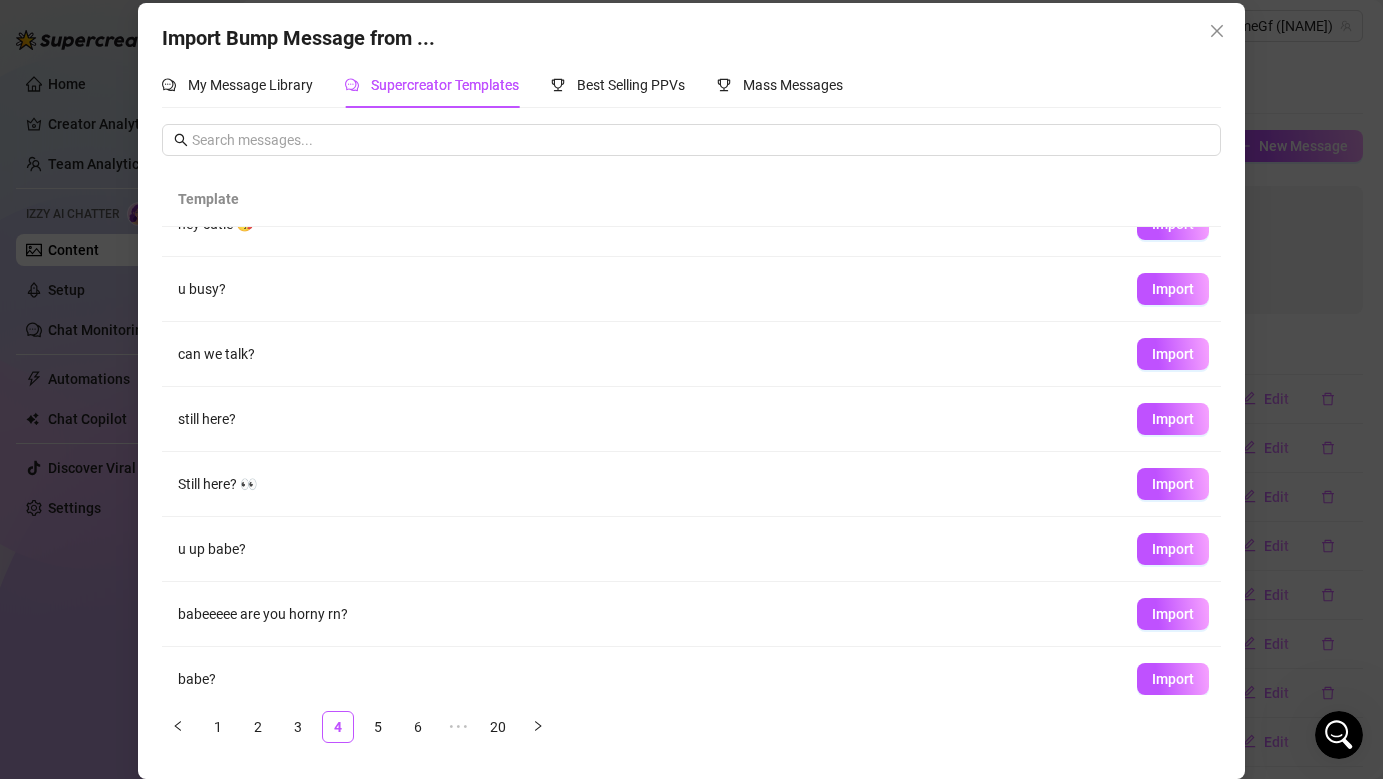 scroll, scrollTop: 182, scrollLeft: 0, axis: vertical 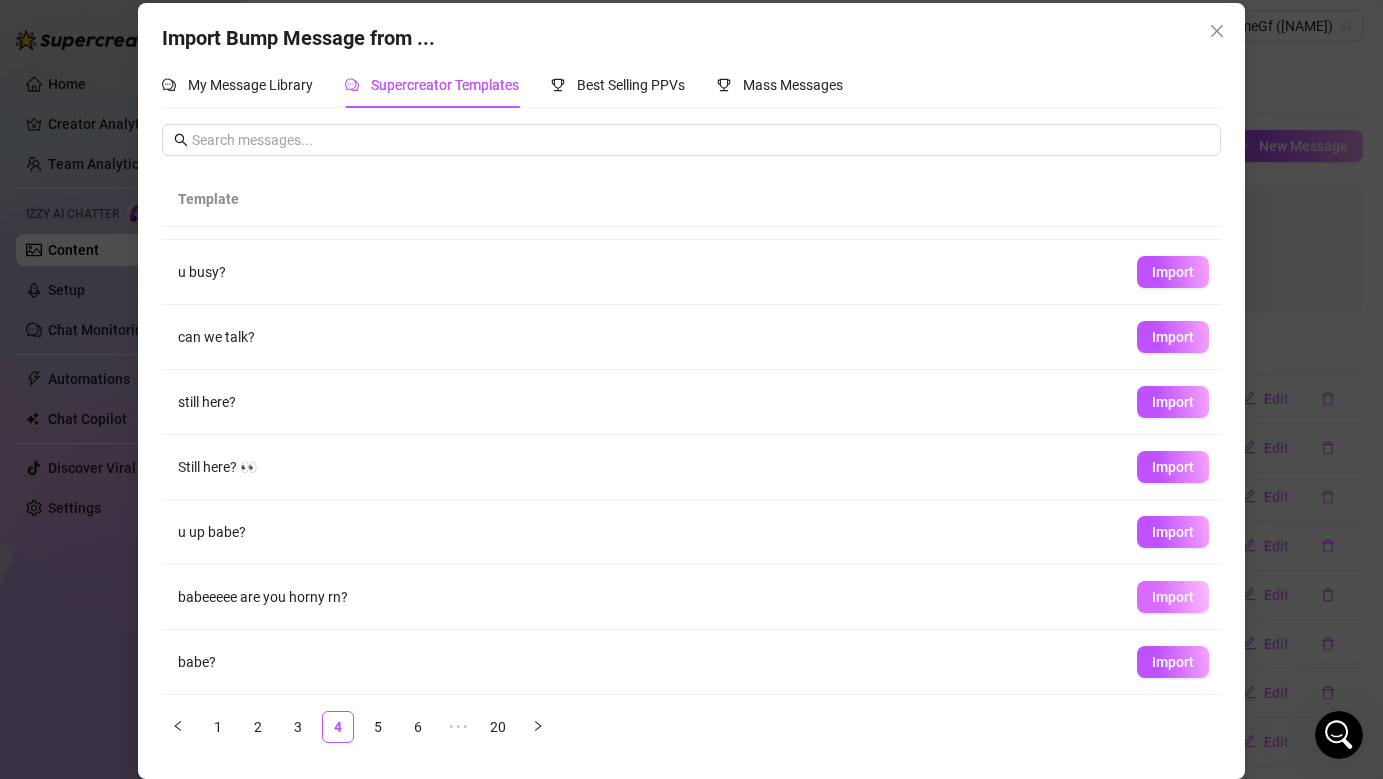 click on "Import" at bounding box center (1173, 597) 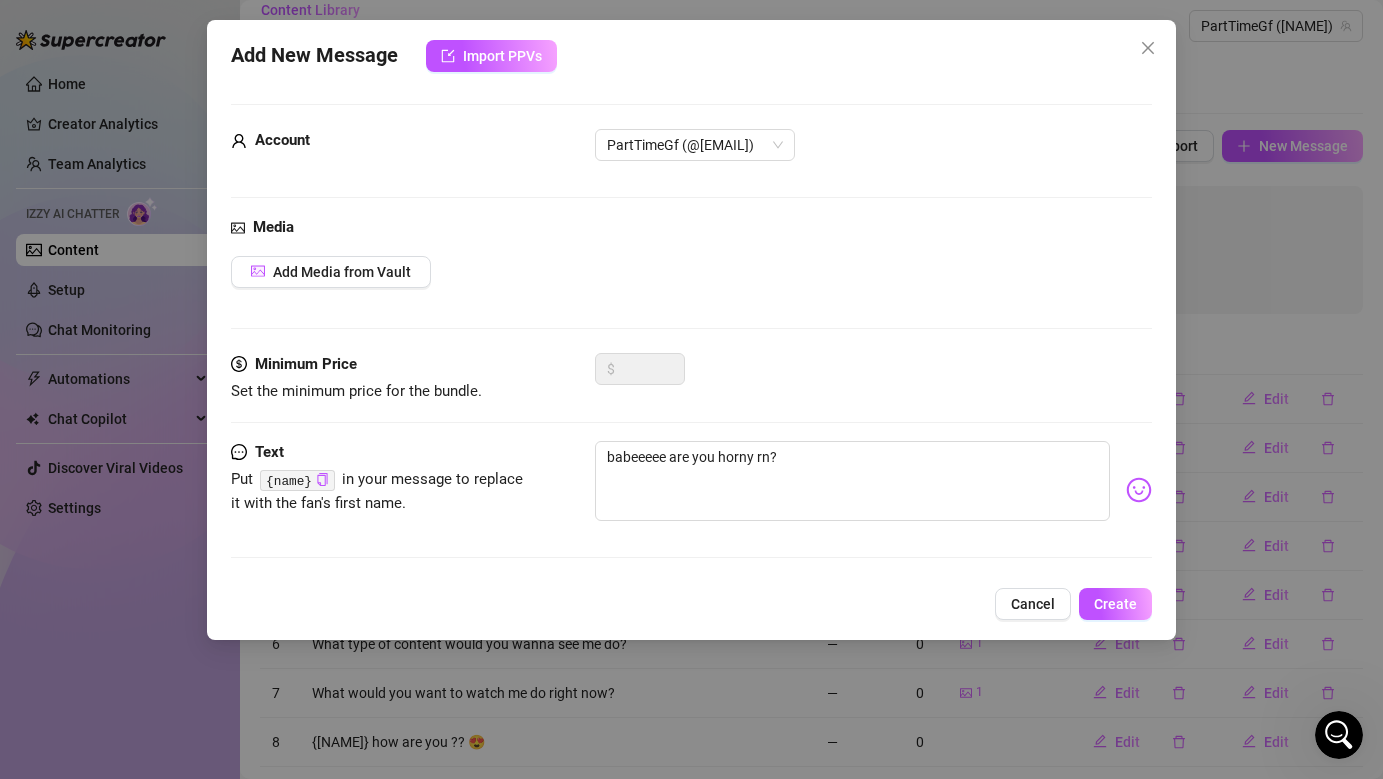 scroll, scrollTop: 0, scrollLeft: 0, axis: both 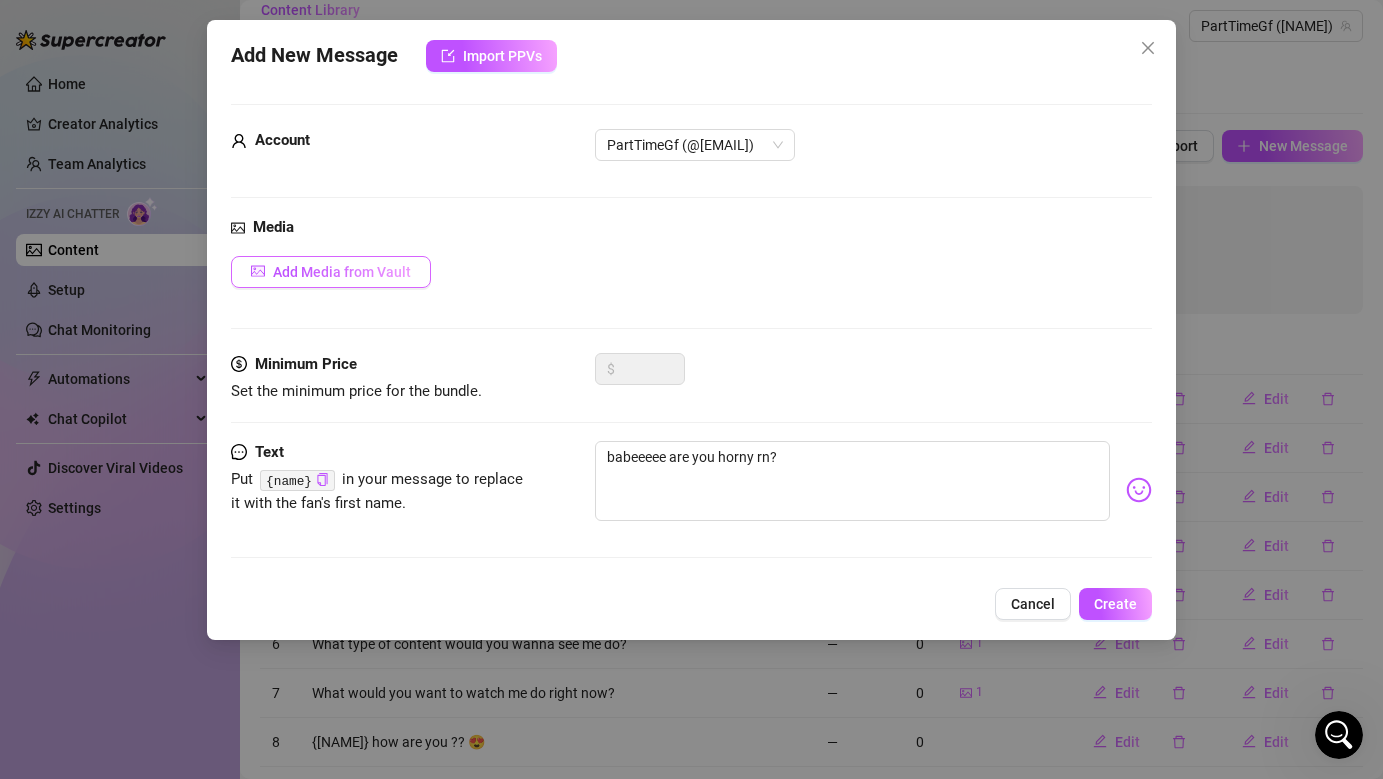 click on "Add Media from Vault" at bounding box center (331, 272) 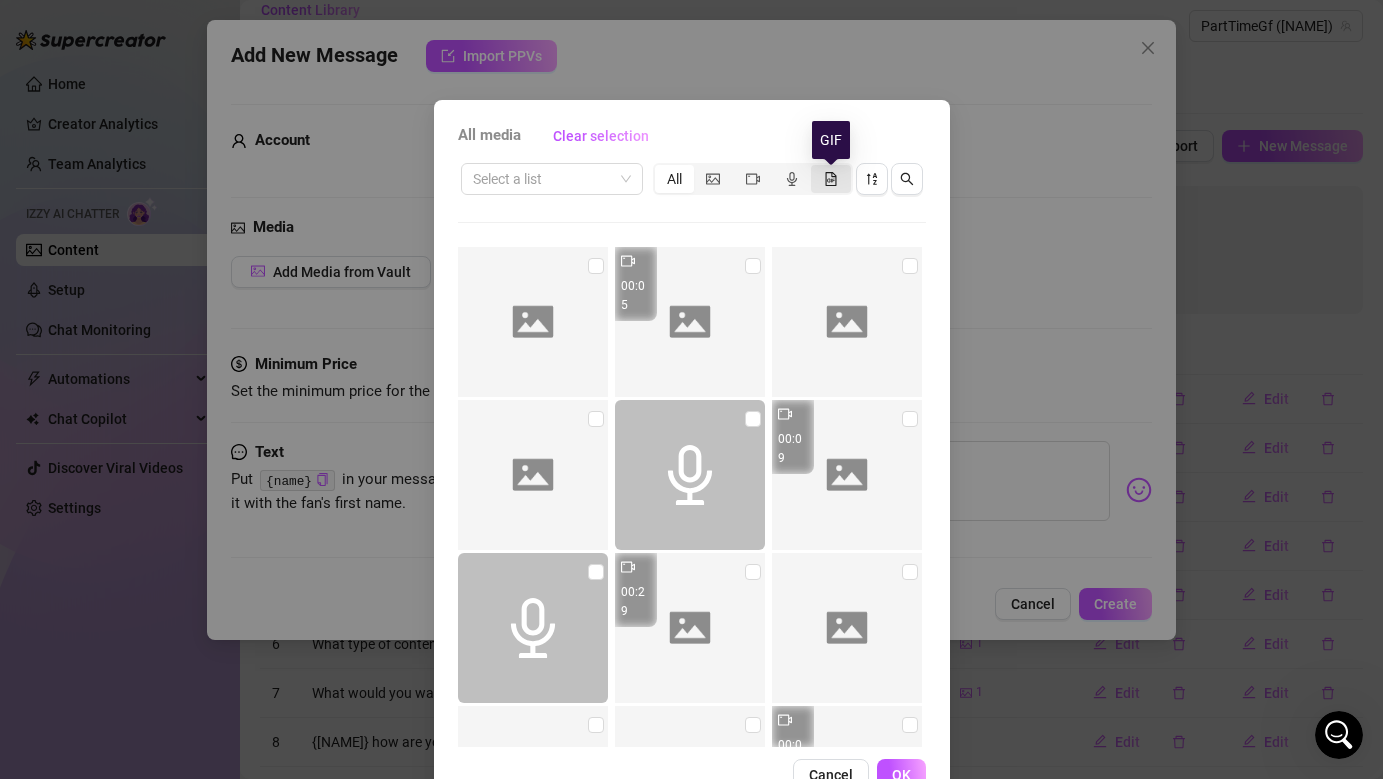 click 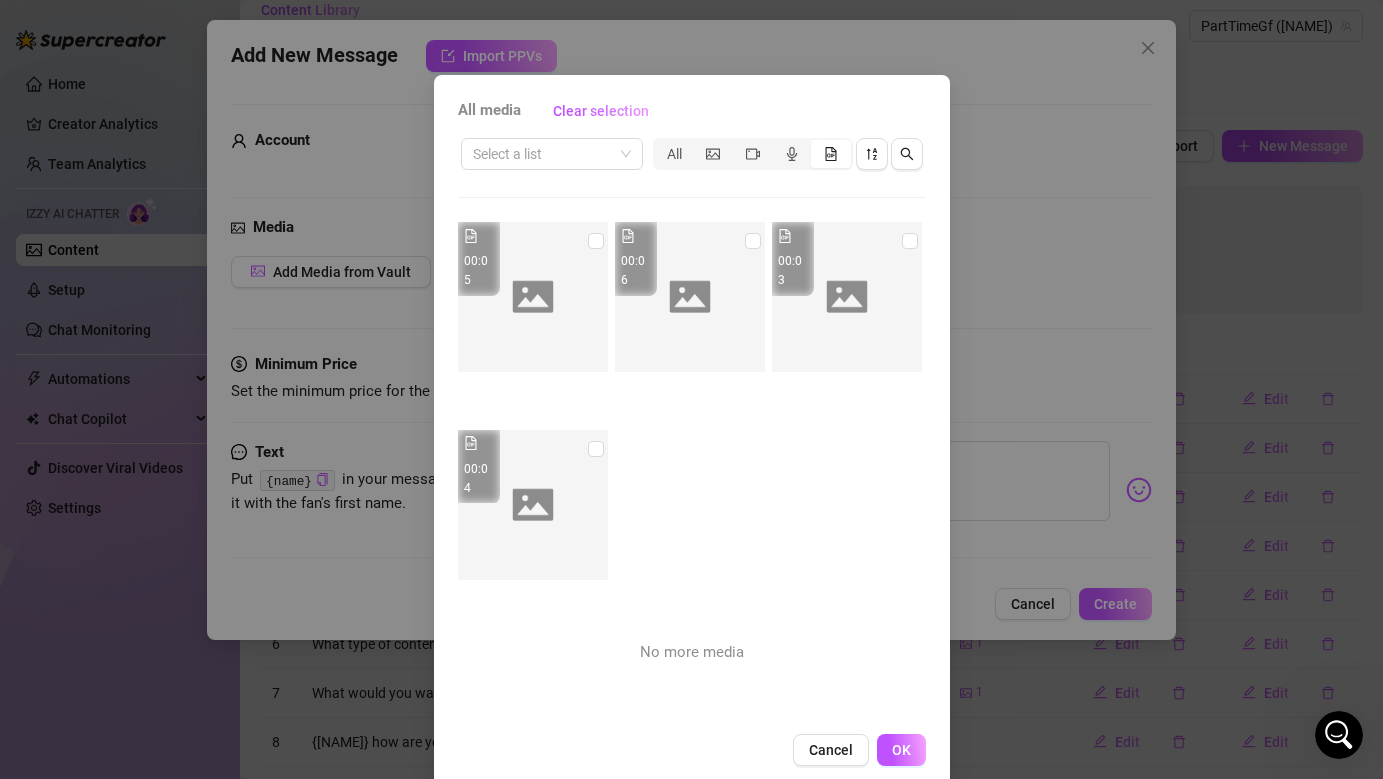 scroll, scrollTop: 0, scrollLeft: 0, axis: both 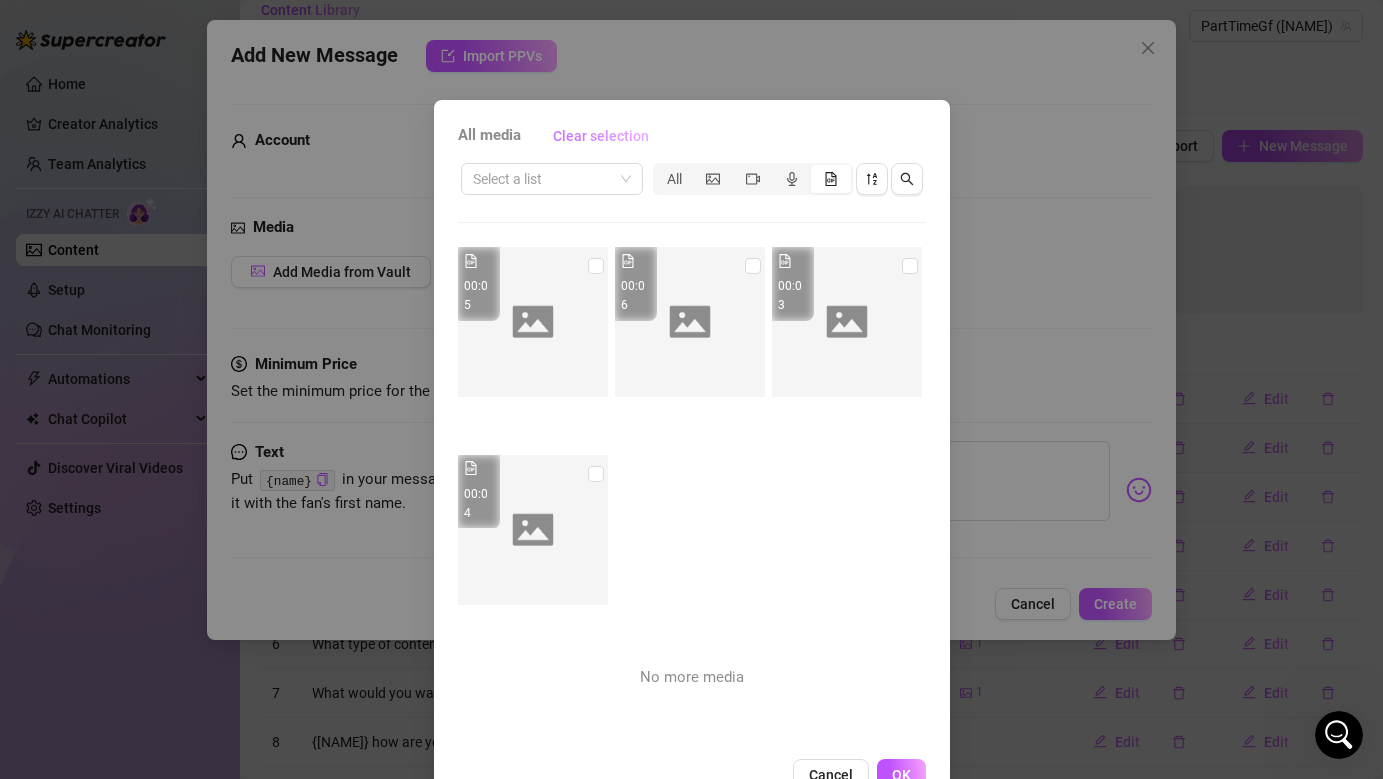 click on "Clear selection" at bounding box center (601, 136) 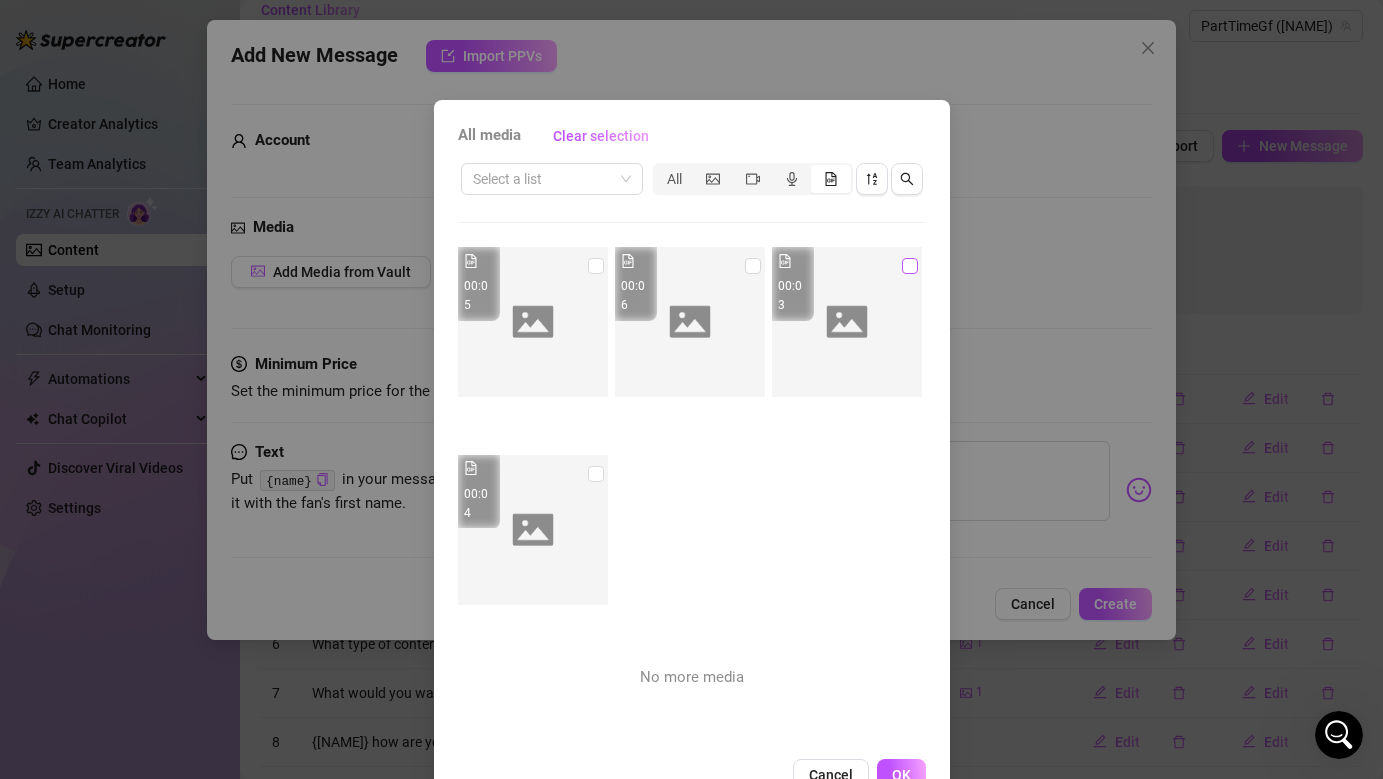 click at bounding box center [910, 266] 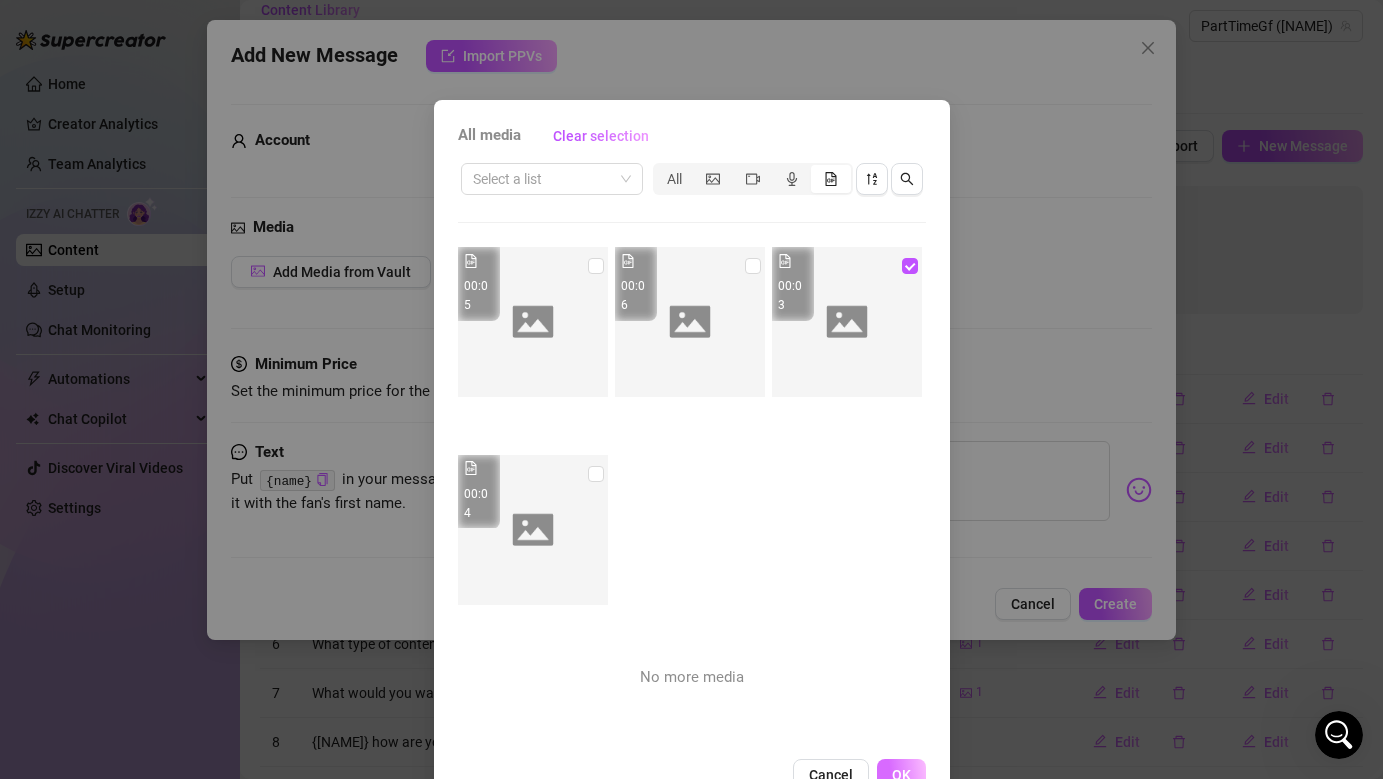 click on "OK" at bounding box center [901, 775] 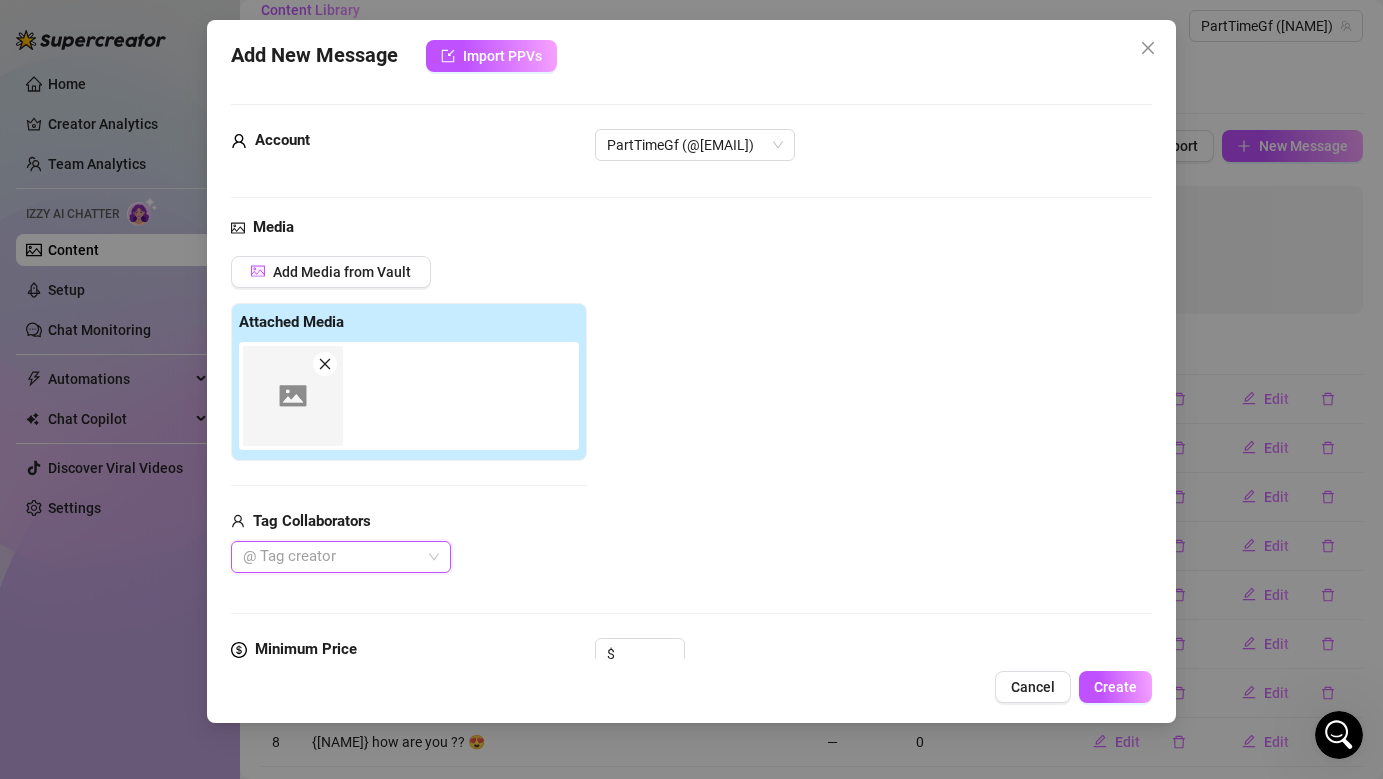 click at bounding box center (325, 364) 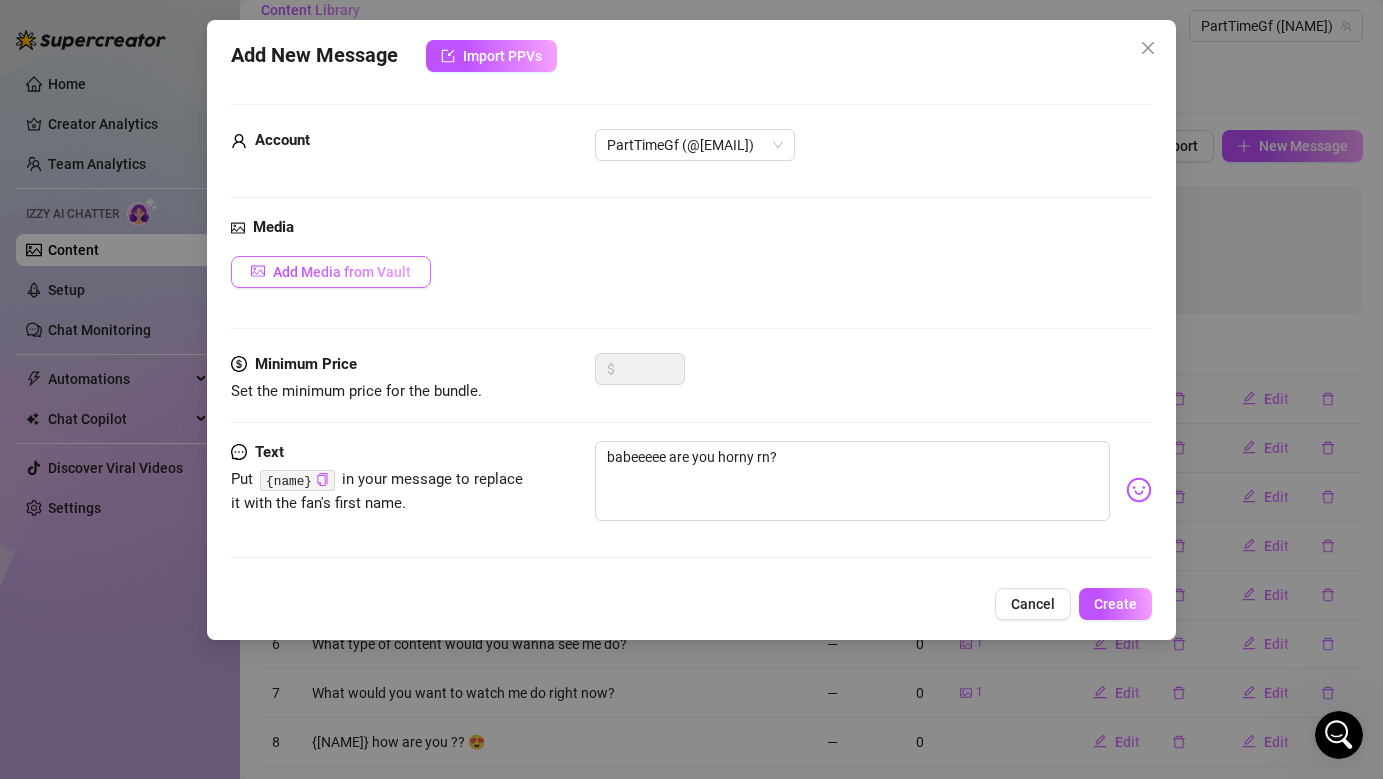 click on "Add Media from Vault" at bounding box center [342, 272] 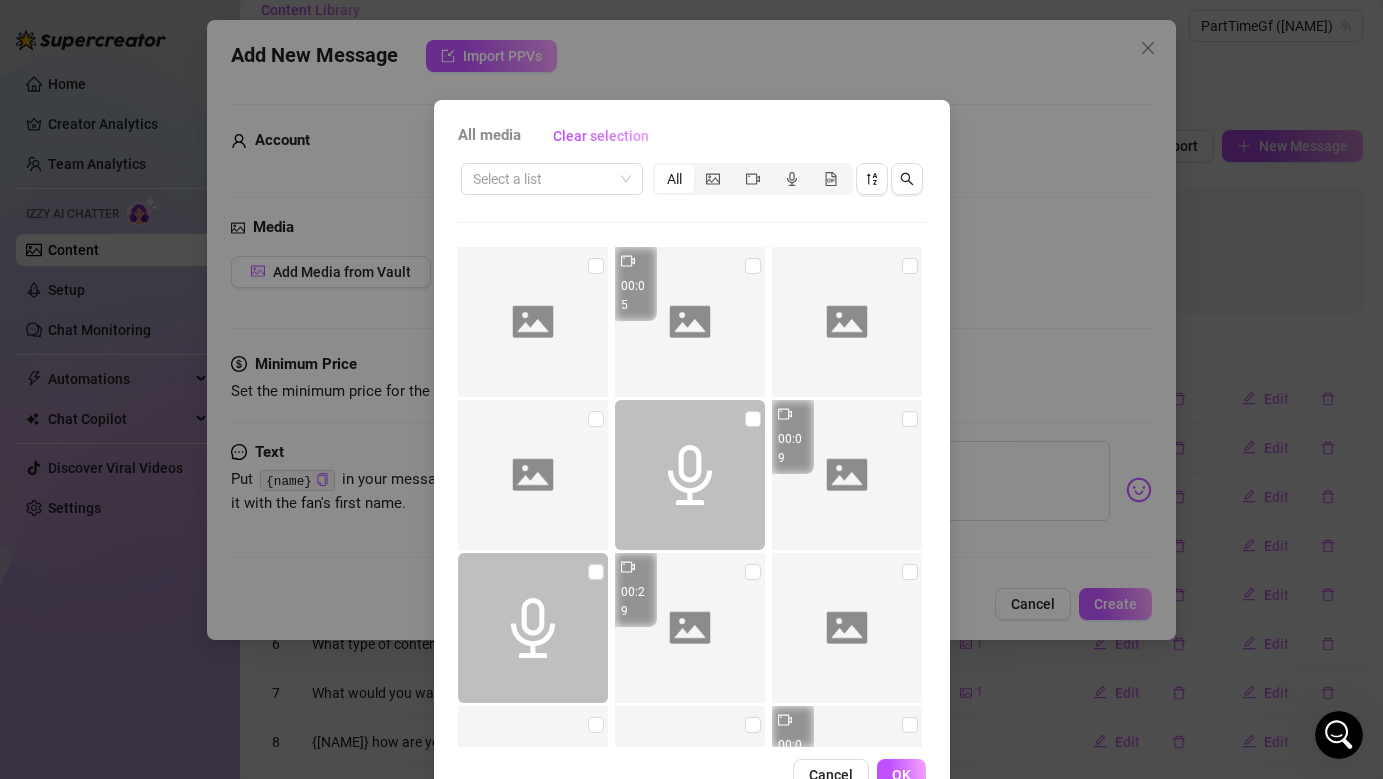 click on "All media" at bounding box center [489, 136] 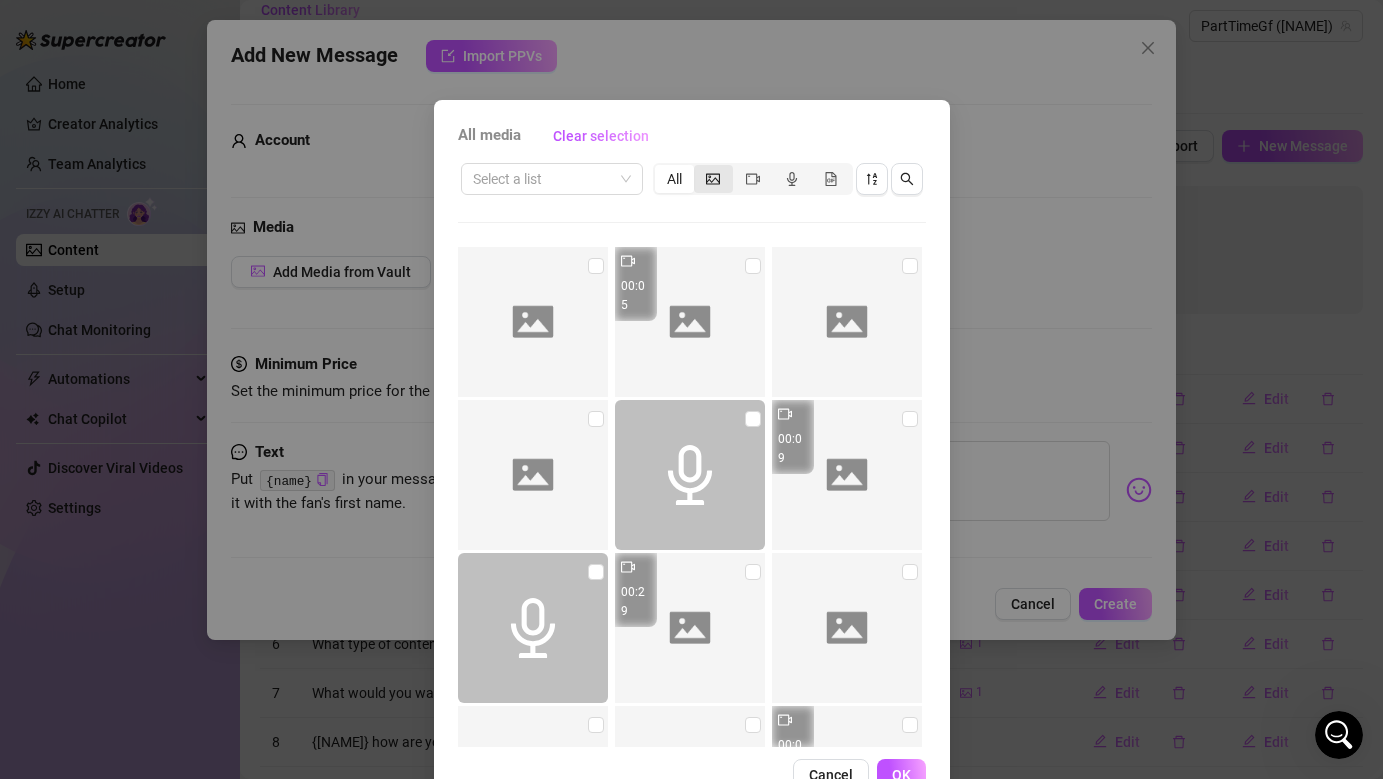 click 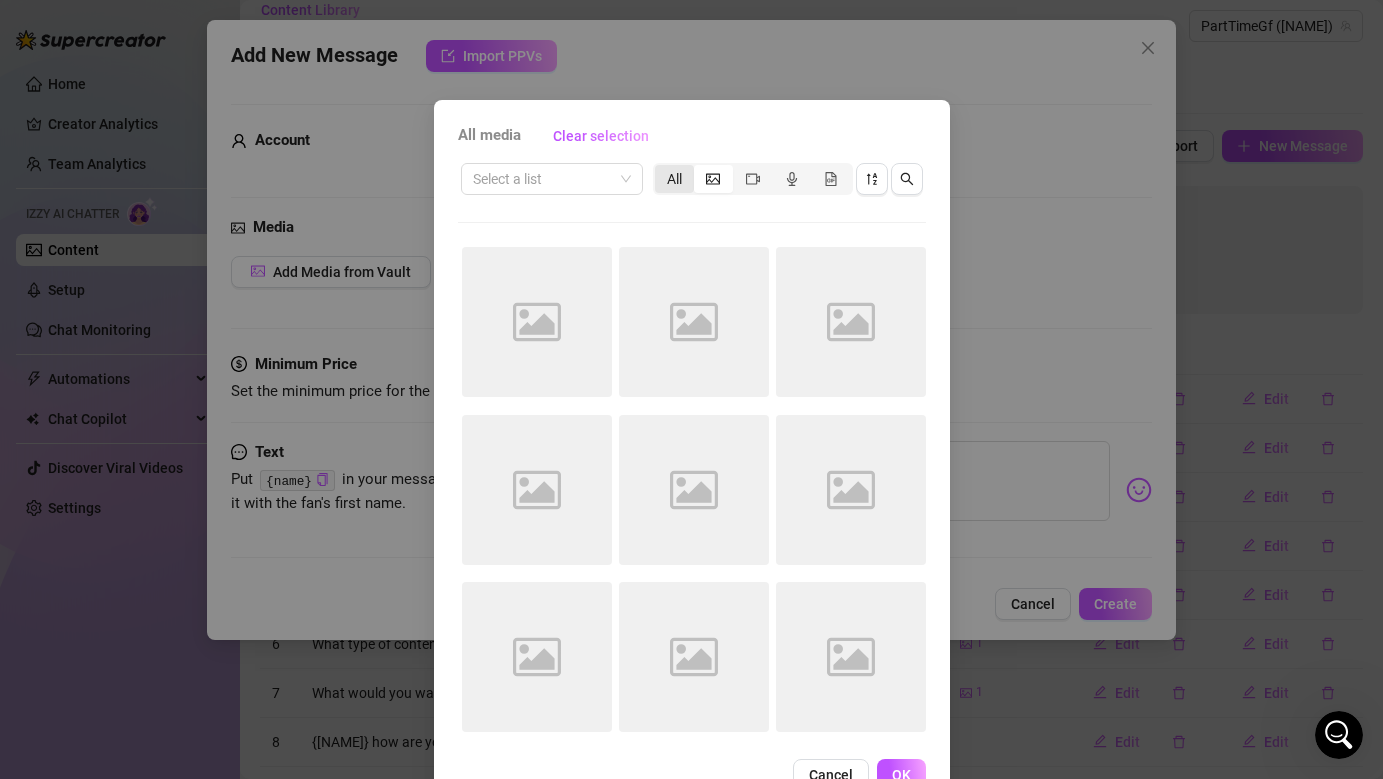 click on "All" at bounding box center [674, 179] 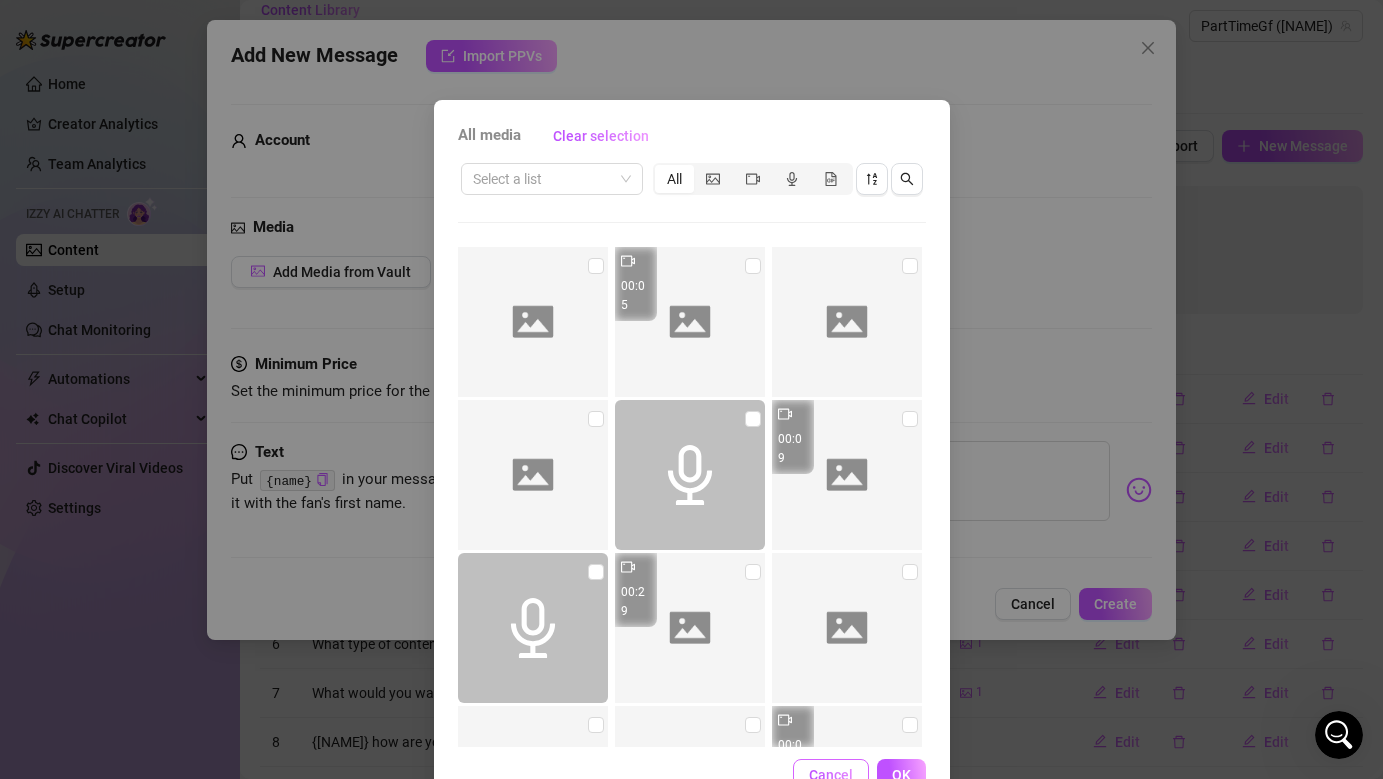 click on "Cancel" at bounding box center [831, 775] 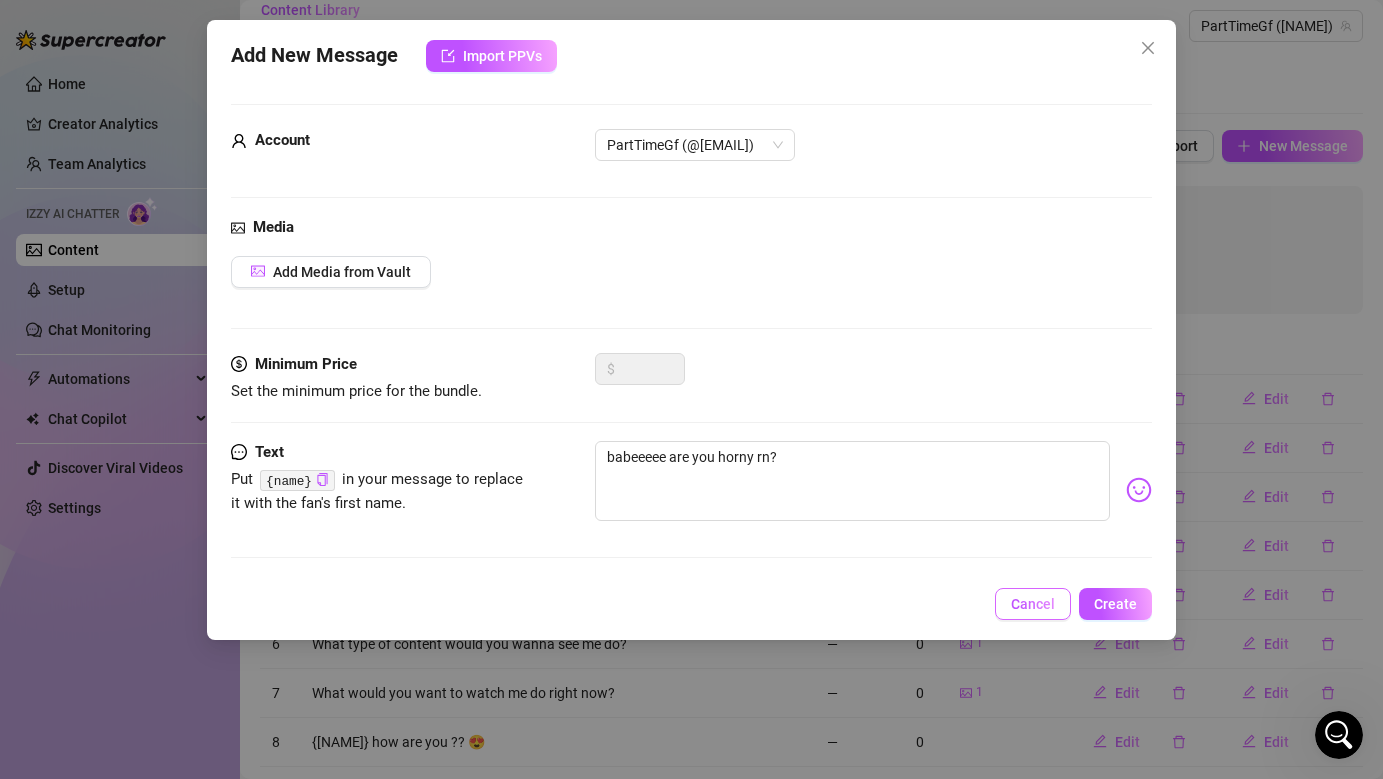 click on "Cancel" at bounding box center (1033, 604) 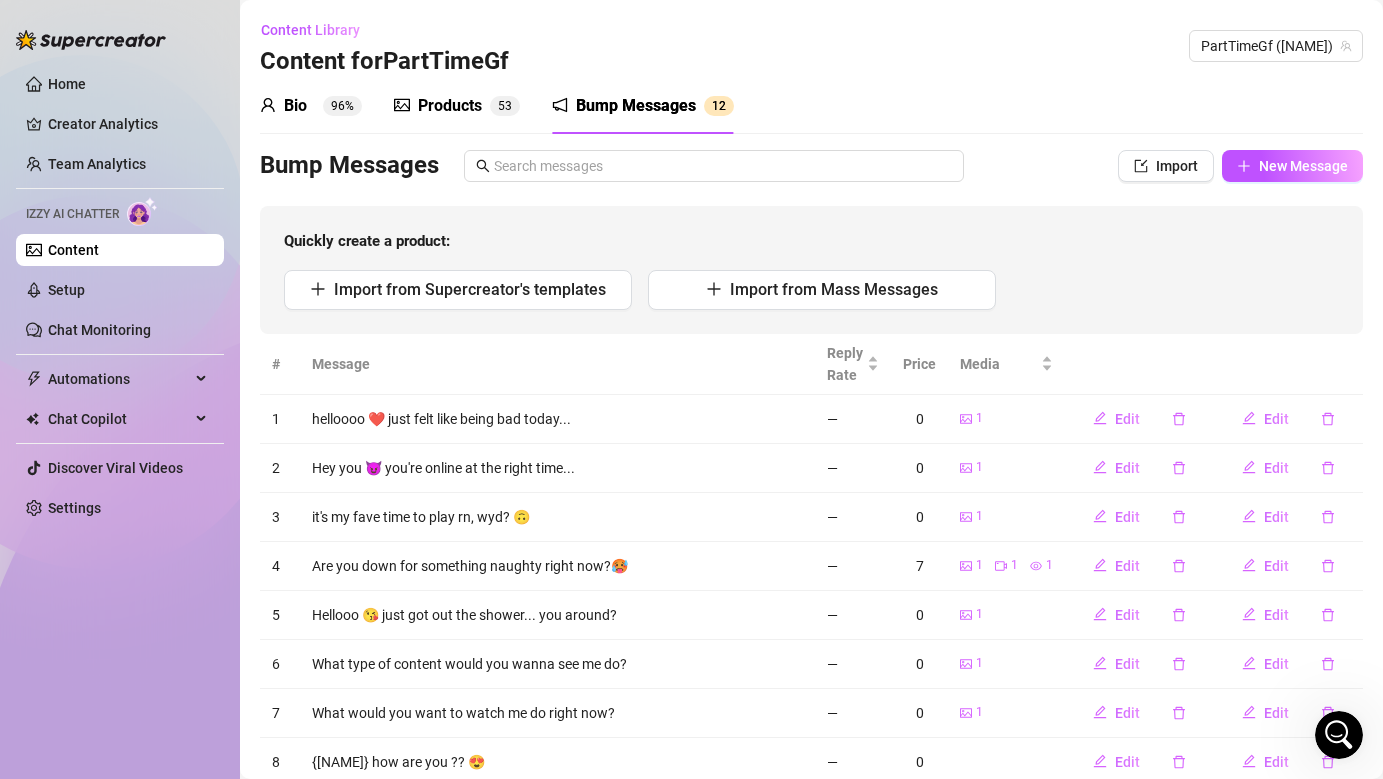 scroll, scrollTop: 3, scrollLeft: 0, axis: vertical 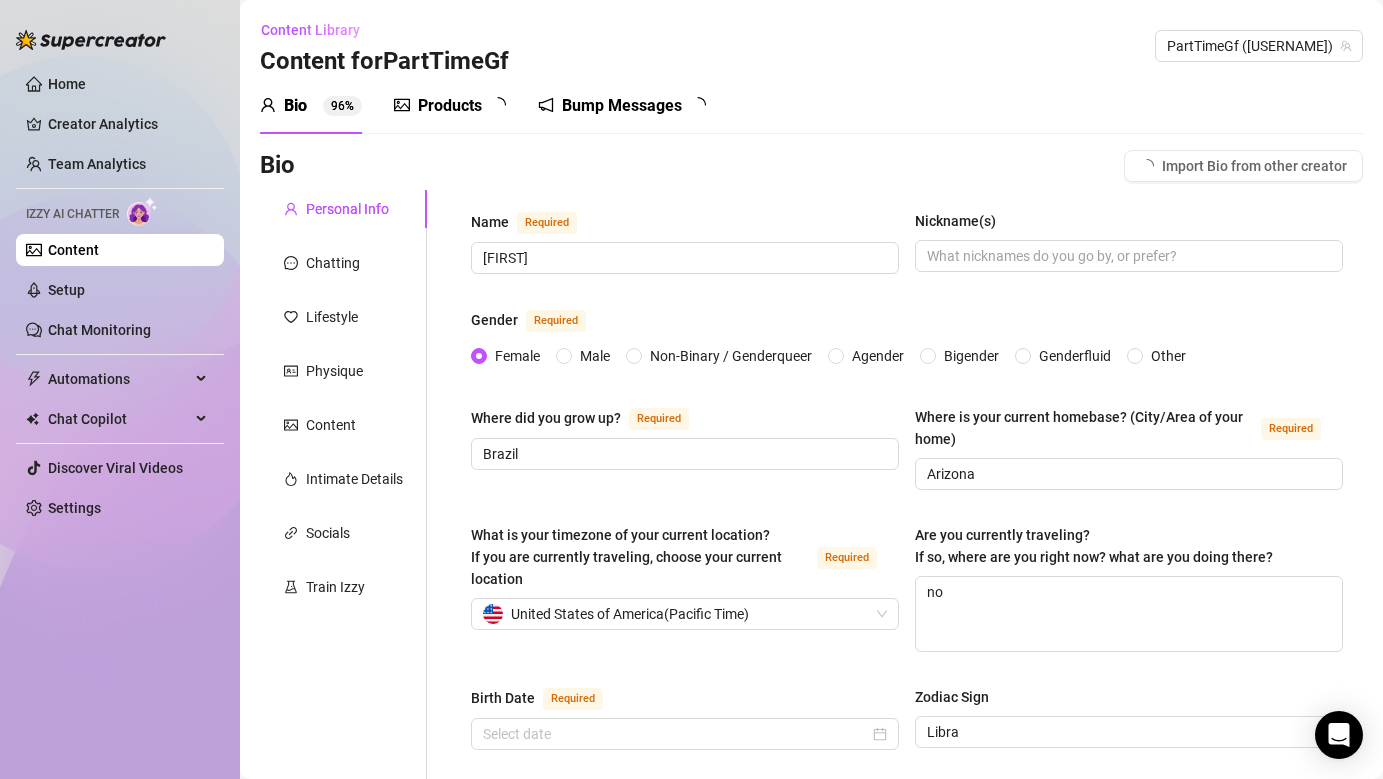 type on "[MONTH] [DAY], [YEAR]" 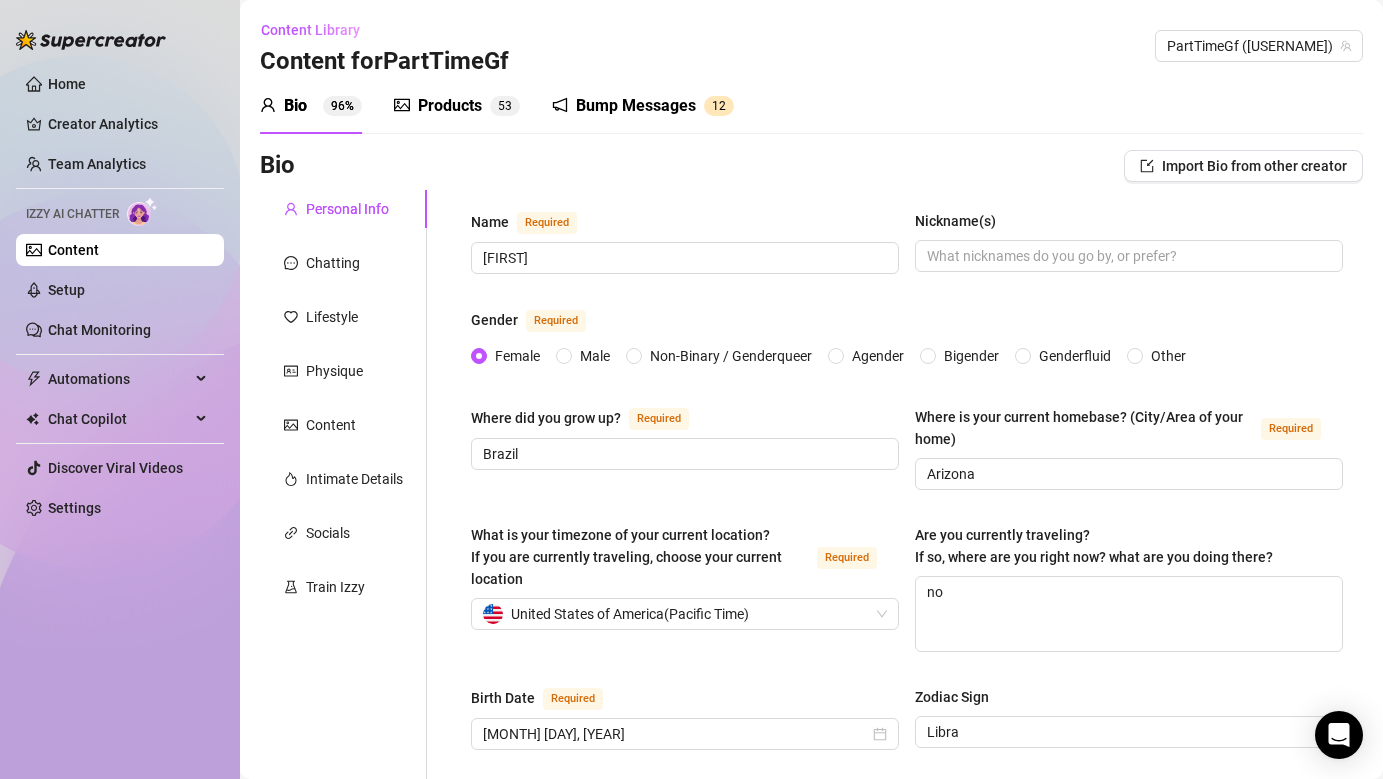 click on "Bump Messages" at bounding box center (636, 106) 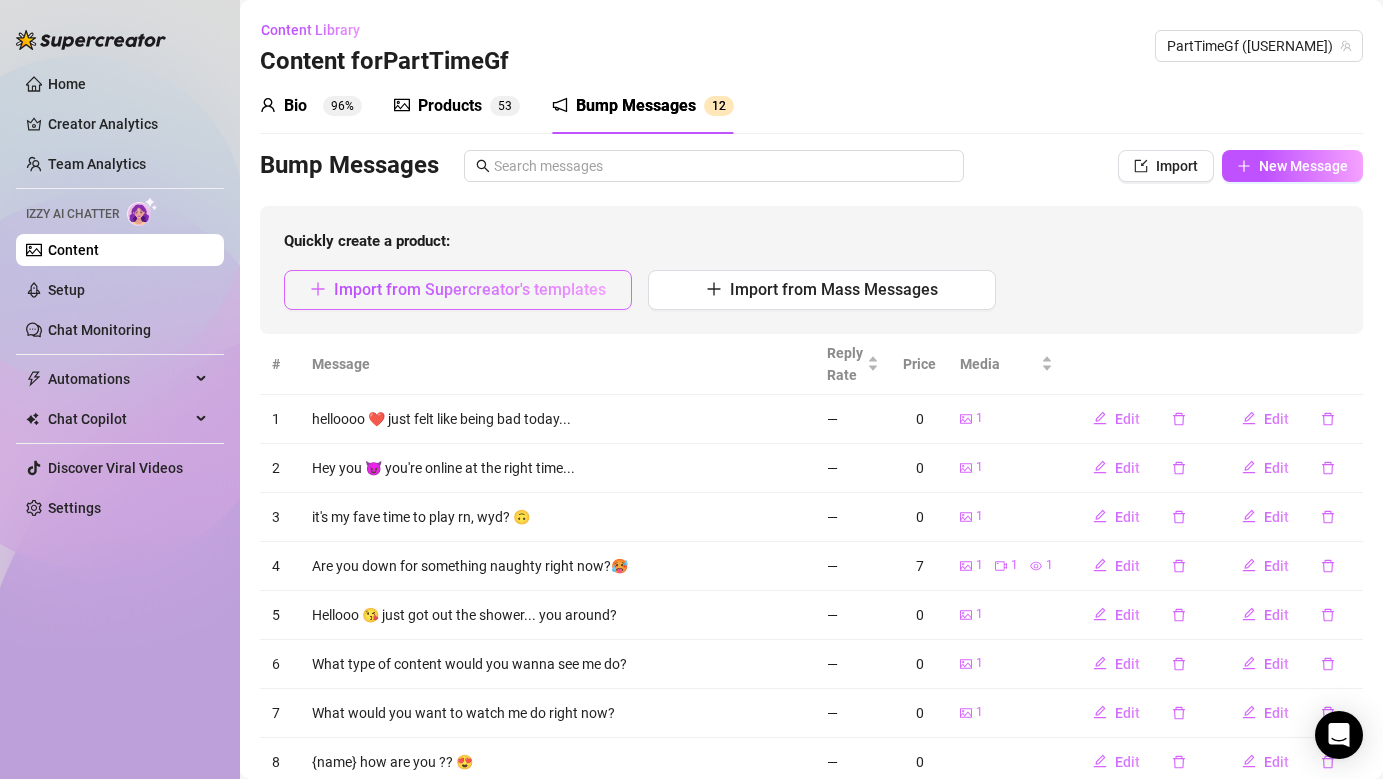 click on "Import from Supercreator's templates" at bounding box center (470, 289) 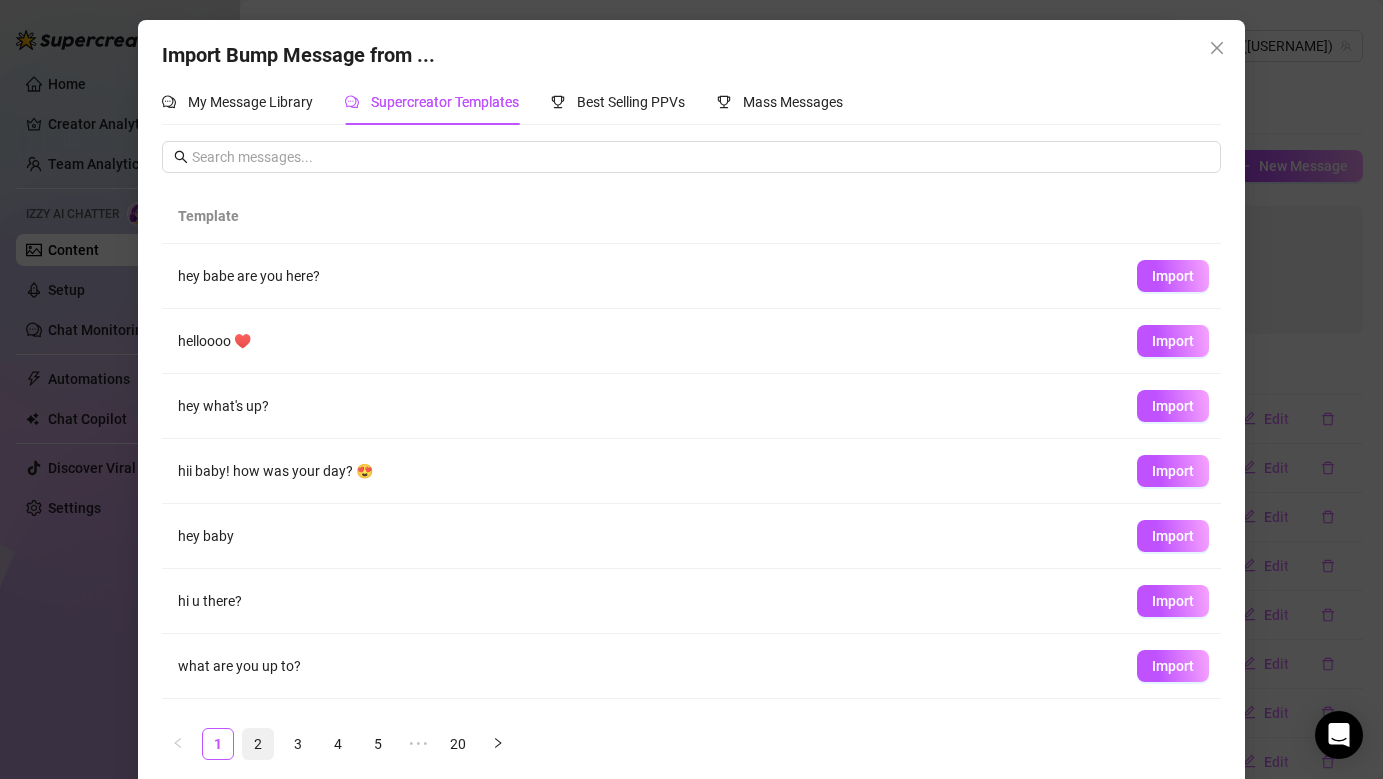 click on "2" at bounding box center [258, 744] 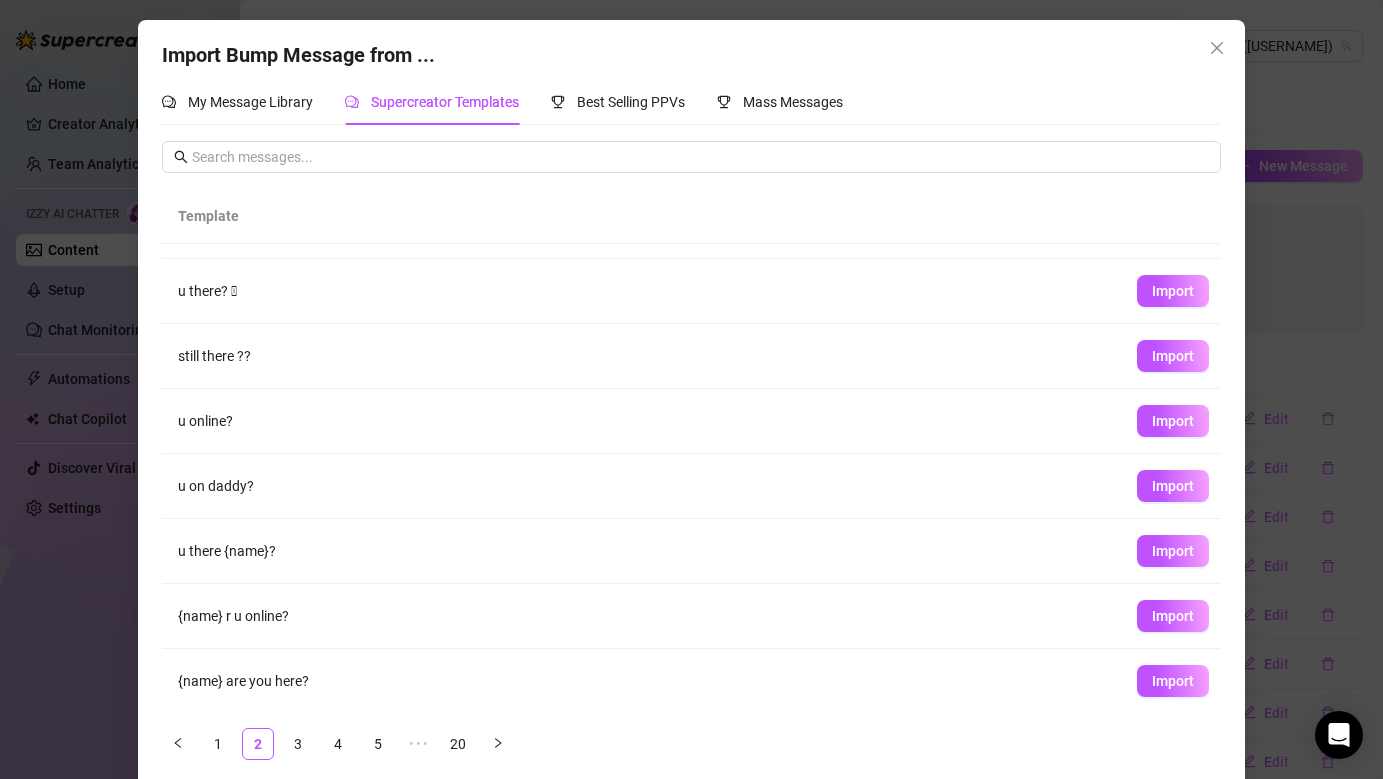 scroll, scrollTop: 182, scrollLeft: 0, axis: vertical 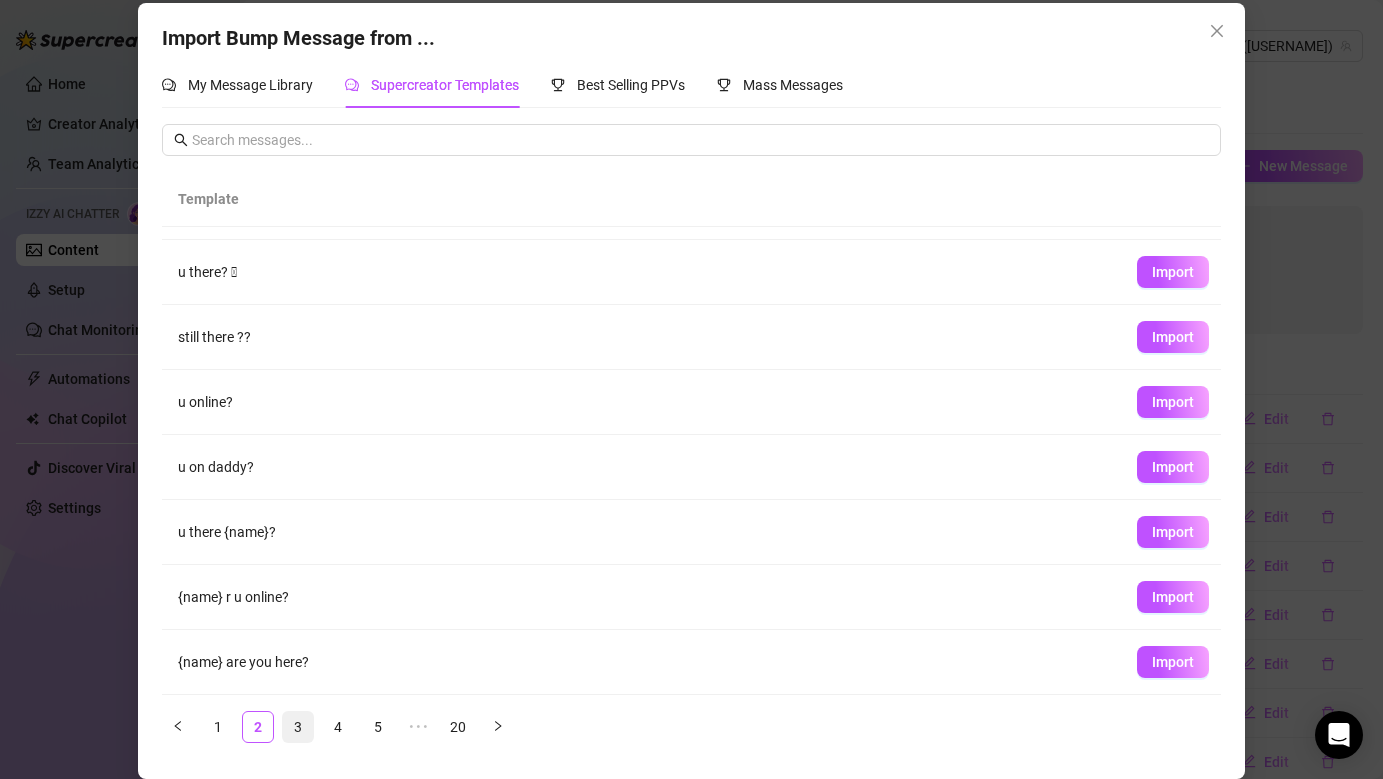click on "3" at bounding box center [298, 727] 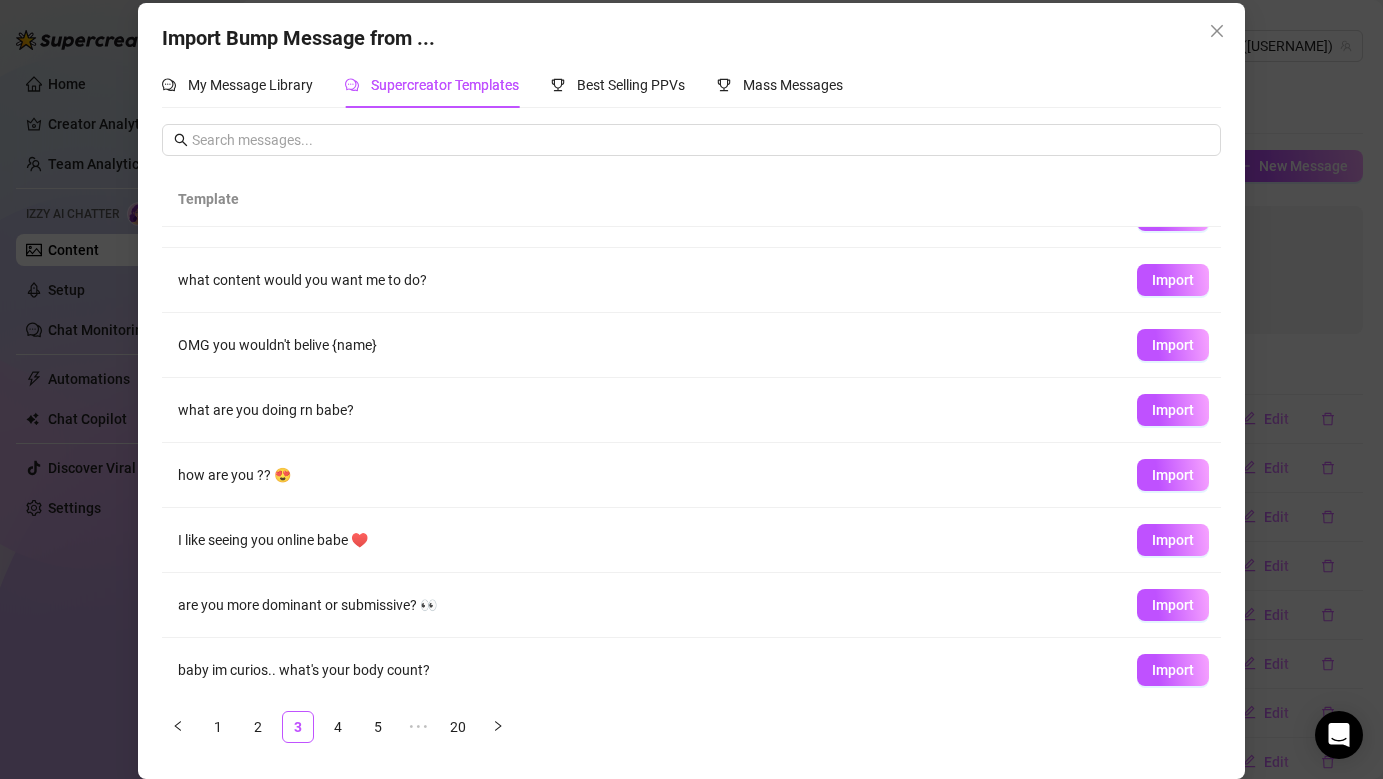 scroll, scrollTop: 182, scrollLeft: 0, axis: vertical 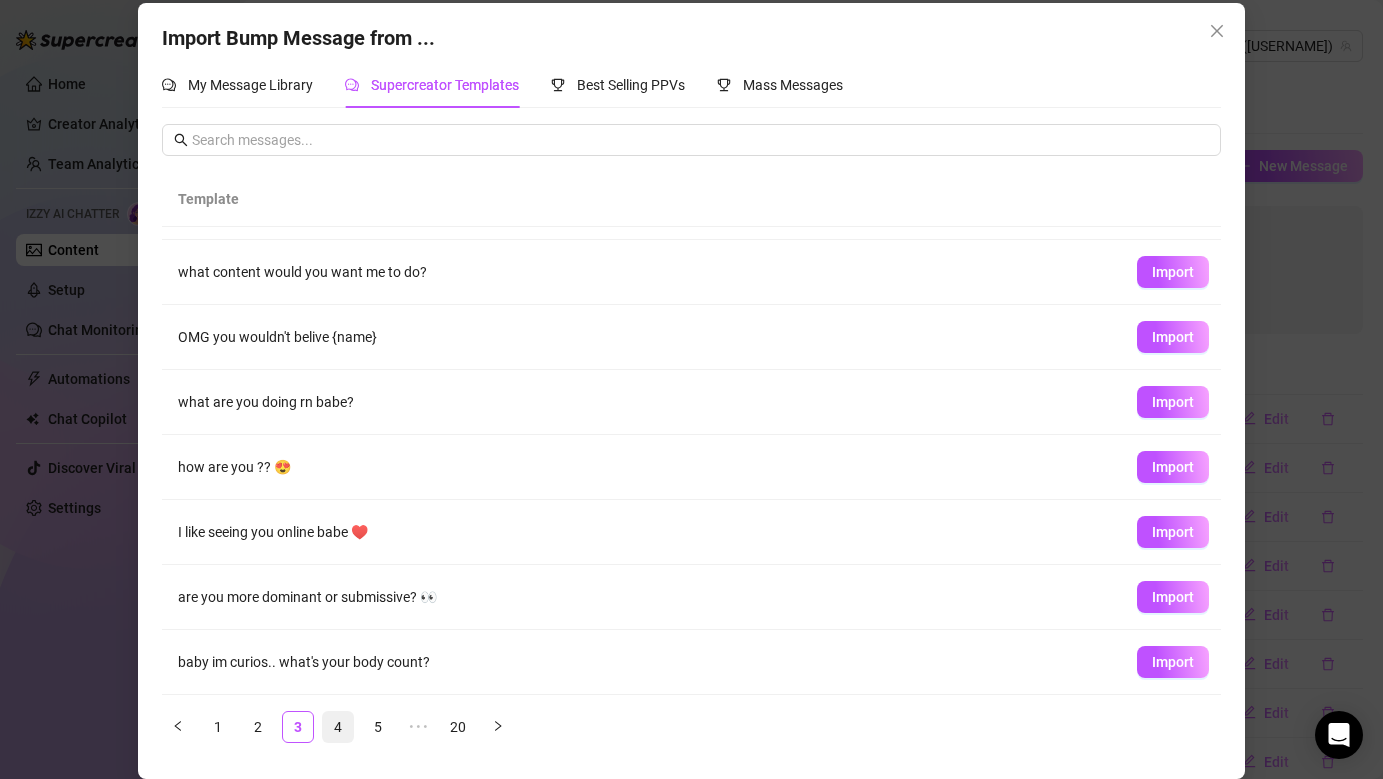 click on "4" at bounding box center [338, 727] 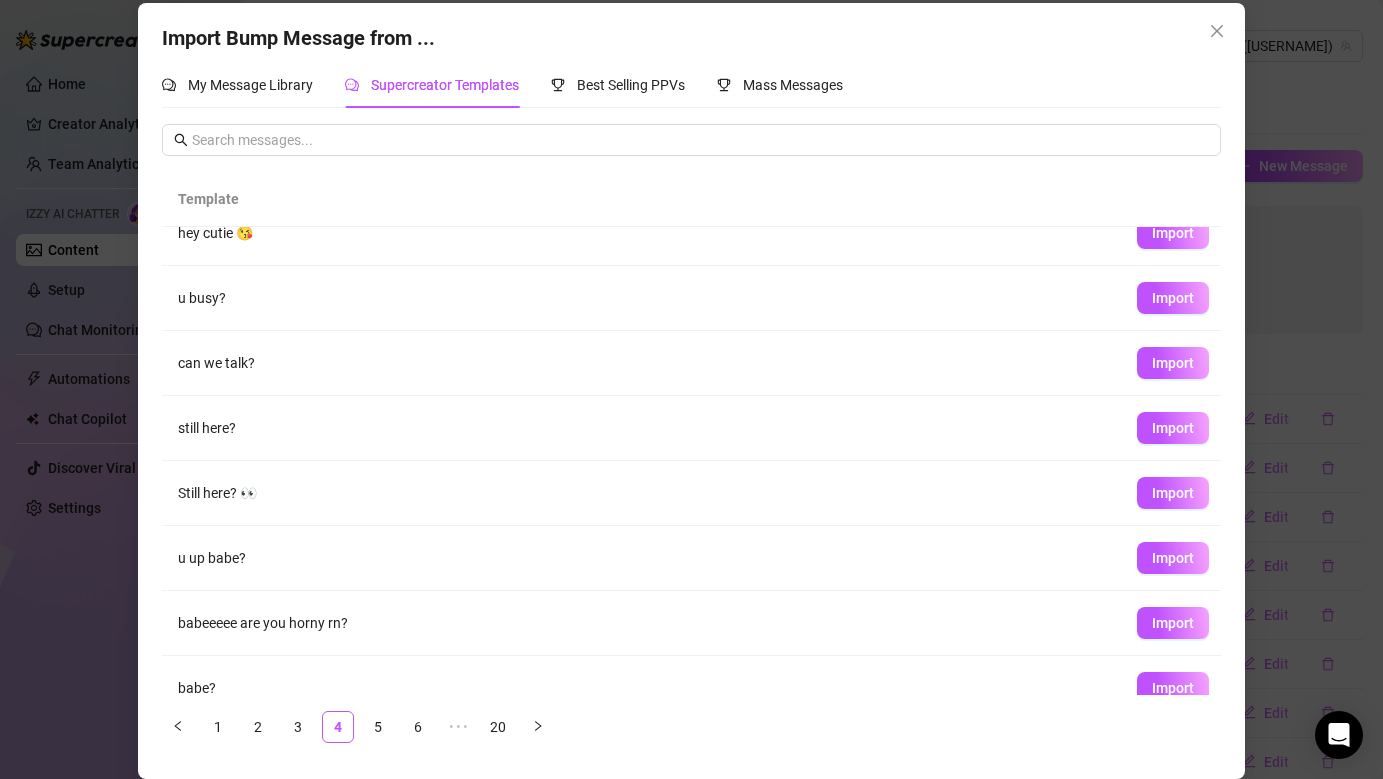 scroll, scrollTop: 182, scrollLeft: 0, axis: vertical 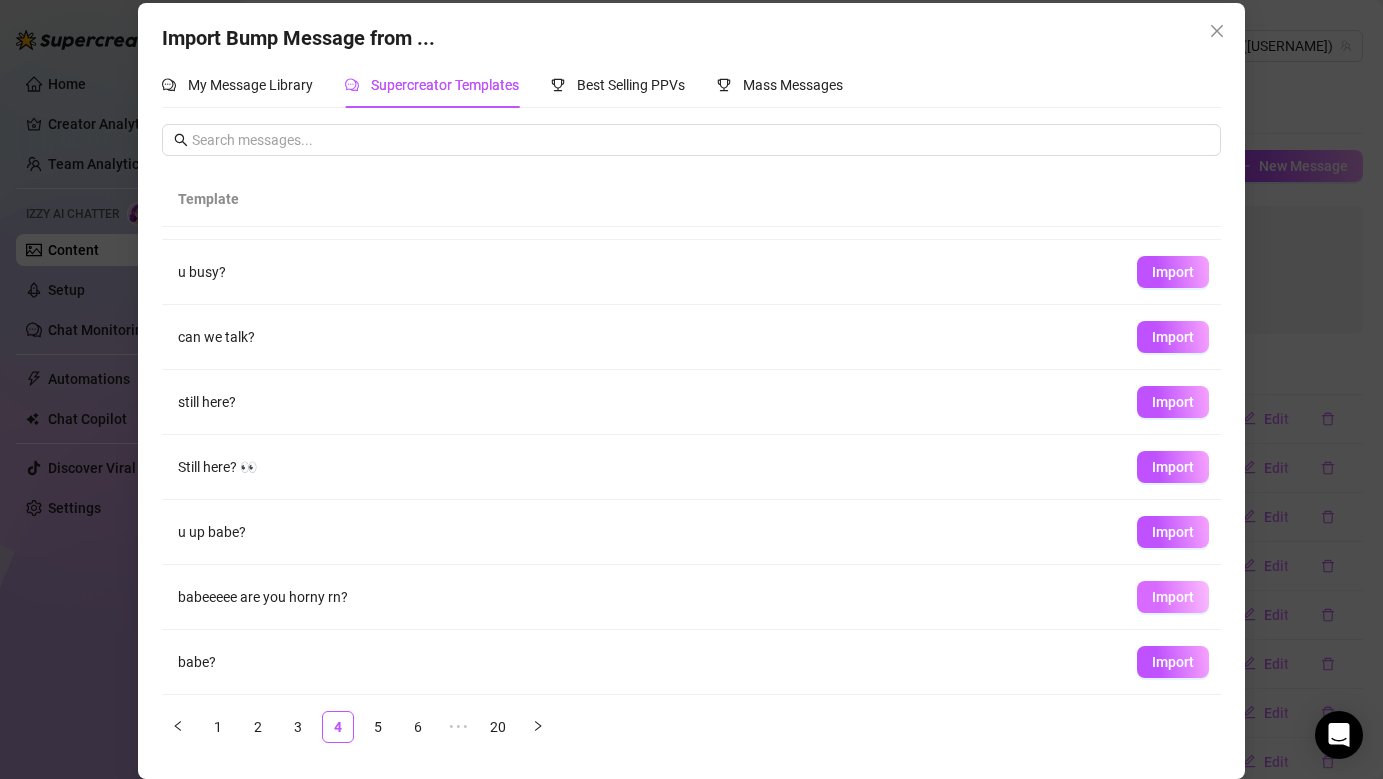 click on "Import" at bounding box center (1173, 597) 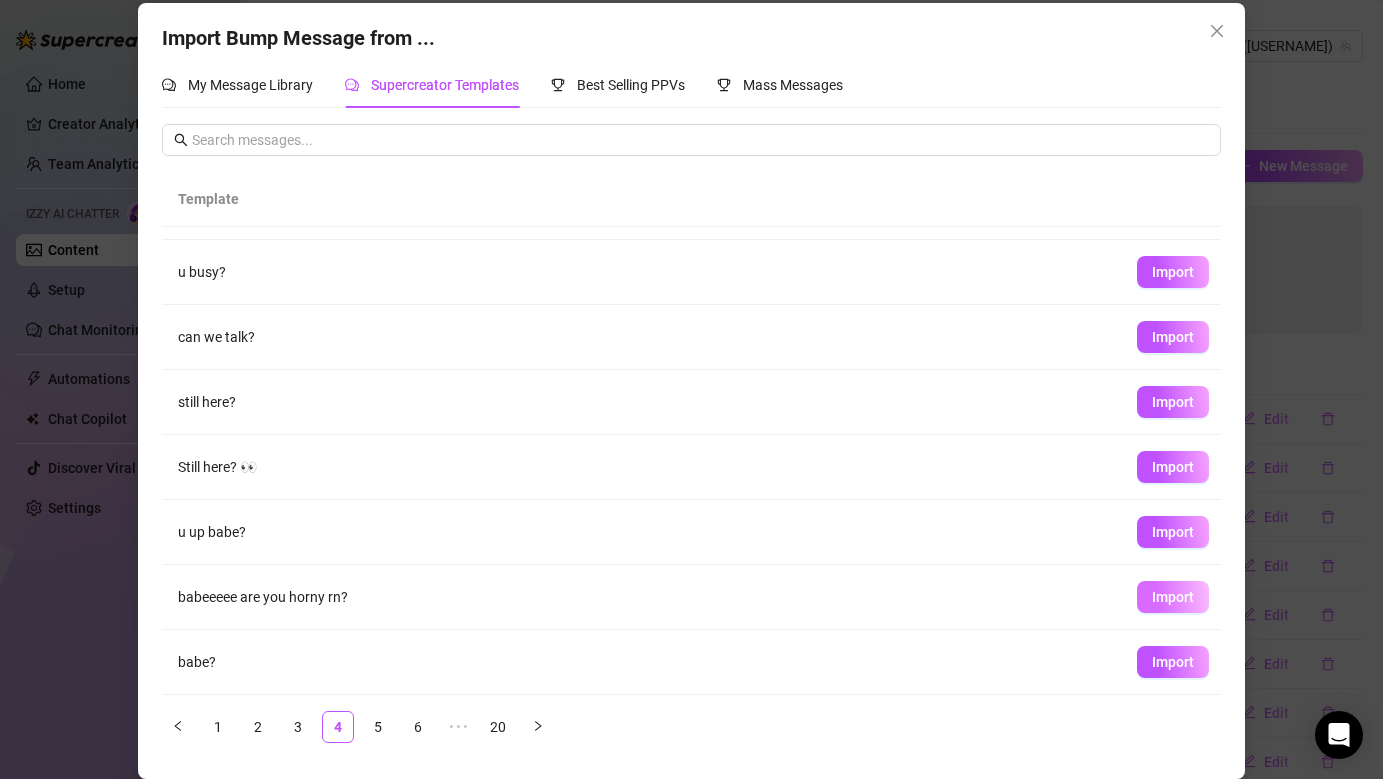 scroll, scrollTop: 0, scrollLeft: 0, axis: both 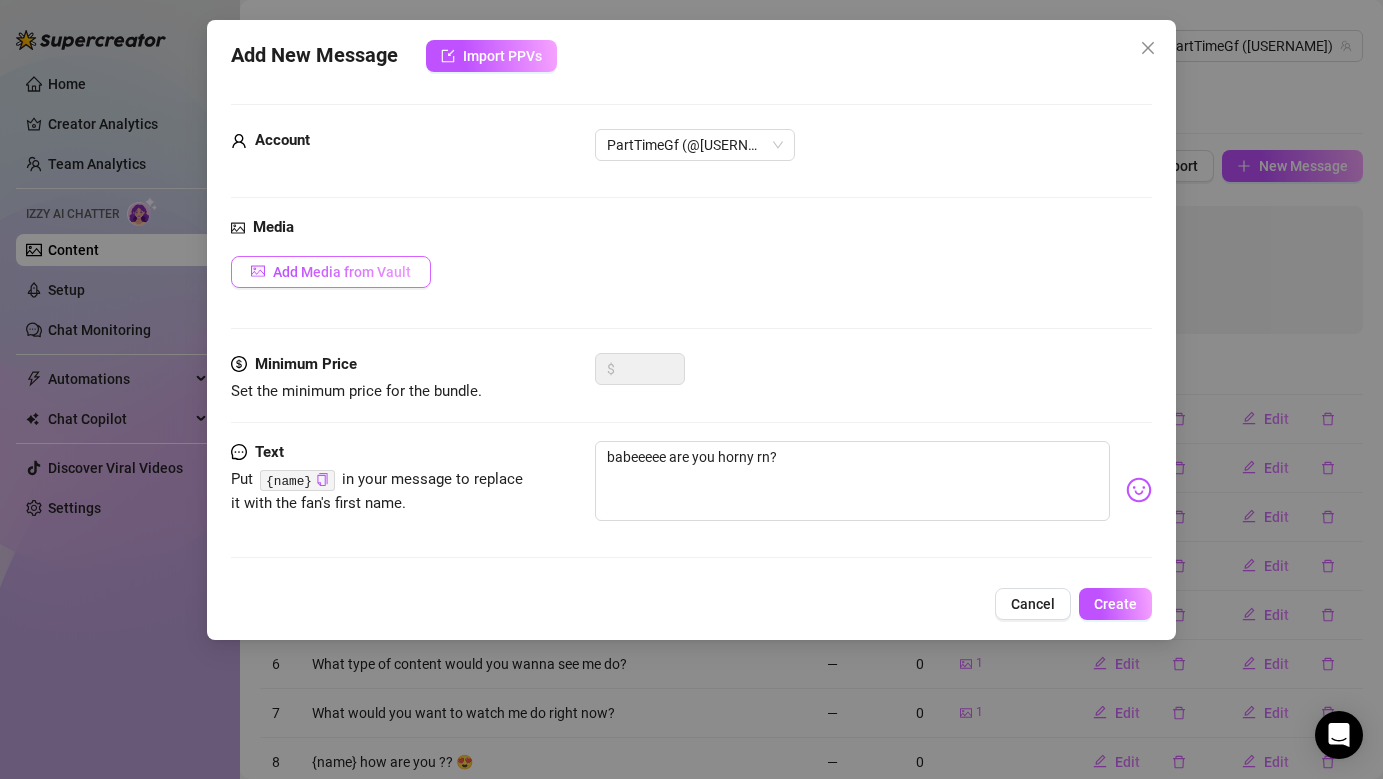 click on "Add Media from Vault" at bounding box center [342, 272] 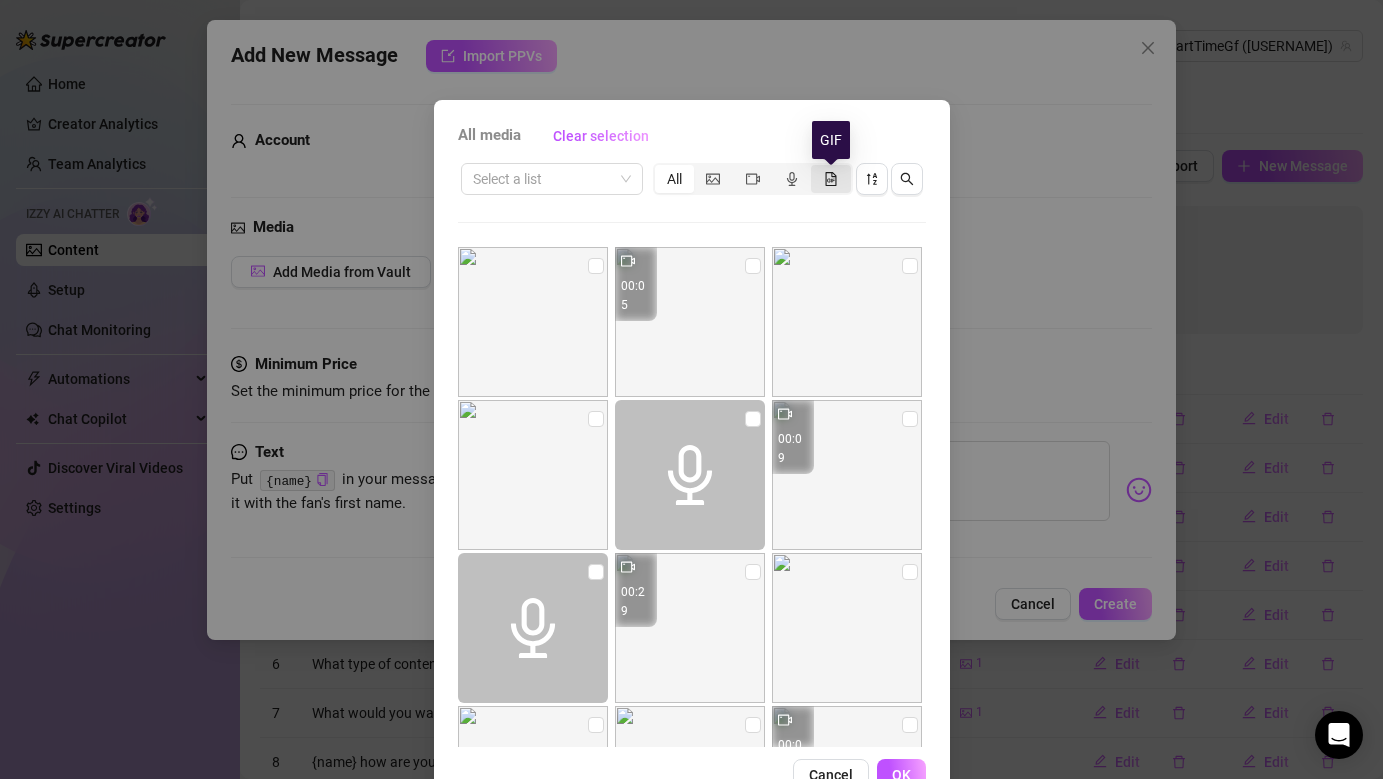 click 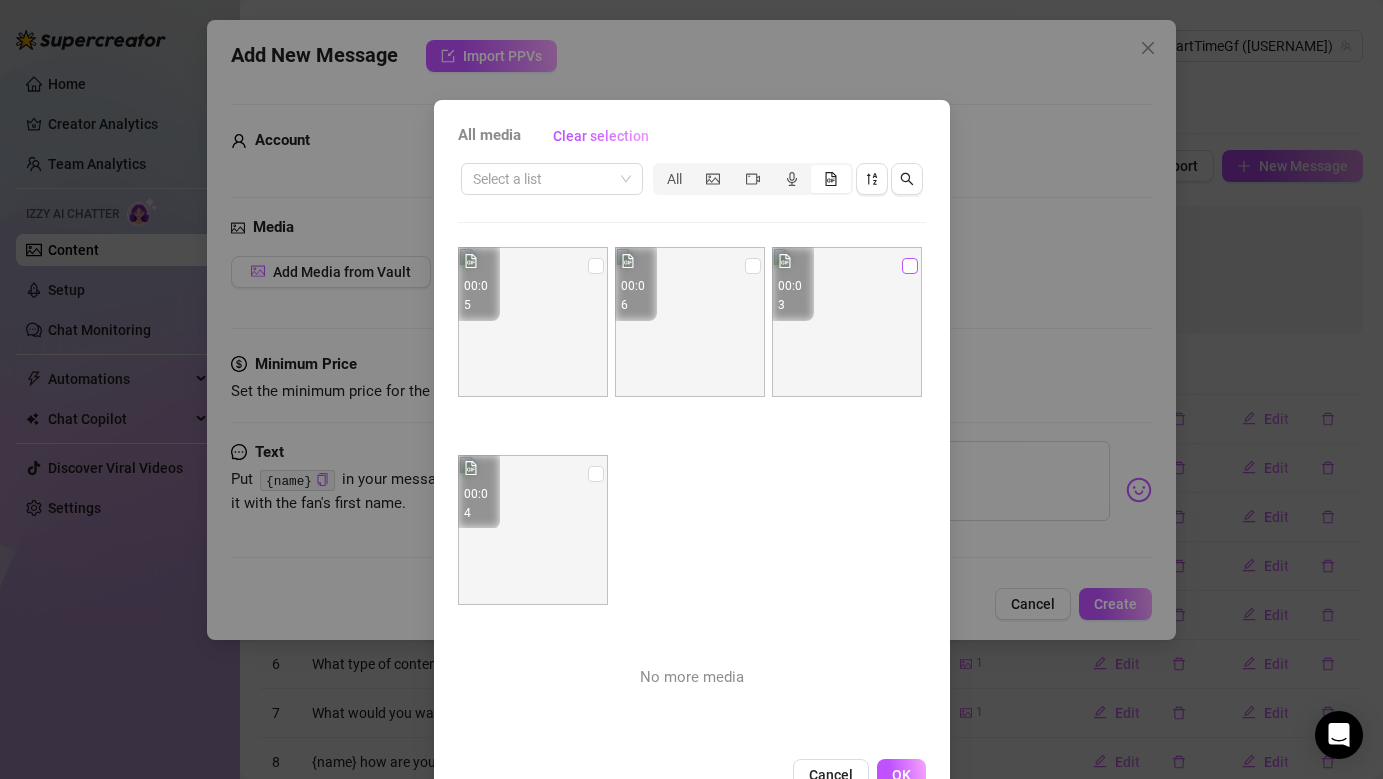 click at bounding box center (910, 266) 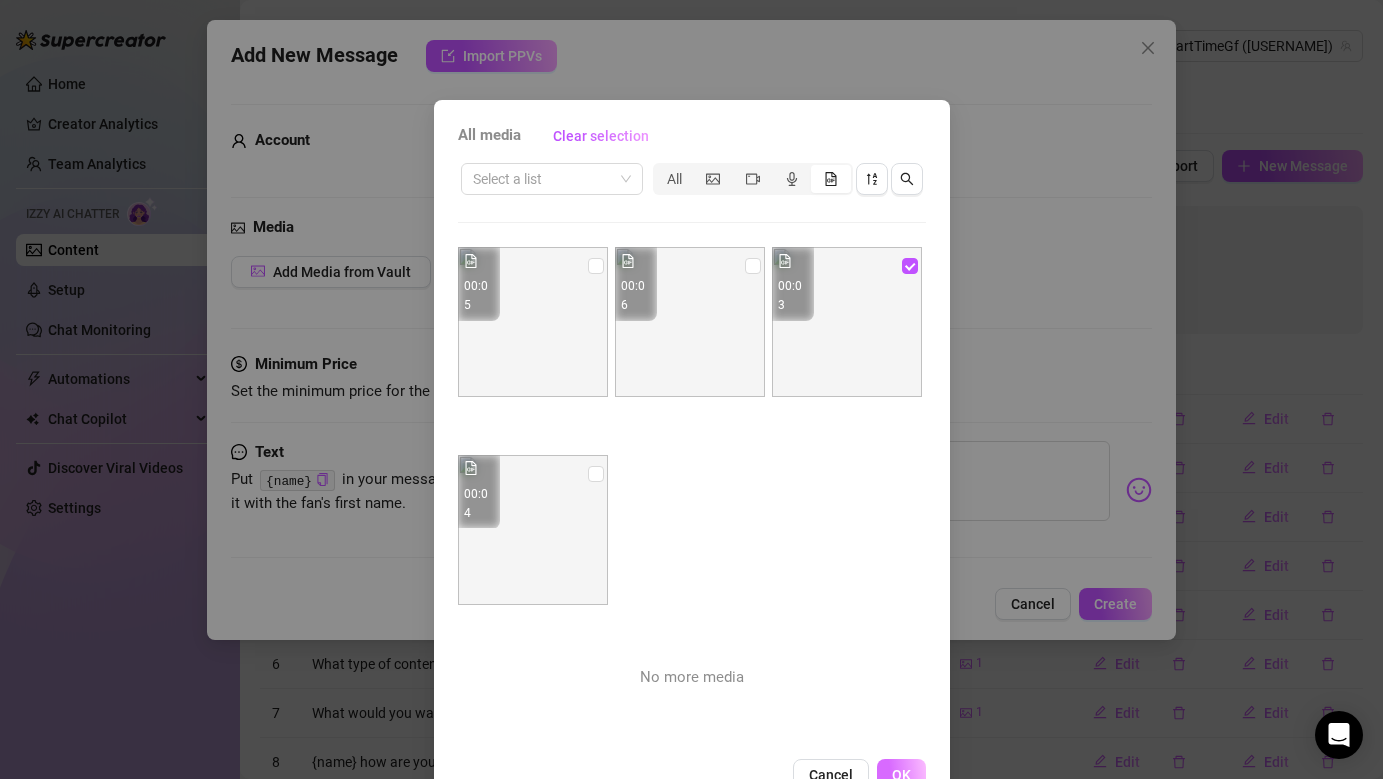 click on "OK" at bounding box center [901, 775] 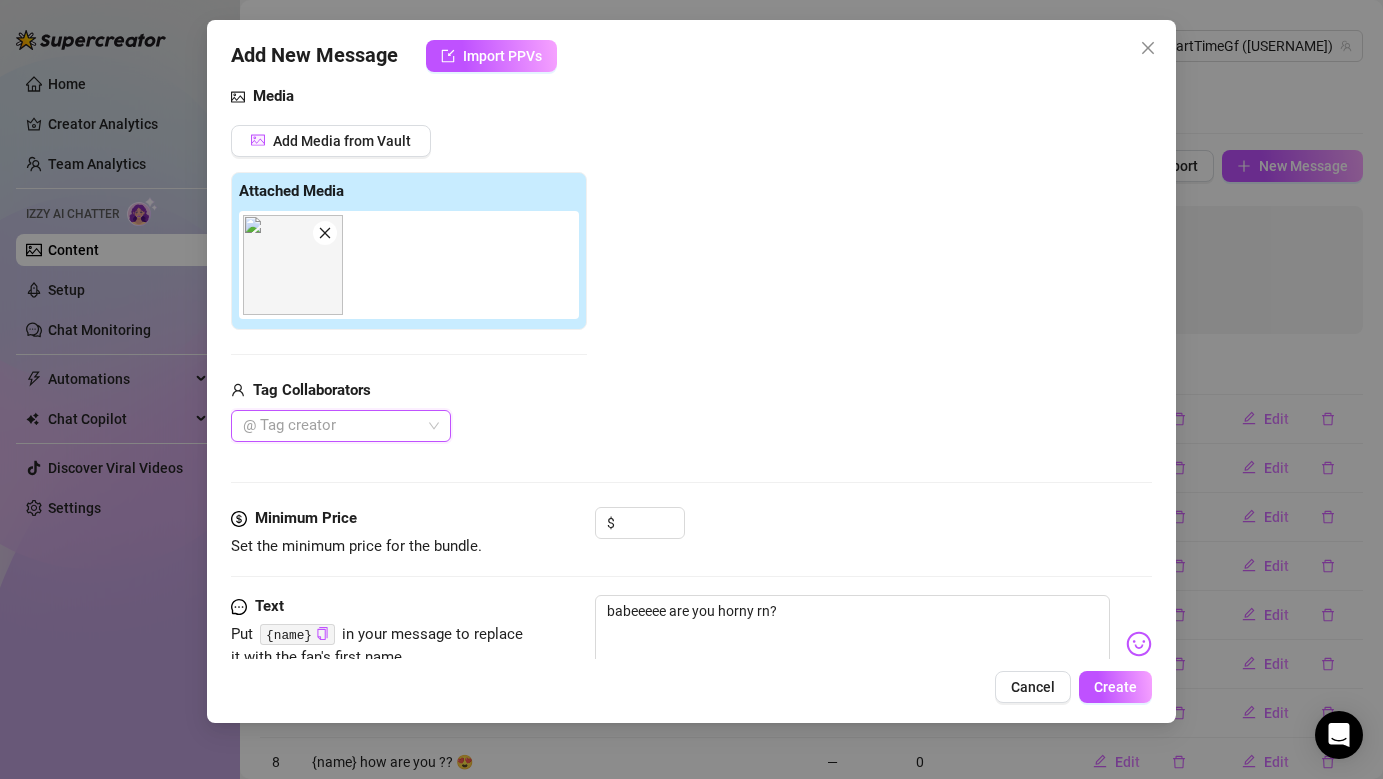 scroll, scrollTop: 202, scrollLeft: 0, axis: vertical 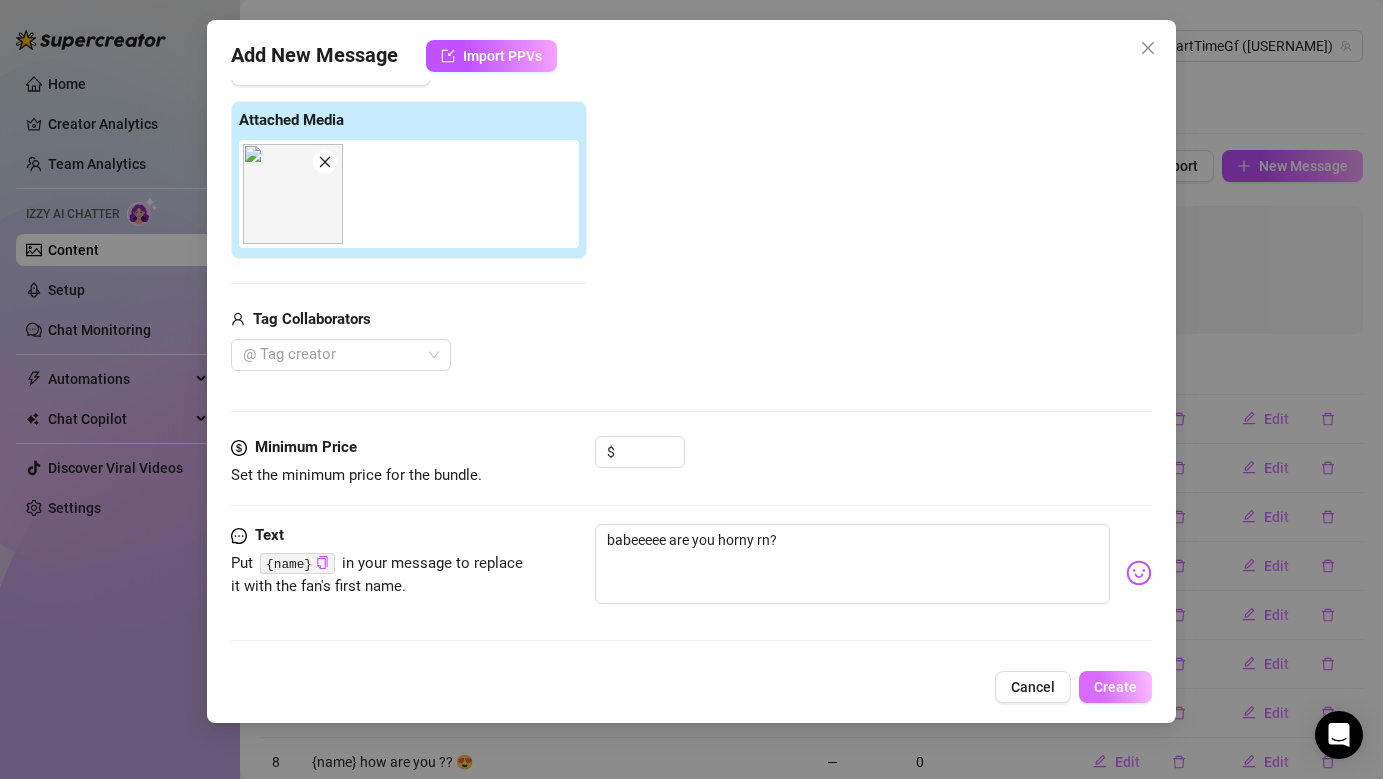 click on "Create" at bounding box center [1115, 687] 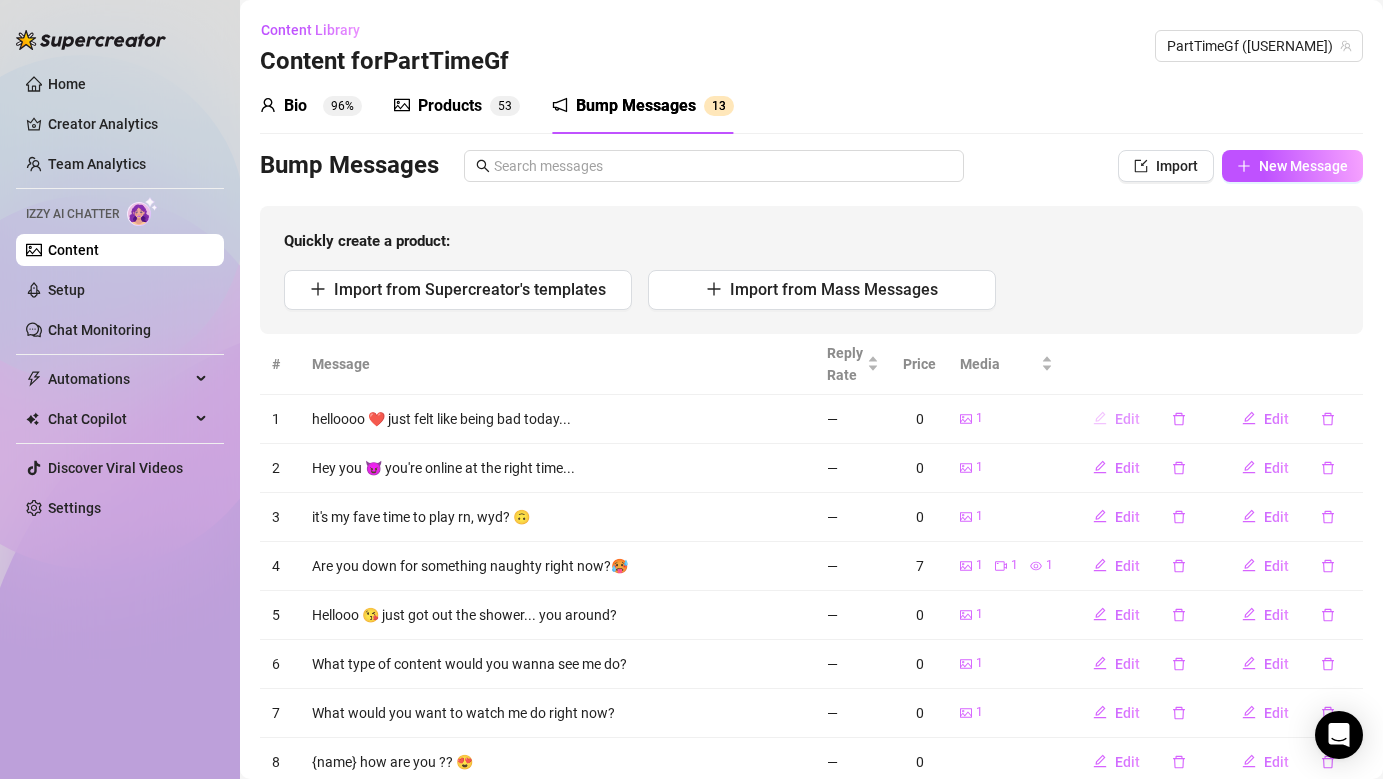 click on "Edit" at bounding box center (1127, 419) 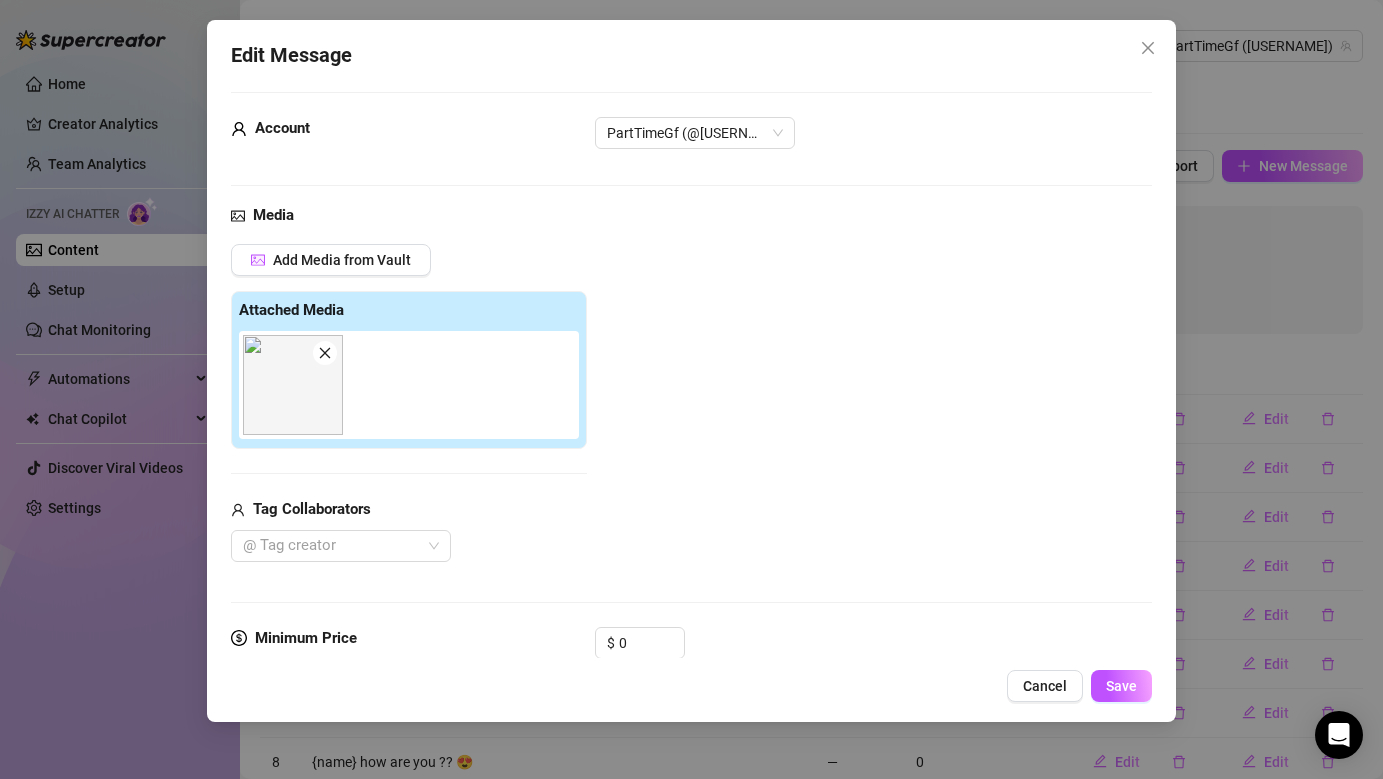 scroll, scrollTop: 14, scrollLeft: 0, axis: vertical 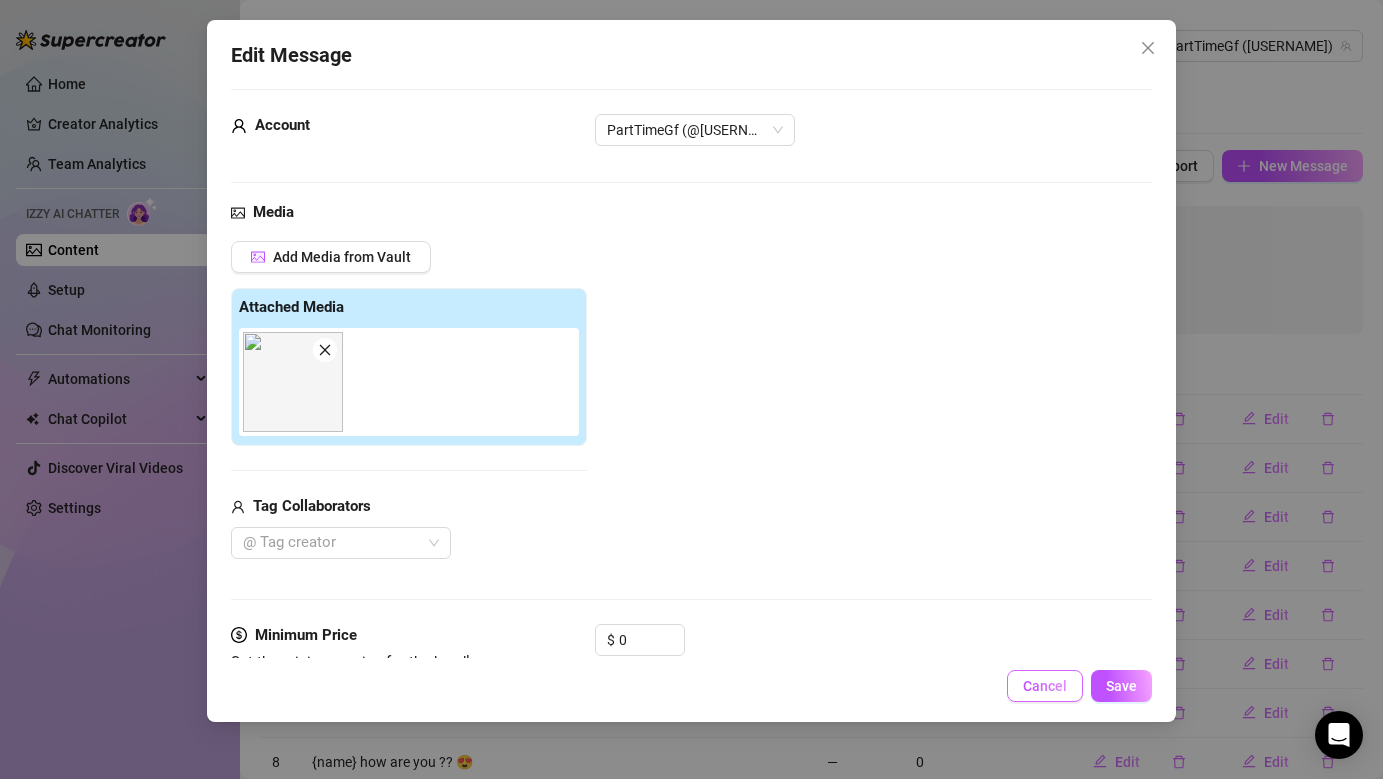 click on "Cancel" at bounding box center [1045, 686] 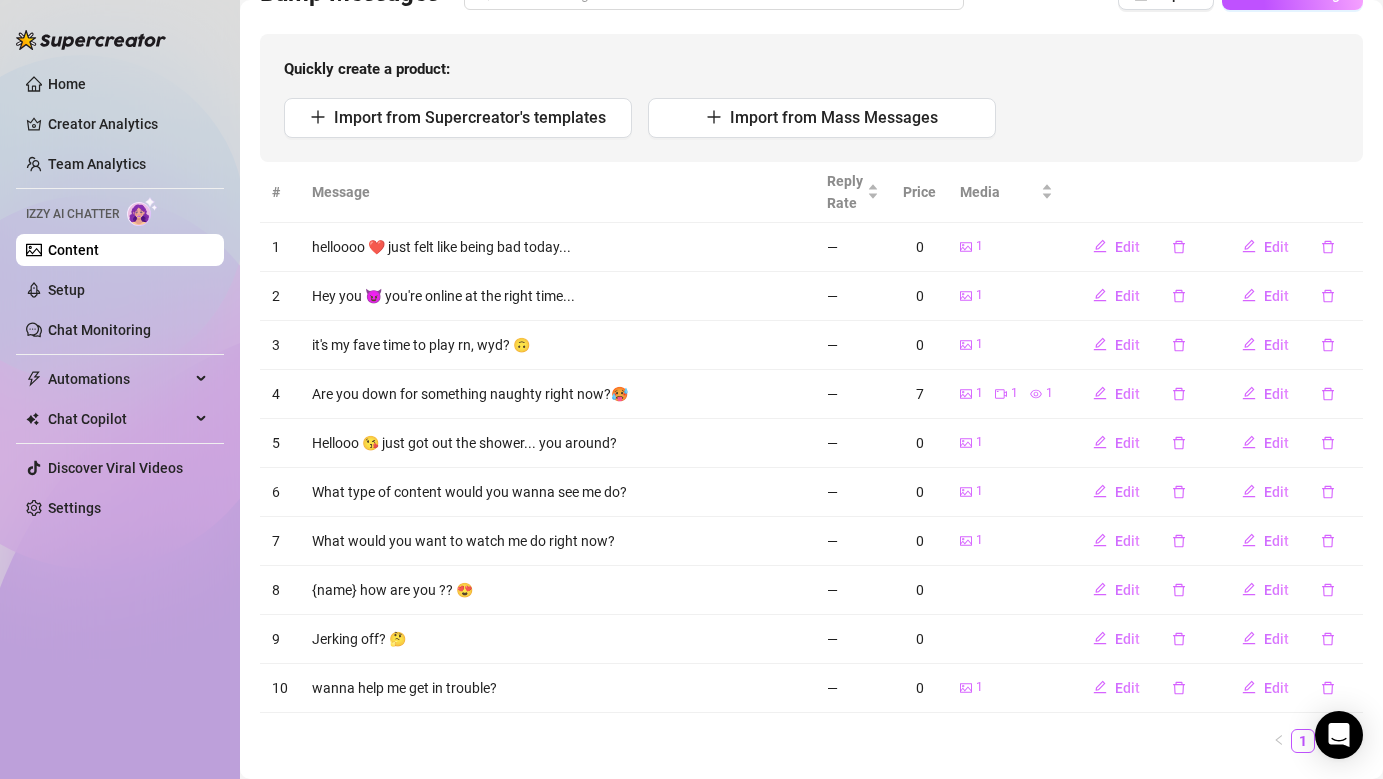 scroll, scrollTop: 176, scrollLeft: 0, axis: vertical 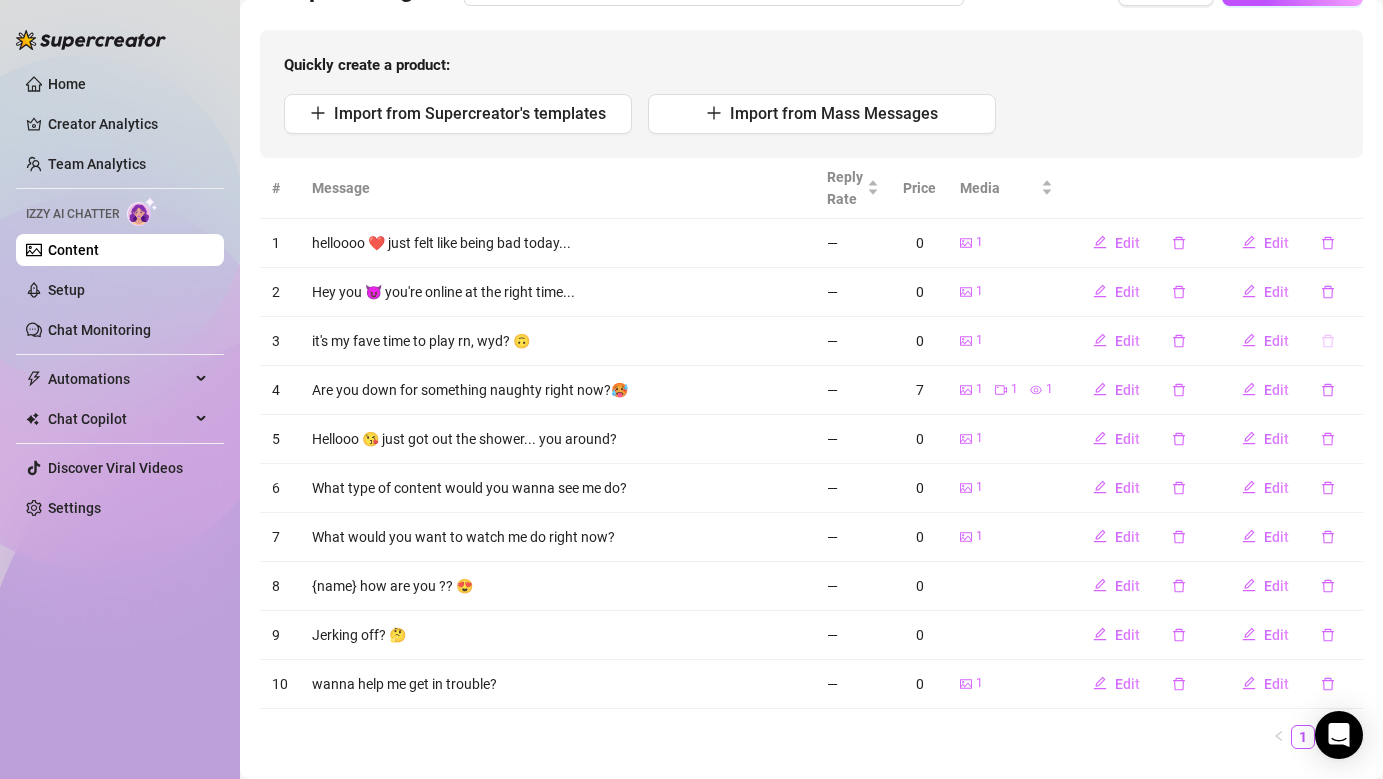 click 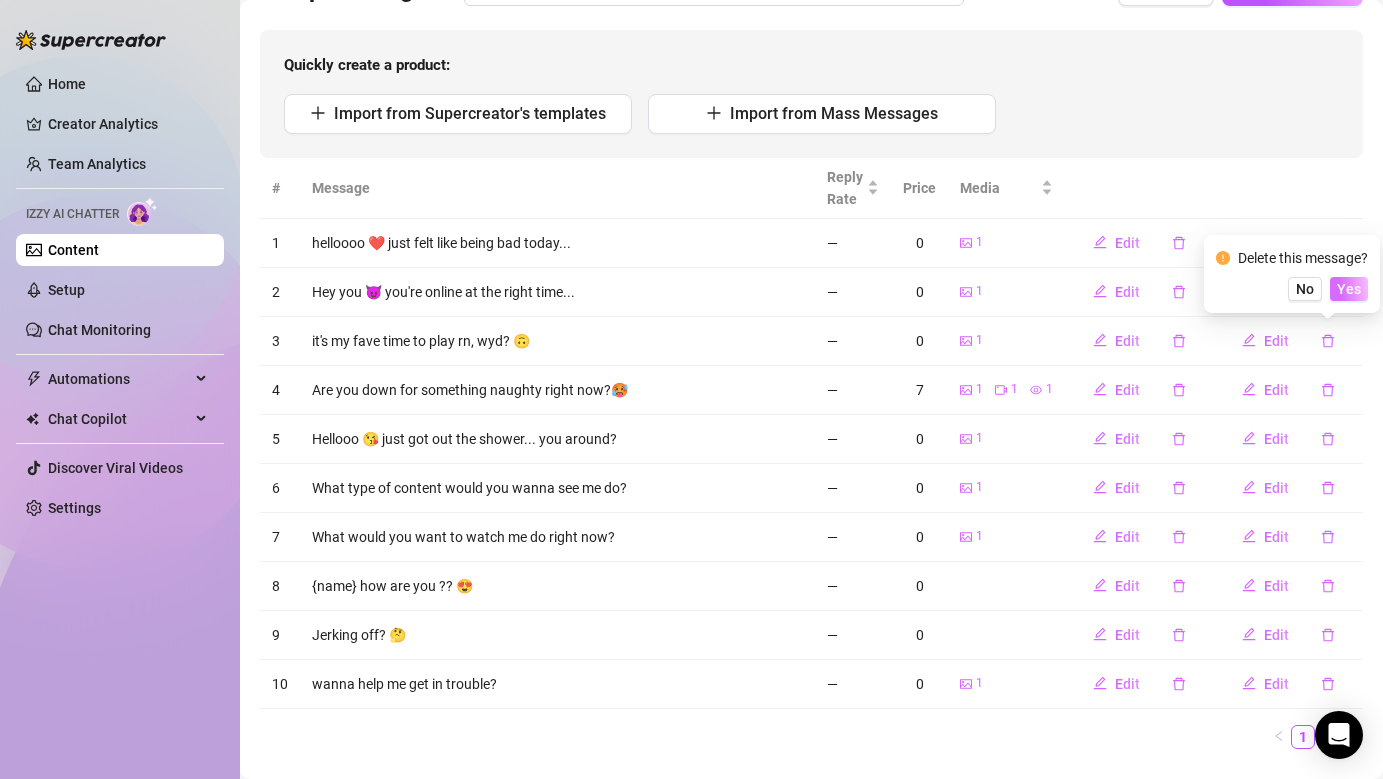 click on "Yes" at bounding box center (1349, 289) 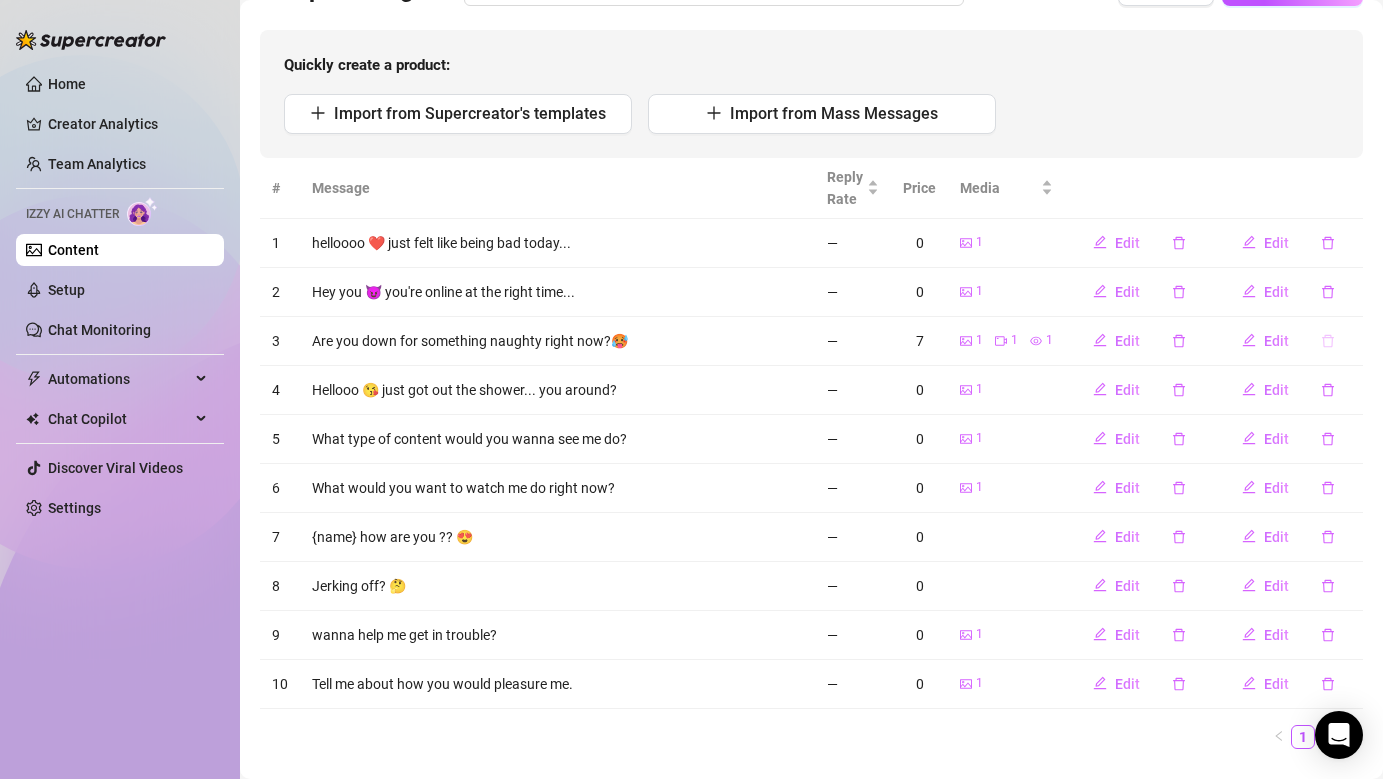 click 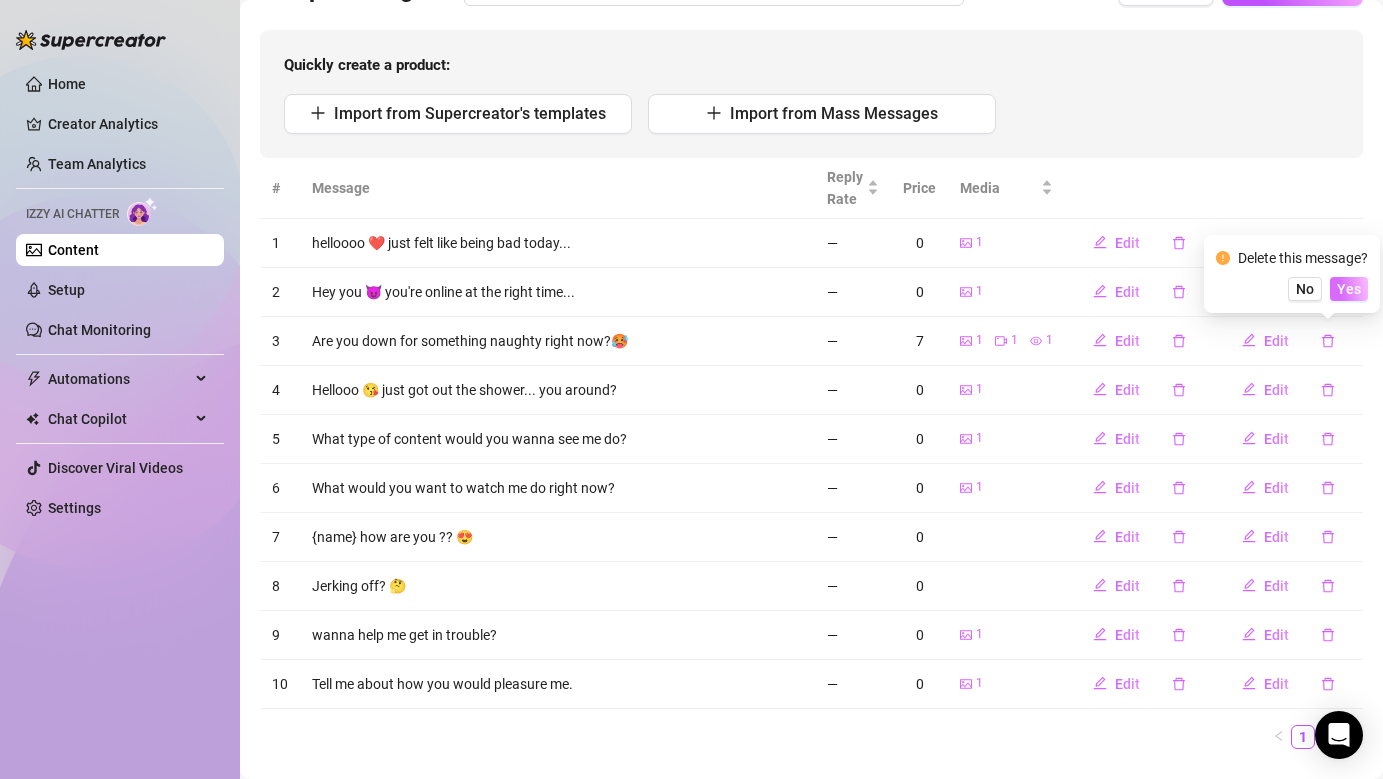 click on "Yes" at bounding box center (1349, 289) 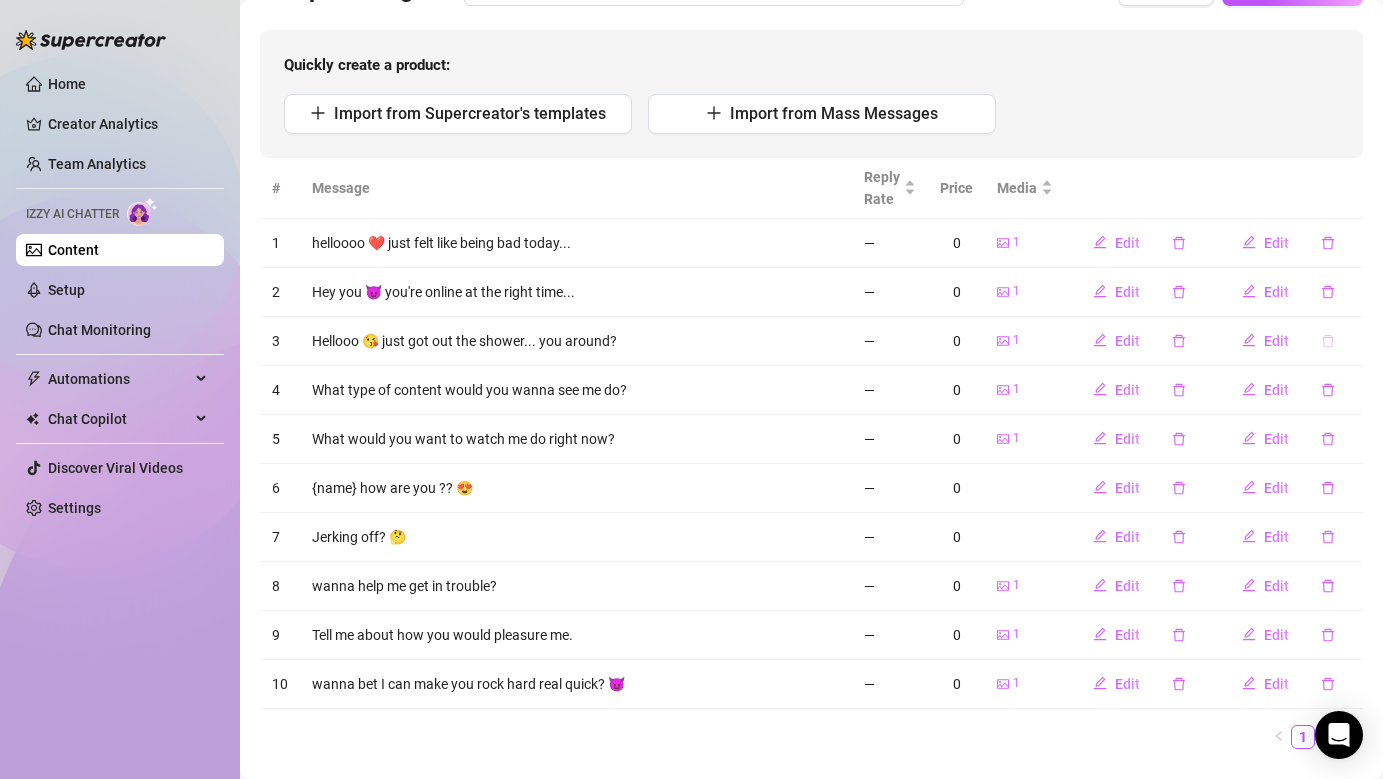 click at bounding box center (1328, 341) 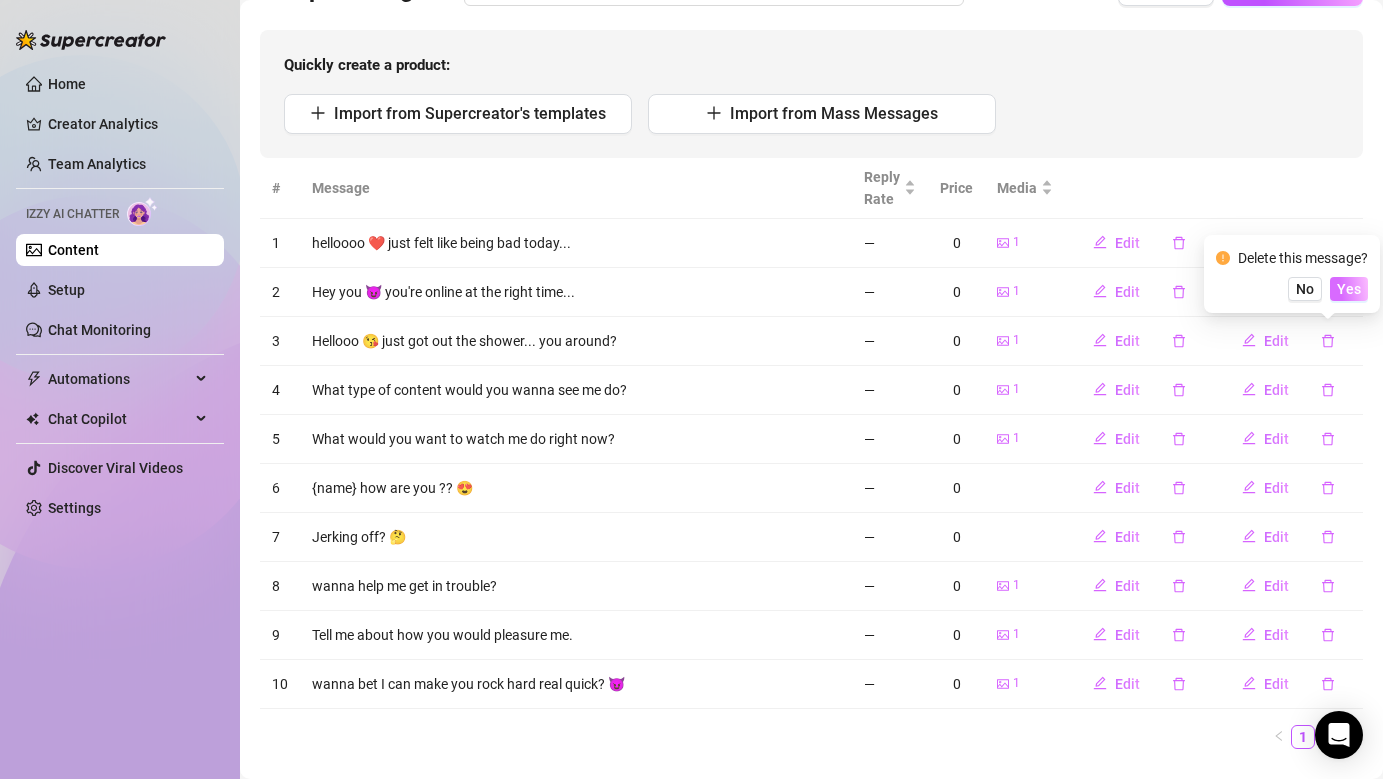 click on "Yes" at bounding box center (1349, 289) 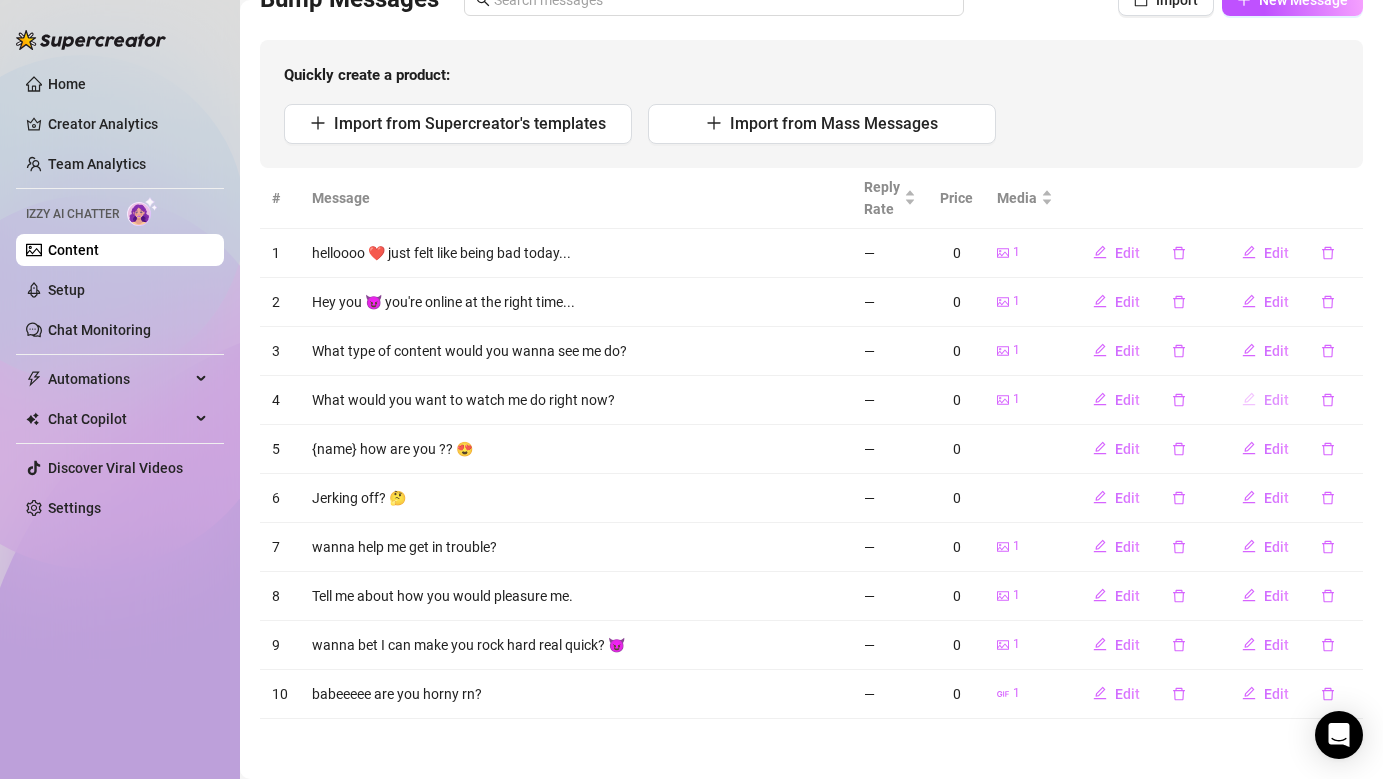 scroll, scrollTop: 165, scrollLeft: 0, axis: vertical 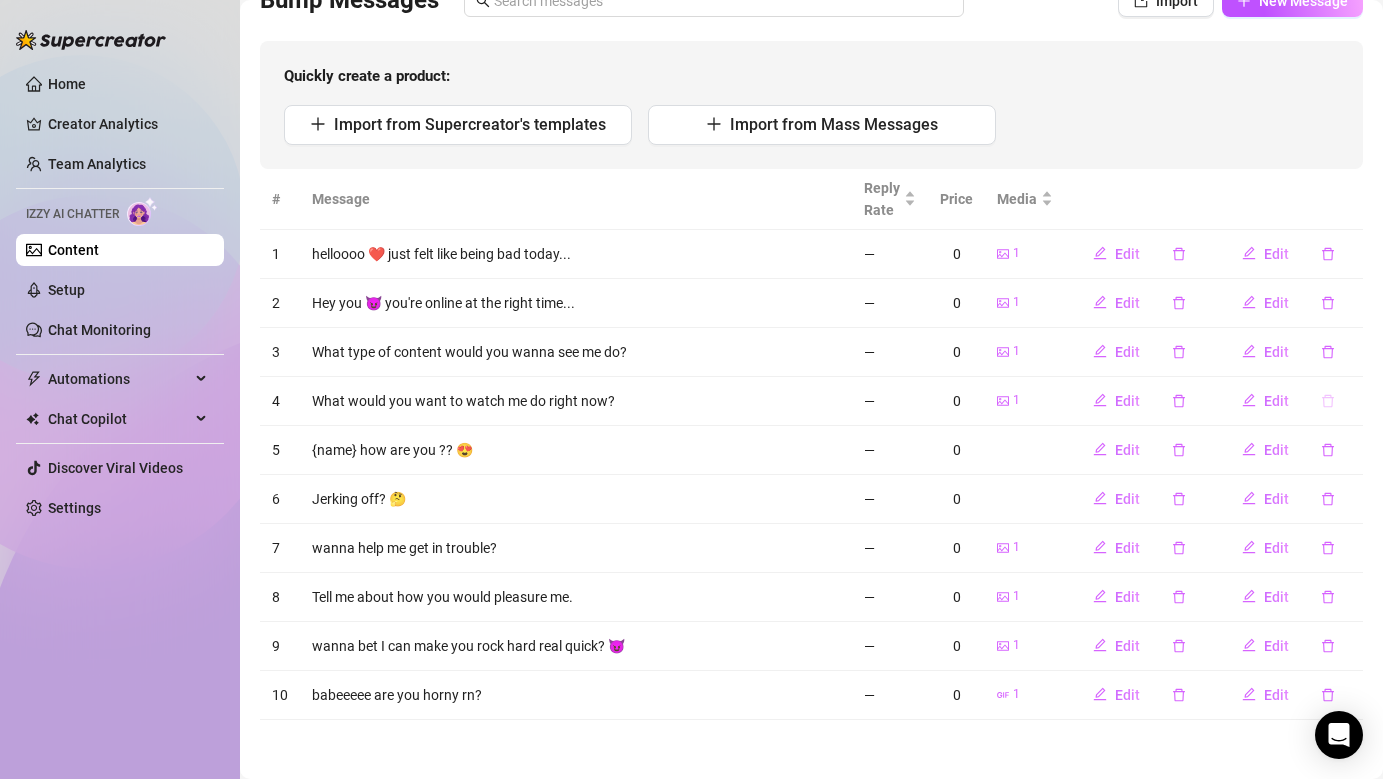 click 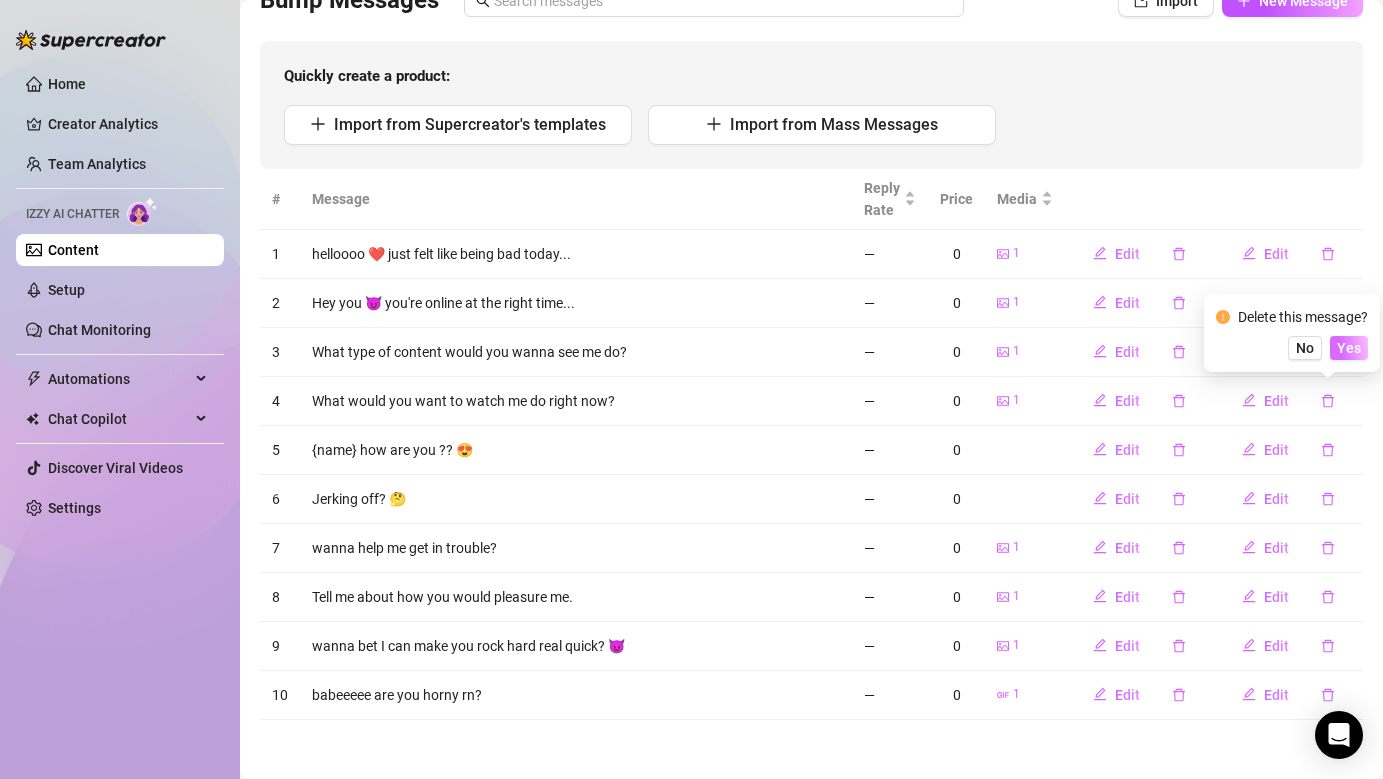click on "Yes" at bounding box center [1349, 348] 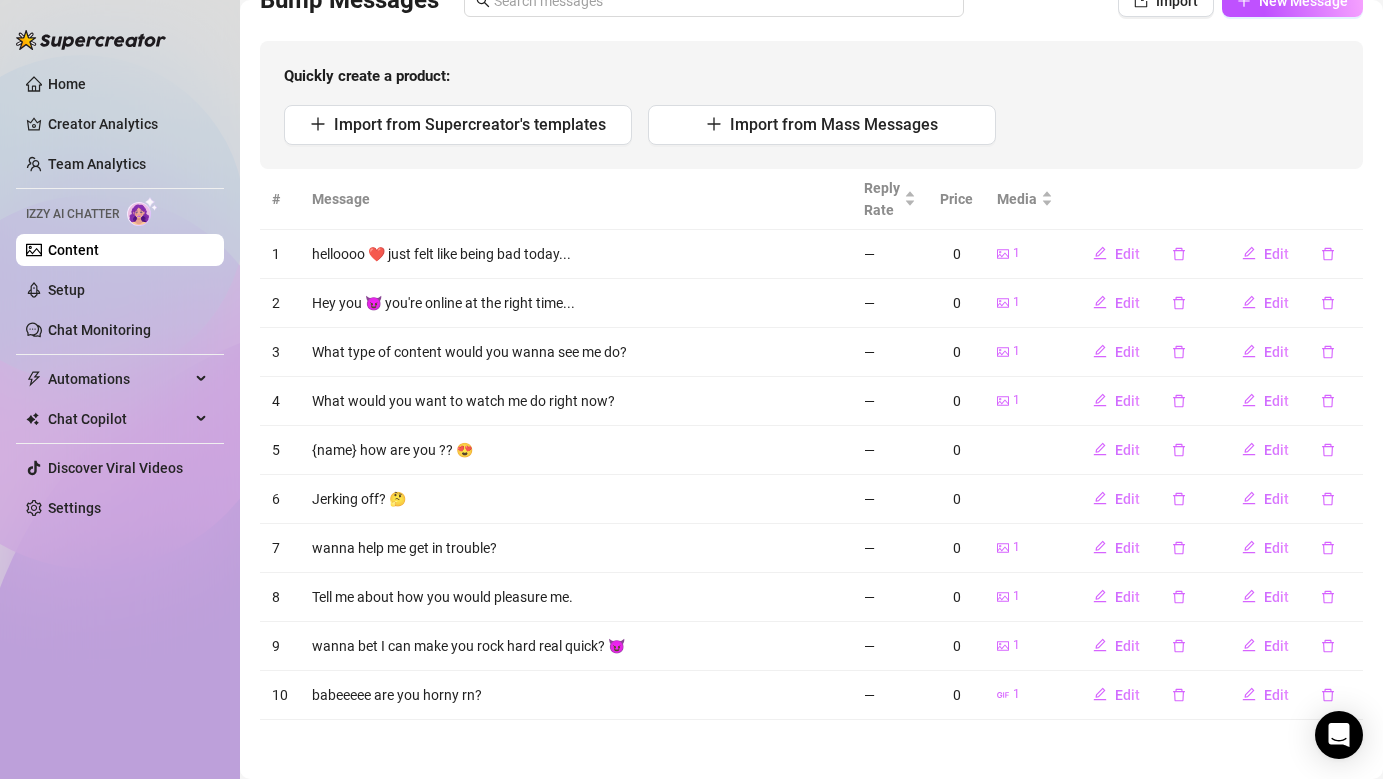 scroll, scrollTop: 116, scrollLeft: 0, axis: vertical 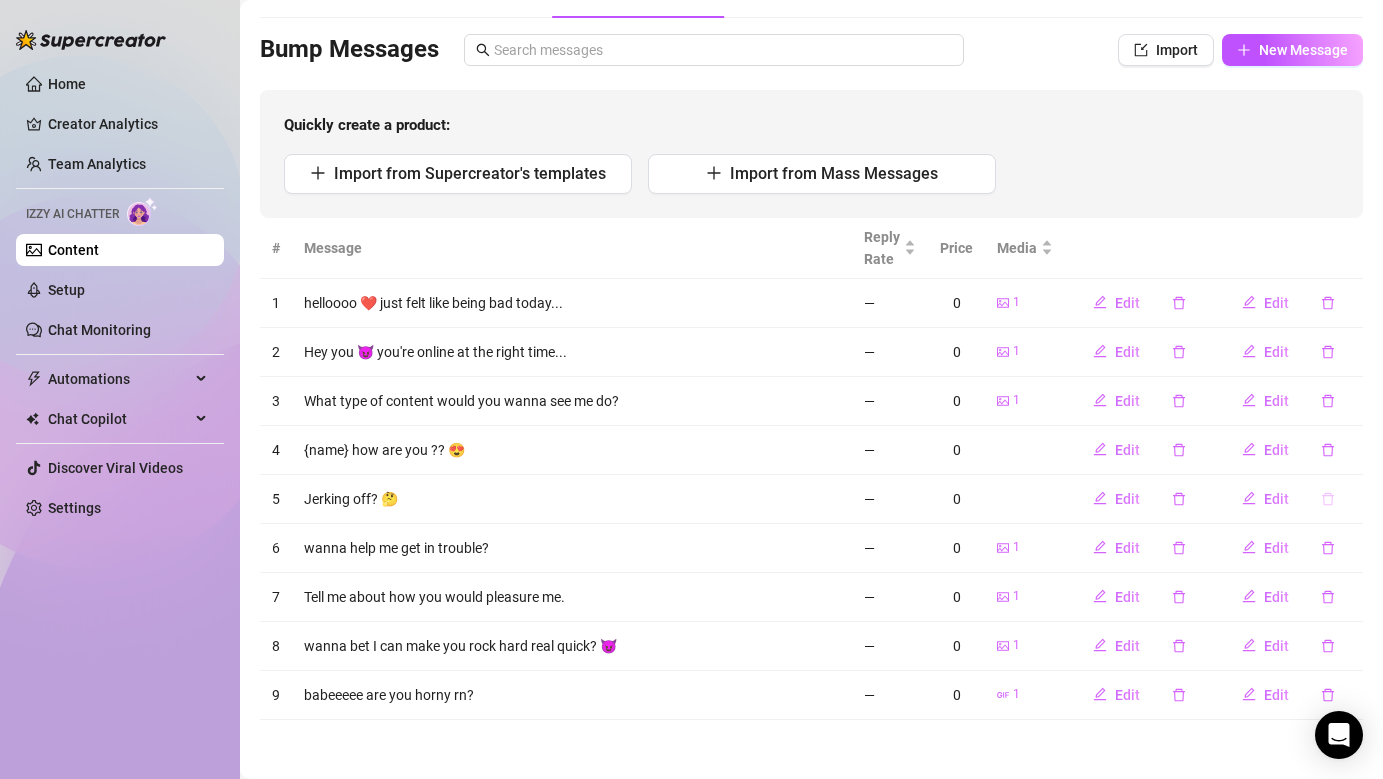 click 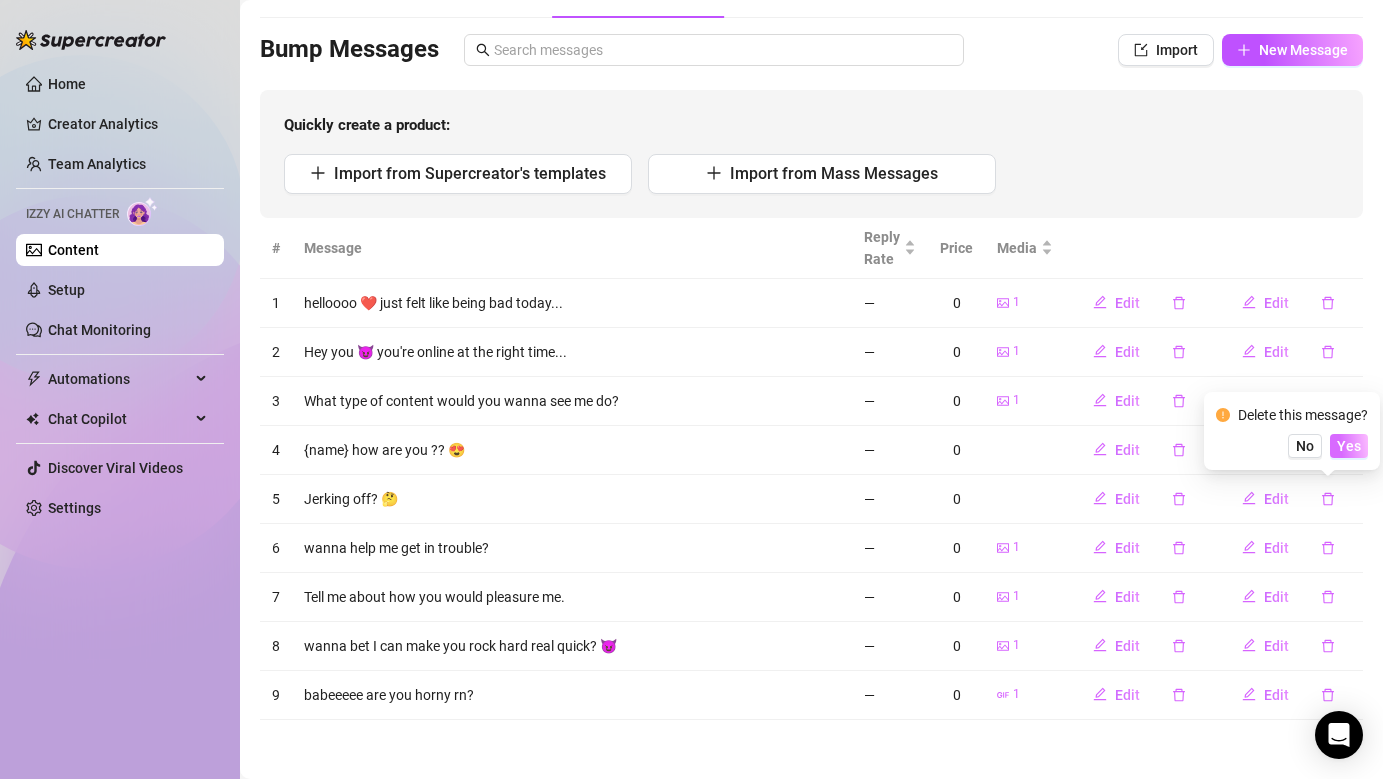 click on "Yes" at bounding box center [1349, 446] 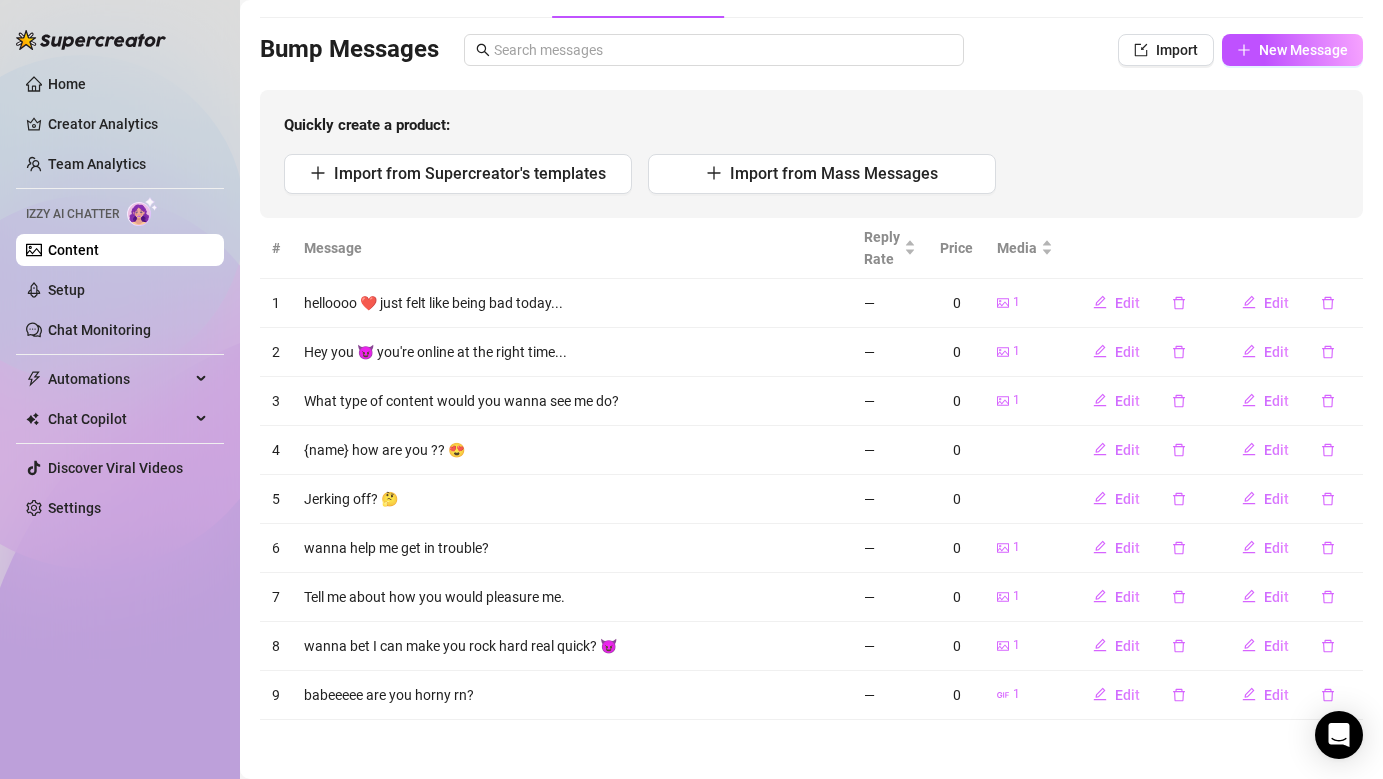 scroll, scrollTop: 67, scrollLeft: 0, axis: vertical 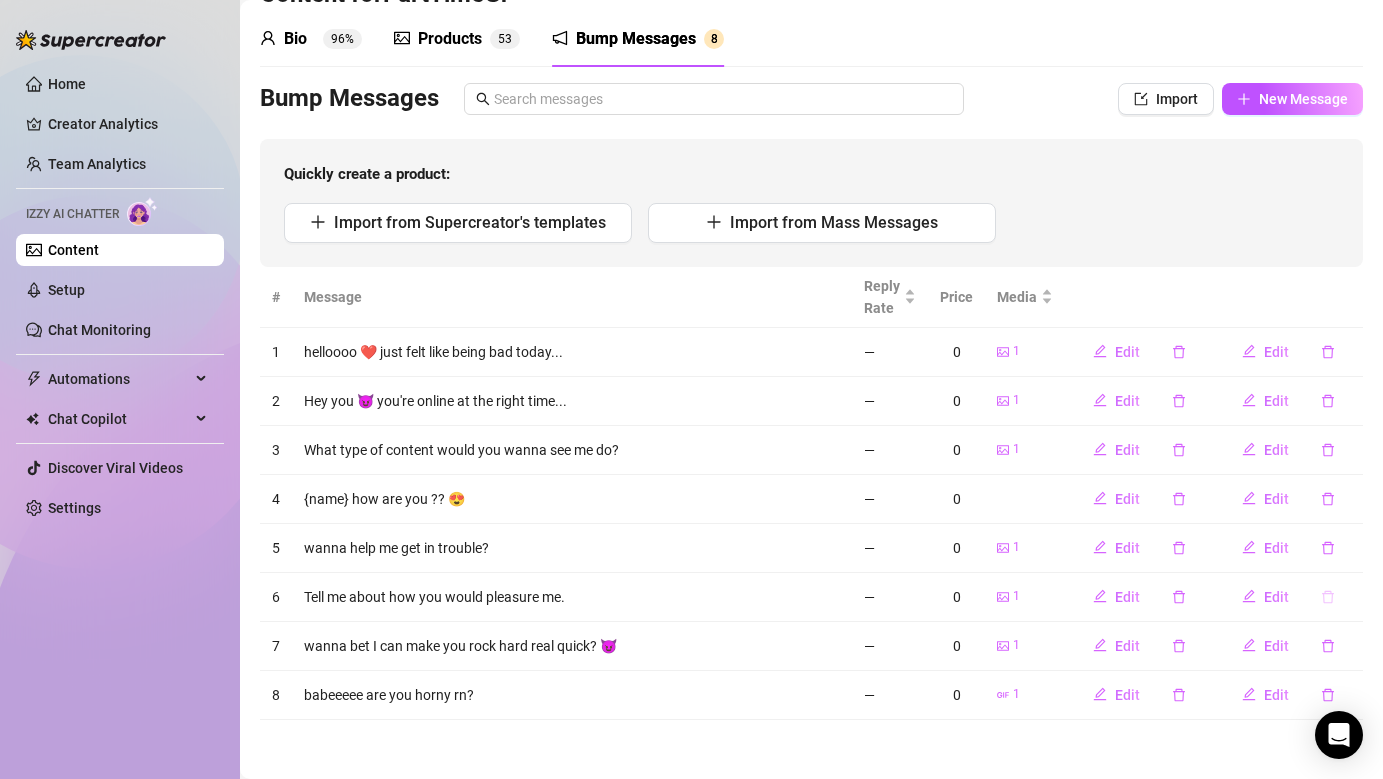 click 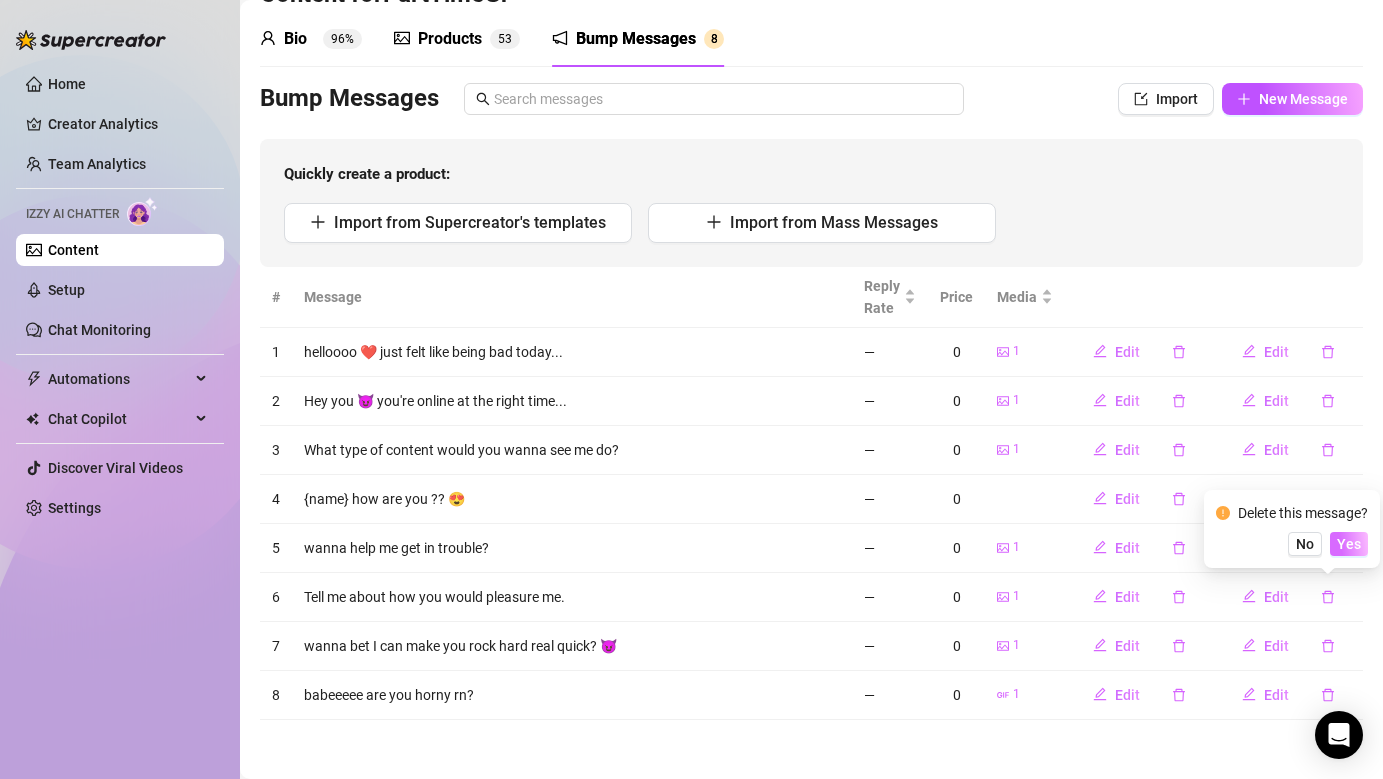 click on "Yes" at bounding box center (1349, 544) 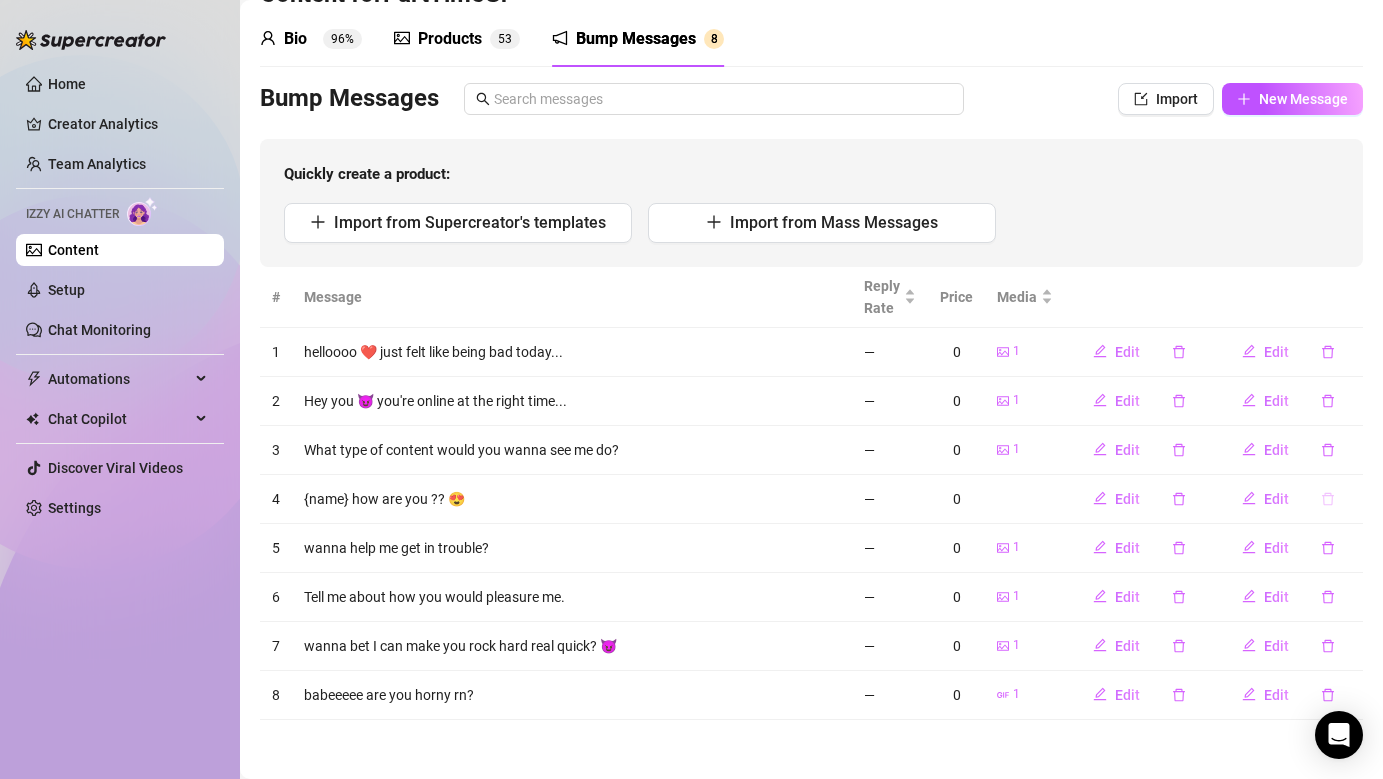 scroll, scrollTop: 18, scrollLeft: 0, axis: vertical 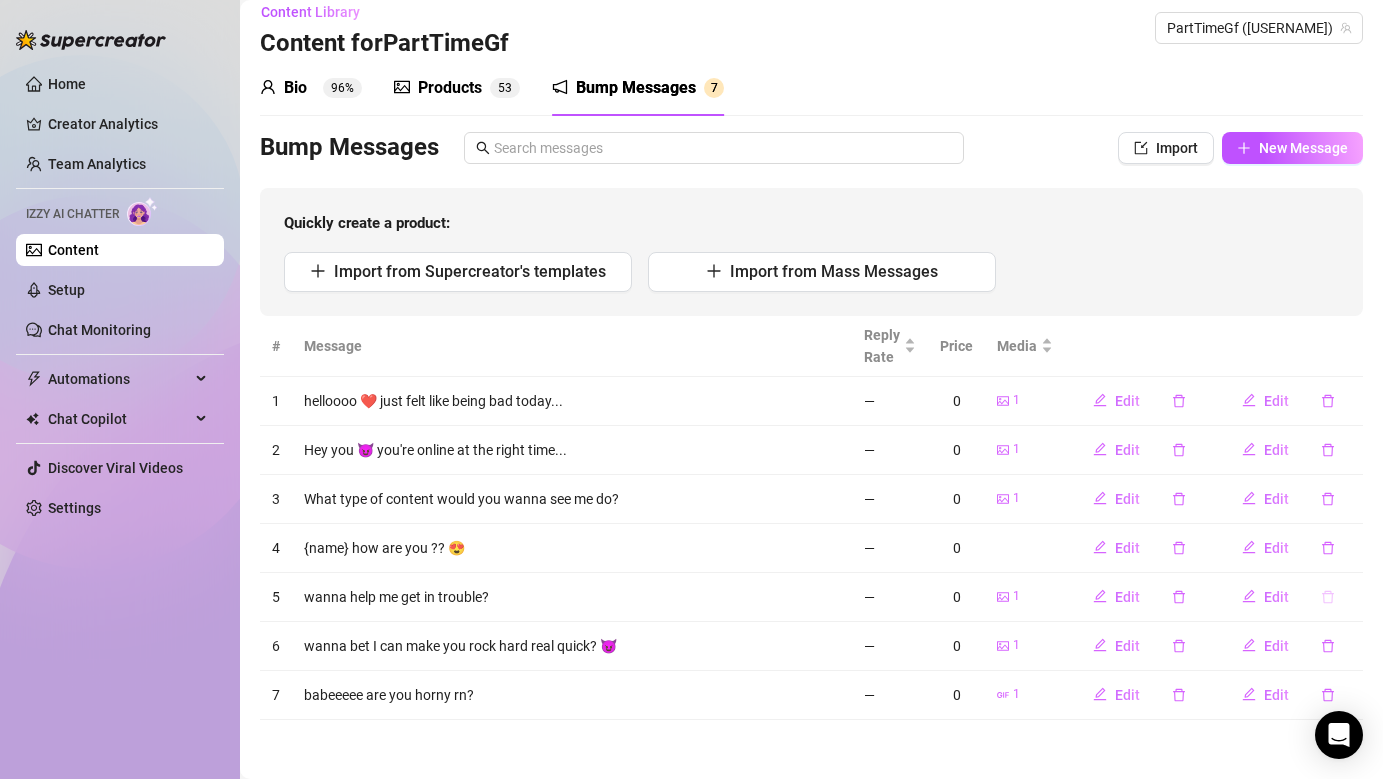 click 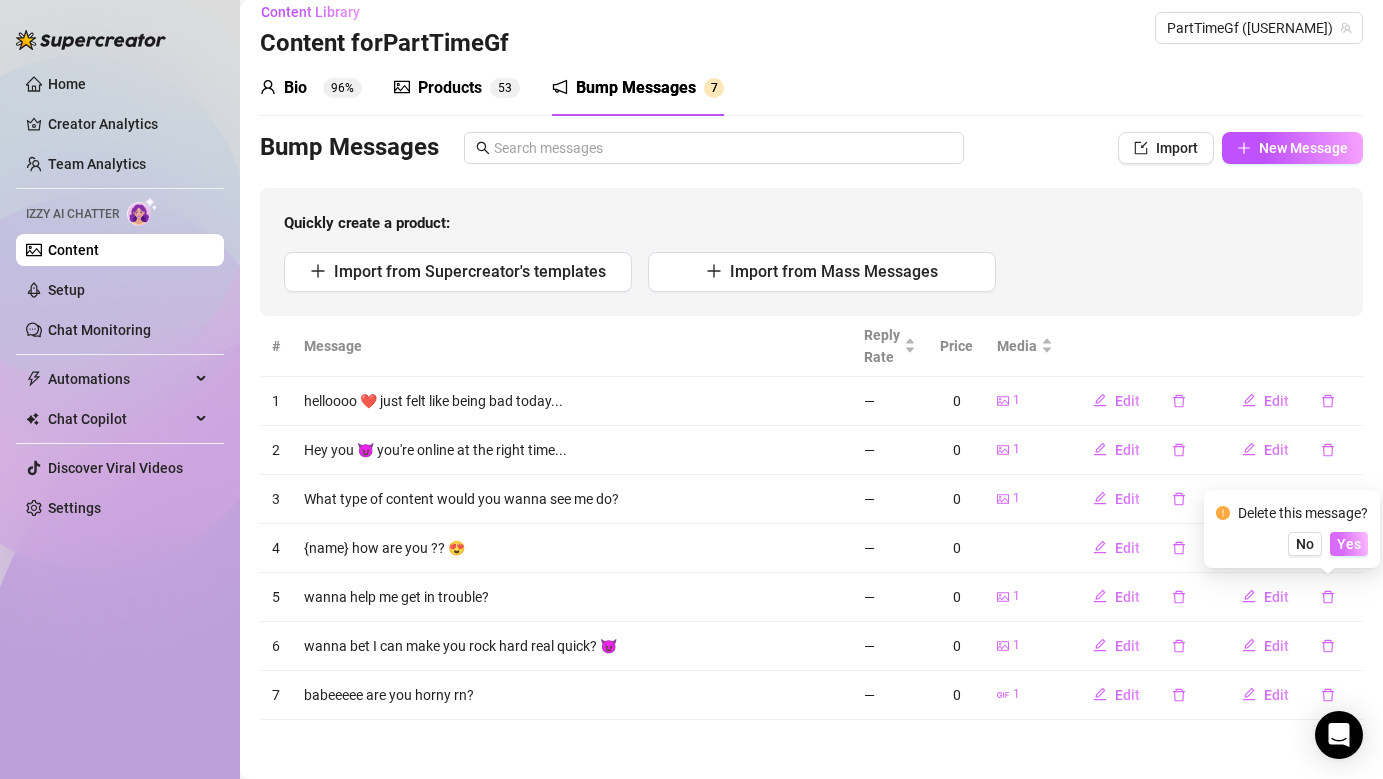click on "Yes" at bounding box center [1349, 544] 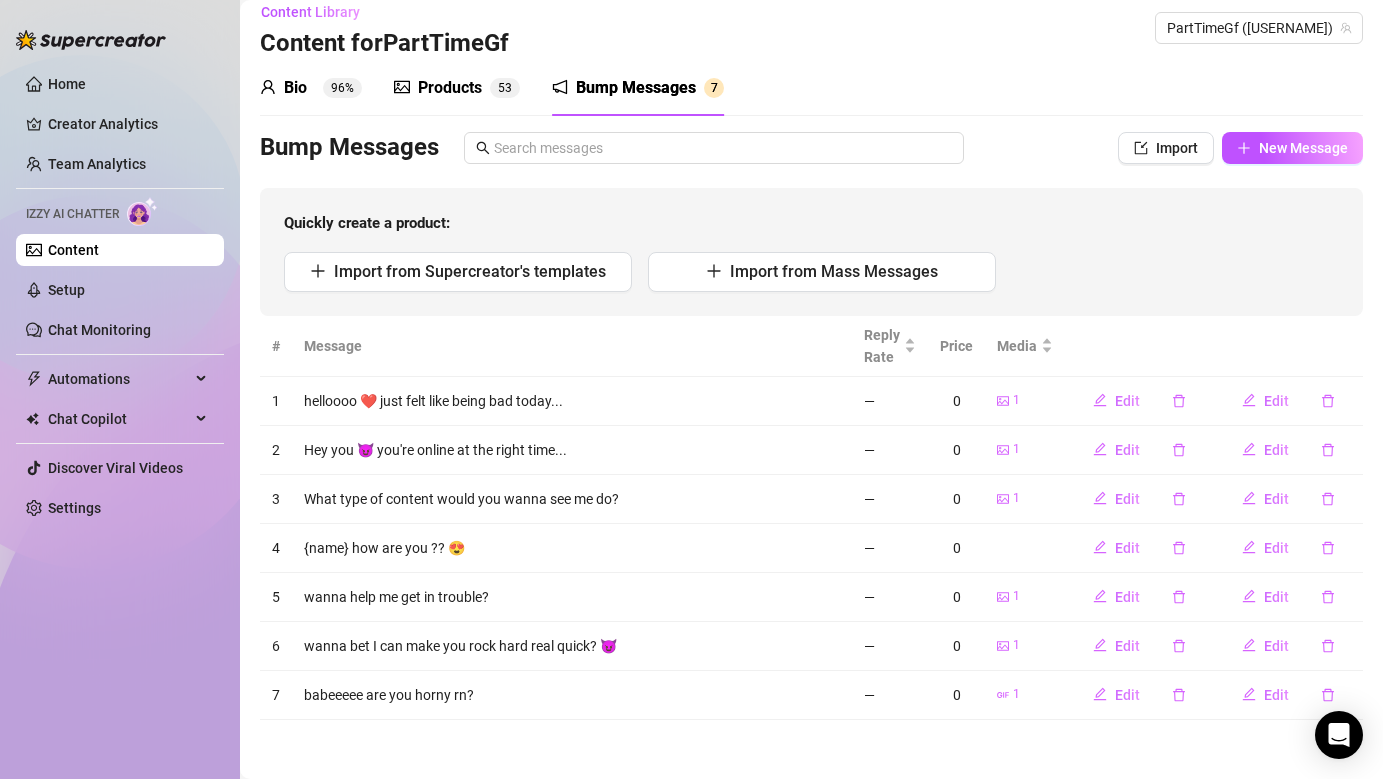 scroll, scrollTop: 0, scrollLeft: 0, axis: both 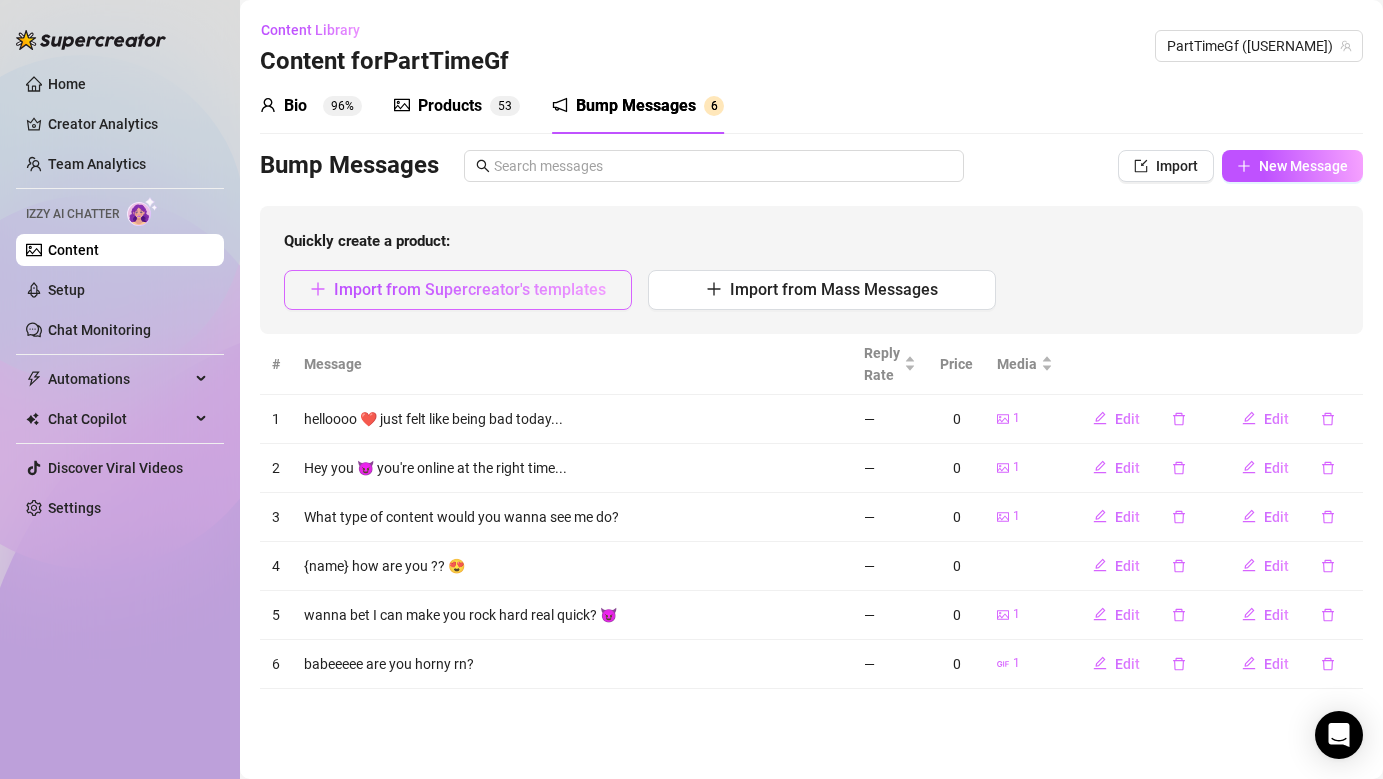 click on "Import from Supercreator's templates" at bounding box center (470, 289) 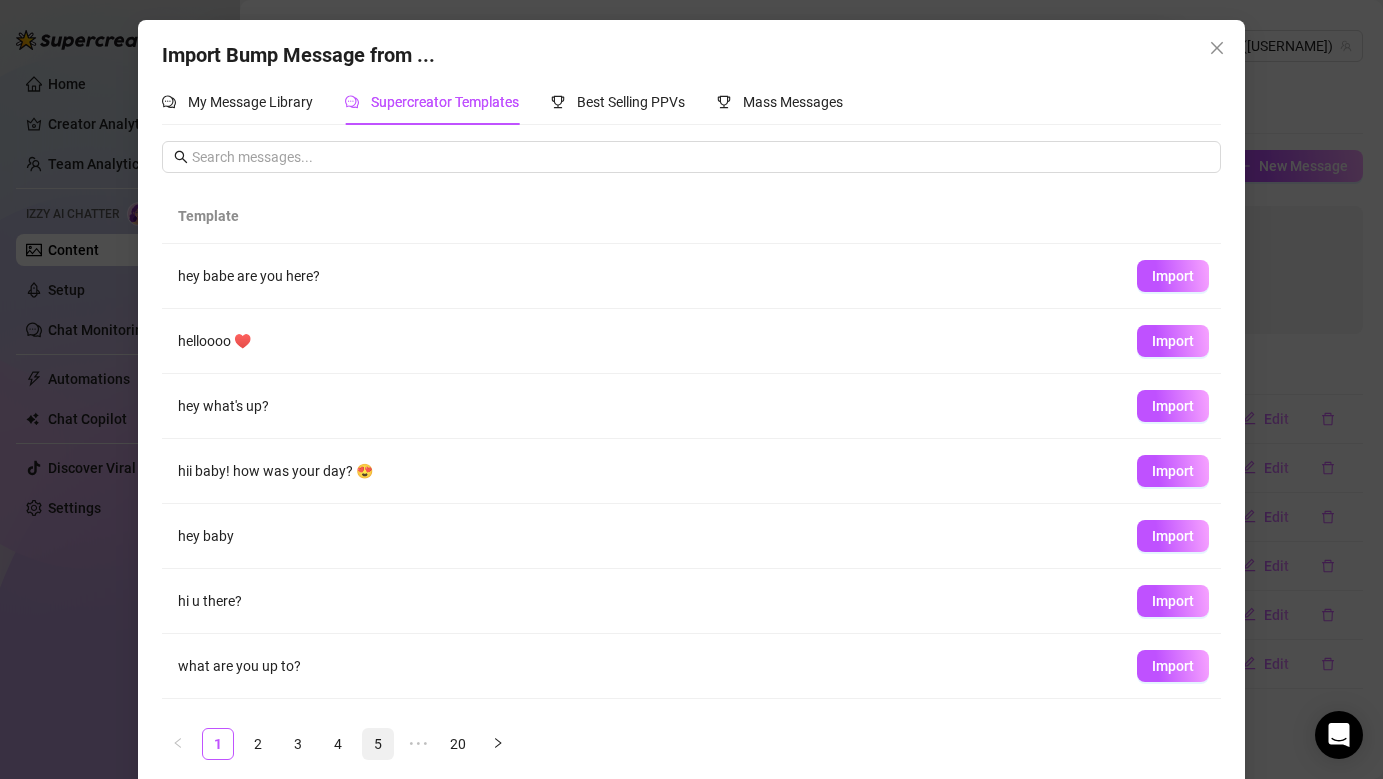 click on "5" at bounding box center (378, 744) 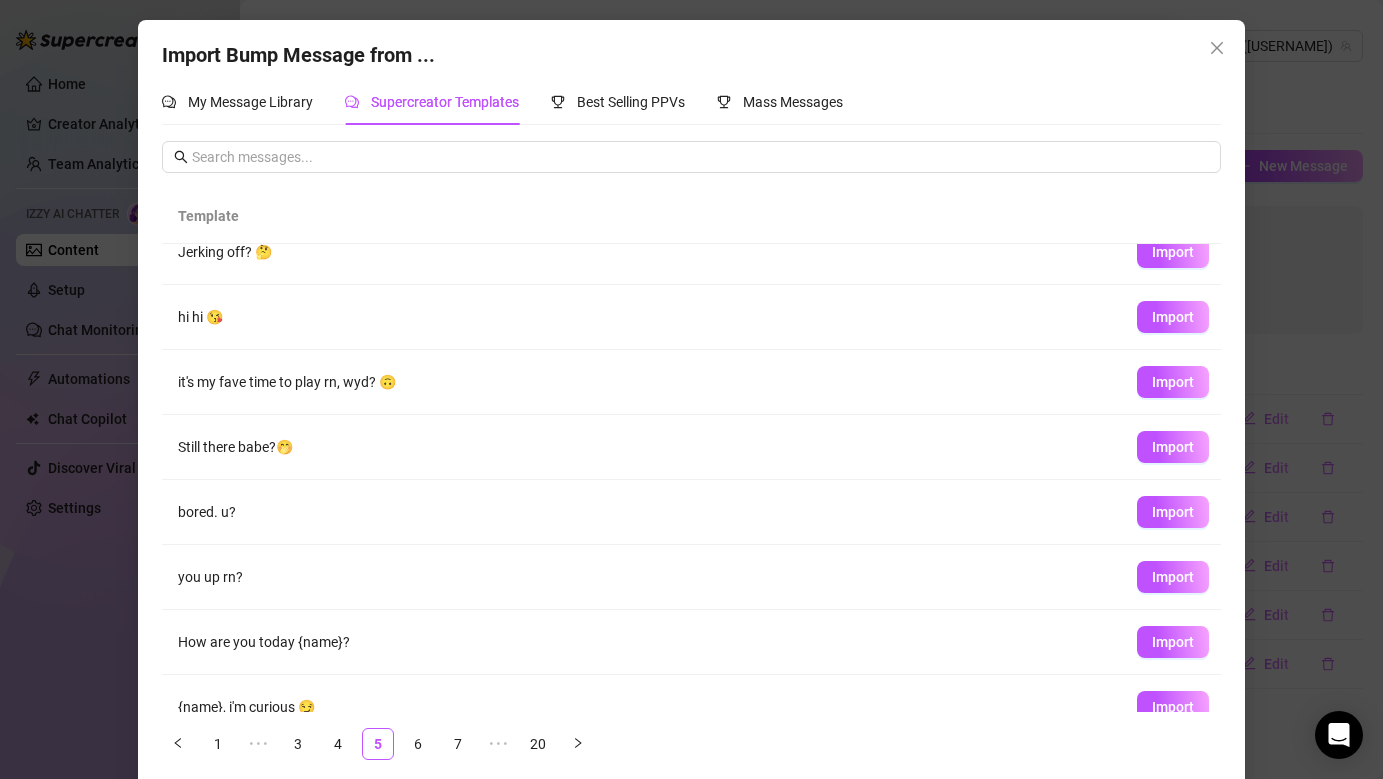 scroll, scrollTop: 182, scrollLeft: 0, axis: vertical 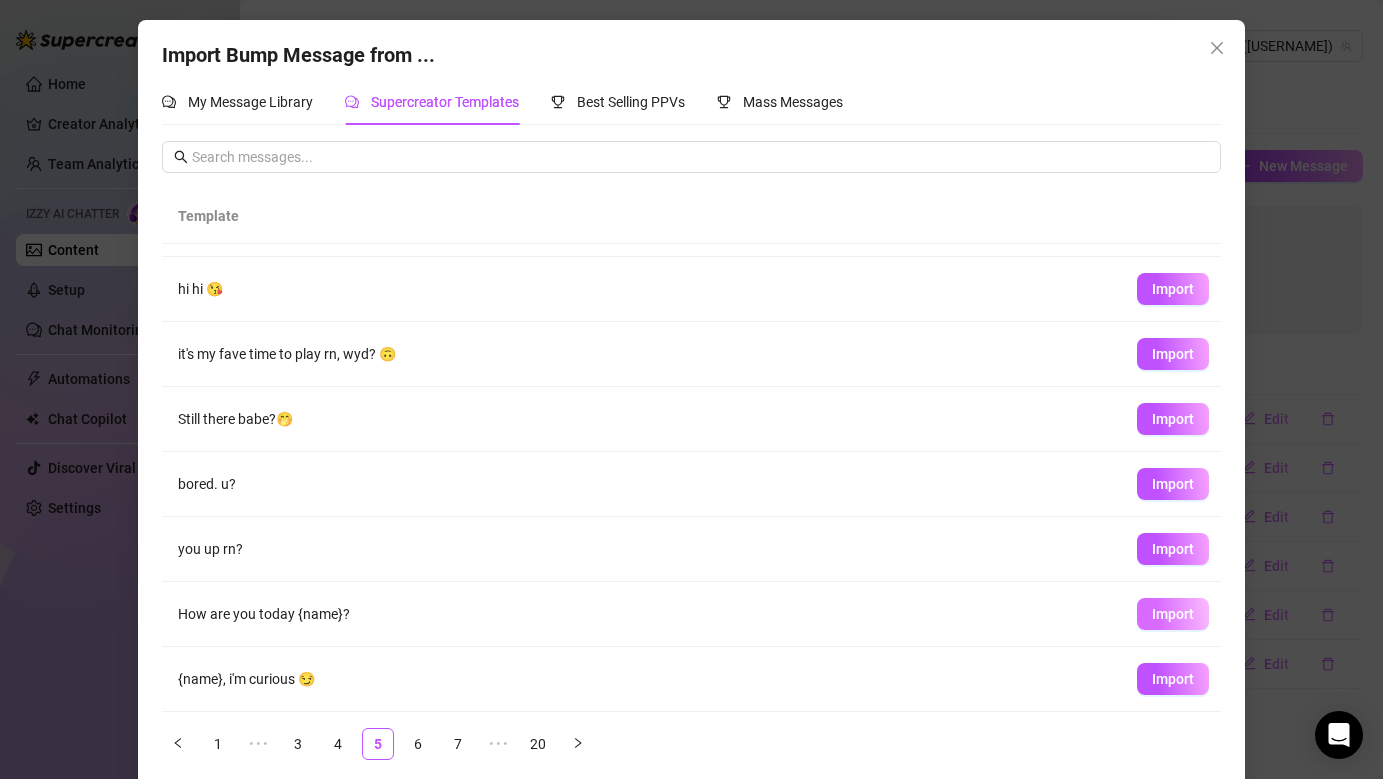 click on "Import" at bounding box center (1173, 614) 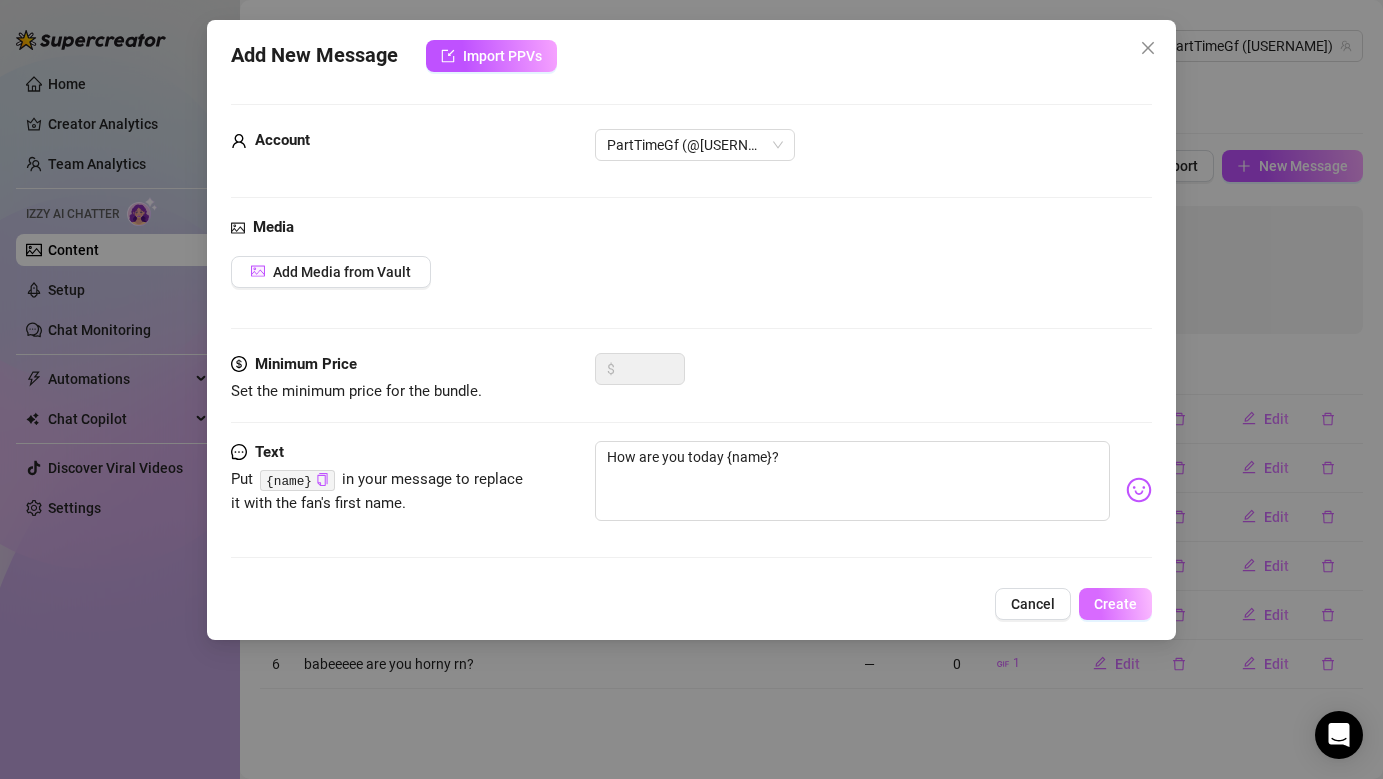 click on "Create" at bounding box center (1115, 604) 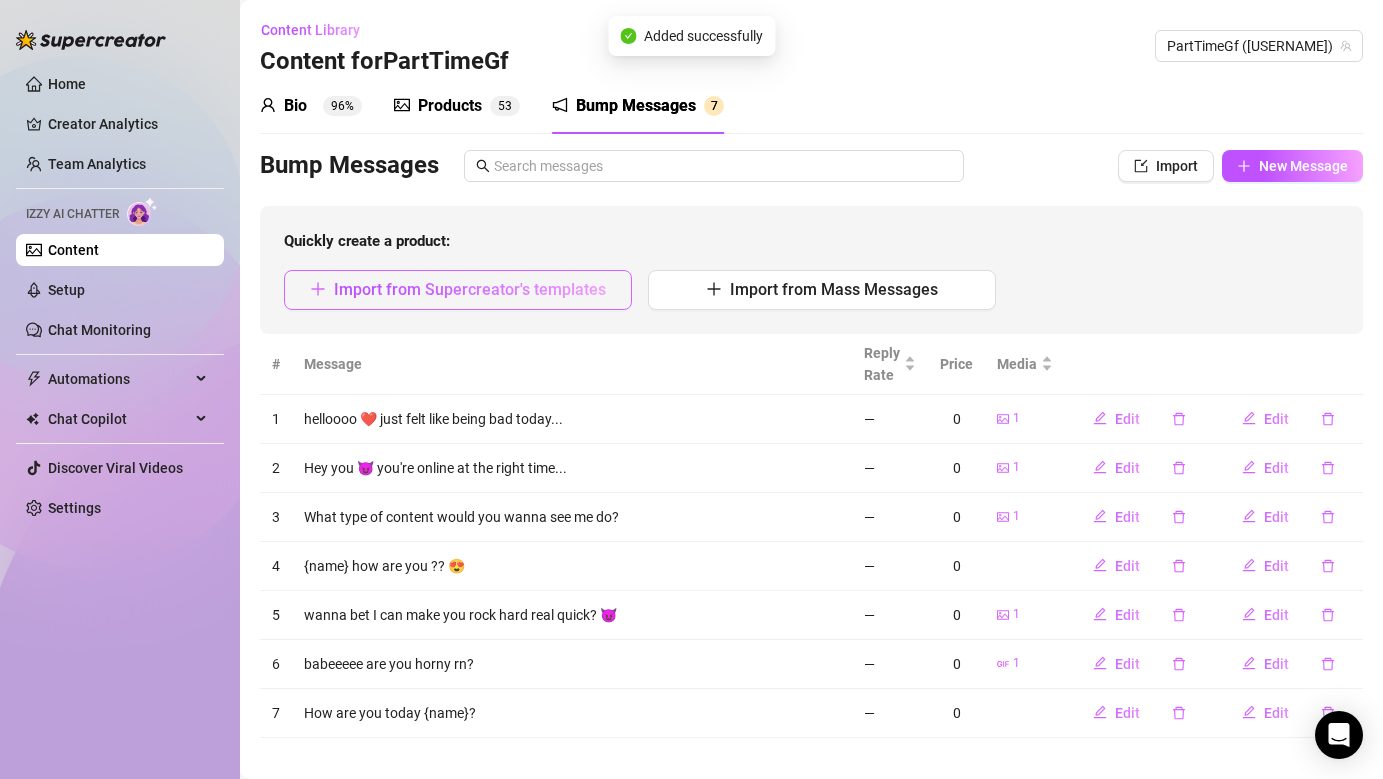 click on "Import from Supercreator's templates" at bounding box center [470, 289] 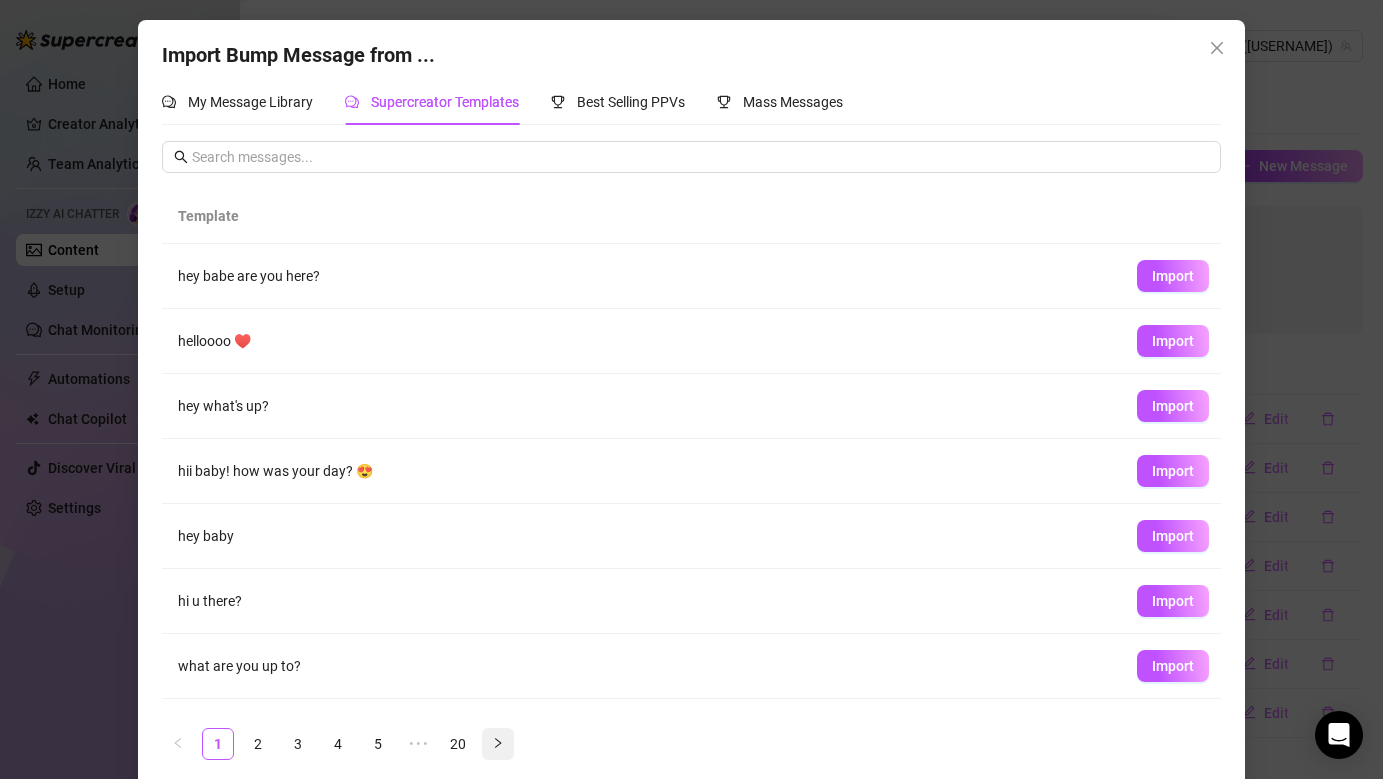 click 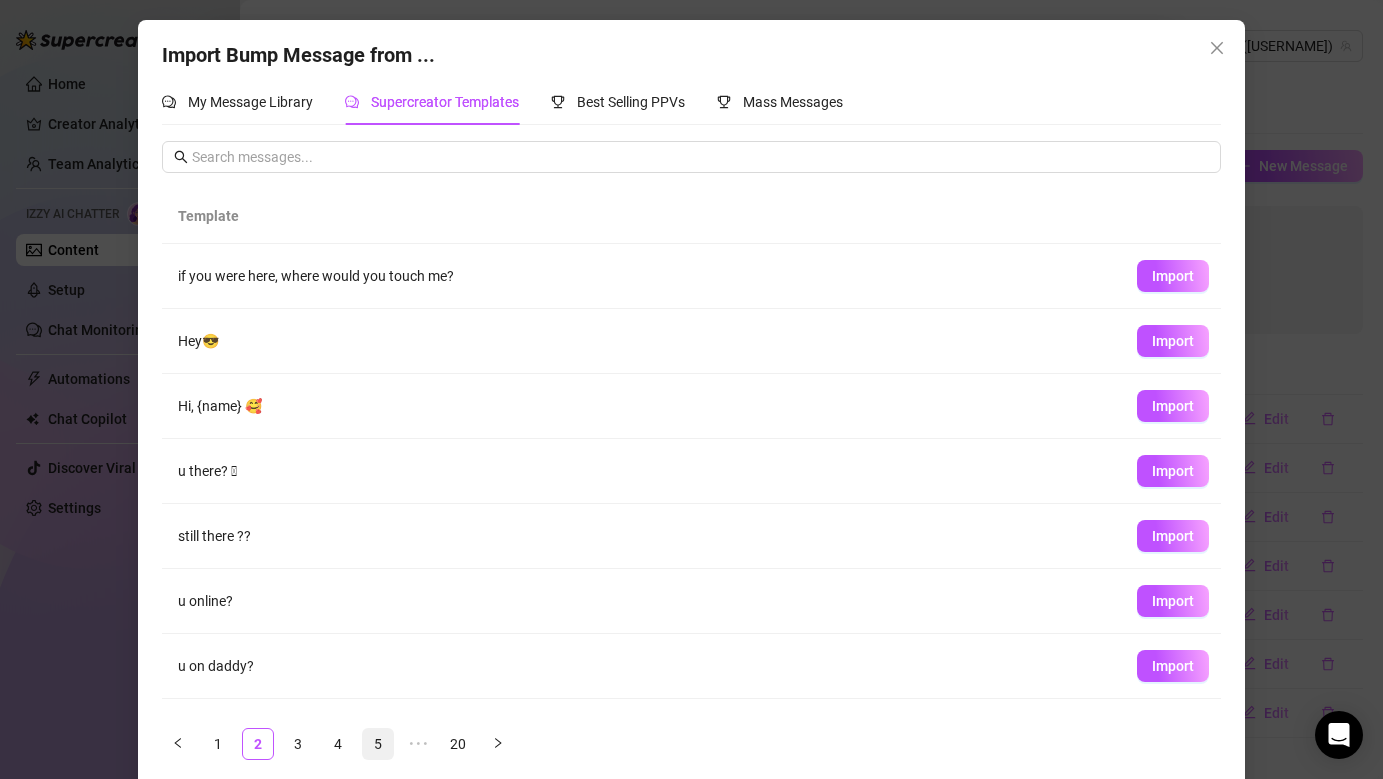 click on "5" at bounding box center [378, 744] 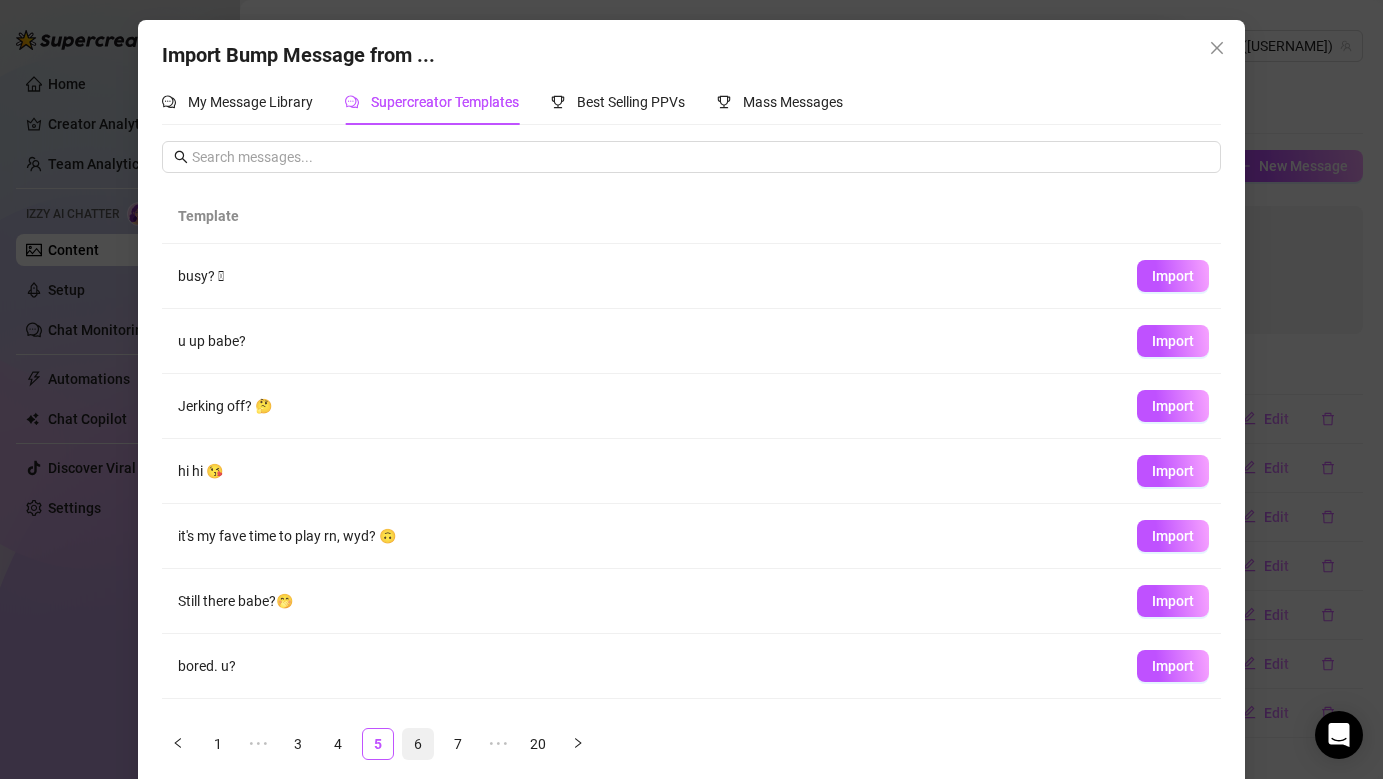 click on "6" at bounding box center [418, 744] 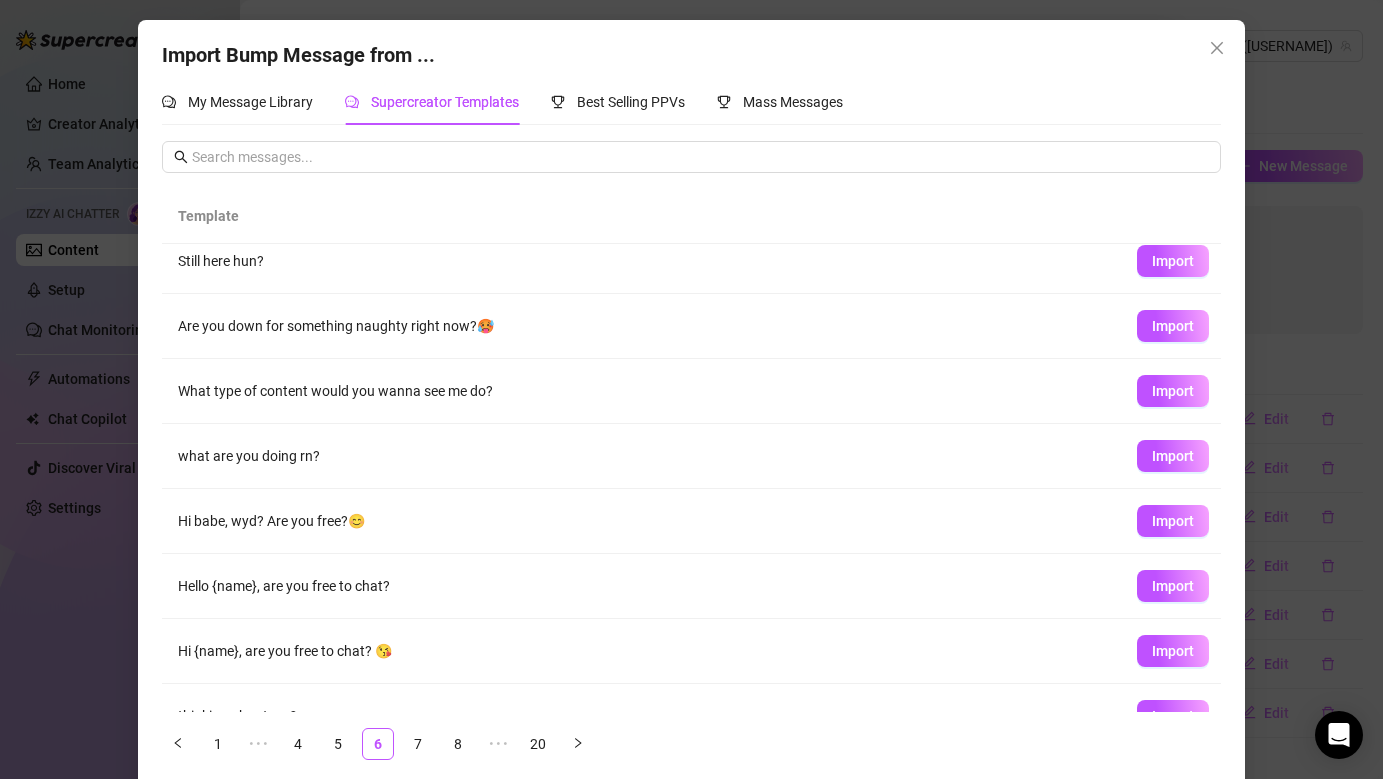 scroll, scrollTop: 182, scrollLeft: 0, axis: vertical 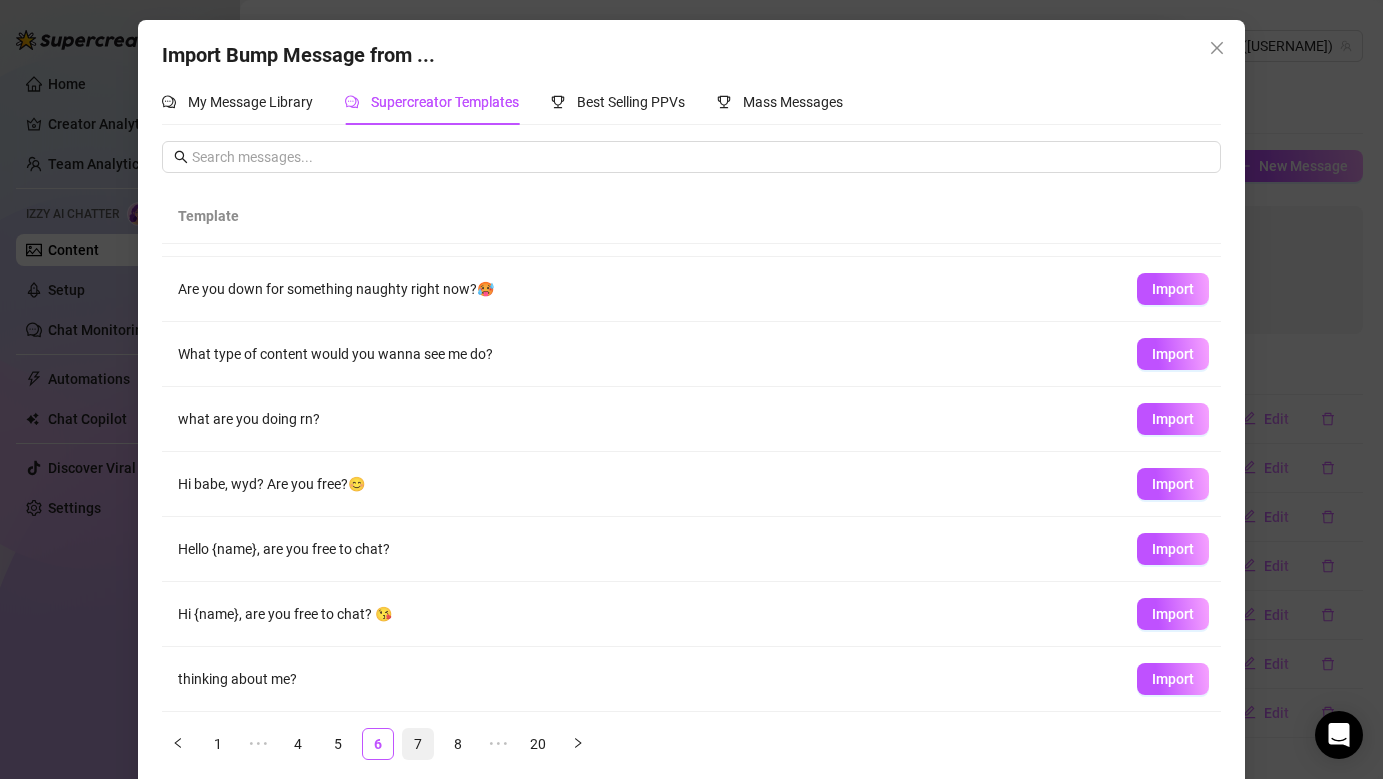 click on "7" at bounding box center (418, 744) 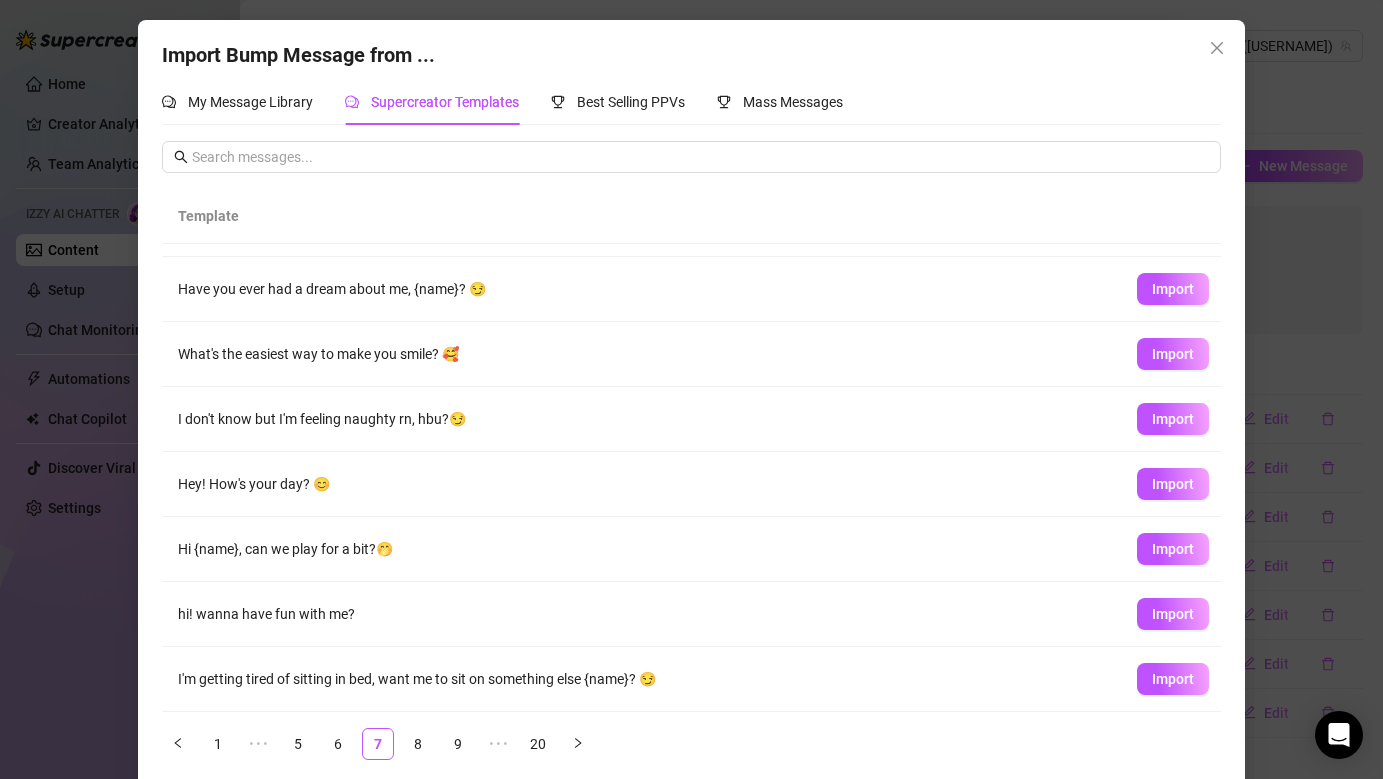 scroll, scrollTop: 182, scrollLeft: 0, axis: vertical 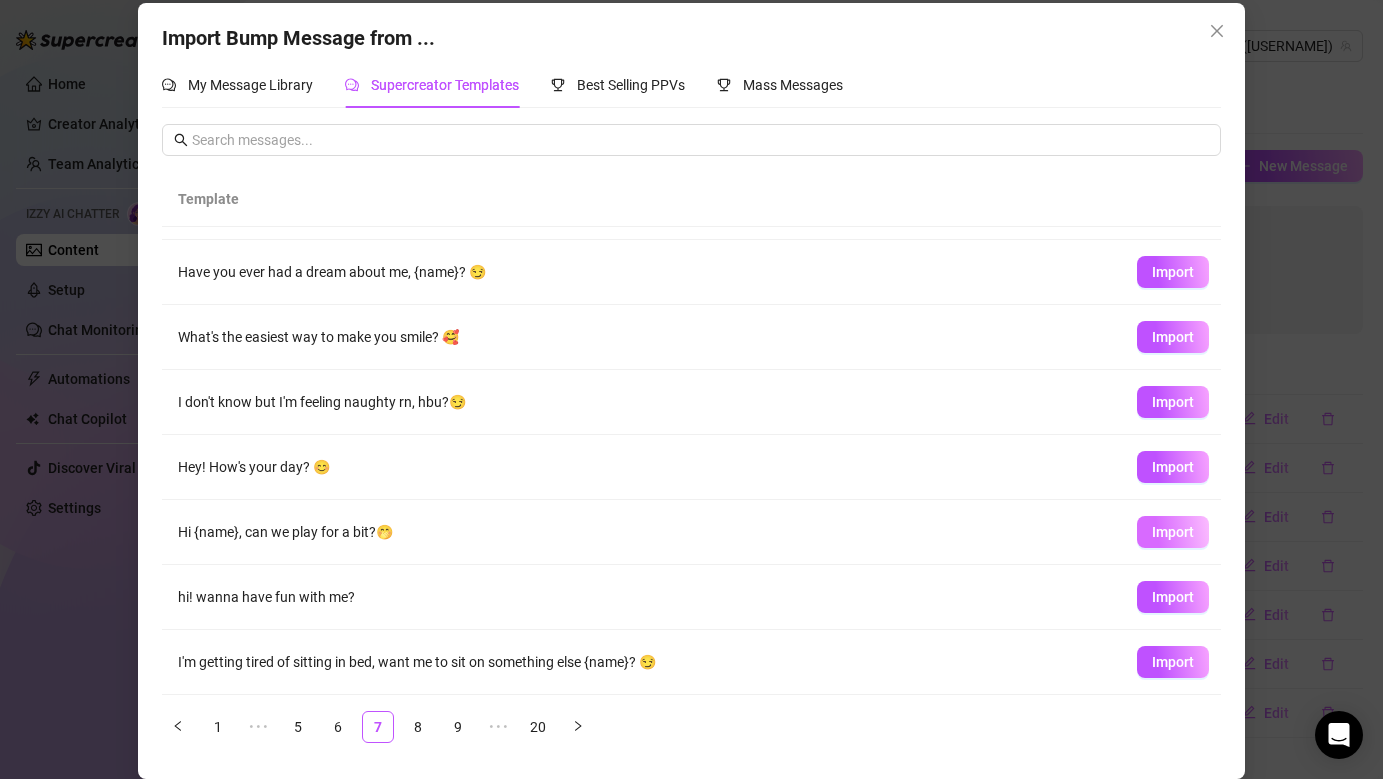 click on "Import" at bounding box center (1173, 532) 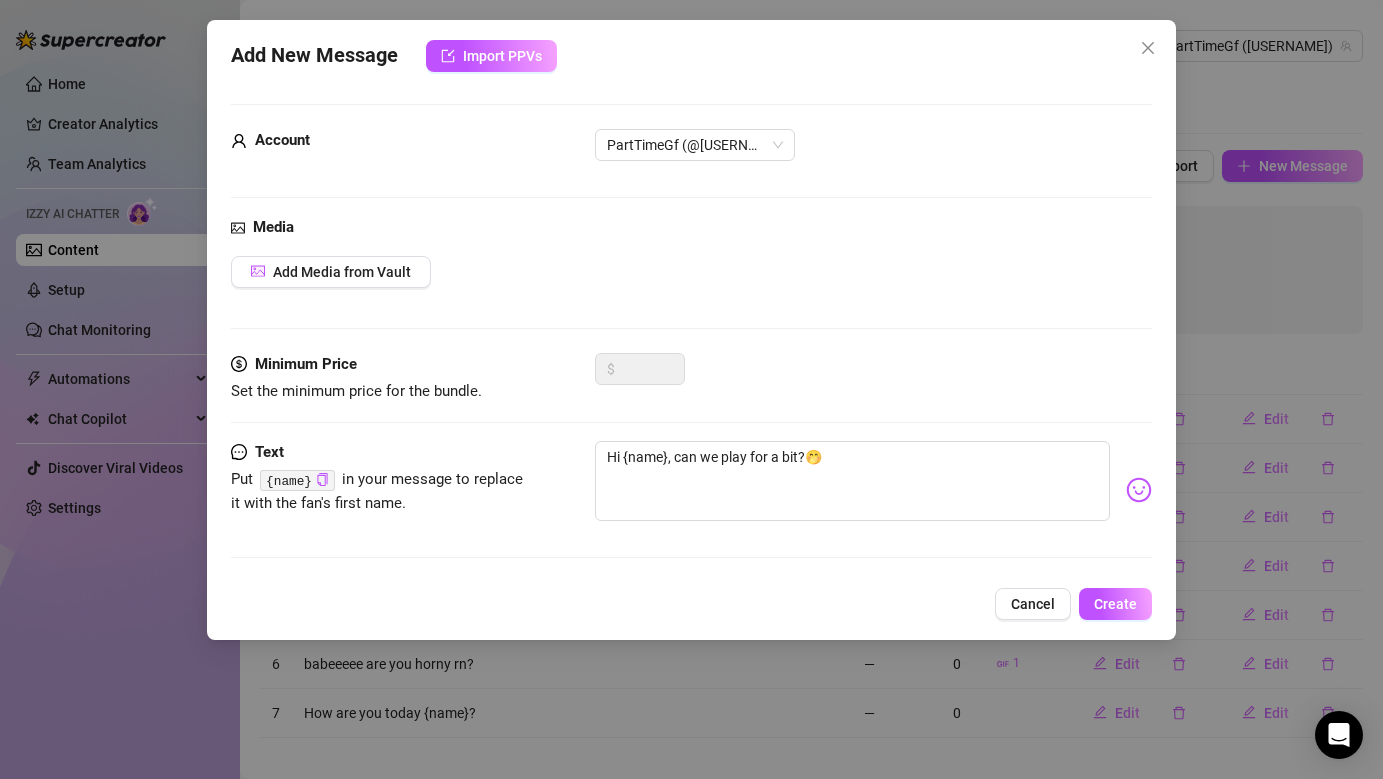 scroll, scrollTop: 0, scrollLeft: 0, axis: both 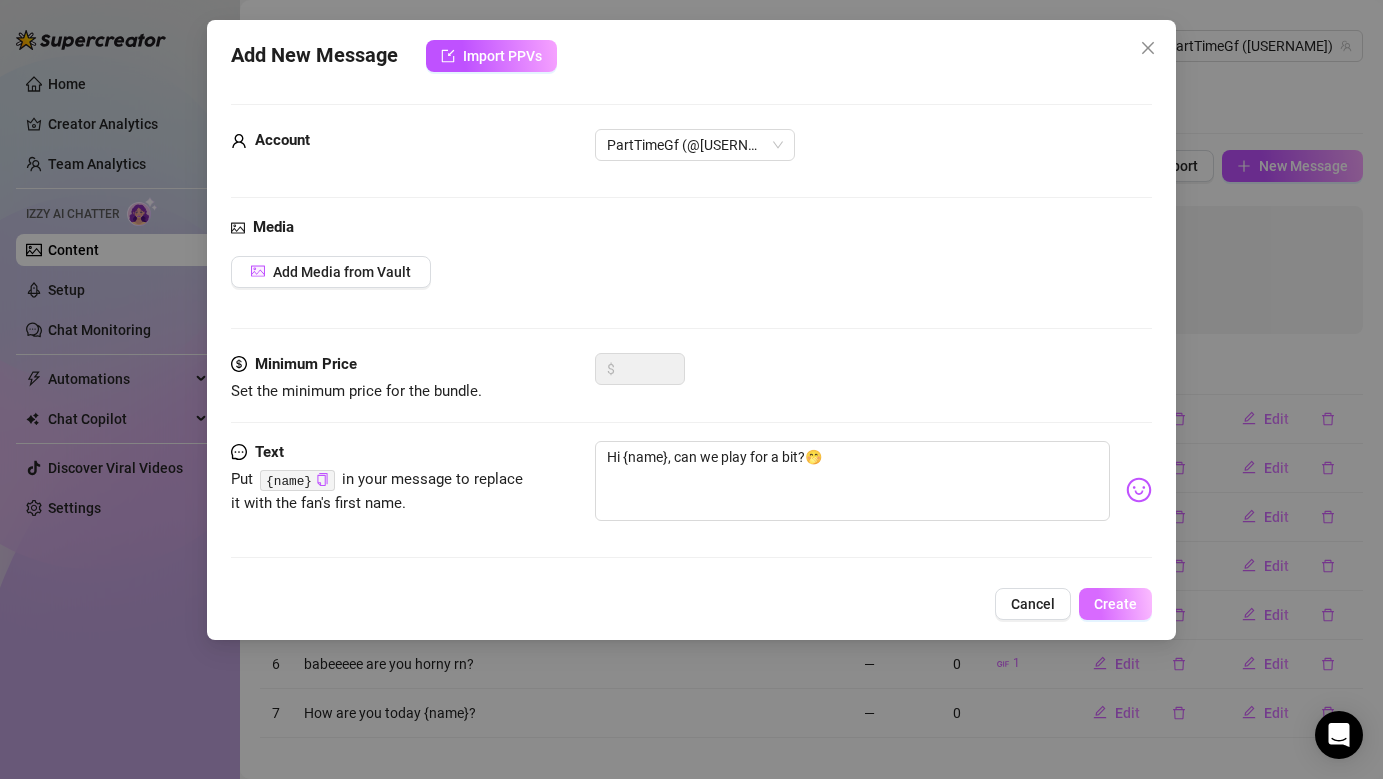 click on "Create" at bounding box center [1115, 604] 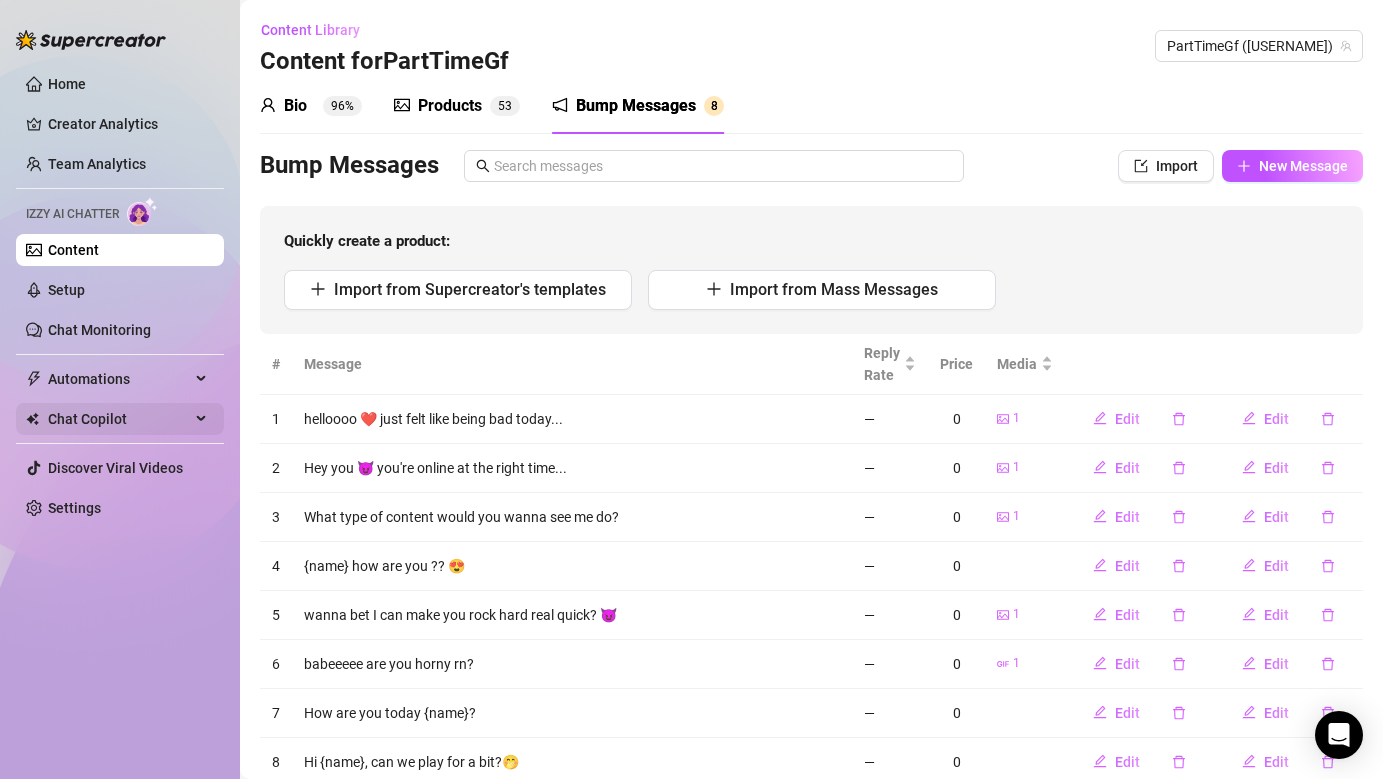click on "Chat Copilot" at bounding box center (119, 419) 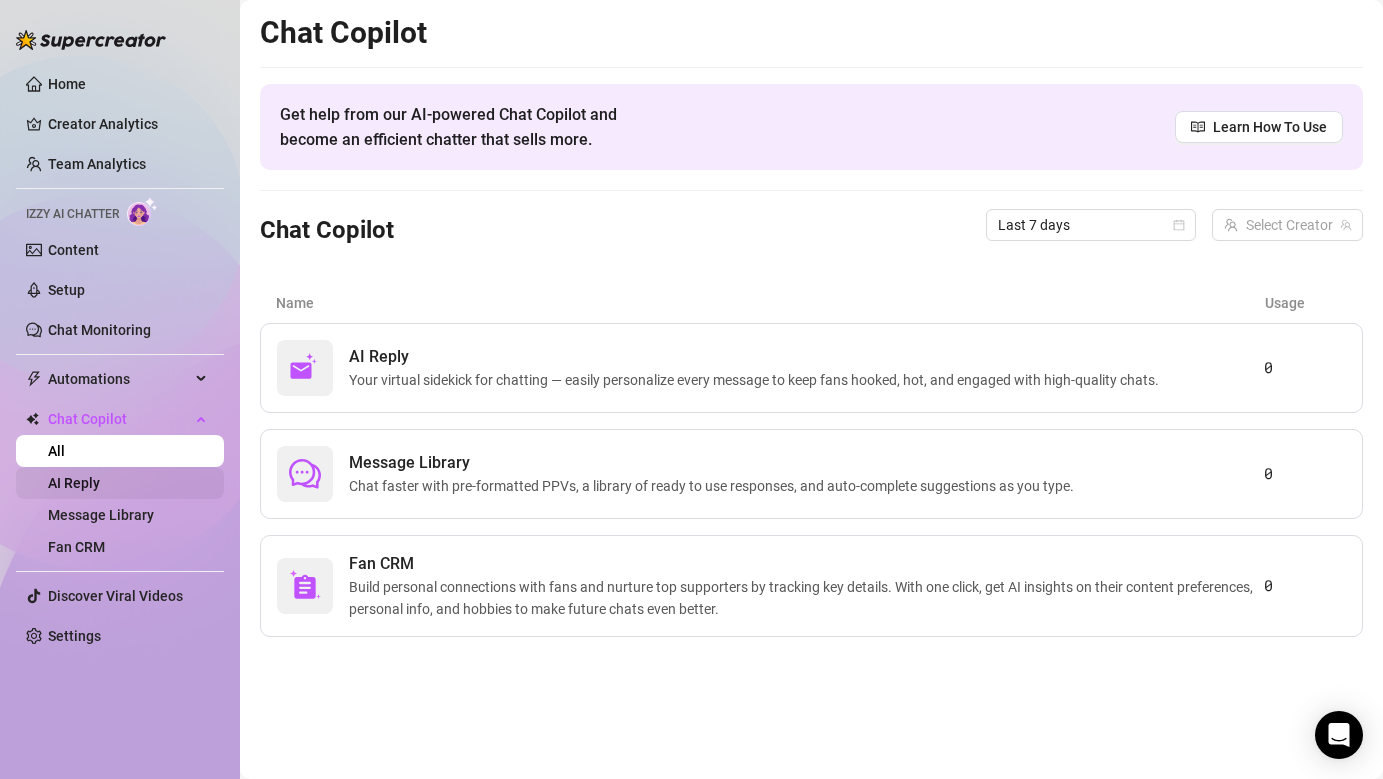 click on "AI Reply" at bounding box center (74, 483) 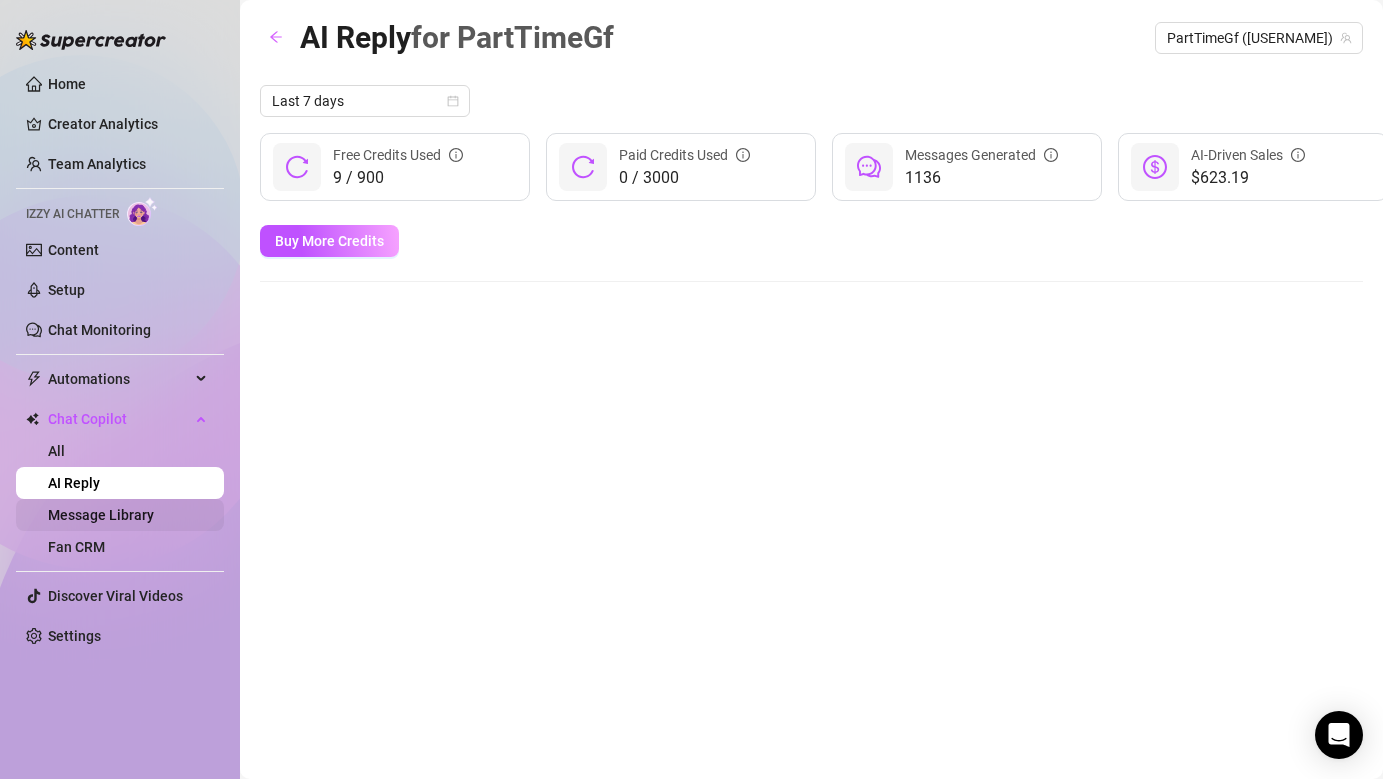 click on "Message Library" at bounding box center (101, 515) 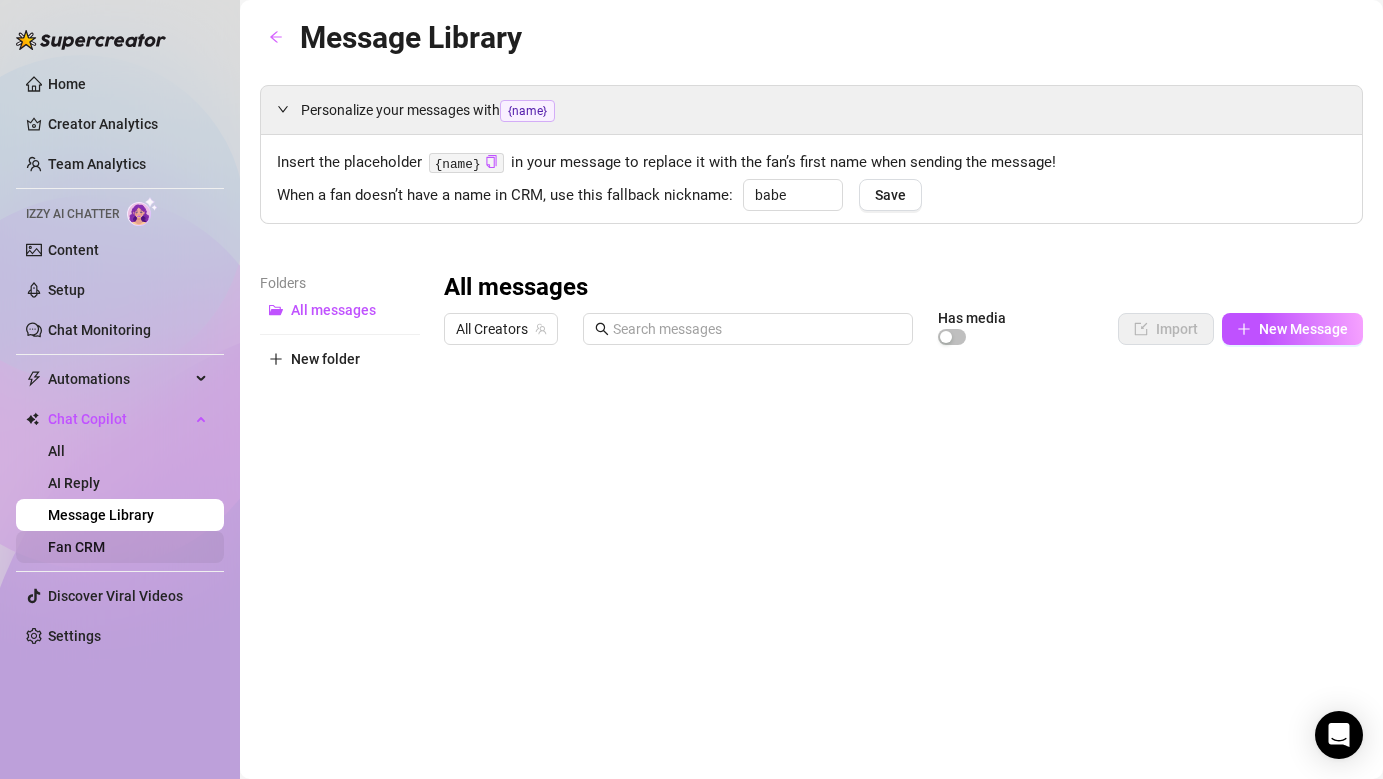 click on "Fan CRM" at bounding box center (76, 547) 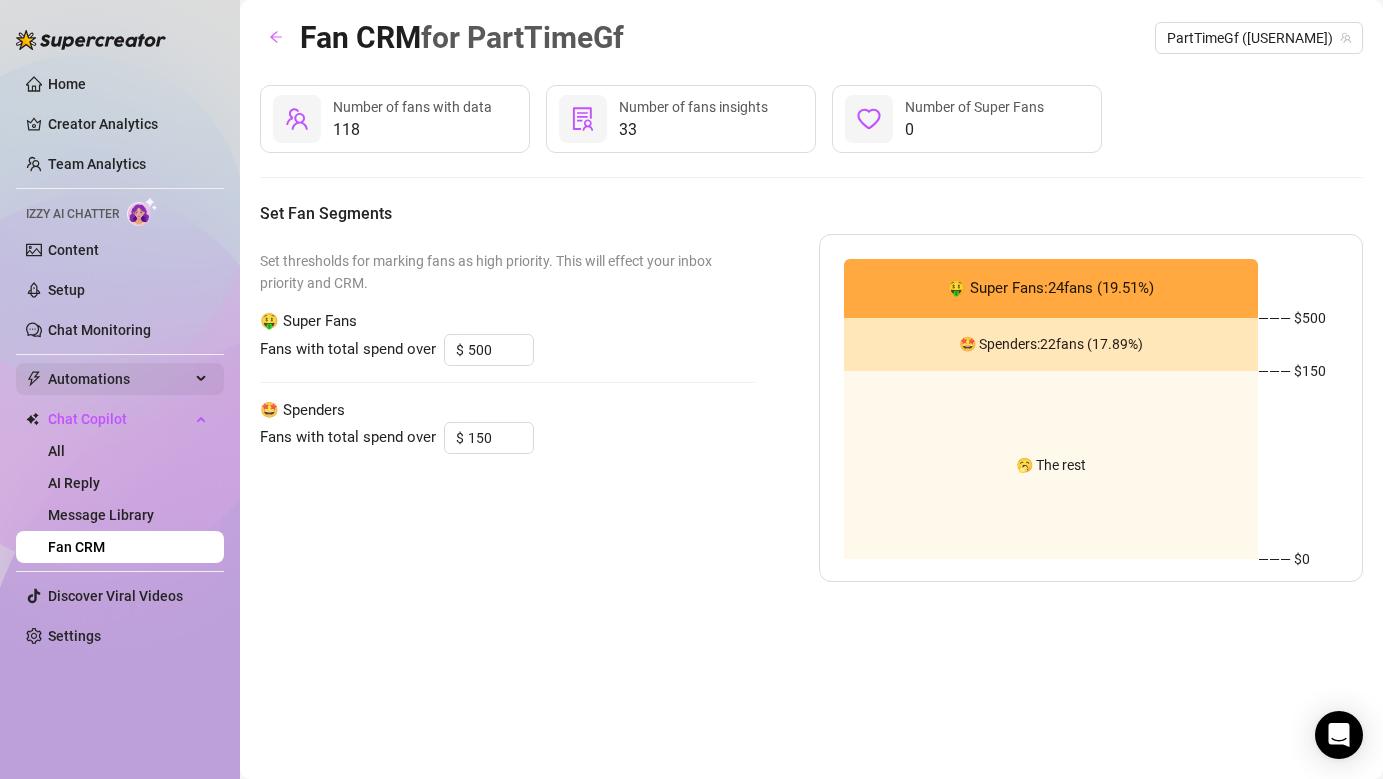 click on "Automations" at bounding box center (120, 379) 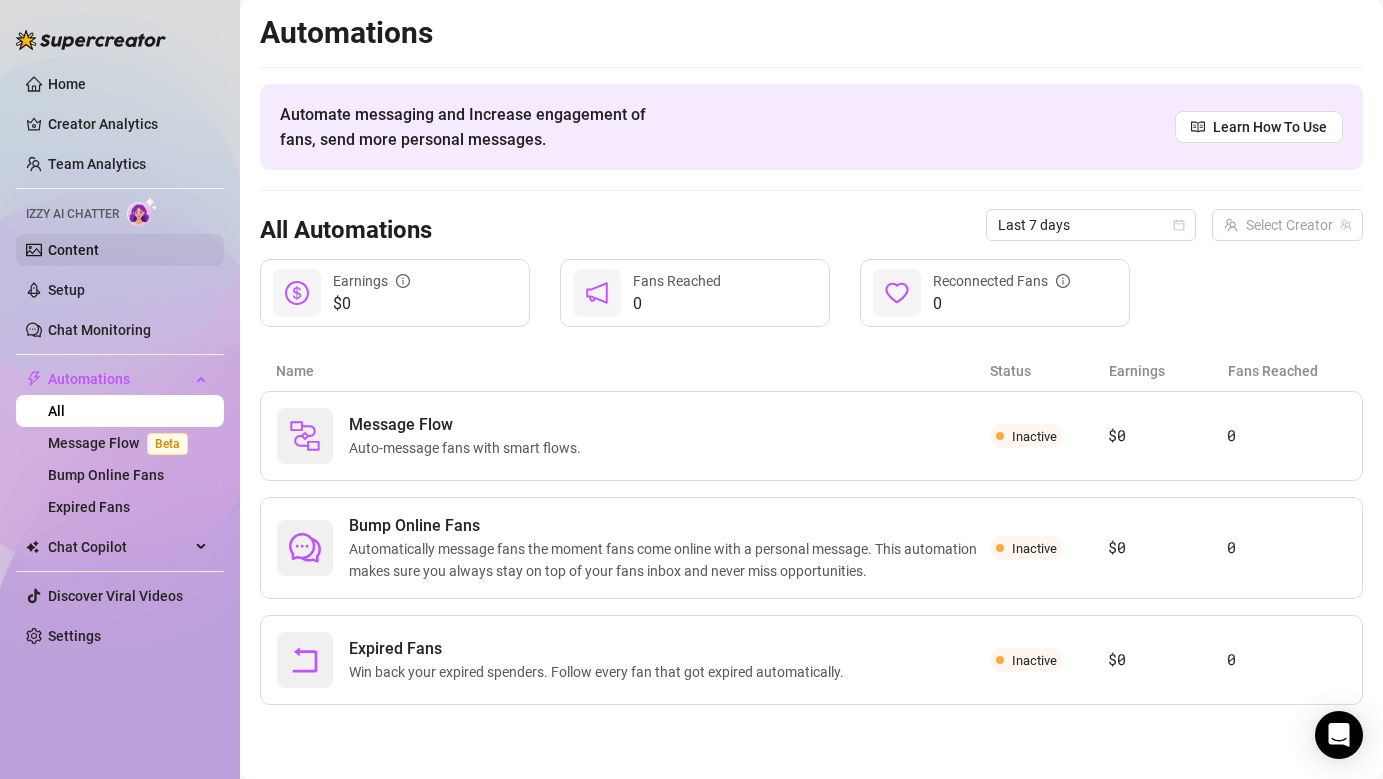 click on "Content" at bounding box center [73, 250] 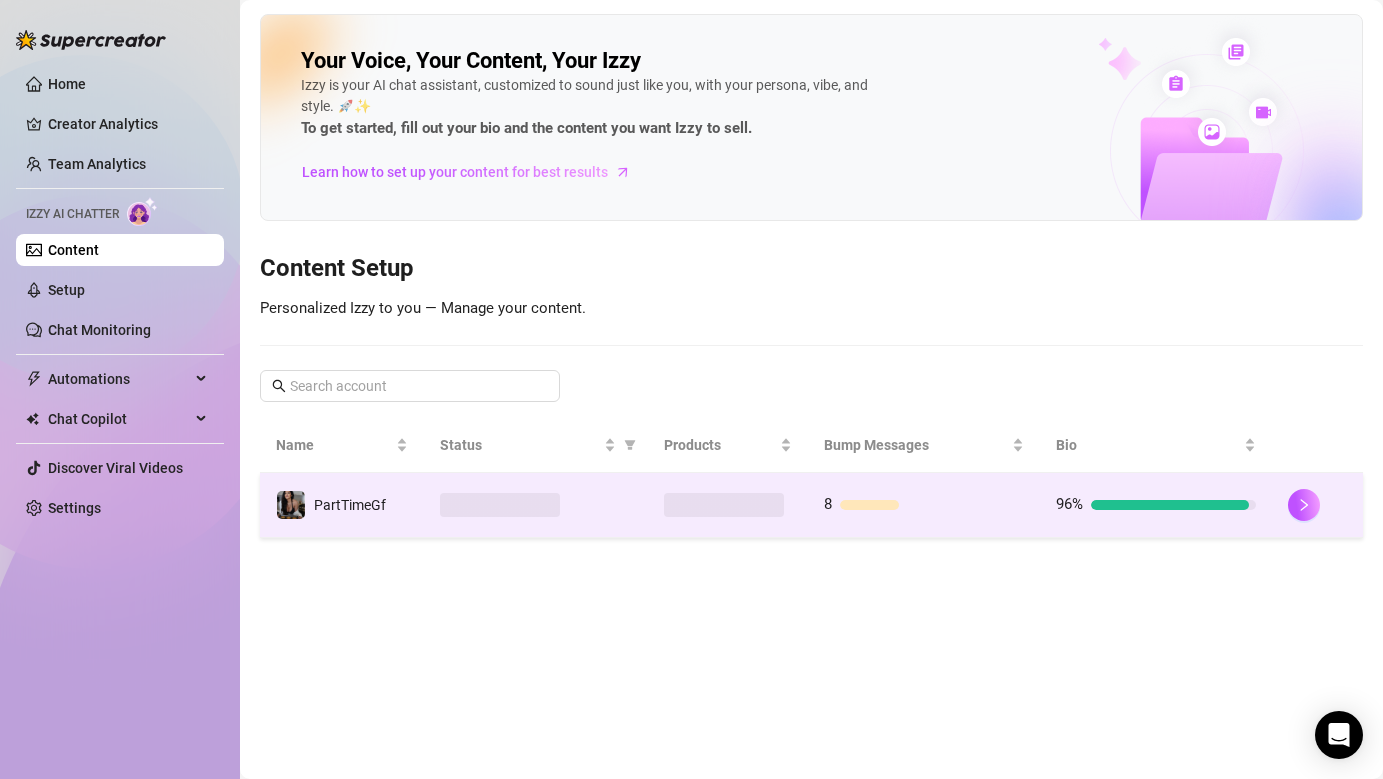 click at bounding box center (728, 505) 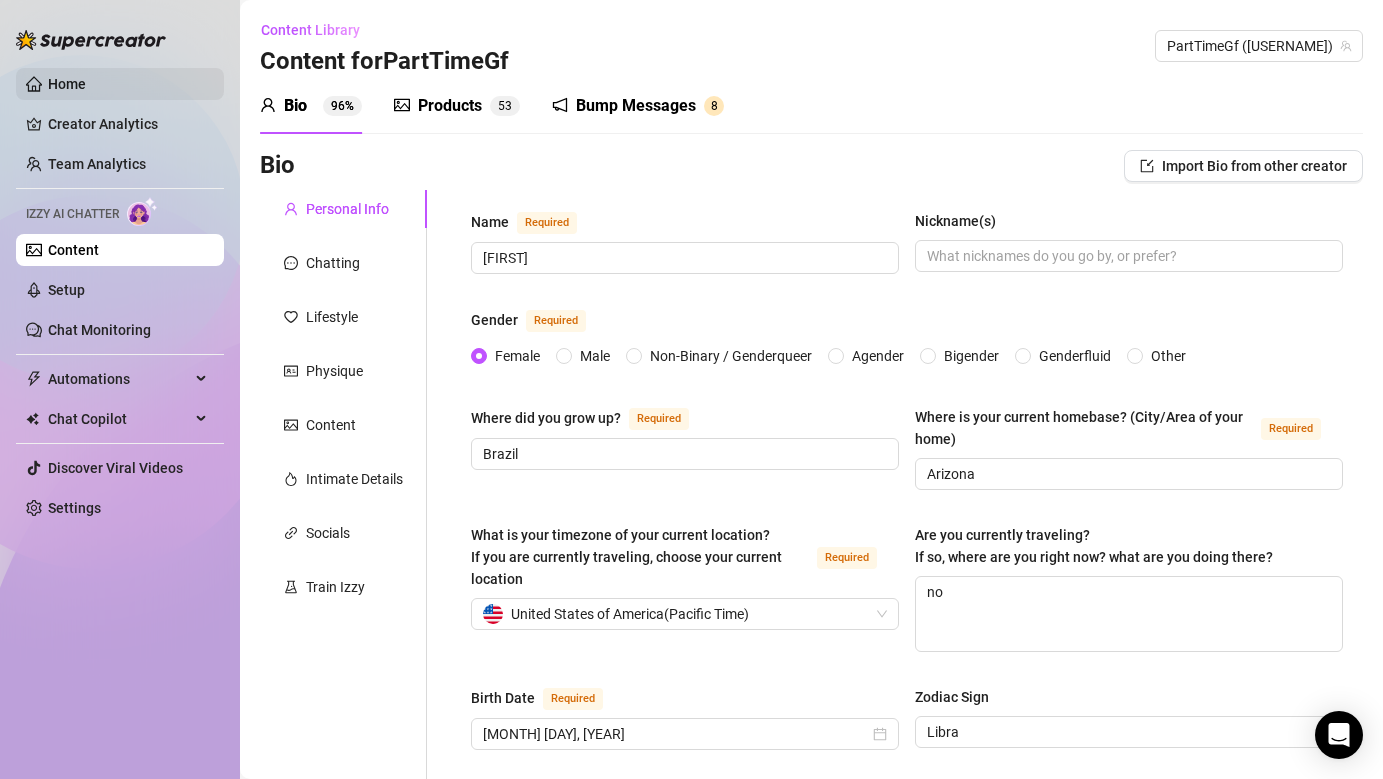 click on "Home" at bounding box center (67, 84) 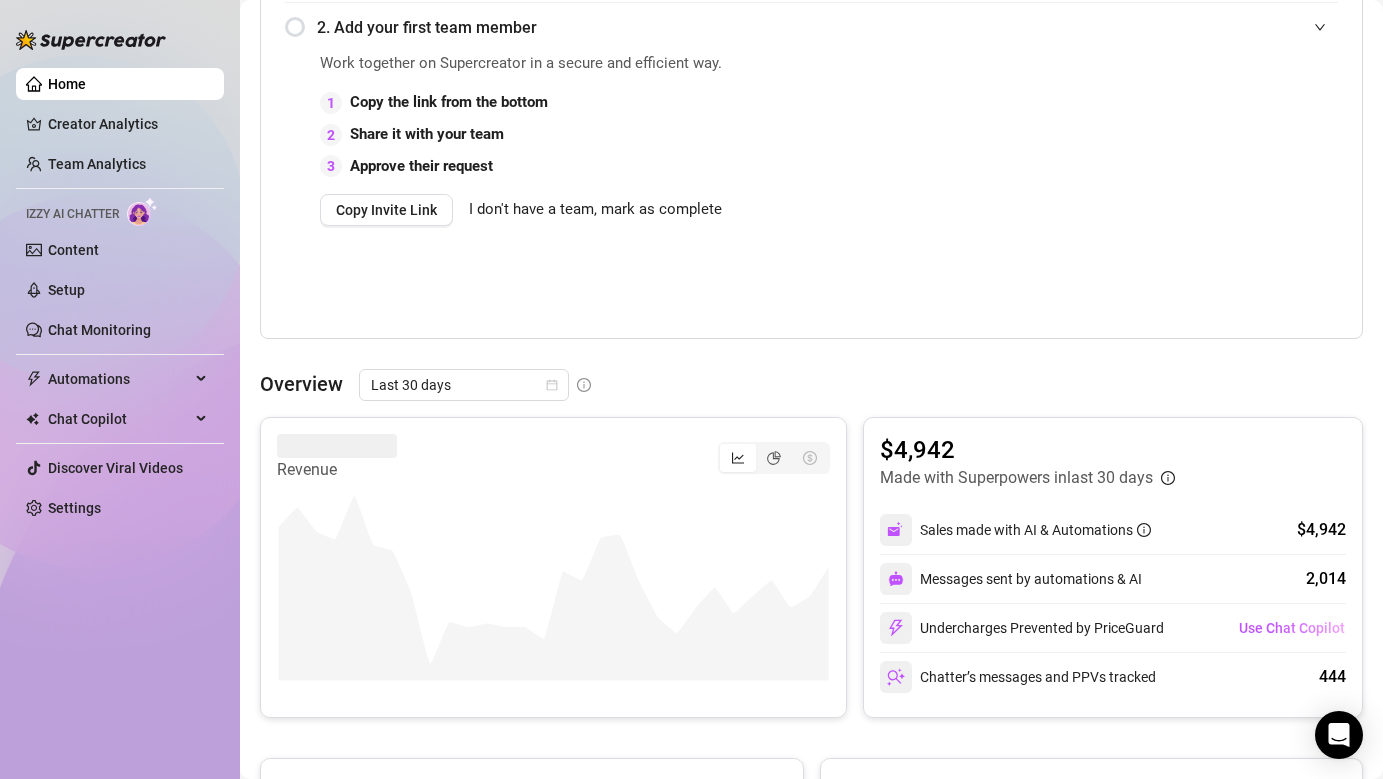 scroll, scrollTop: 0, scrollLeft: 0, axis: both 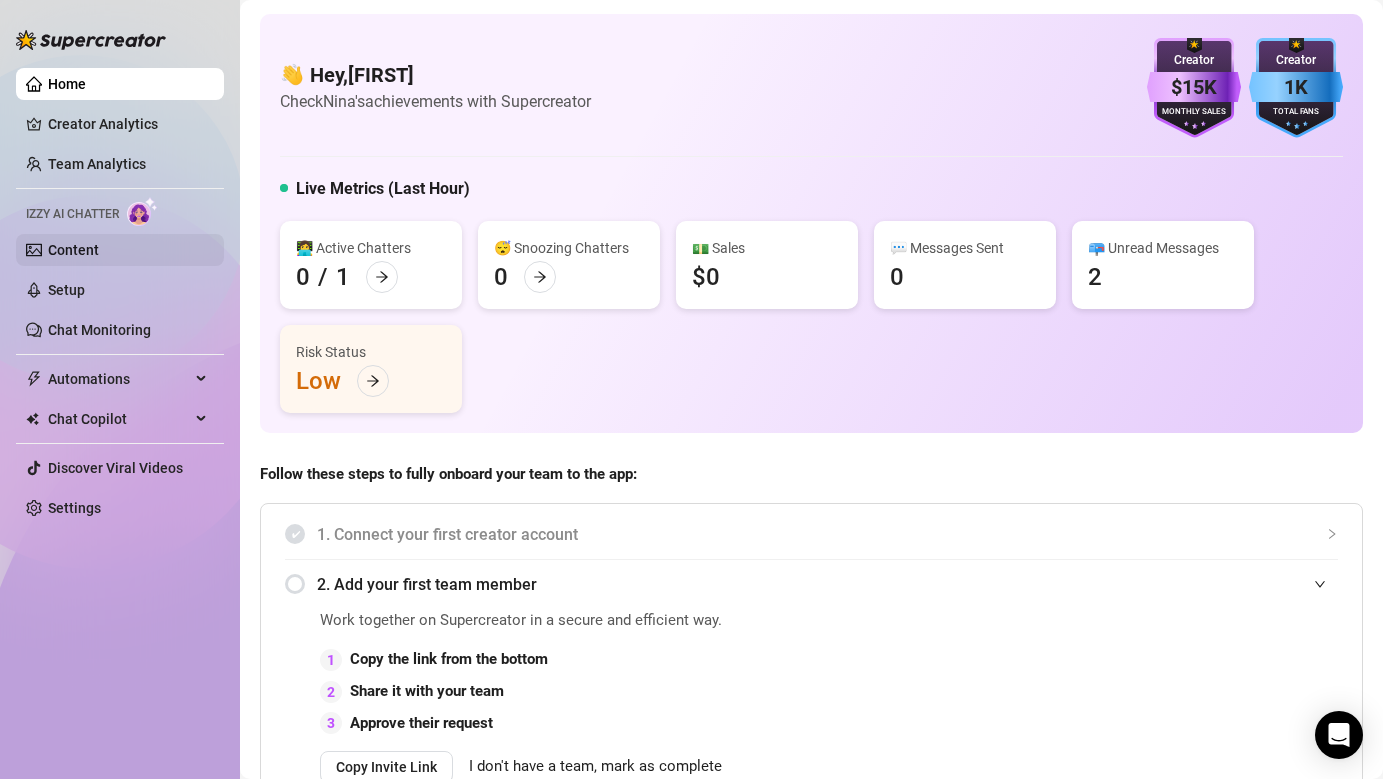 click on "Content" at bounding box center [73, 250] 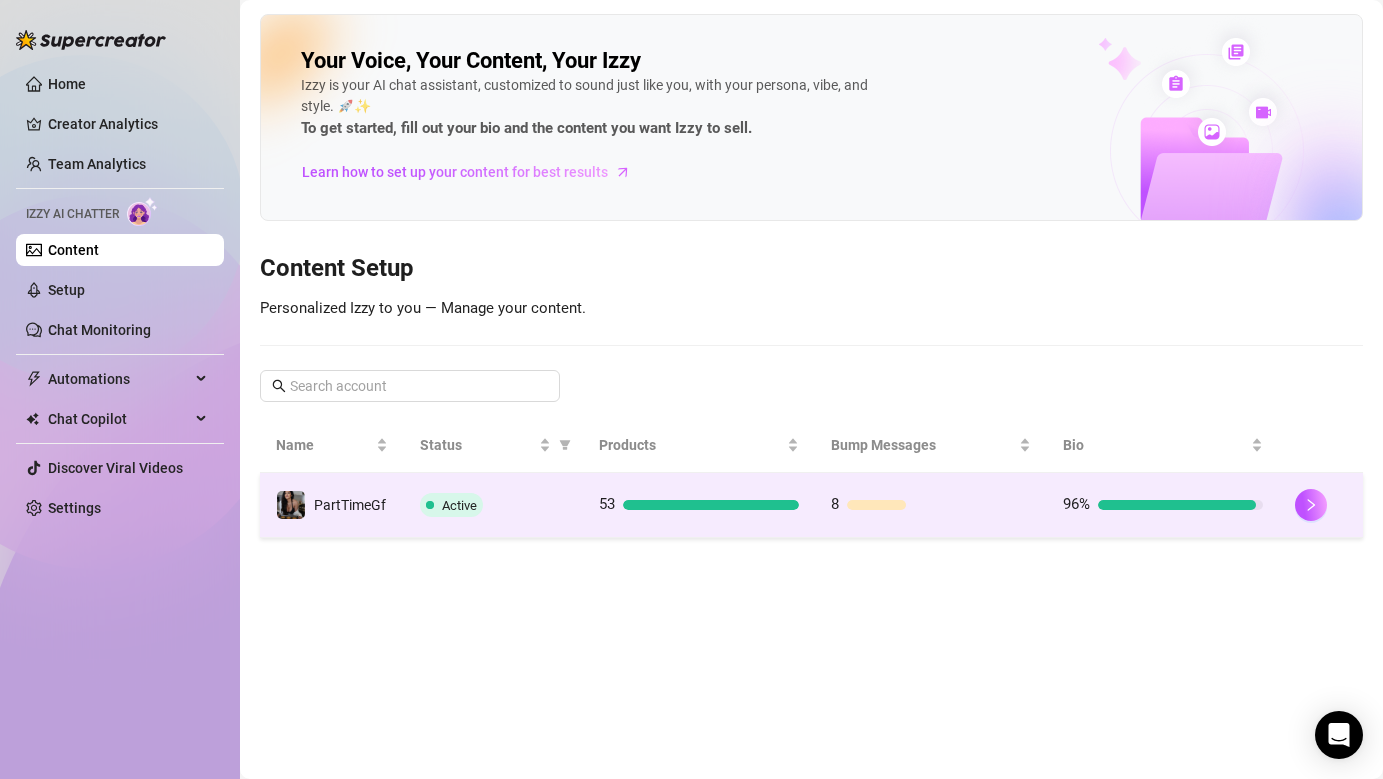 click on "Active" at bounding box center (459, 505) 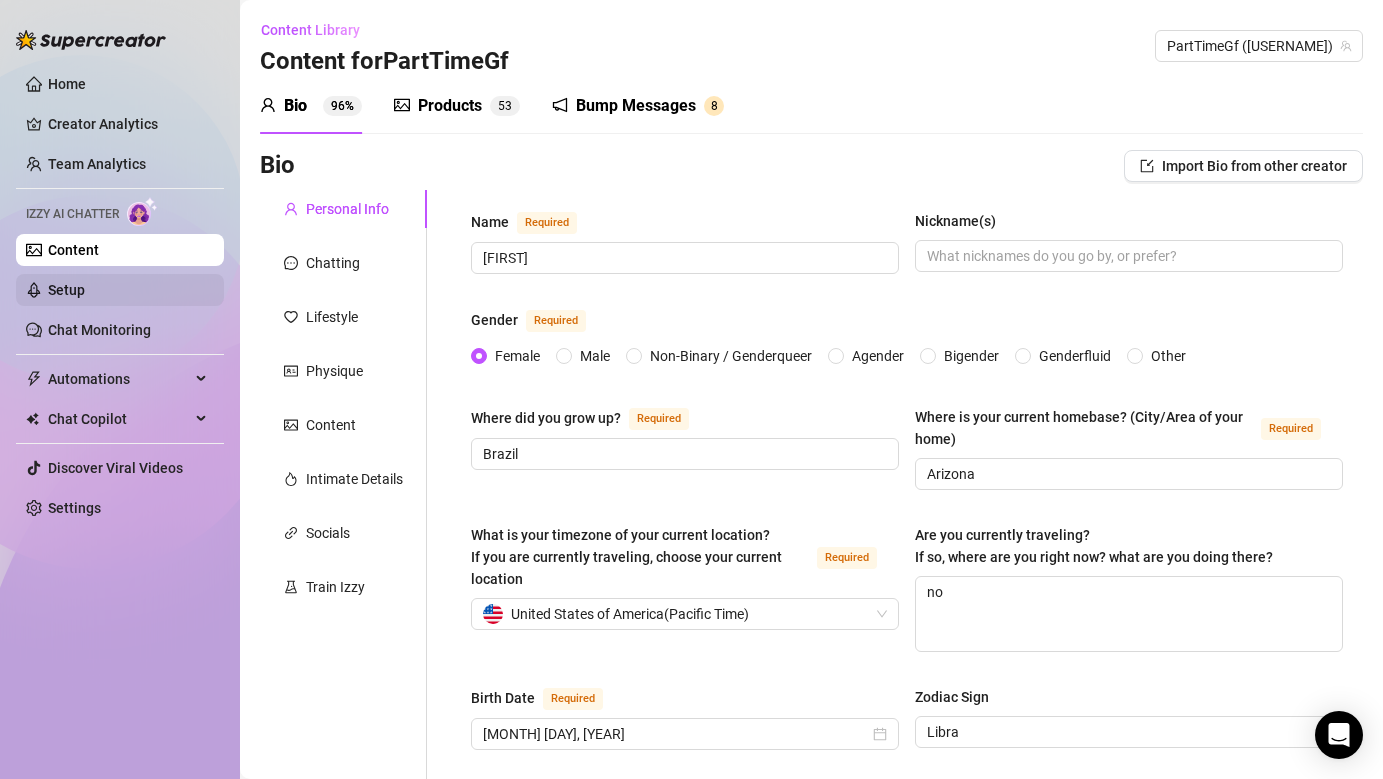 click on "Setup" at bounding box center [66, 290] 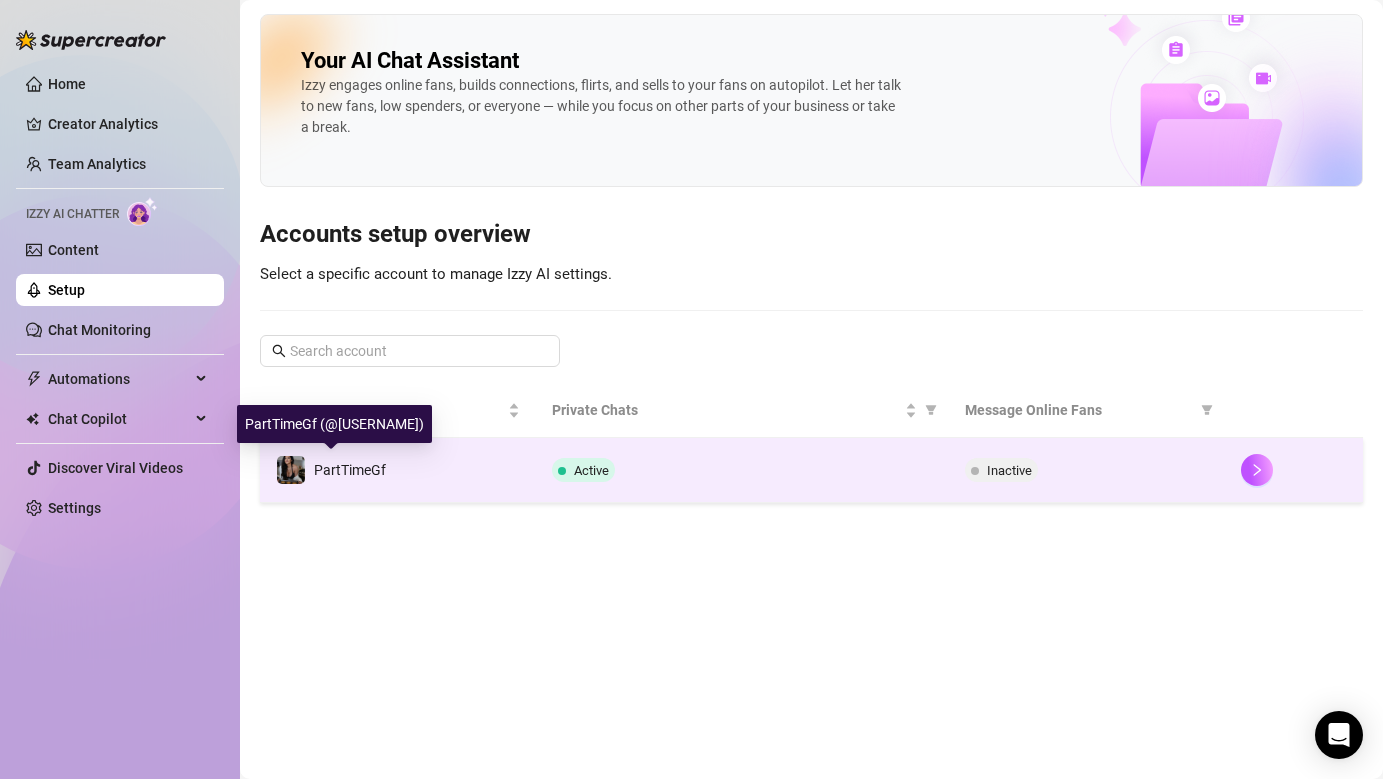 click at bounding box center (291, 470) 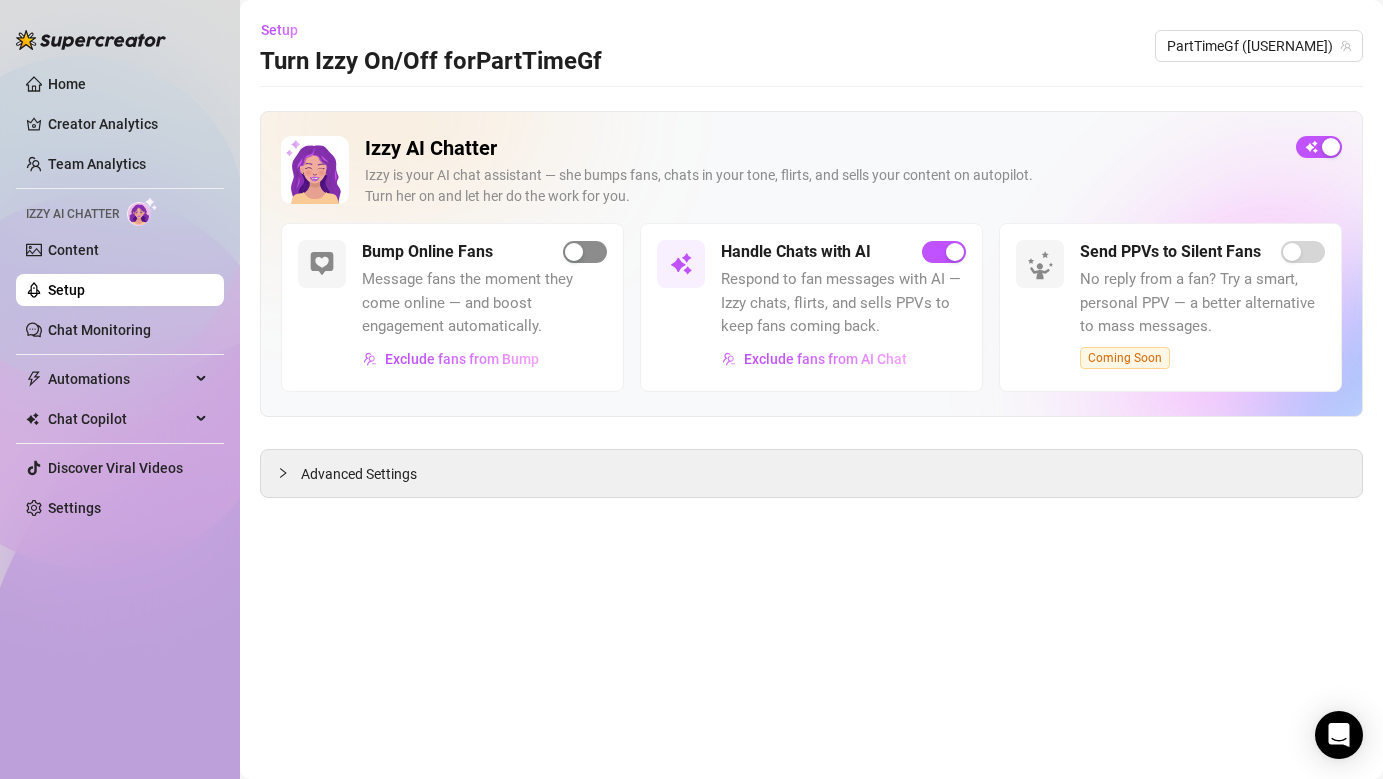 click at bounding box center (585, 252) 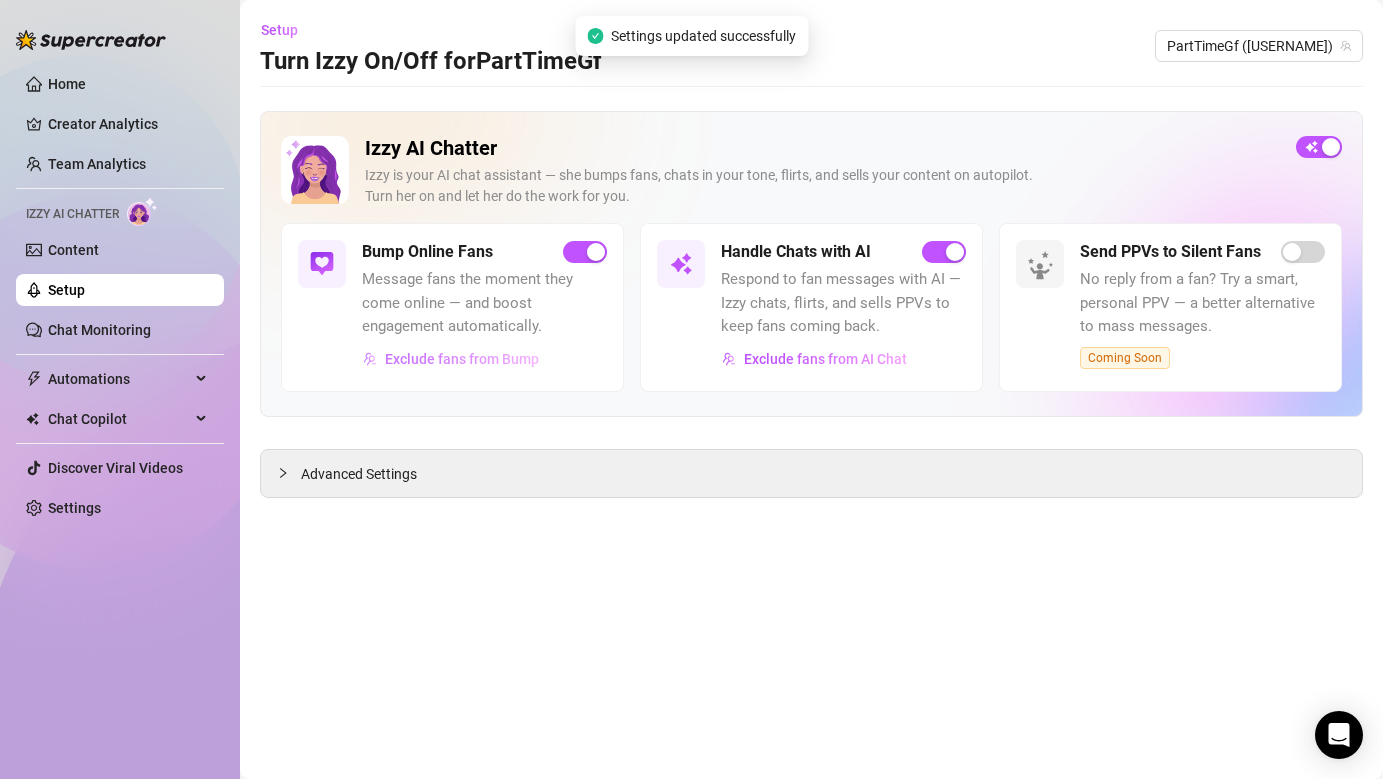click on "Exclude fans from Bump" at bounding box center [462, 359] 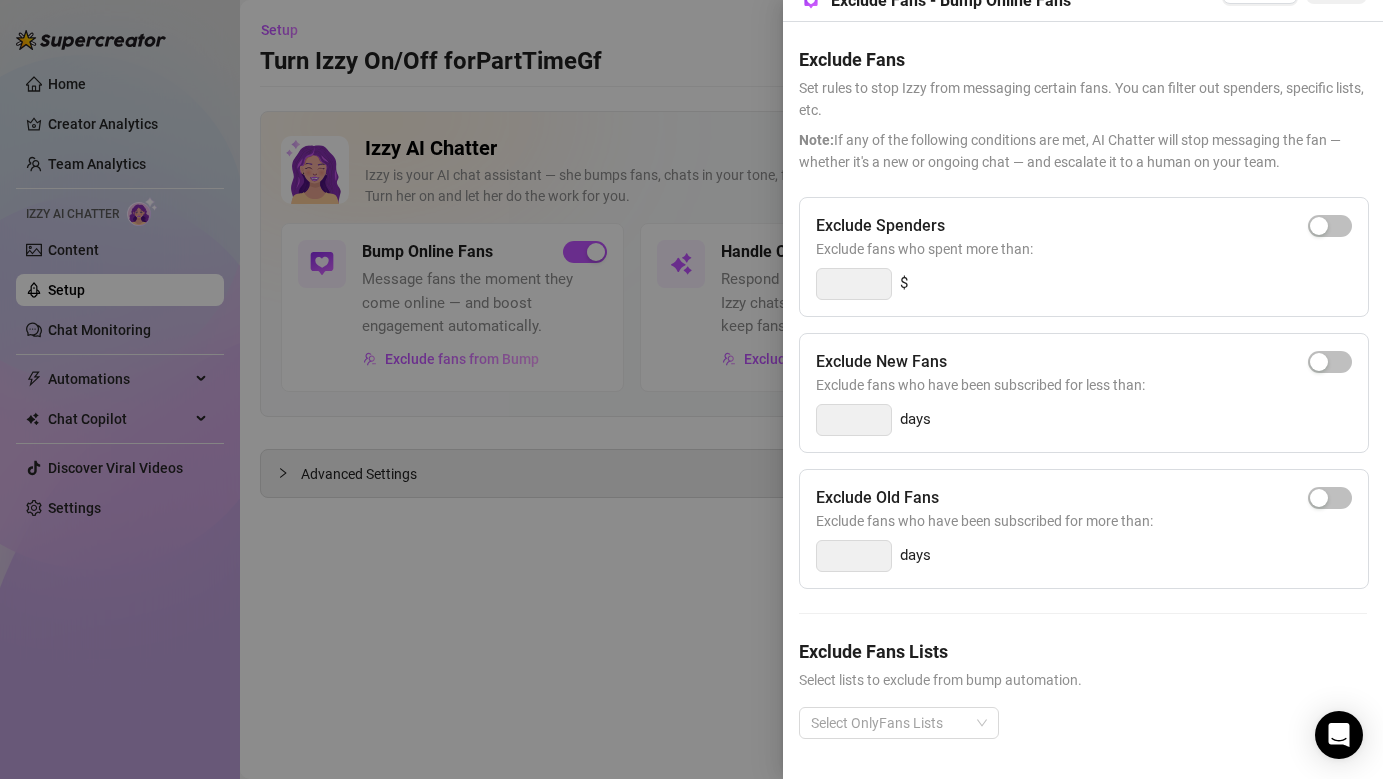 scroll, scrollTop: 0, scrollLeft: 0, axis: both 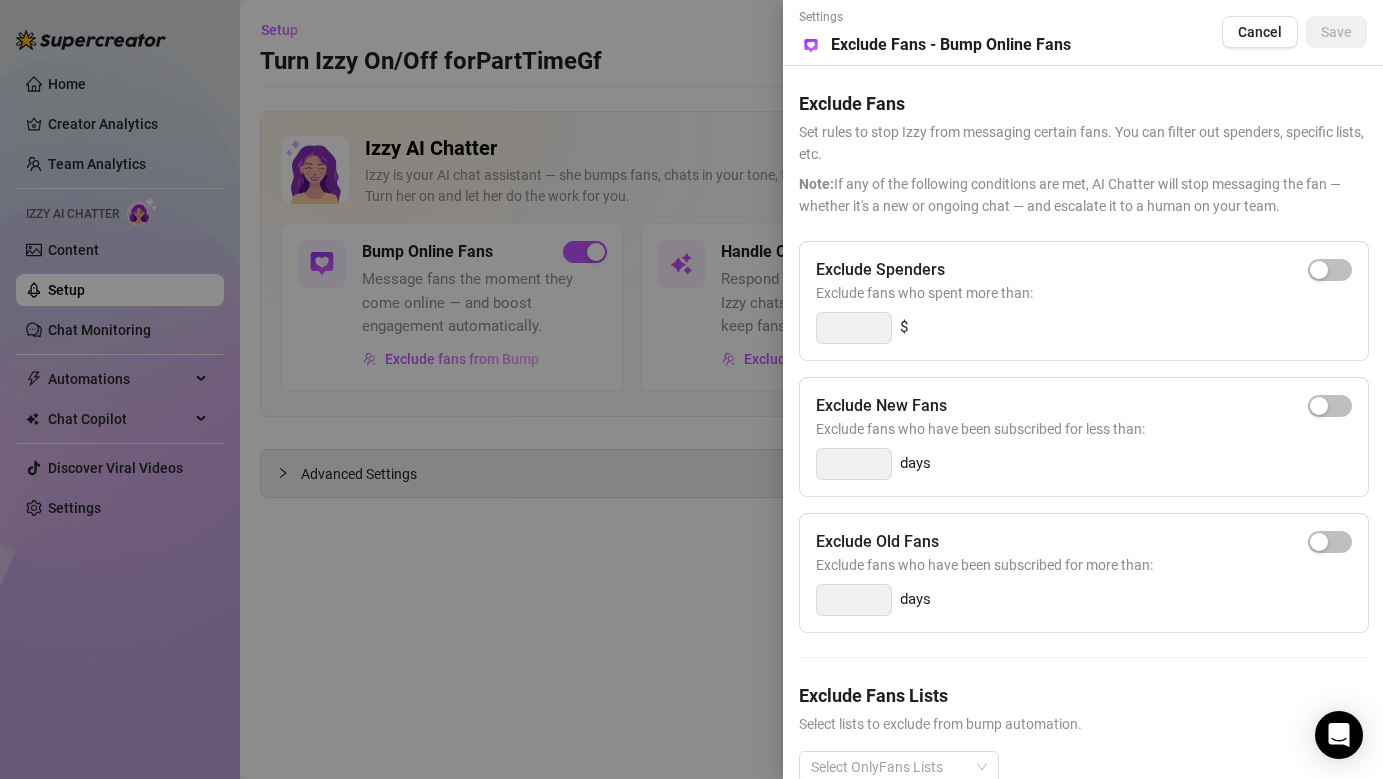 click at bounding box center (691, 389) 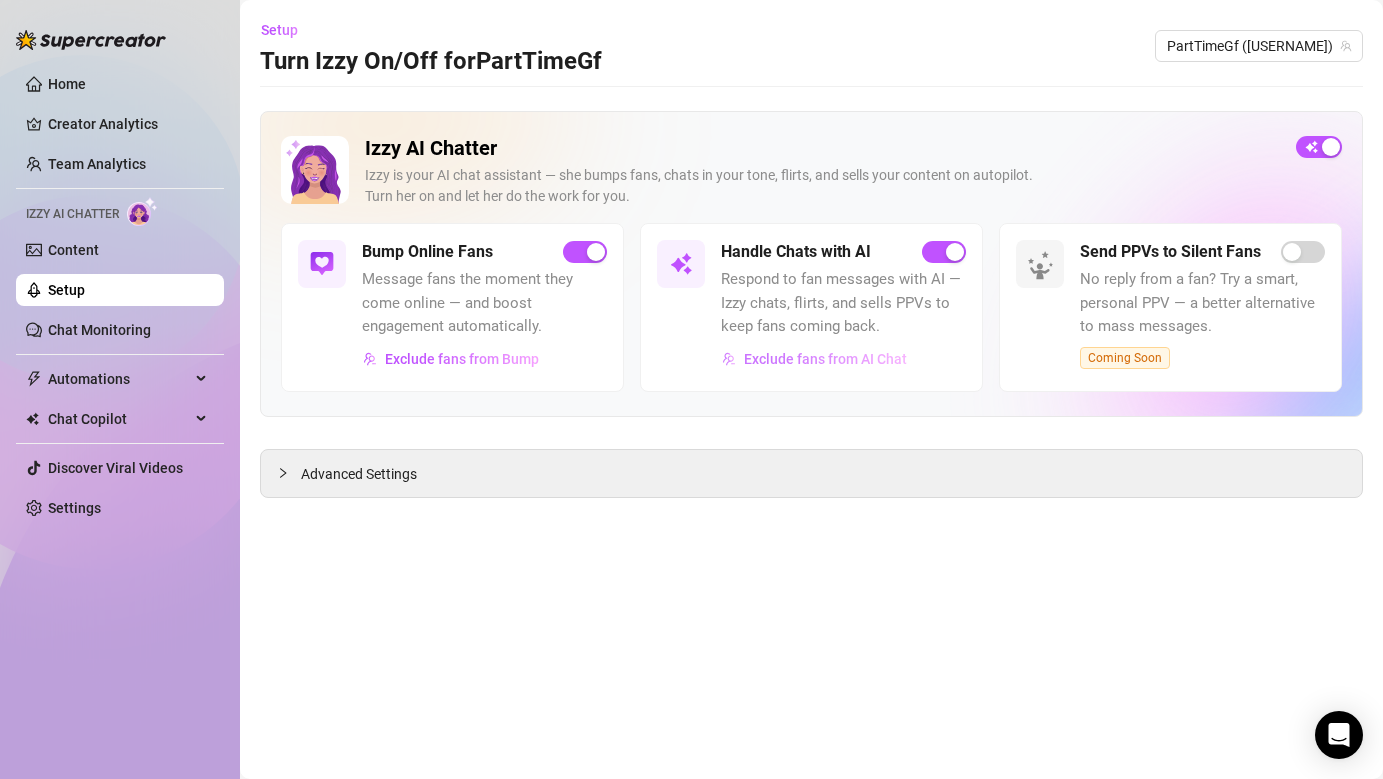 click on "Exclude fans from AI Chat" at bounding box center (825, 359) 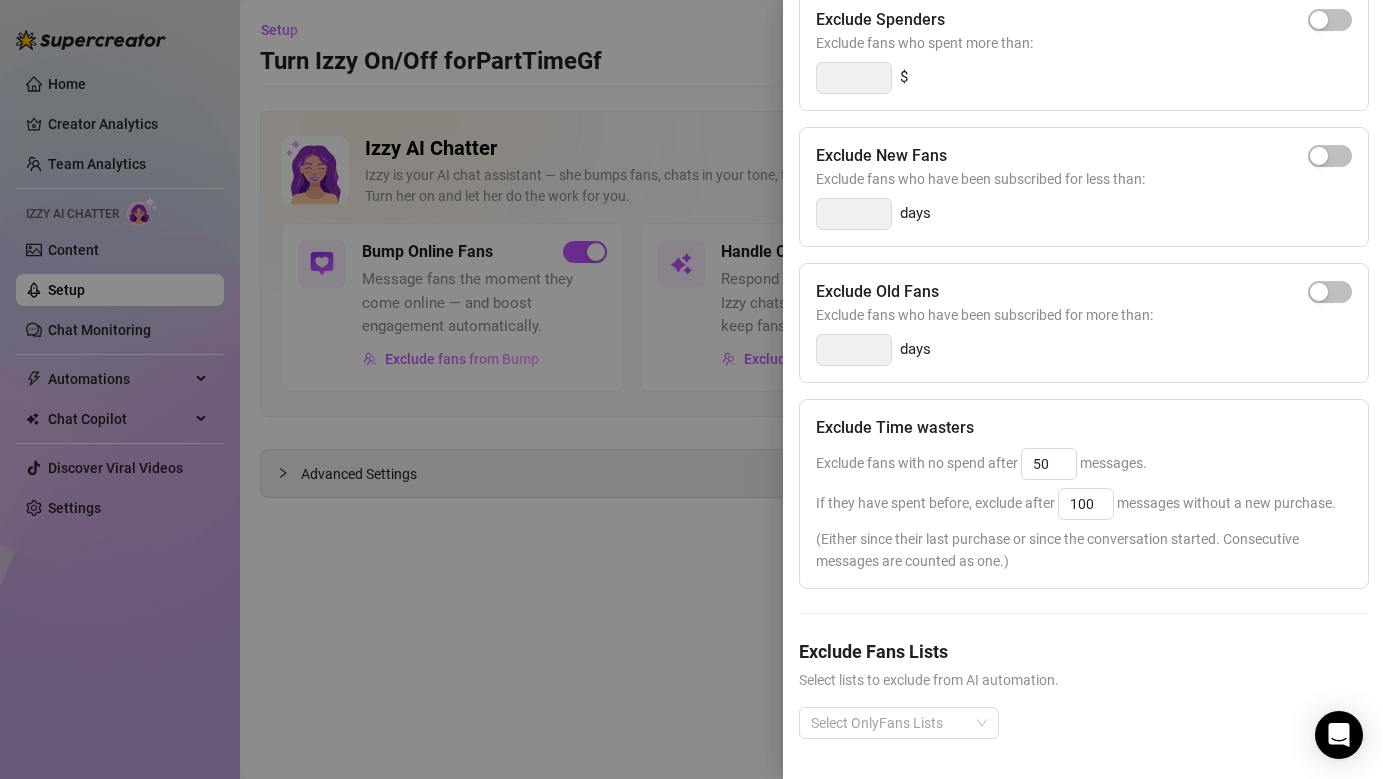 scroll, scrollTop: 0, scrollLeft: 0, axis: both 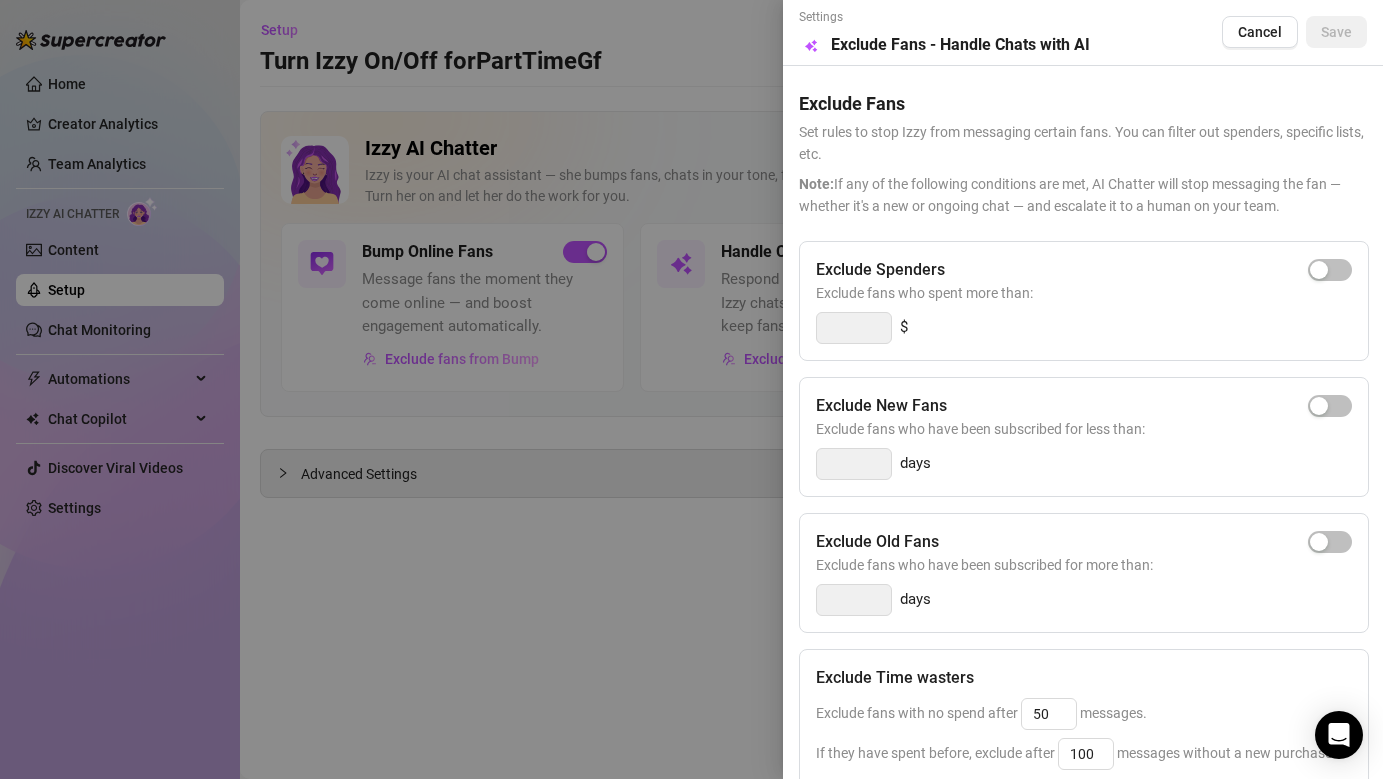 click at bounding box center (691, 389) 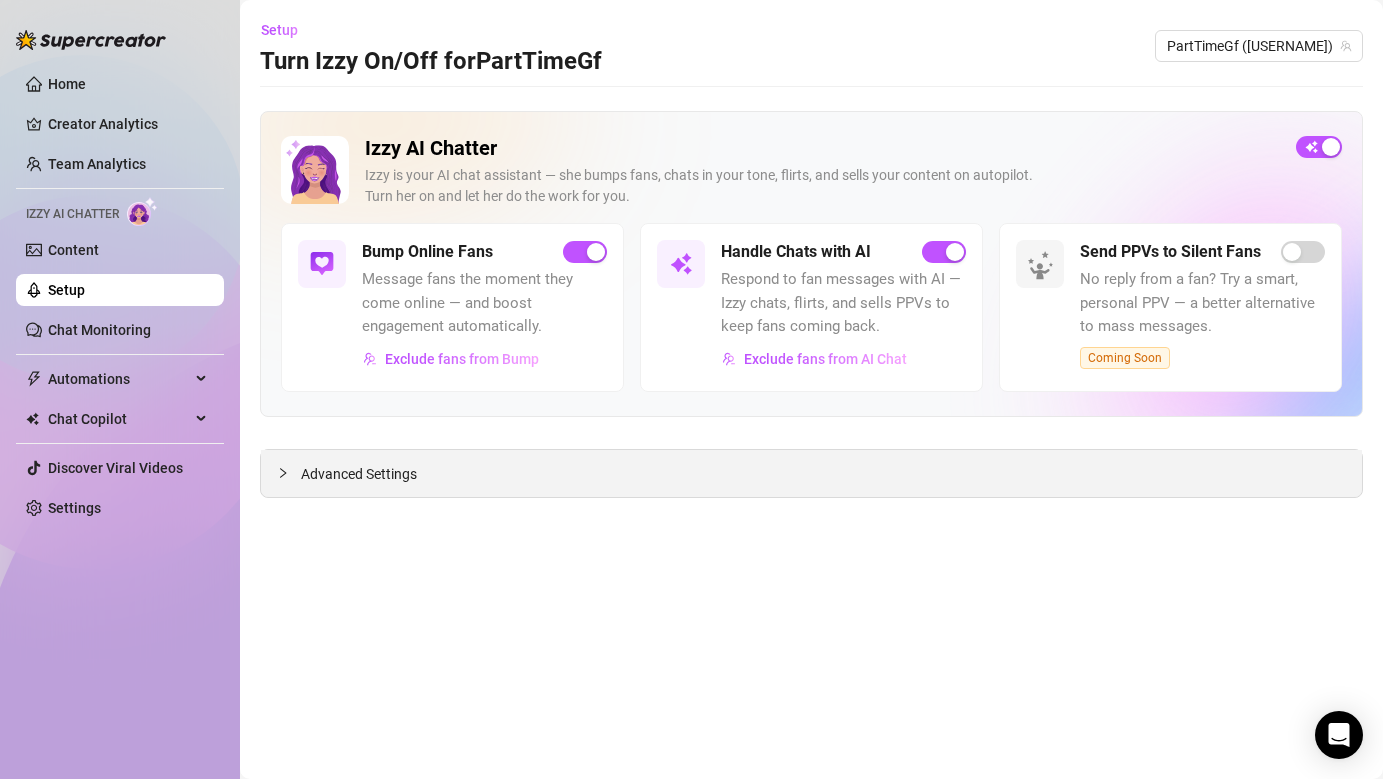 click on "Advanced Settings" at bounding box center [811, 473] 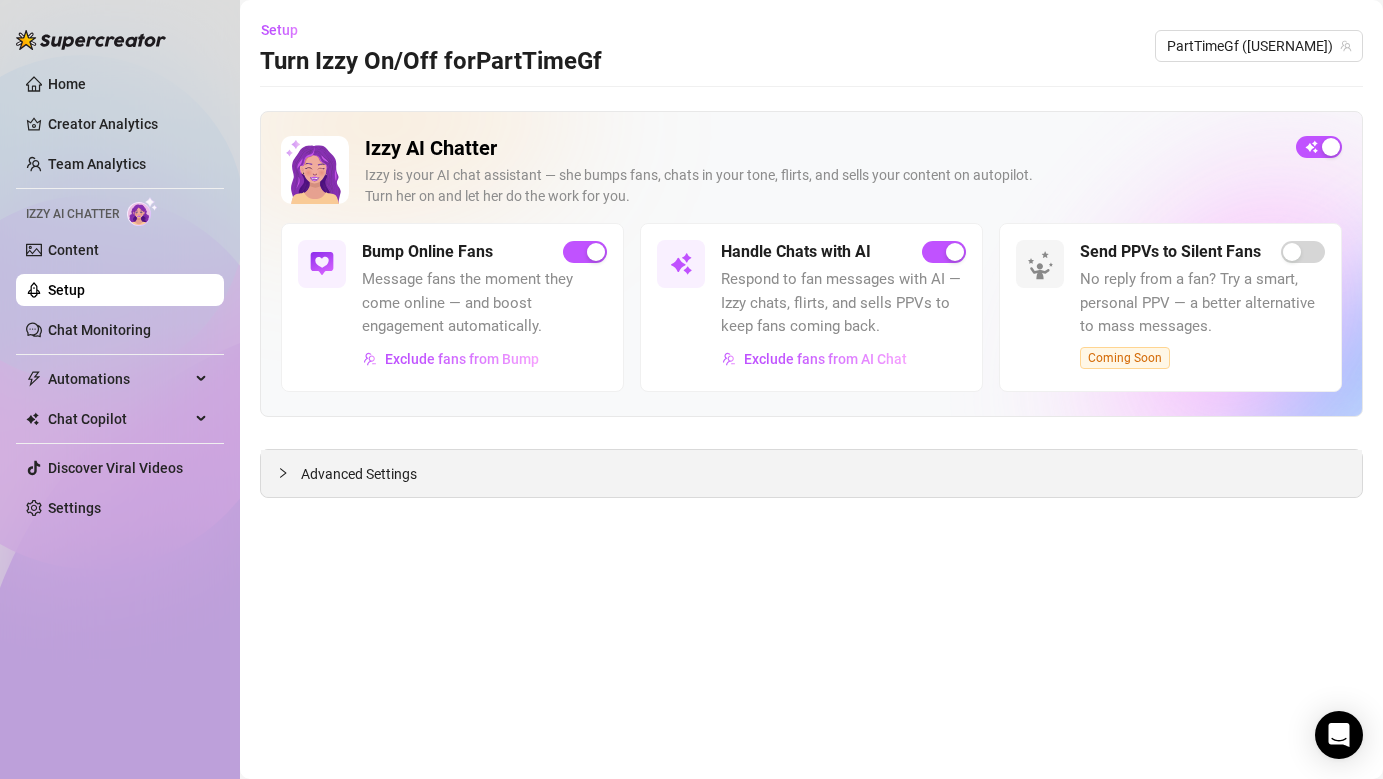 click at bounding box center (289, 473) 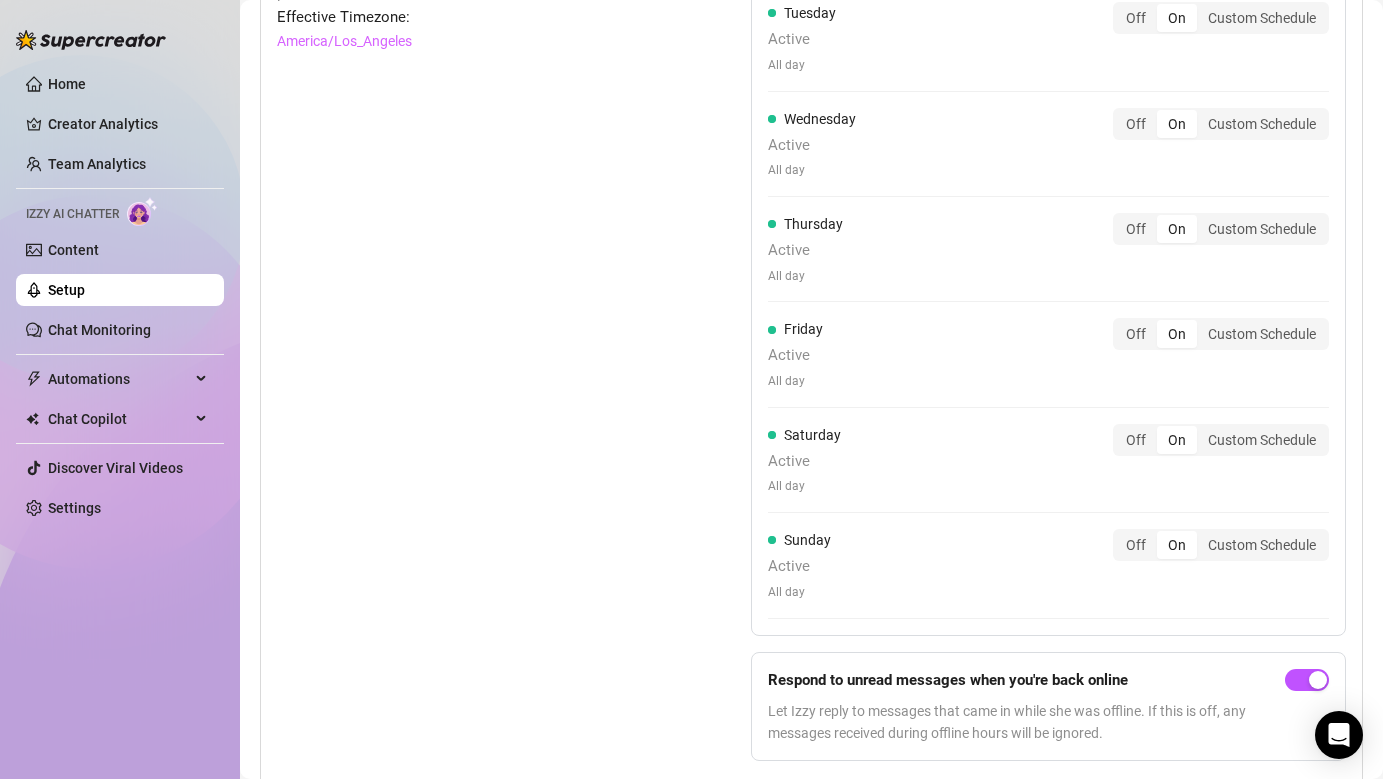 scroll, scrollTop: 1506, scrollLeft: 0, axis: vertical 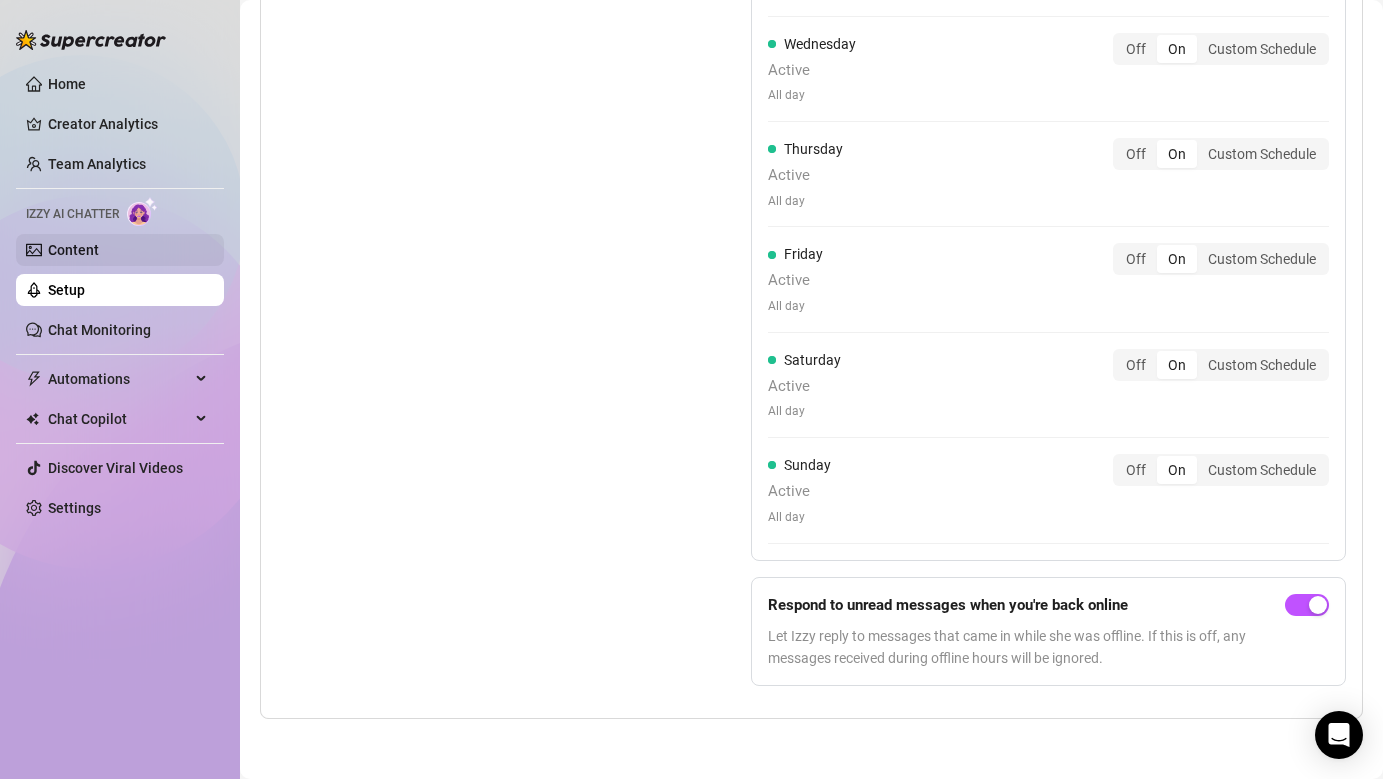 click on "Content" at bounding box center [73, 250] 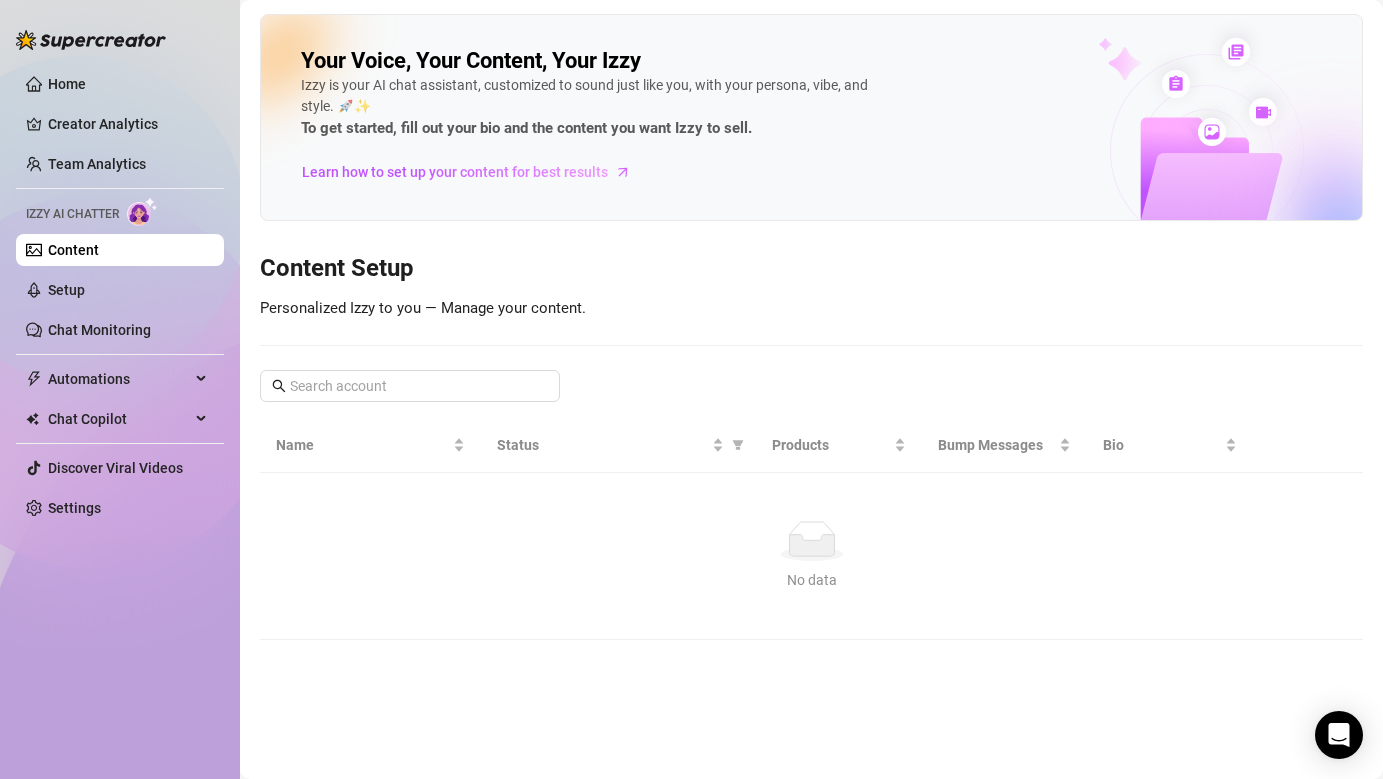 scroll, scrollTop: 0, scrollLeft: 0, axis: both 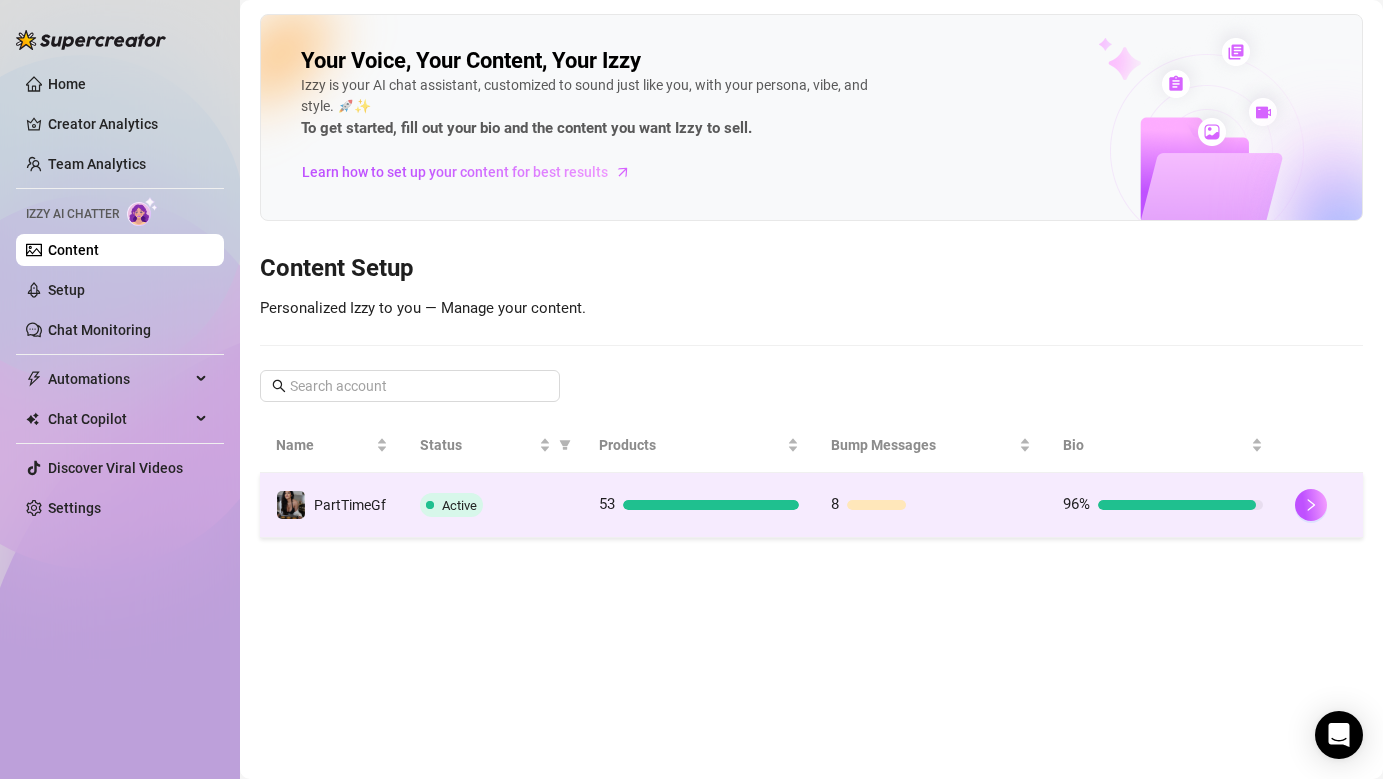 click on "PartTimeGf" at bounding box center (332, 505) 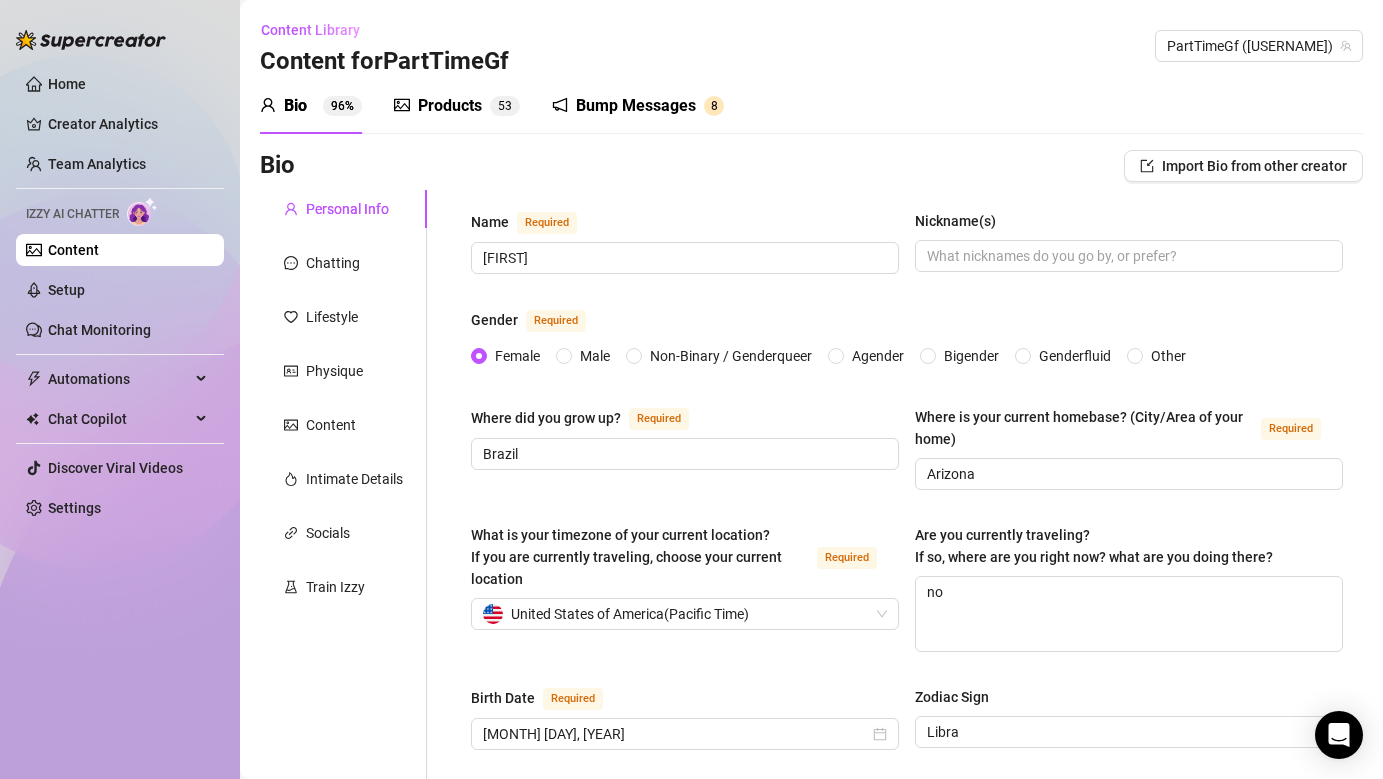 click on "Bump Messages" at bounding box center [636, 106] 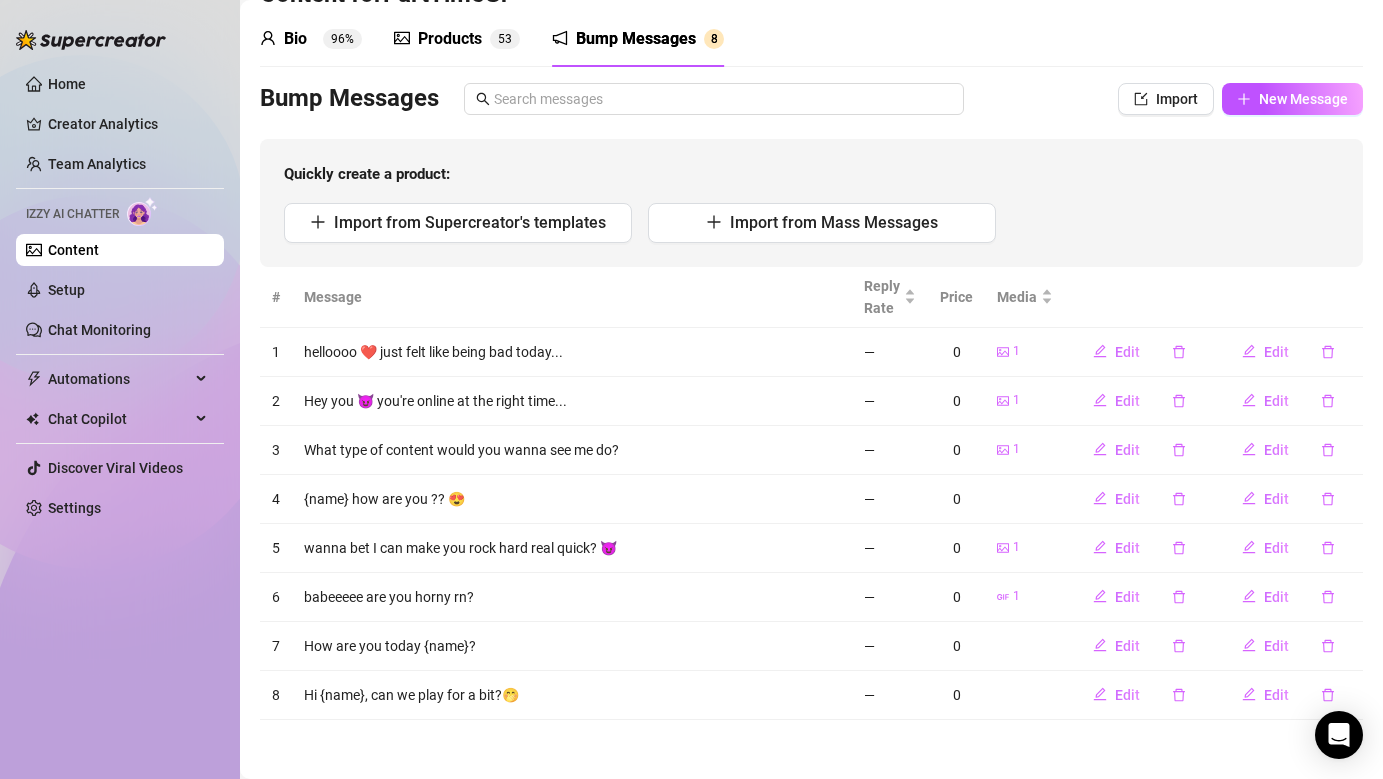 scroll, scrollTop: 0, scrollLeft: 0, axis: both 